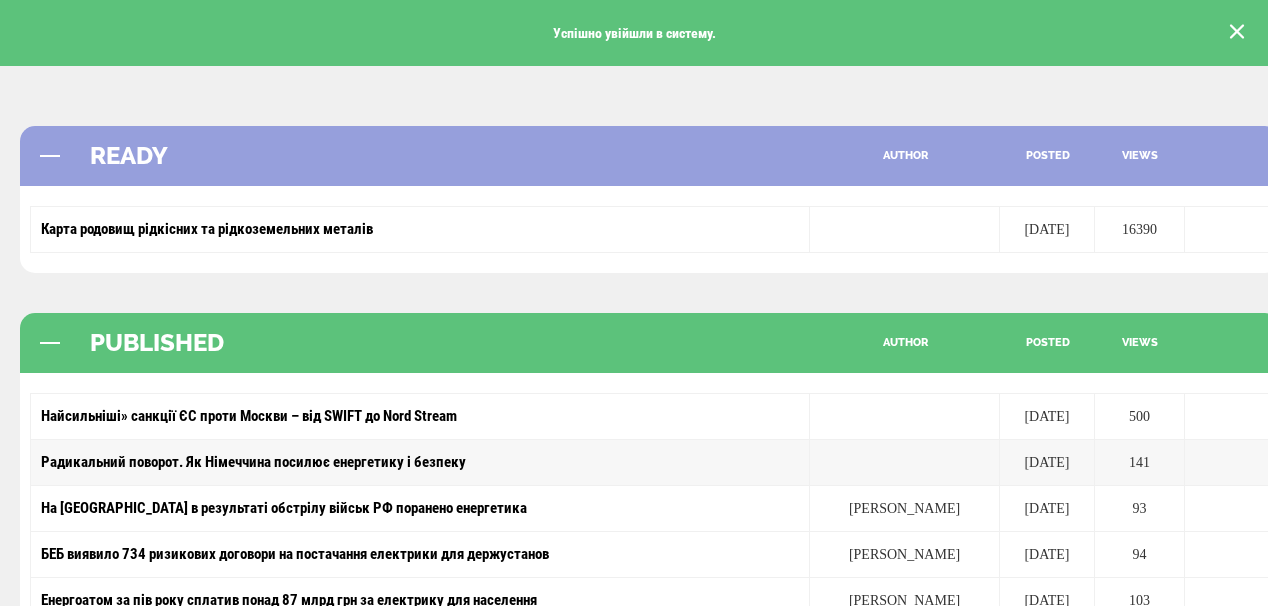 scroll, scrollTop: 0, scrollLeft: 0, axis: both 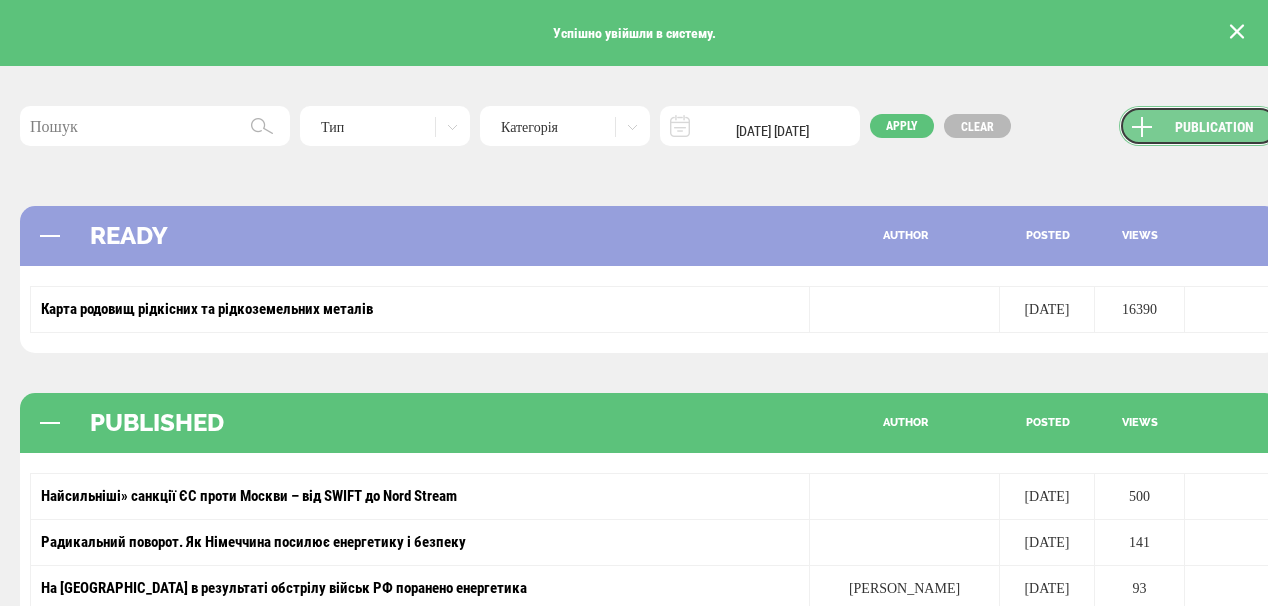 click on "Publication" at bounding box center [1199, 126] 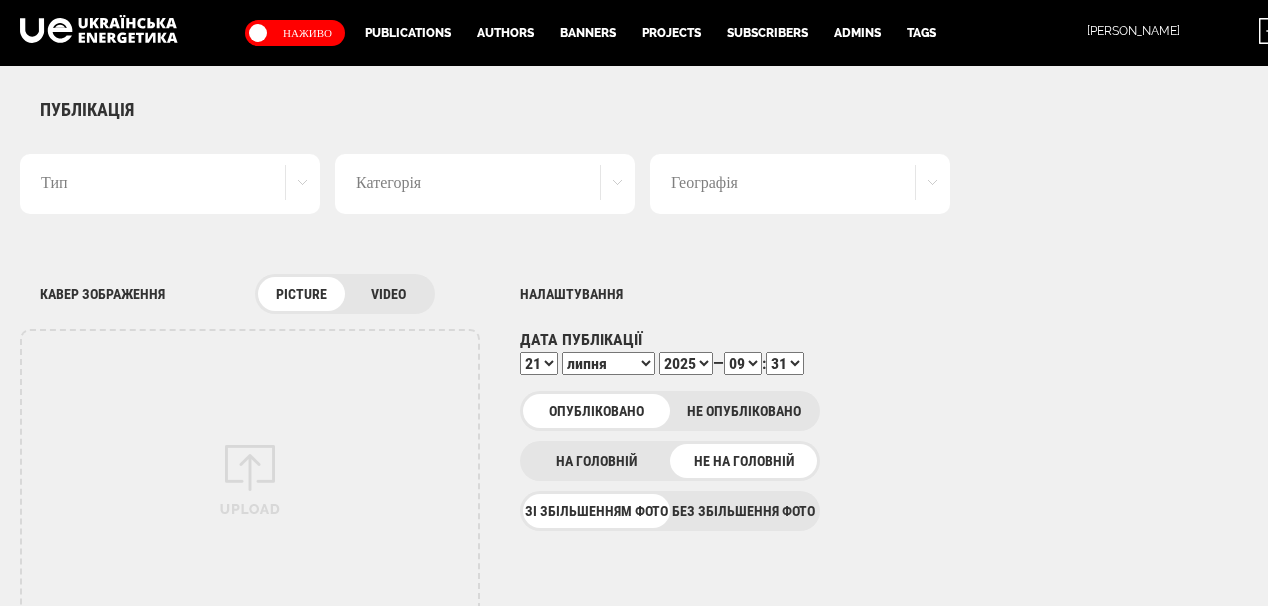 scroll, scrollTop: 0, scrollLeft: 0, axis: both 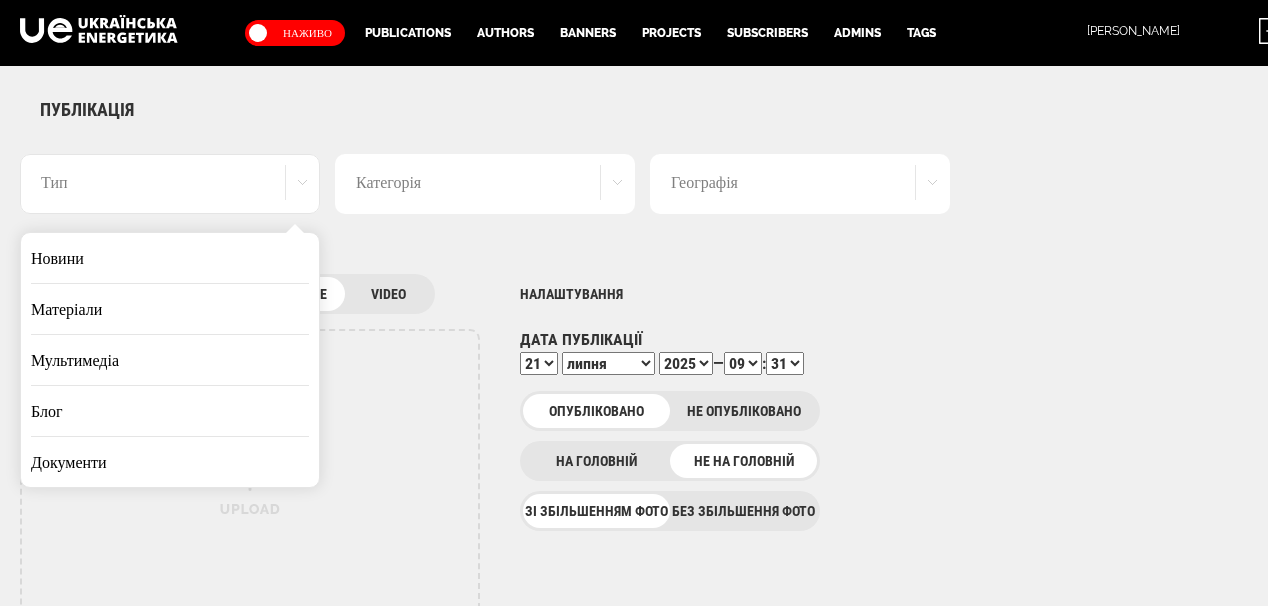 click on "Новини" at bounding box center [170, 258] 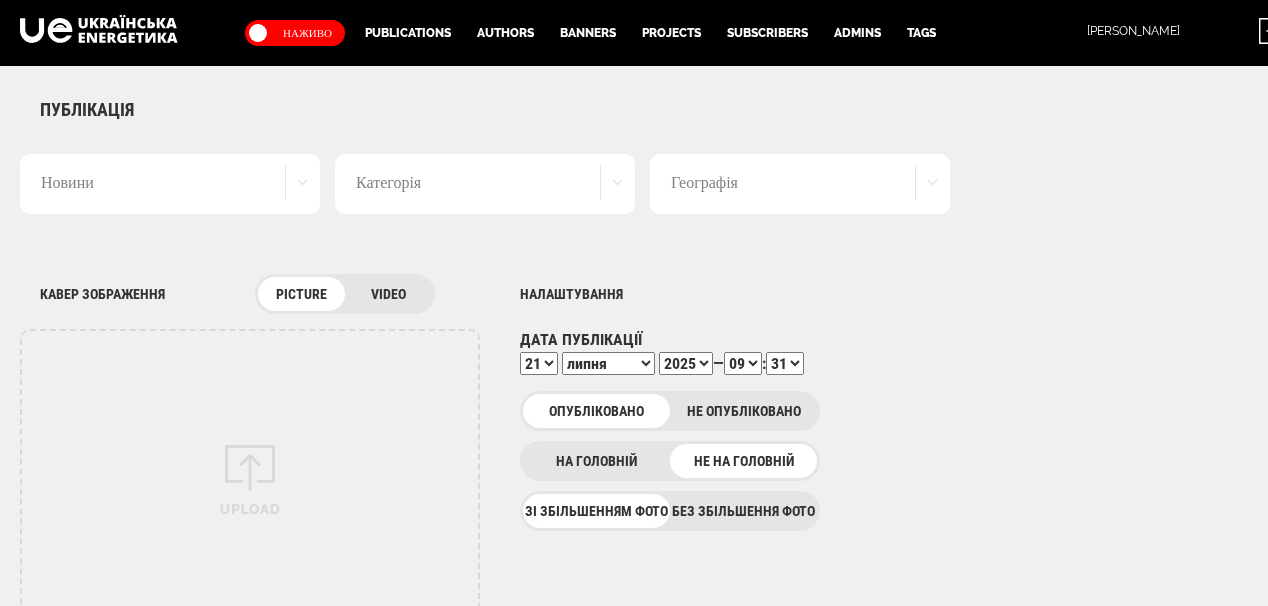 scroll, scrollTop: 0, scrollLeft: 0, axis: both 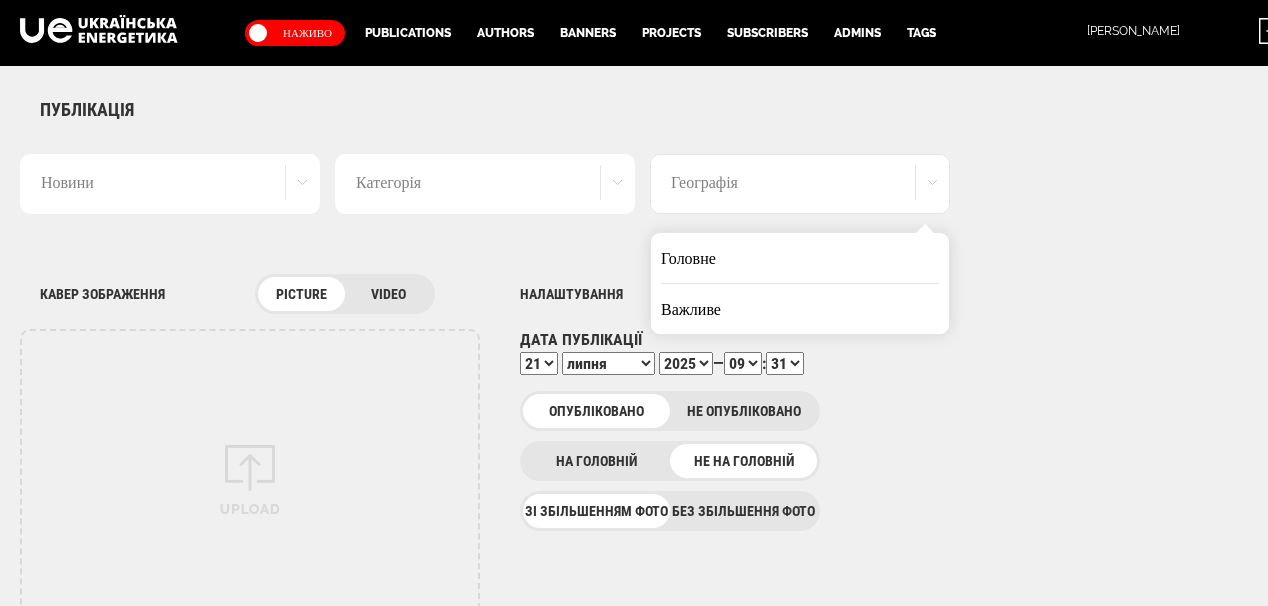 drag, startPoint x: 695, startPoint y: 263, endPoint x: 728, endPoint y: 264, distance: 33.01515 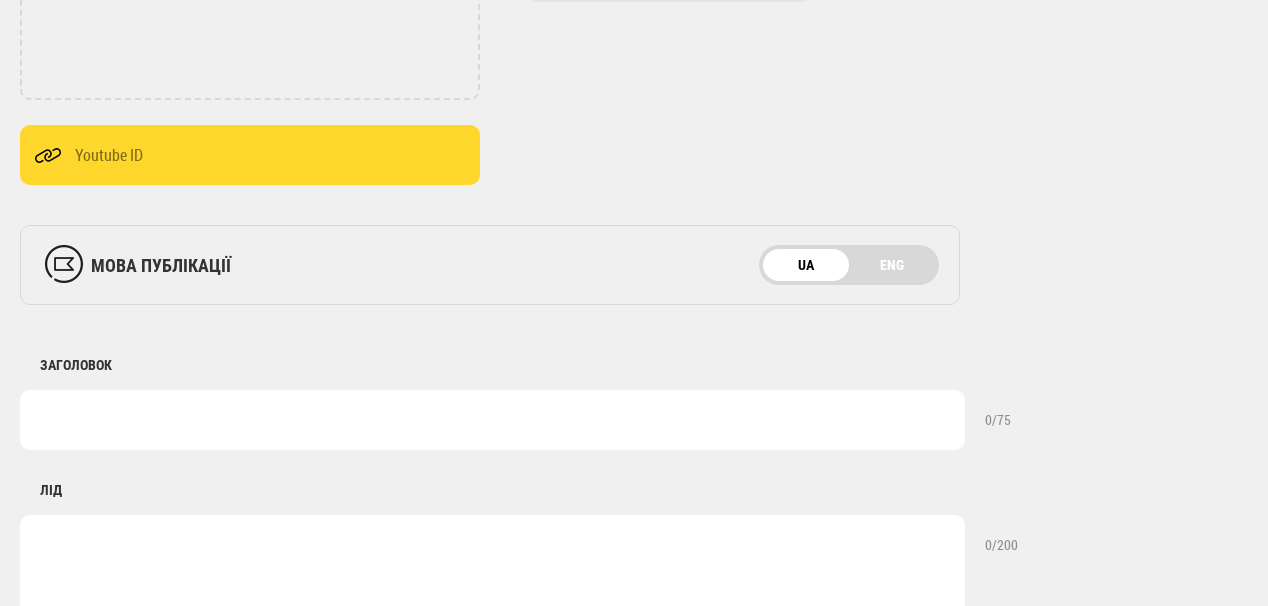 scroll, scrollTop: 720, scrollLeft: 0, axis: vertical 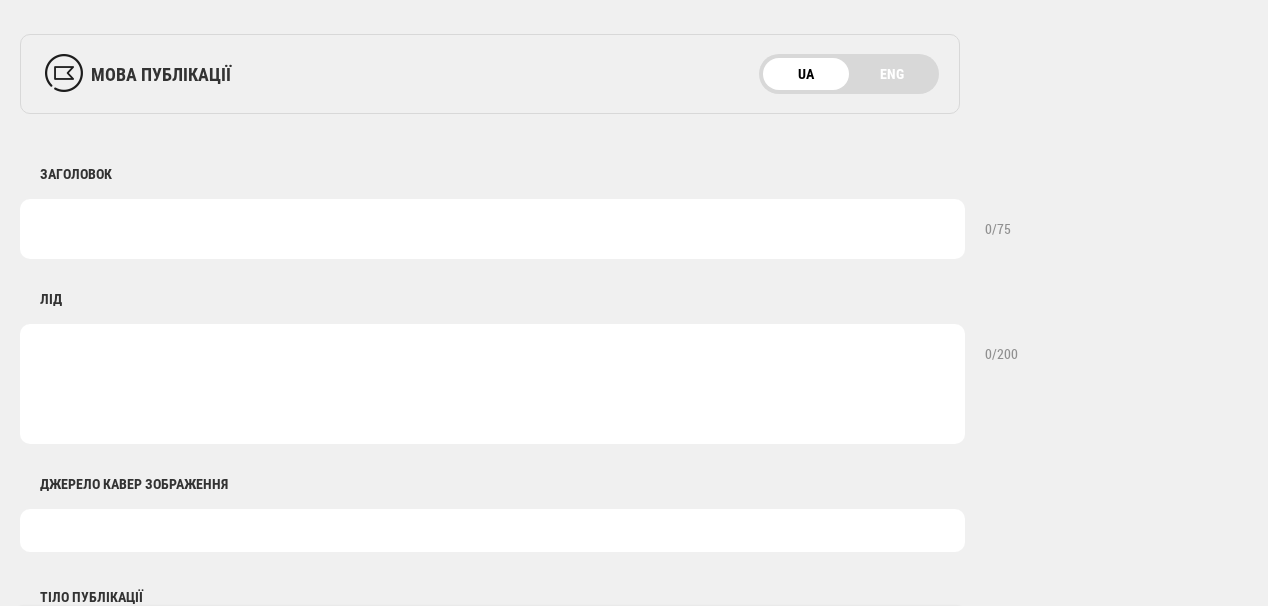 click at bounding box center [492, 229] 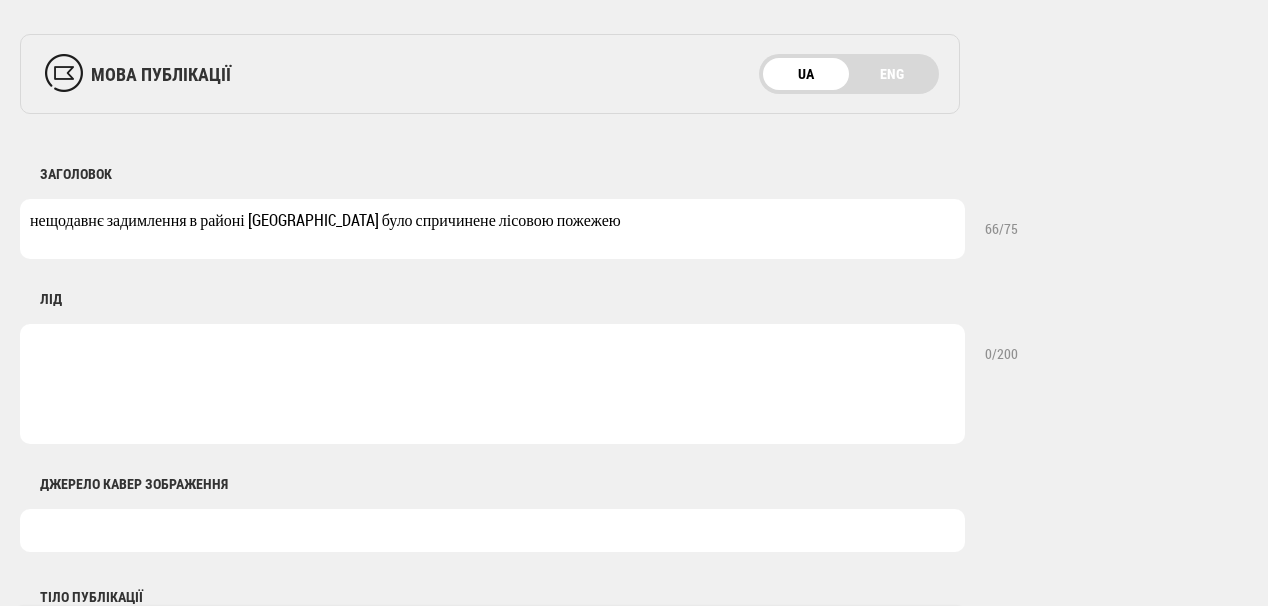 click on "нещодавнє задимлення в районі ЗАЕС було спричинене лісовою пожежею" at bounding box center (492, 229) 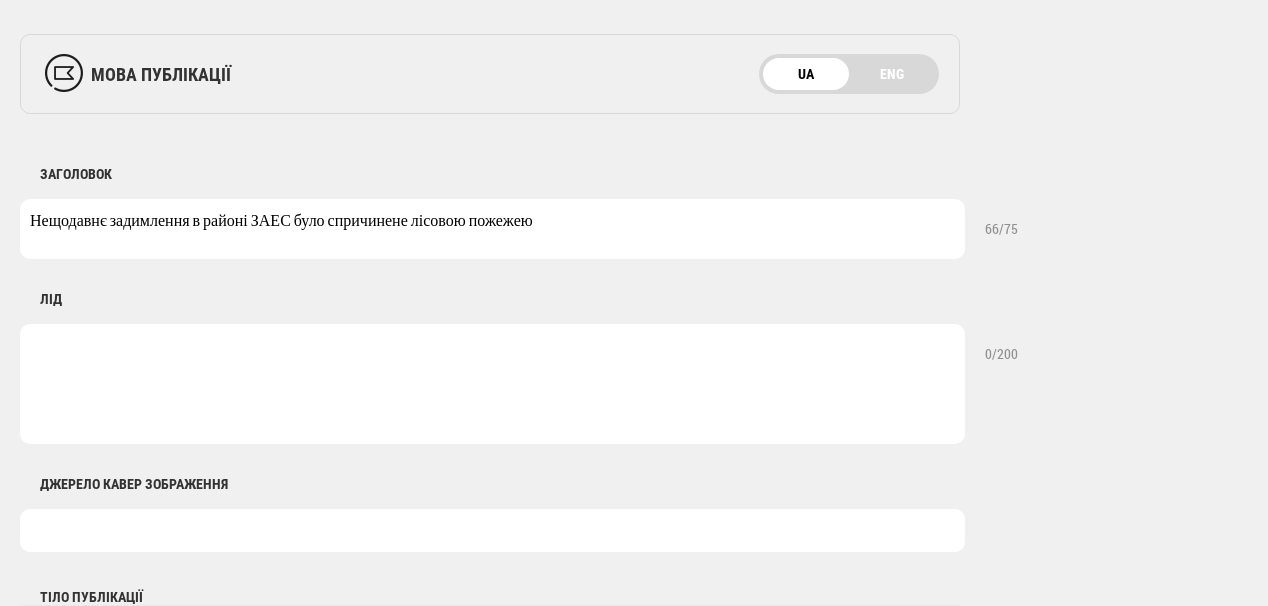 click on "Нещодавнє задимлення в районі ЗАЕС було спричинене лісовою пожежею" at bounding box center (492, 229) 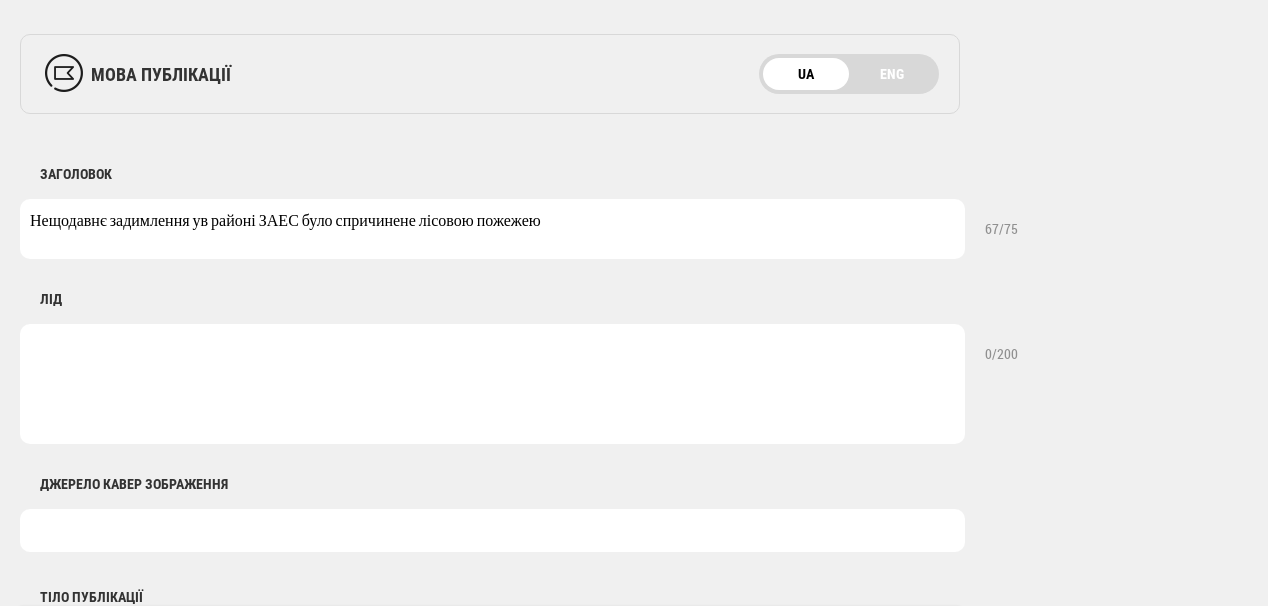 drag, startPoint x: 195, startPoint y: 223, endPoint x: 263, endPoint y: 220, distance: 68.06615 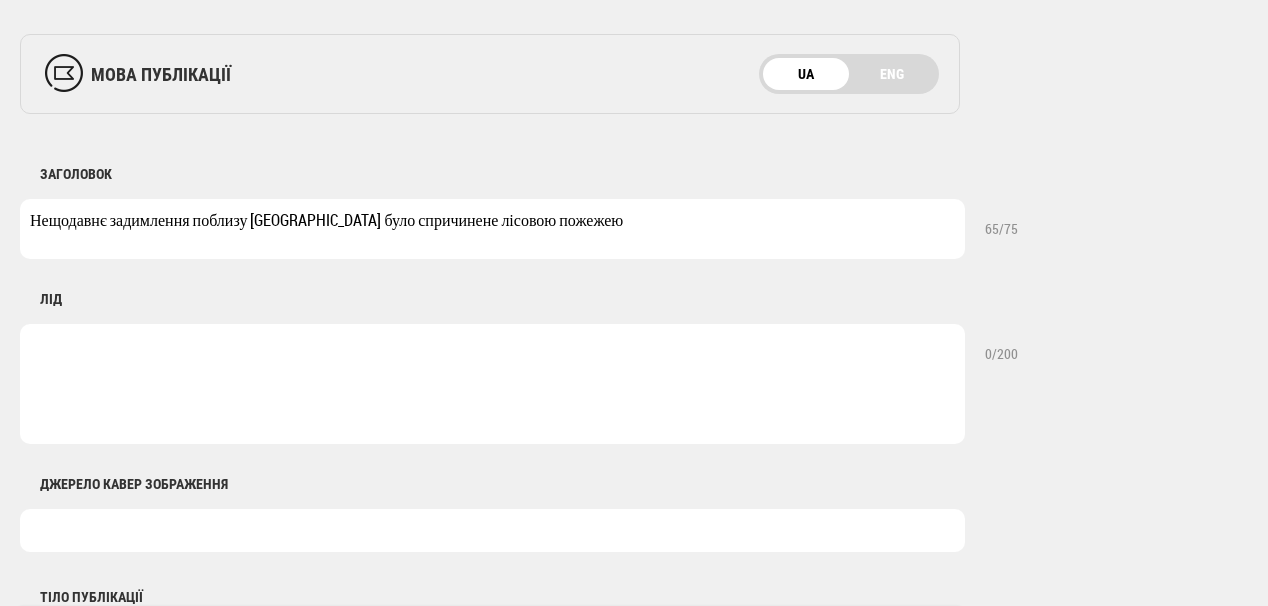 click on "Нещодавнє задимлення поблизу ЗАЕС було спричинене лісовою пожежею" at bounding box center [492, 229] 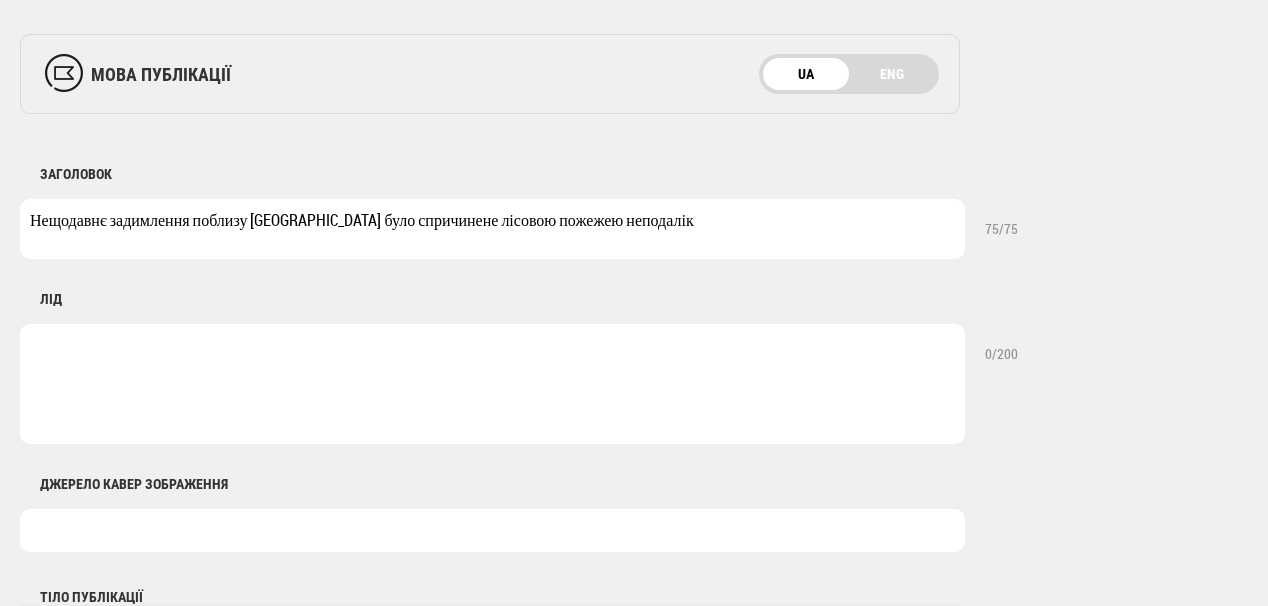 type on "Нещодавнє задимлення поблизу ЗАЕС було спричинене лісовою пожежею неподалік" 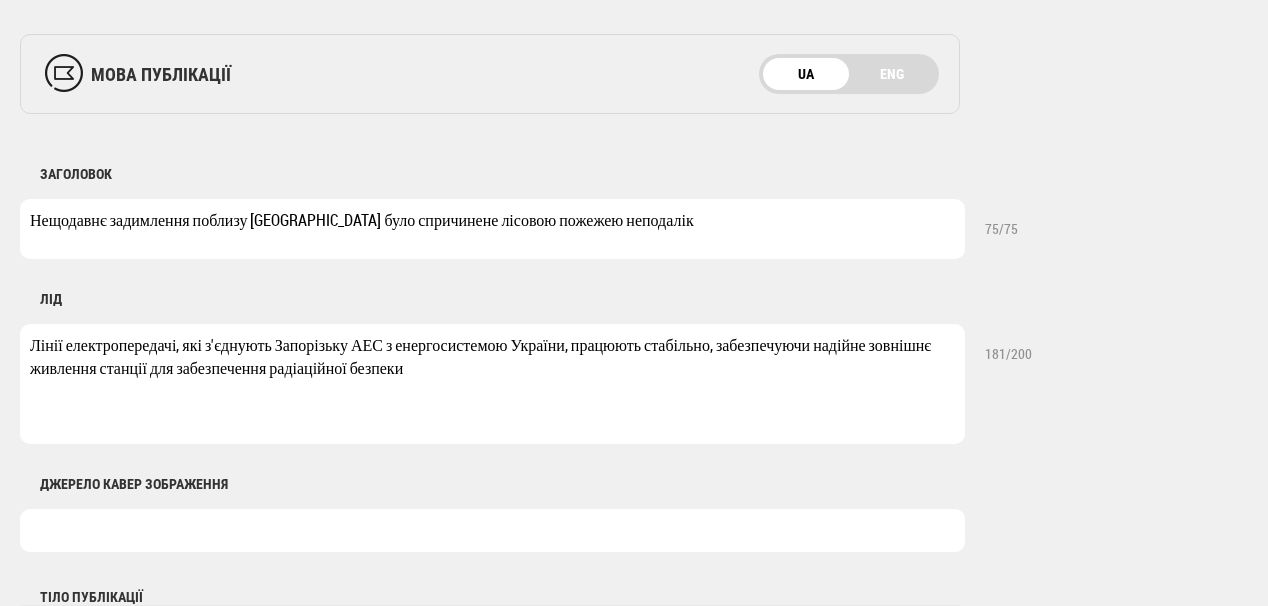 click on "Лінії електропередачі, які з'єднують Запорізьку АЕС з енергосистемою України, працюють стабільно, забезпечуючи надійне зовнішнє живлення станції для забезпечення радіаційної безпеки" at bounding box center [492, 384] 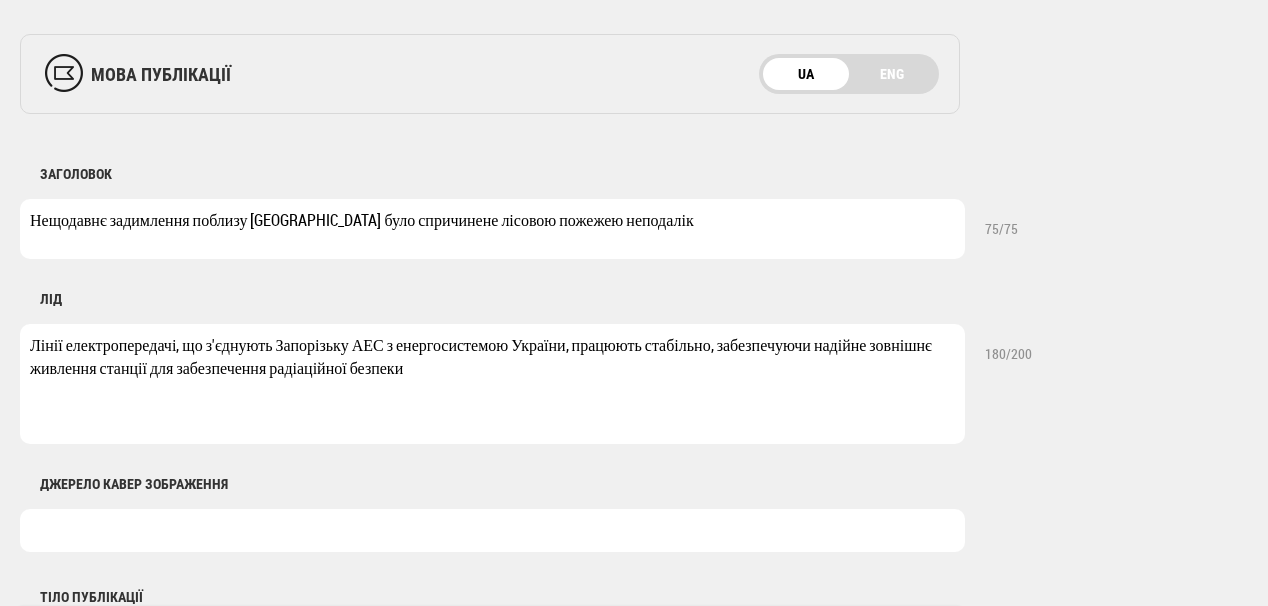 click on "Лінії електропередачі, що з'єднують Запорізьку АЕС з енергосистемою України, працюють стабільно, забезпечуючи надійне зовнішнє живлення станції для забезпечення радіаційної безпеки" at bounding box center (492, 384) 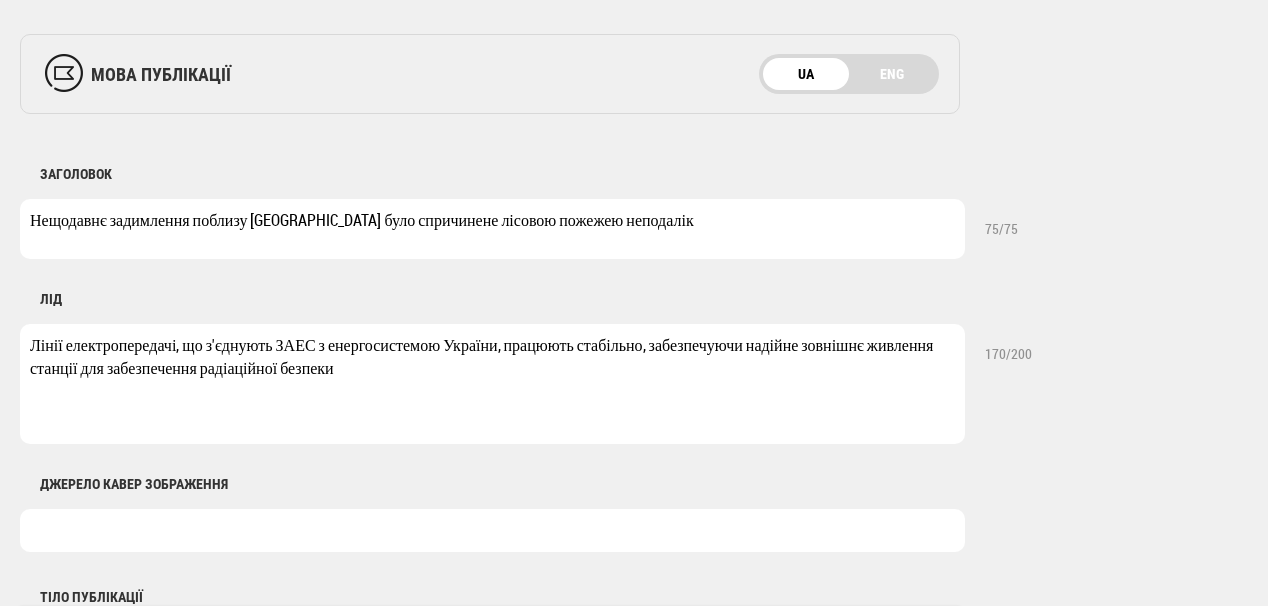 click on "Лінії електропередачі, що з'єднують ЗАЕС з енергосистемою України, працюють стабільно, забезпечуючи надійне зовнішнє живлення станції для забезпечення радіаційної безпеки" at bounding box center (492, 384) 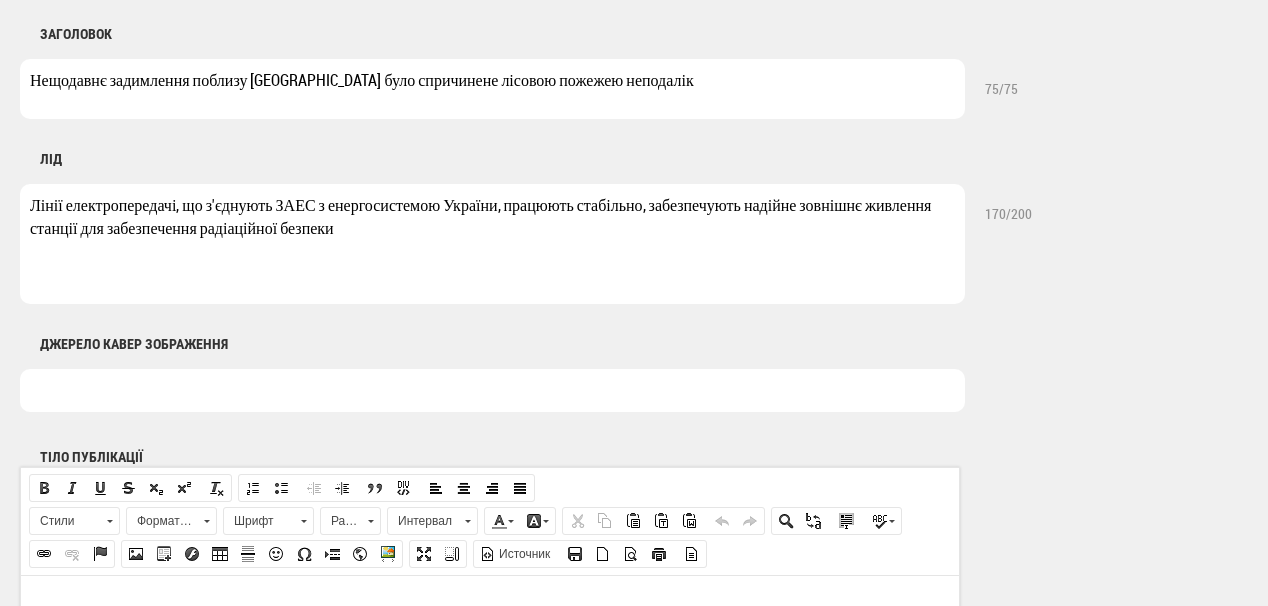 scroll, scrollTop: 880, scrollLeft: 0, axis: vertical 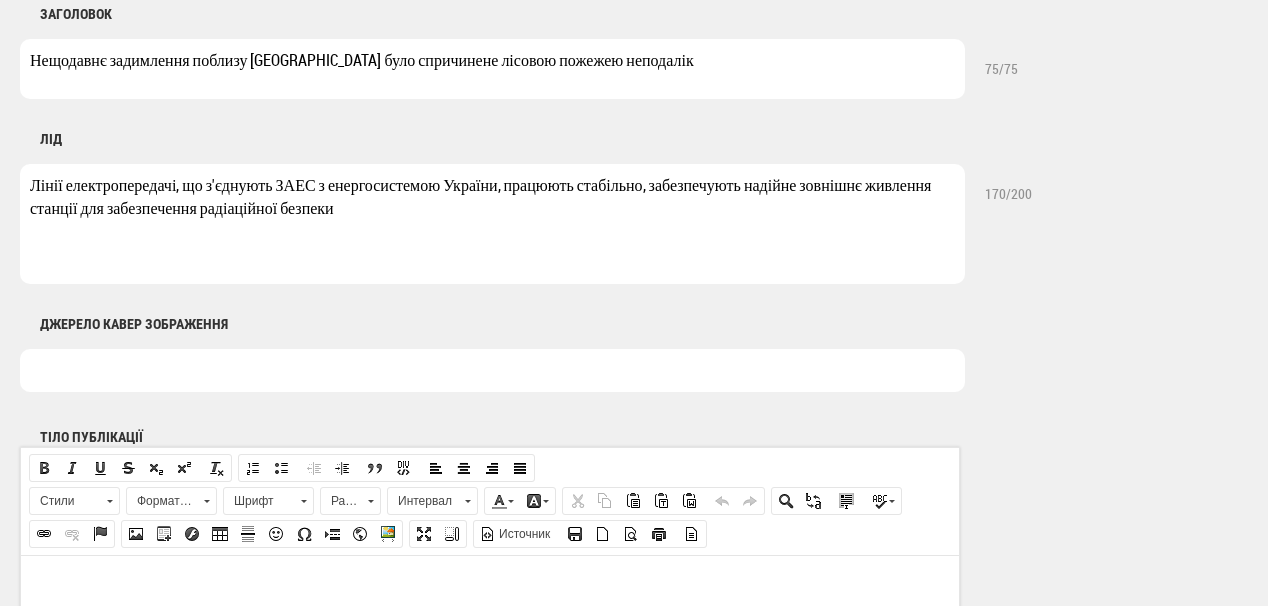 type on "Лінії електропередачі, що з'єднують ЗАЕС з енергосистемою України, працюють стабільно, забезпечують надійне зовнішнє живлення станції для забезпечення радіаційної безпеки" 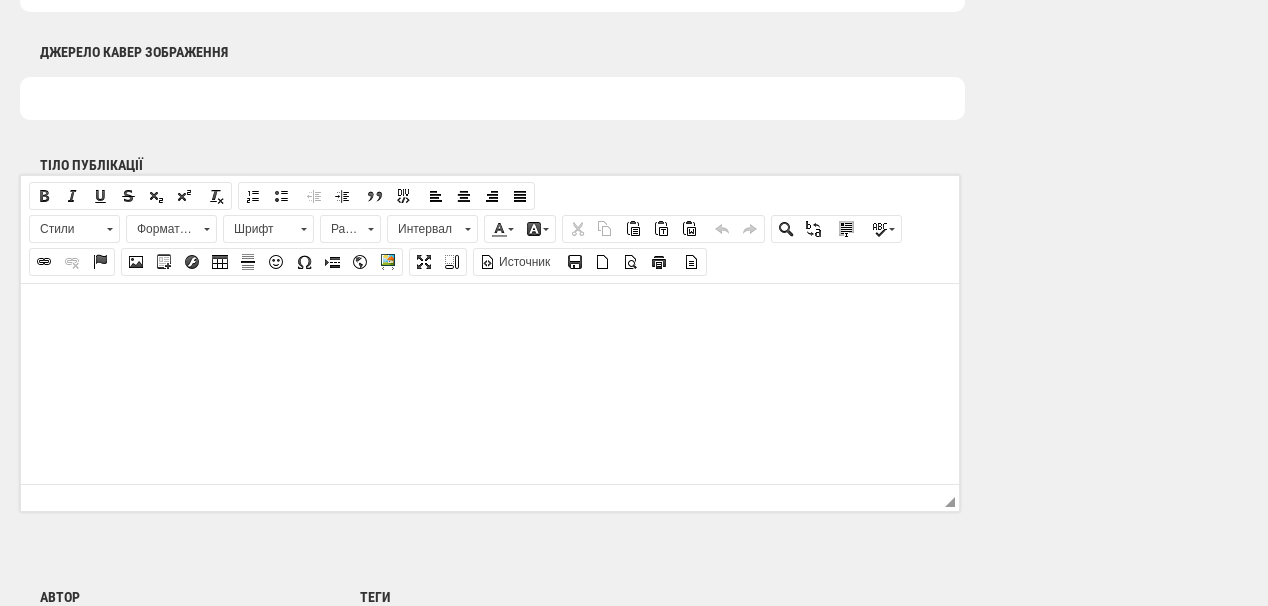 scroll, scrollTop: 1200, scrollLeft: 0, axis: vertical 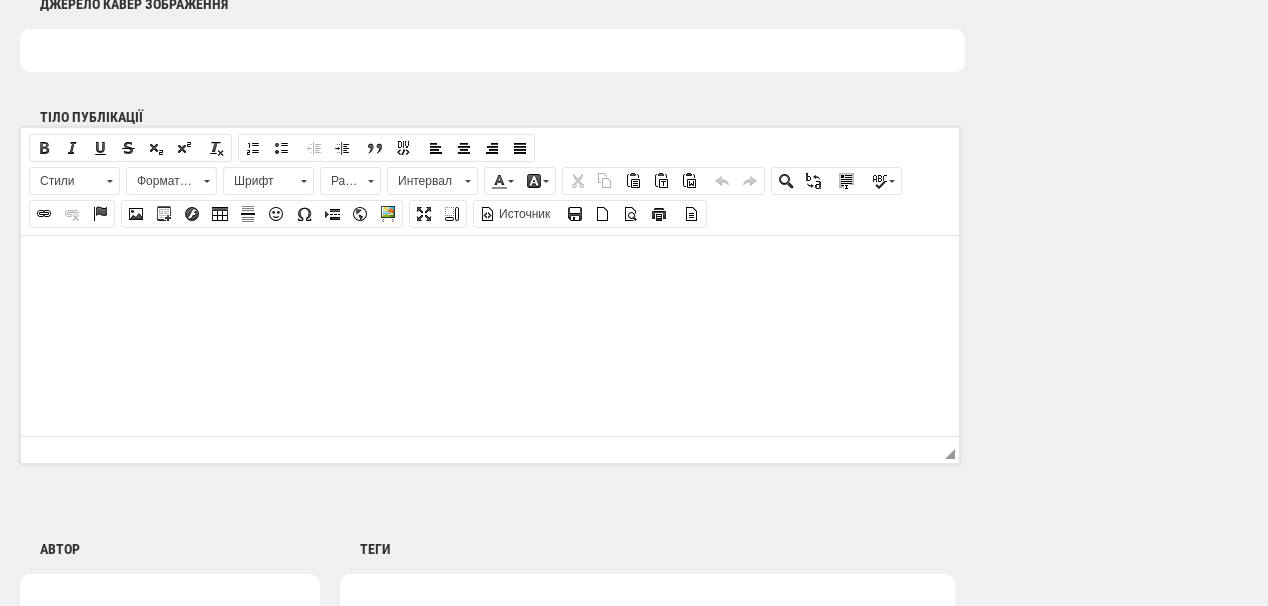 click at bounding box center [490, 265] 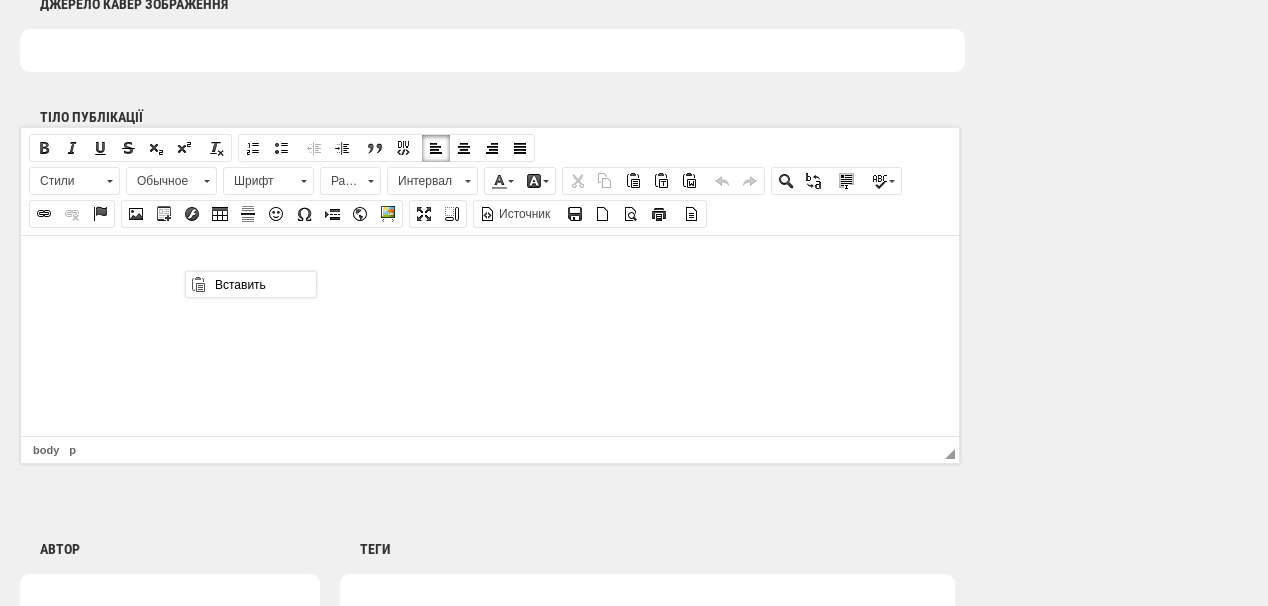 scroll, scrollTop: 0, scrollLeft: 0, axis: both 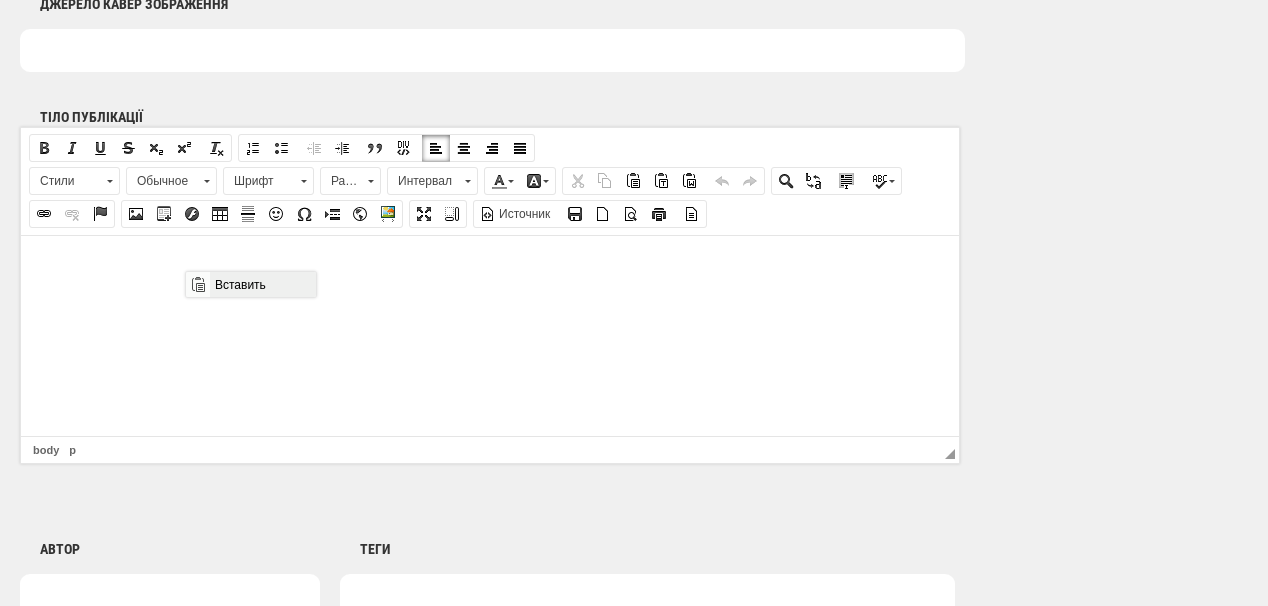 click on "Вставить" at bounding box center (262, 284) 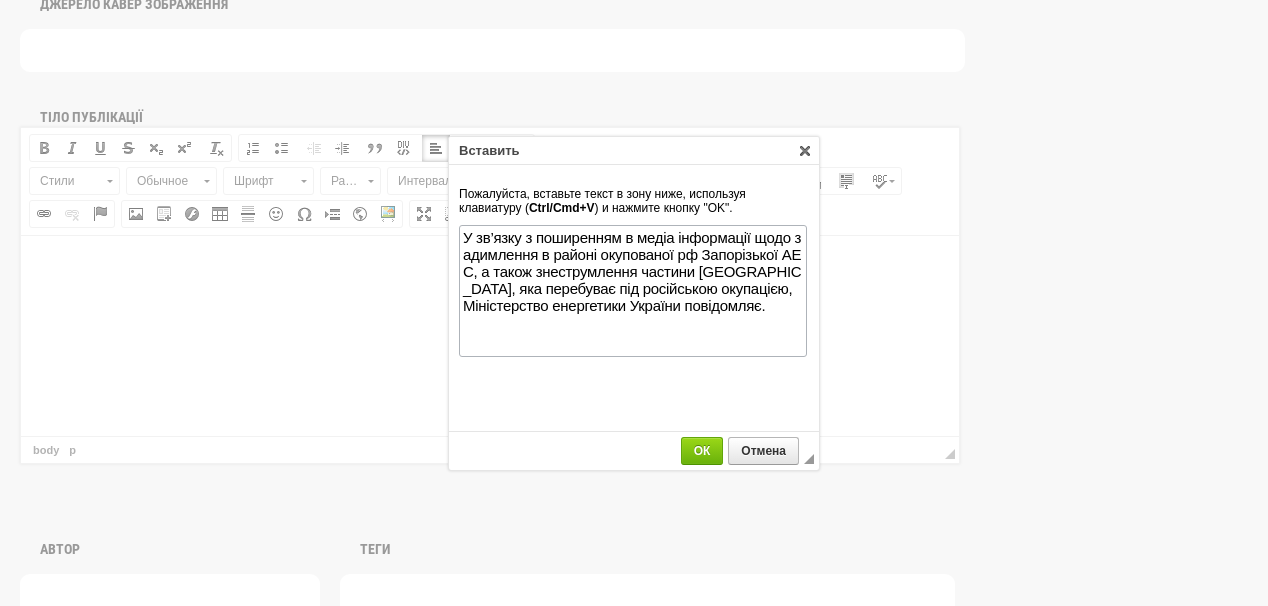 scroll, scrollTop: 0, scrollLeft: 0, axis: both 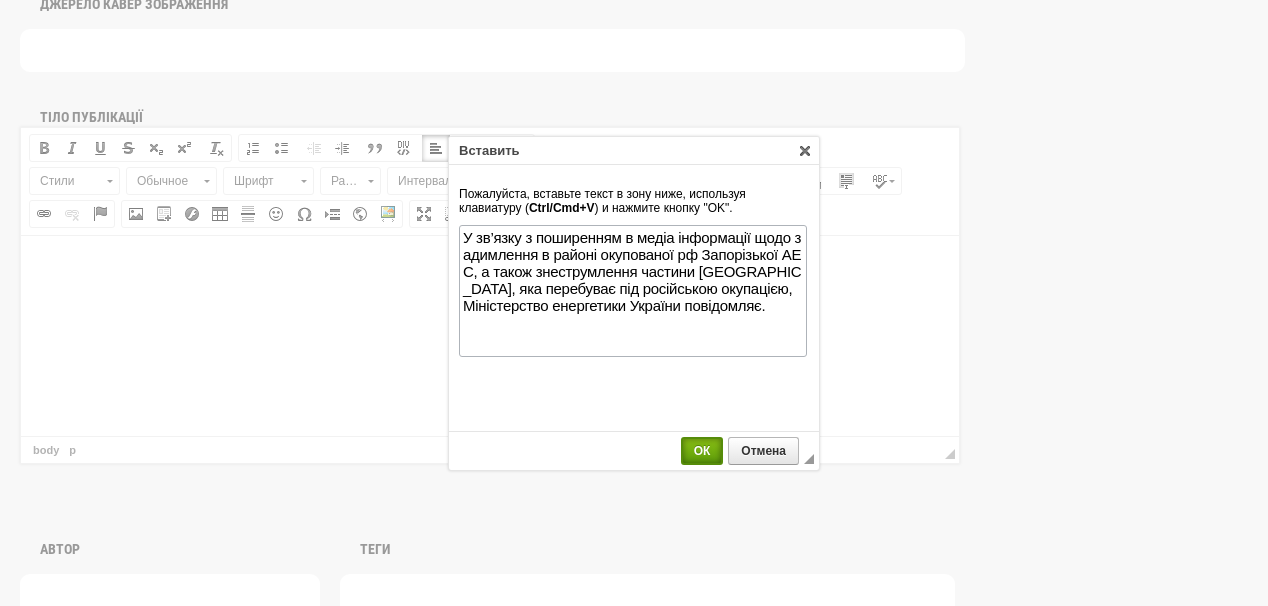drag, startPoint x: 698, startPoint y: 452, endPoint x: 430, endPoint y: 137, distance: 413.58072 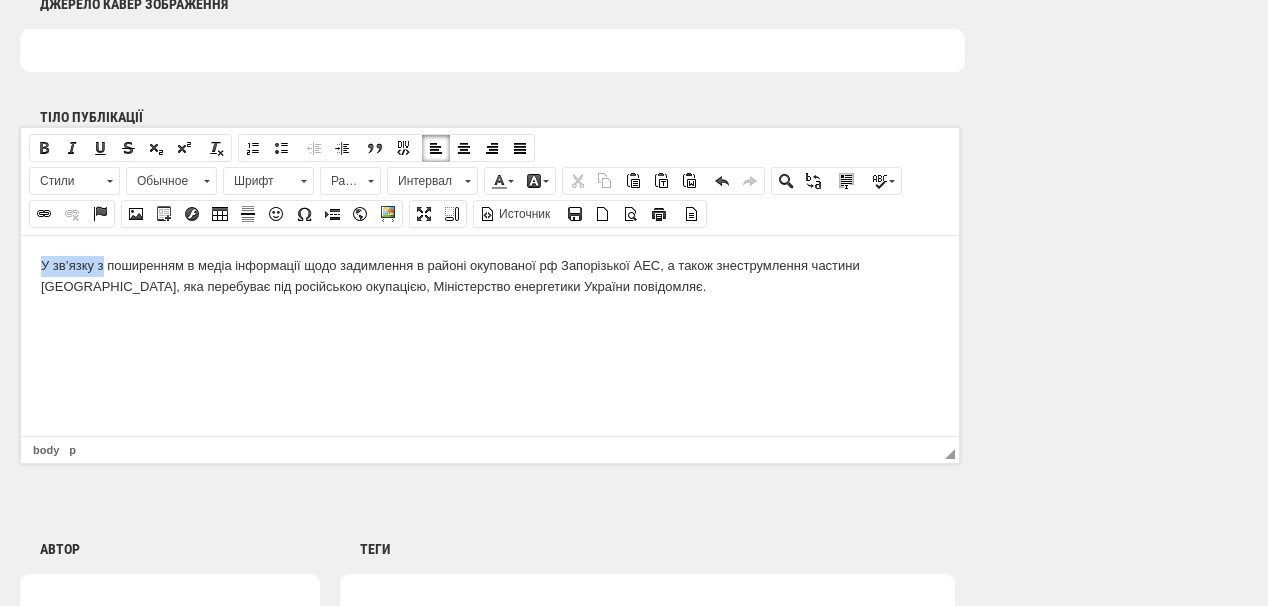 drag, startPoint x: 37, startPoint y: 264, endPoint x: 105, endPoint y: 263, distance: 68.007355 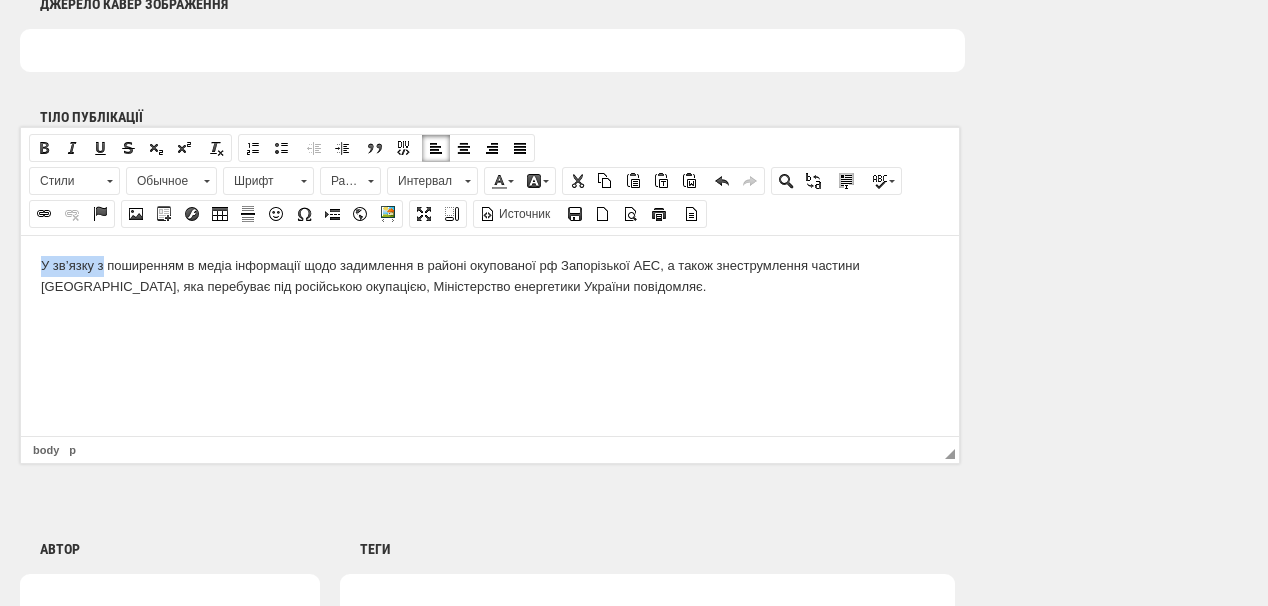 type 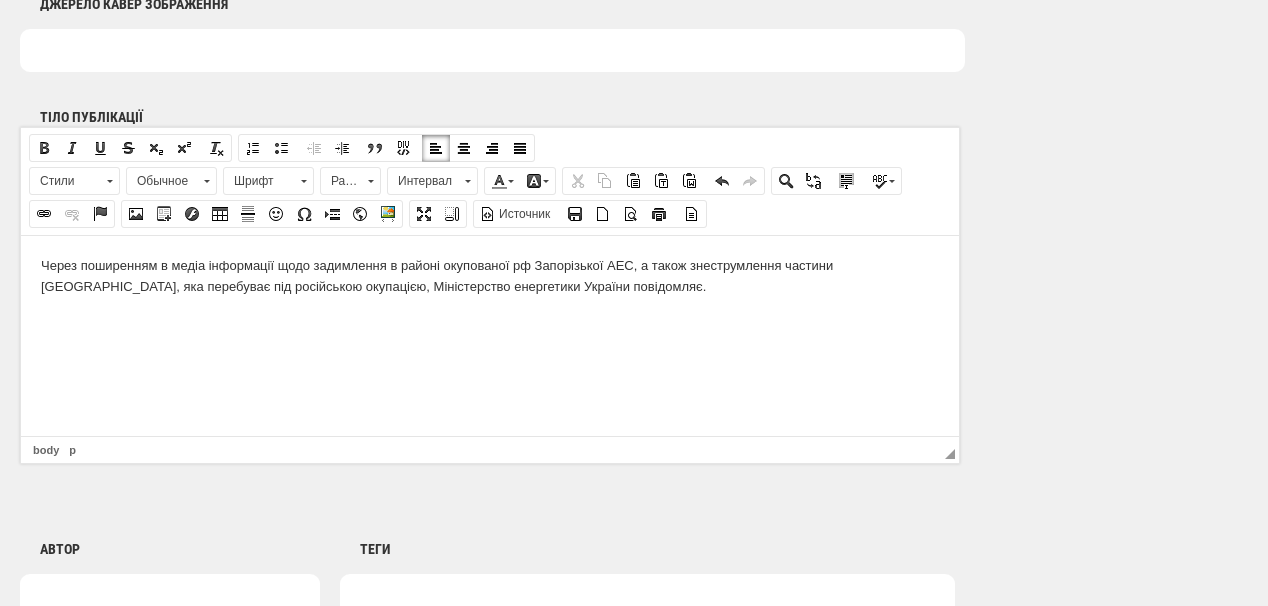 click on "Через поширенням в медіа інформації щодо задимлення в районі окупованої рф Запорізької АЕС, а також знеструмлення частини Запорізької області, яка перебуває під російською окупацією, Міністерство енергетики України повідомляє." at bounding box center [490, 276] 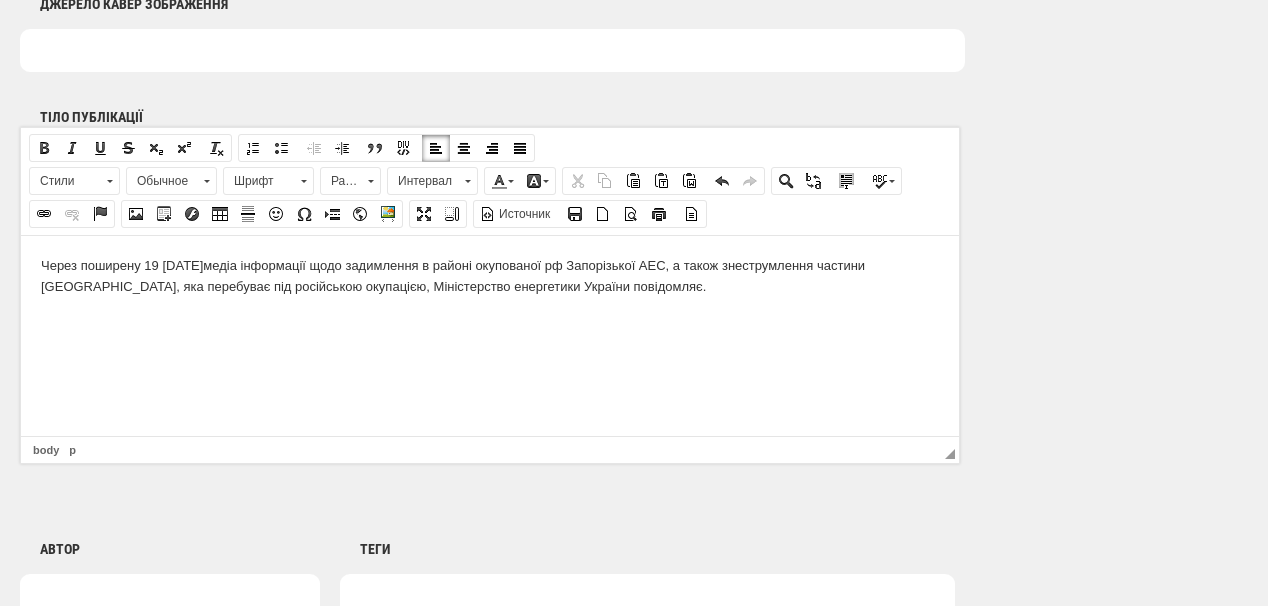 click on "Через поширену 19 липня у  медіа інформації щодо задимлення в районі окупованої рф Запорізької АЕС, а також знеструмлення частини Запорізької області, яка перебуває під російською окупацією, Міністерство енергетики України повідомляє." at bounding box center [490, 276] 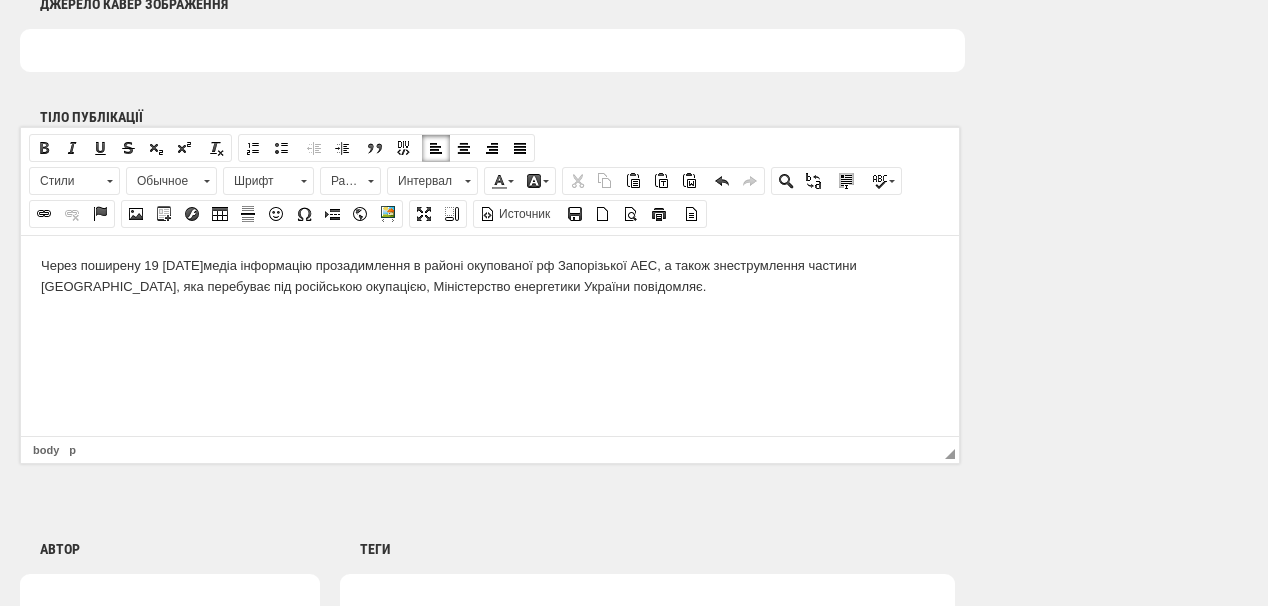 click on "Через поширену 19 липня у  медіа інформацію про  задимлення в районі окупованої рф Запорізької АЕС, а також знеструмлення частини Запорізької області, яка перебуває під російською окупацією, Міністерство енергетики України повідомляє." at bounding box center (490, 276) 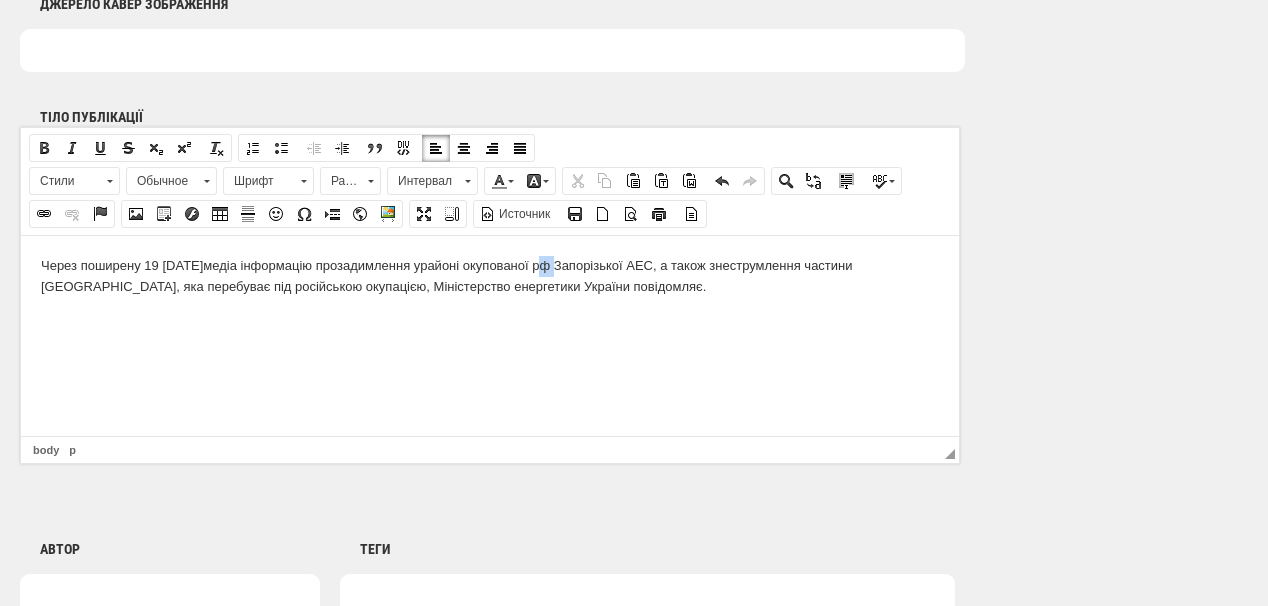 drag, startPoint x: 549, startPoint y: 267, endPoint x: 569, endPoint y: 267, distance: 20 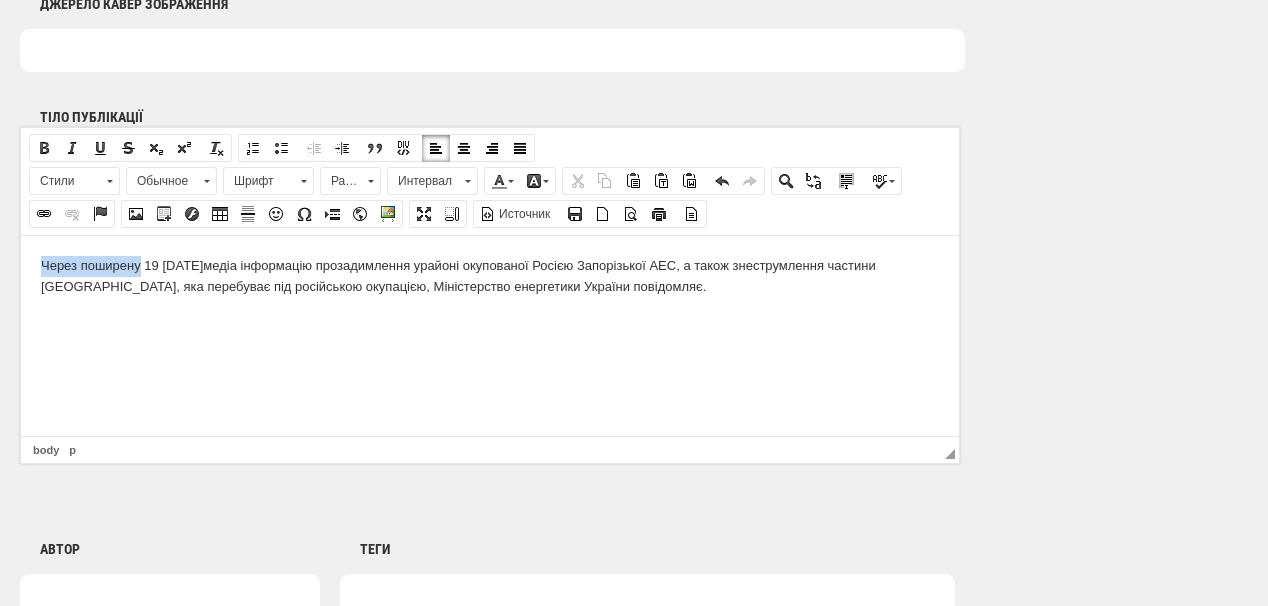 drag, startPoint x: 36, startPoint y: 264, endPoint x: 141, endPoint y: 263, distance: 105.00476 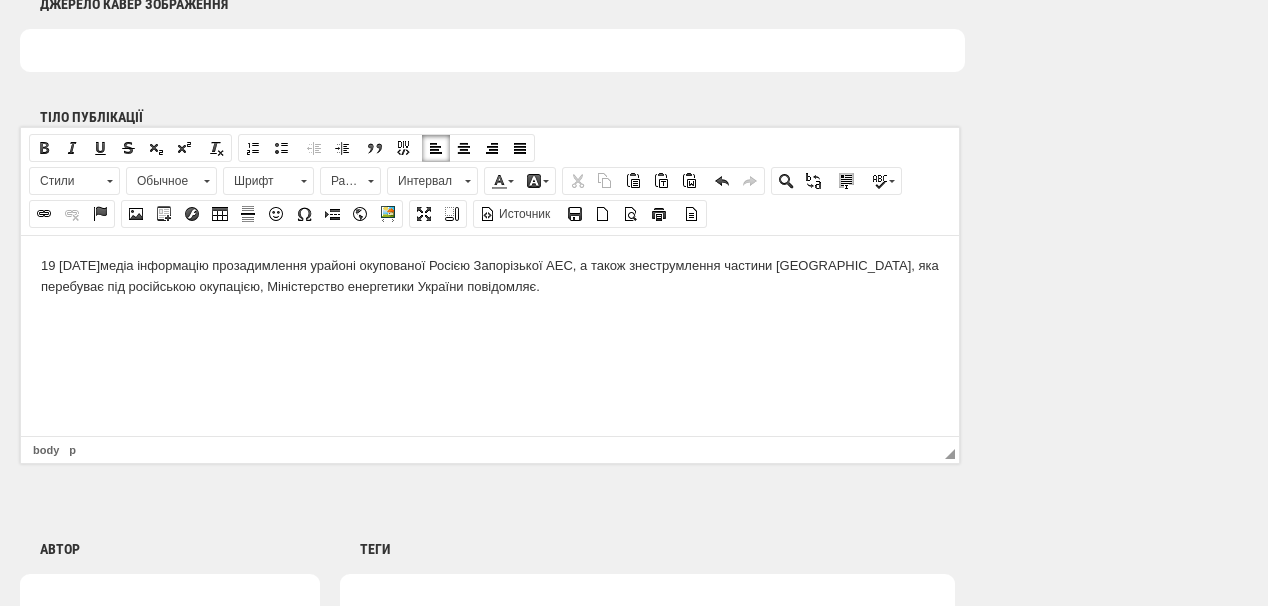 click on "19 липня у  медіа інформацію про  задимлення у  районі окупованої Росією Запорізької АЕС, а також знеструмлення частини Запорізької області, яка перебуває під російською окупацією, Міністерство енергетики України повідомляє." at bounding box center (490, 276) 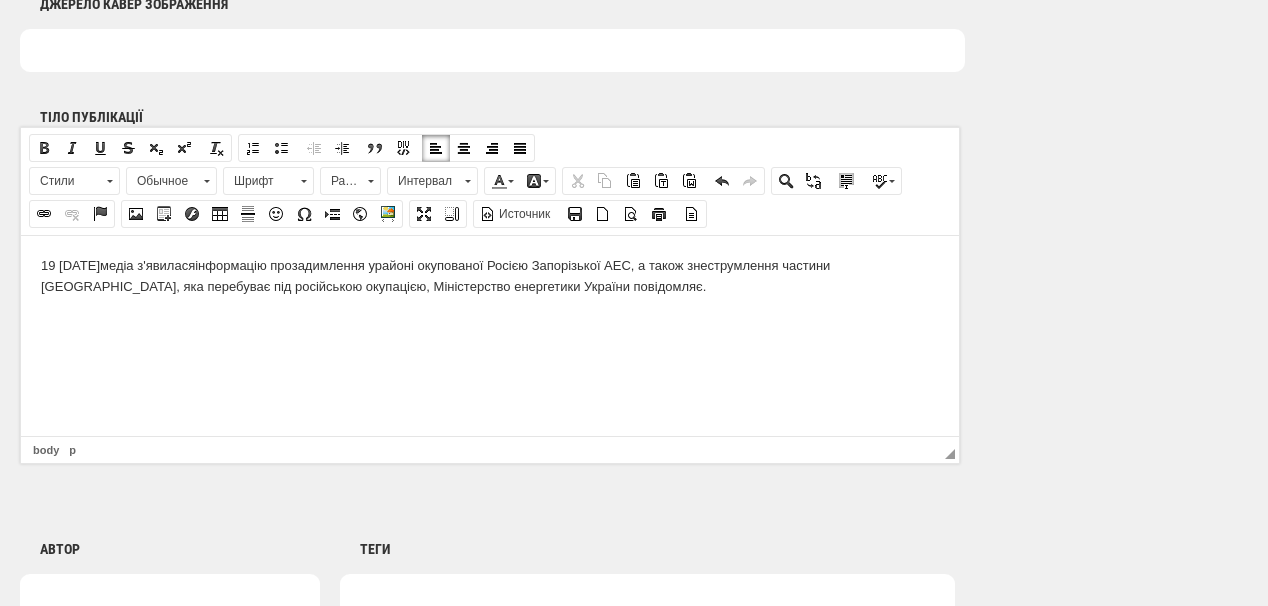 click on "19 липня у  медіа з'явилася  інформацію про  задимлення у  районі окупованої Росією Запорізької АЕС, а також знеструмлення частини Запорізької області, яка перебуває під російською окупацією, Міністерство енергетики України повідомляє." at bounding box center [490, 276] 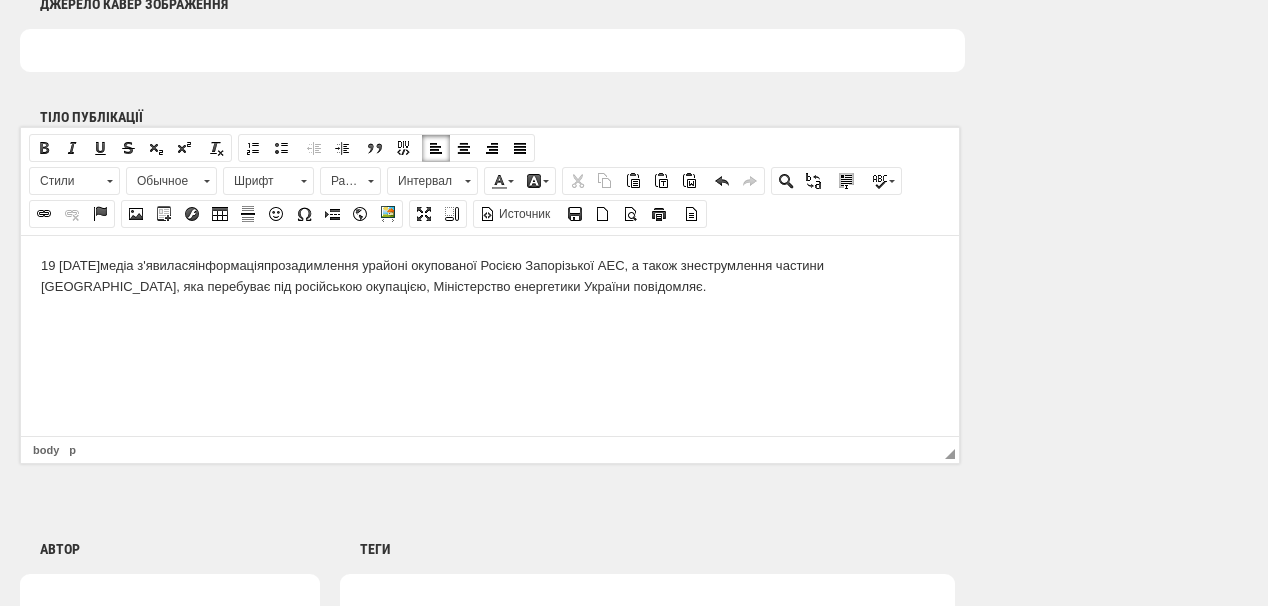 click on "19 липня у  медіа з'явилася  інформація  про  задимлення у  районі окупованої Росією Запорізької АЕС, а також знеструмлення частини Запорізької області, яка перебуває під російською окупацією, Міністерство енергетики України повідомляє." at bounding box center (490, 276) 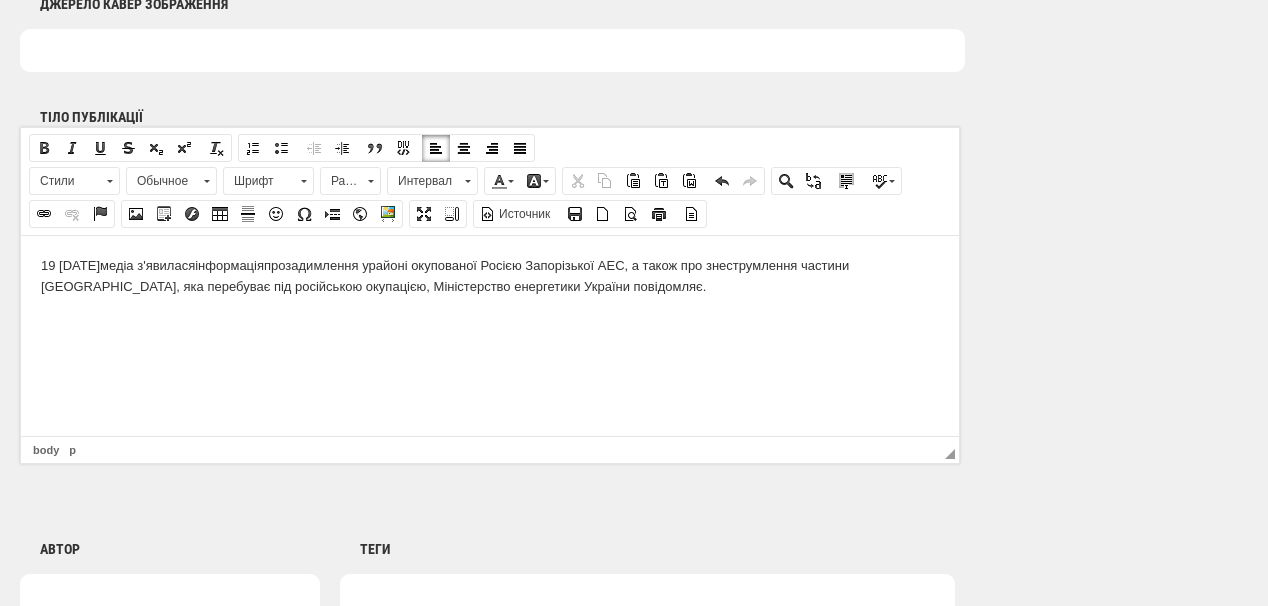 scroll, scrollTop: 1280, scrollLeft: 0, axis: vertical 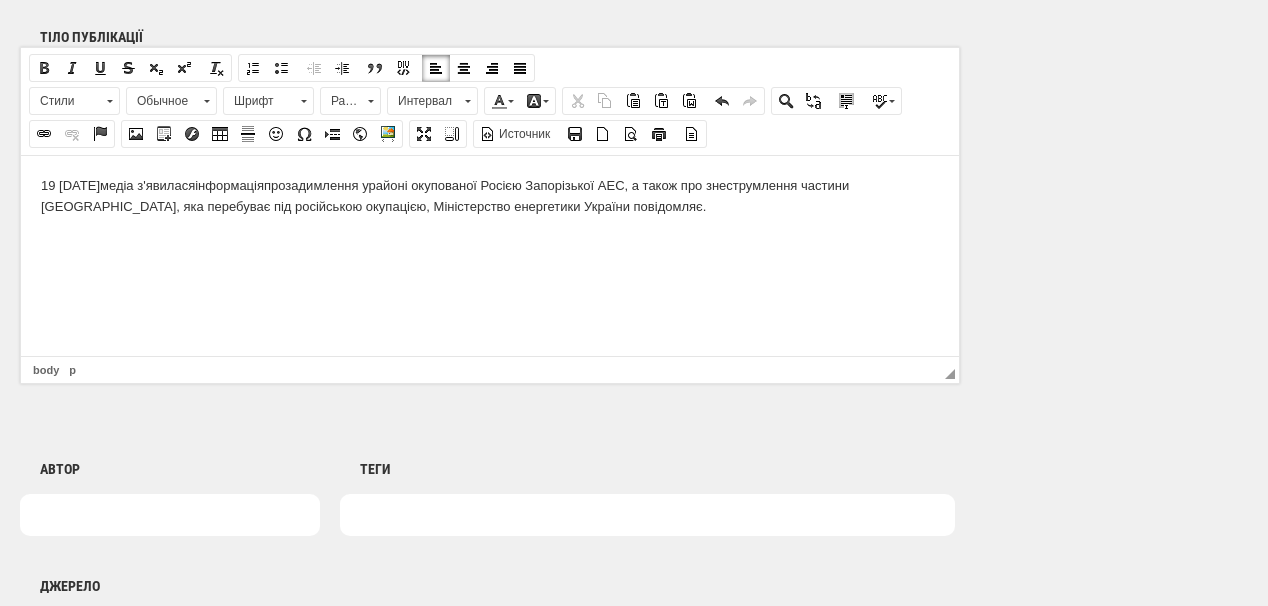 click on "19 липня у  медіа з'явилася  інформація  про  задимлення у  районі окупованої Росією Запорізької АЕС, а також про знеструмлення частини Запорізької області, яка перебуває під російською окупацією, Міністерство енергетики України повідомляє." at bounding box center (490, 196) 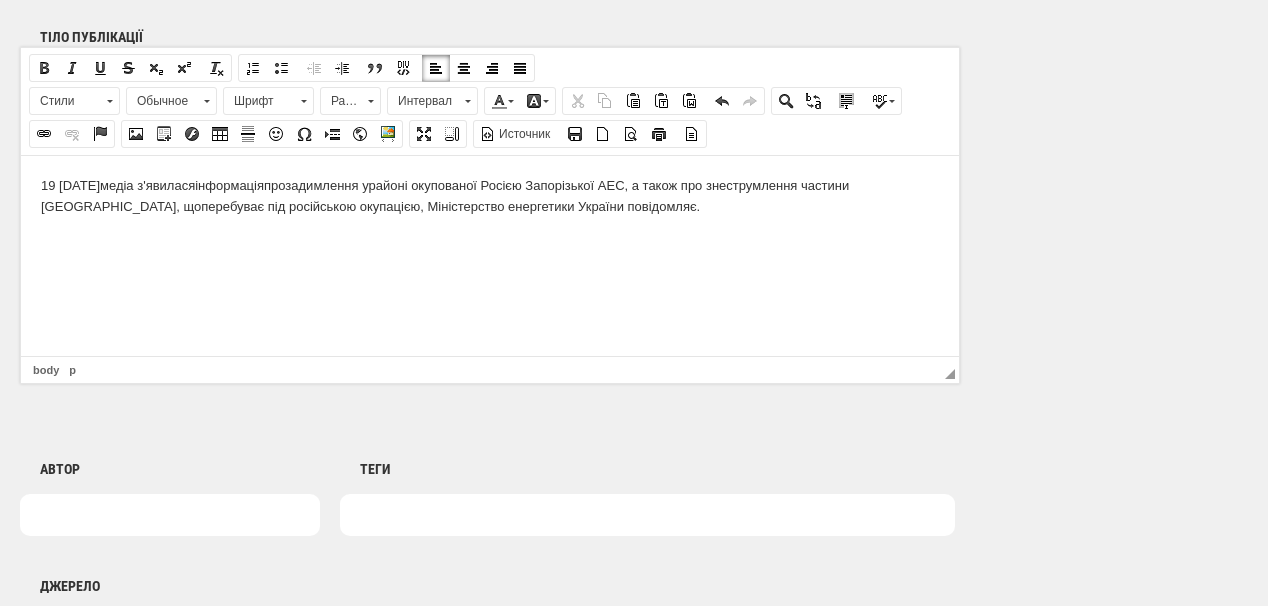 drag, startPoint x: 694, startPoint y: 207, endPoint x: 402, endPoint y: 202, distance: 292.04282 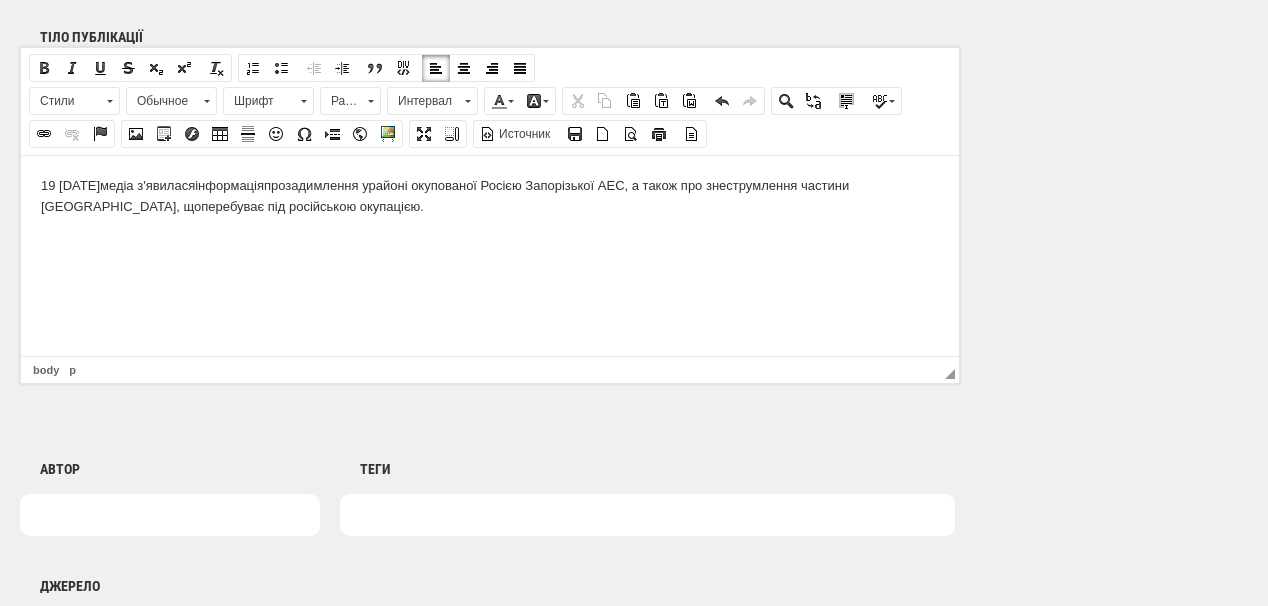 click on "19 липня у  медіа з'явилася  інформація  про  задимлення у  районі окупованої Росією Запорізької АЕС, а також про знеструмлення частини Запорізької області, що  перебуває під російською окупацією." at bounding box center [490, 196] 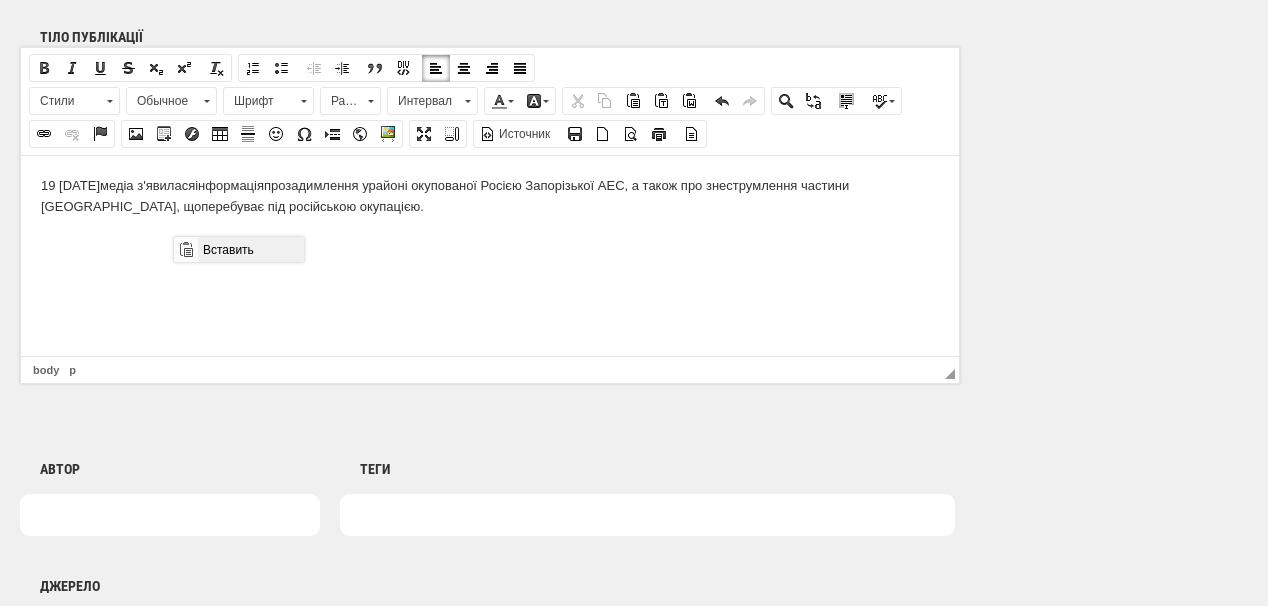 drag, startPoint x: 221, startPoint y: 251, endPoint x: 530, endPoint y: 484, distance: 387.00128 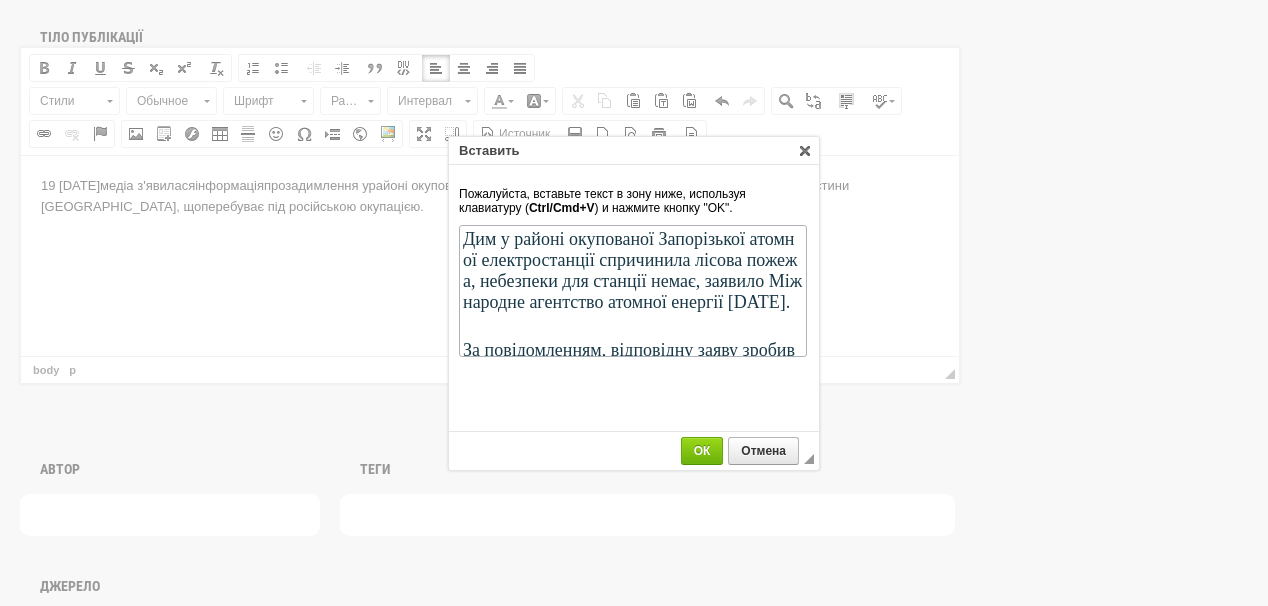 scroll, scrollTop: 390, scrollLeft: 0, axis: vertical 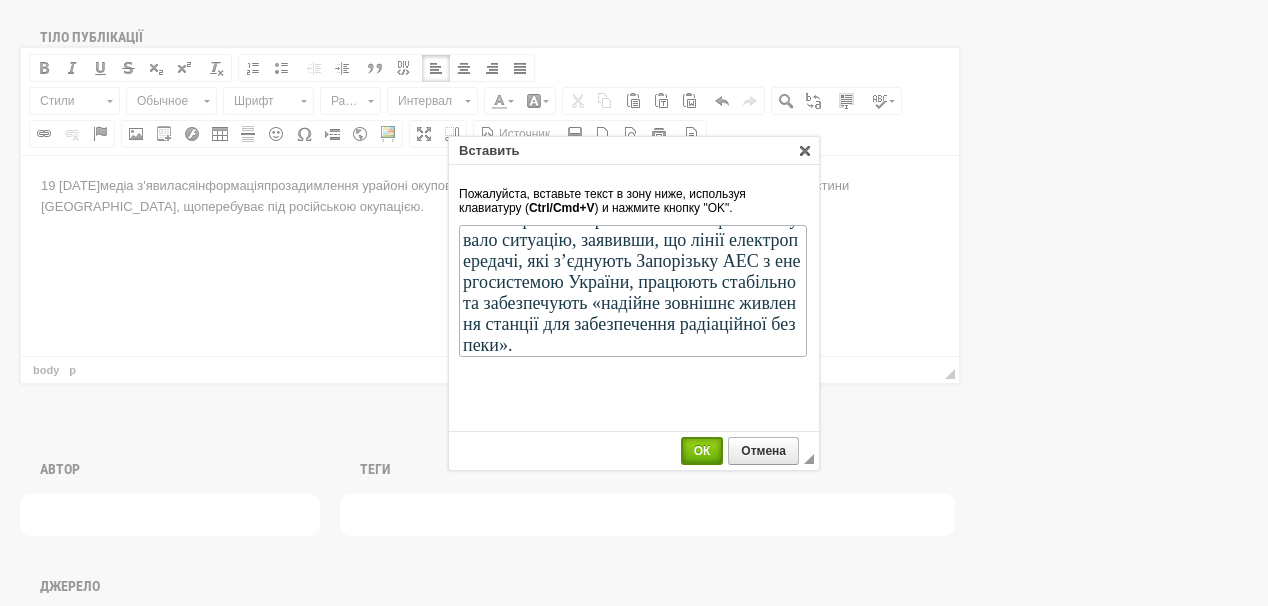 click on "ОК" at bounding box center (702, 451) 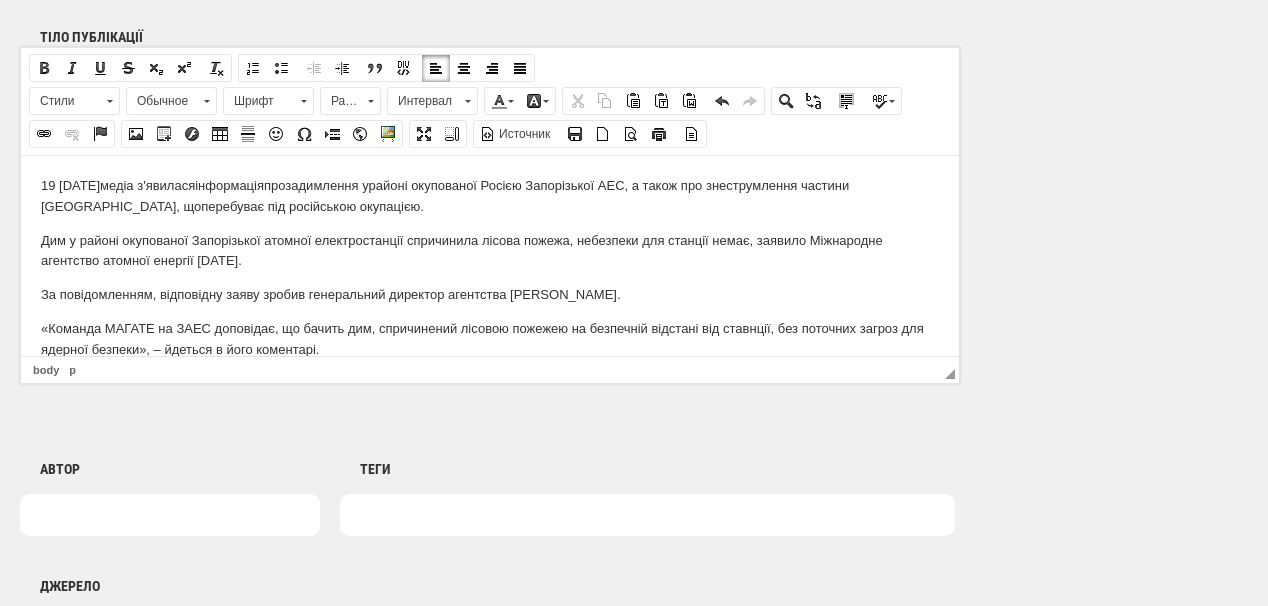 scroll, scrollTop: 56, scrollLeft: 0, axis: vertical 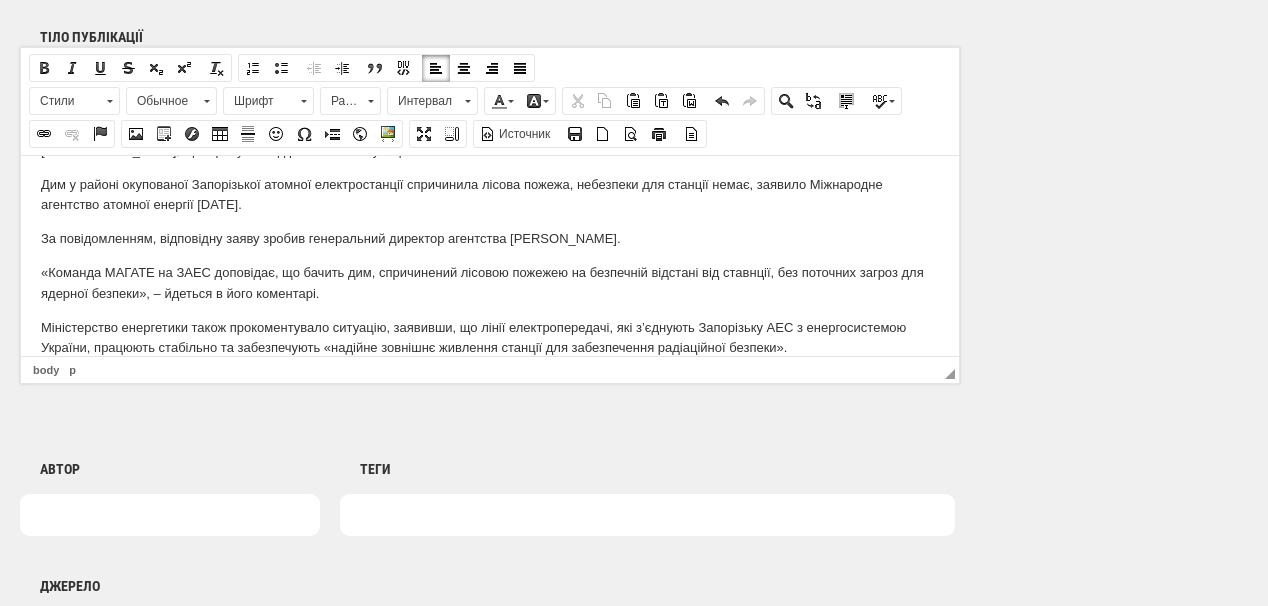 click on "Дим у районі окупованої Запорізької атомної електростанції спричинила лісова пожежа, небезпеки для станції немає, заявило Міжнародне агентство атомної енергії 19 липня." at bounding box center [490, 195] 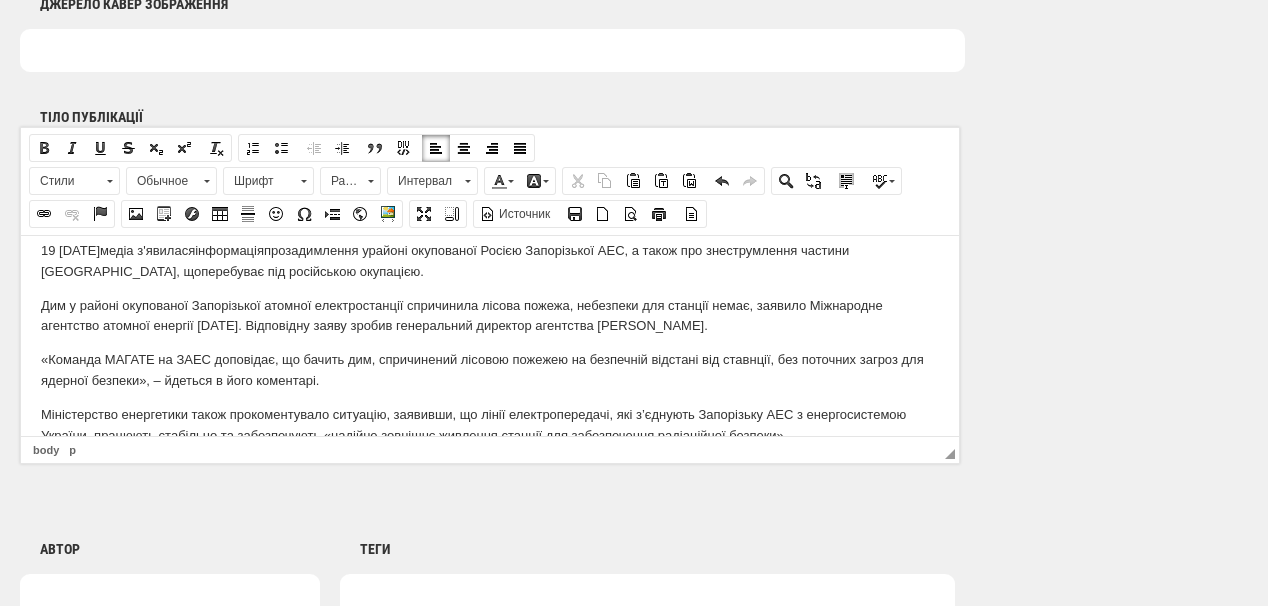 scroll, scrollTop: 0, scrollLeft: 0, axis: both 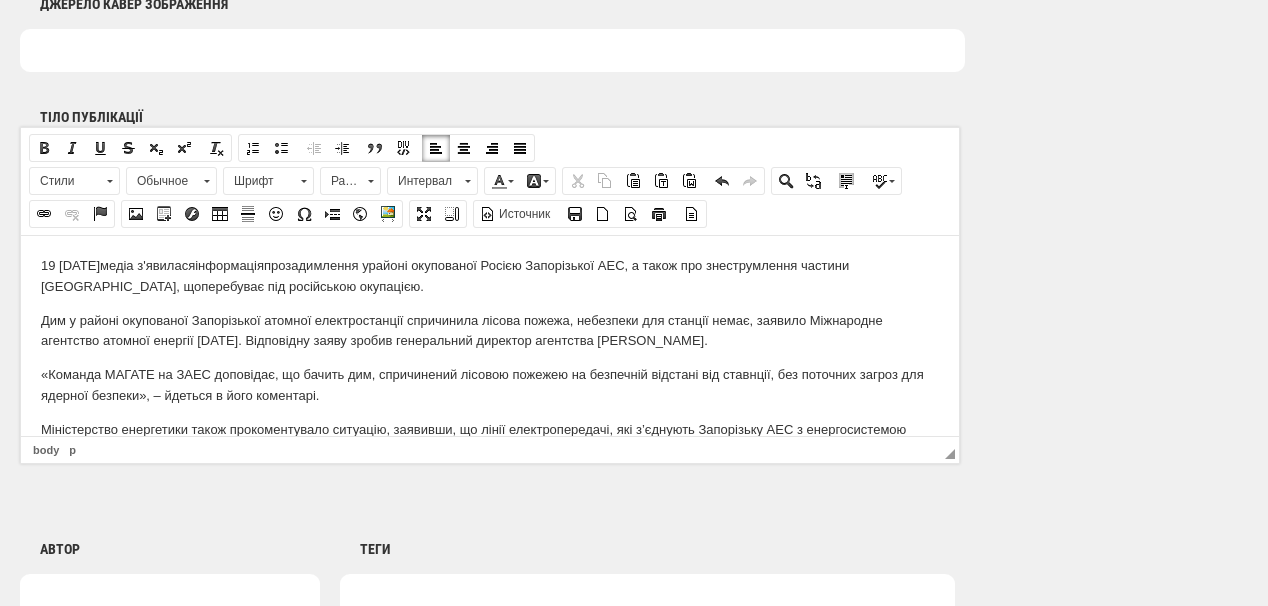 click on "Дим у районі окупованої Запорізької атомної електростанції спричинила лісова пожежа, небезпеки для станції немає, заявило Міжнародне агентство атомної енергії 19 липня. В ідповідну заяву зробив генеральний директор агентства Рафаель Маріано Ґроссі." at bounding box center (490, 331) 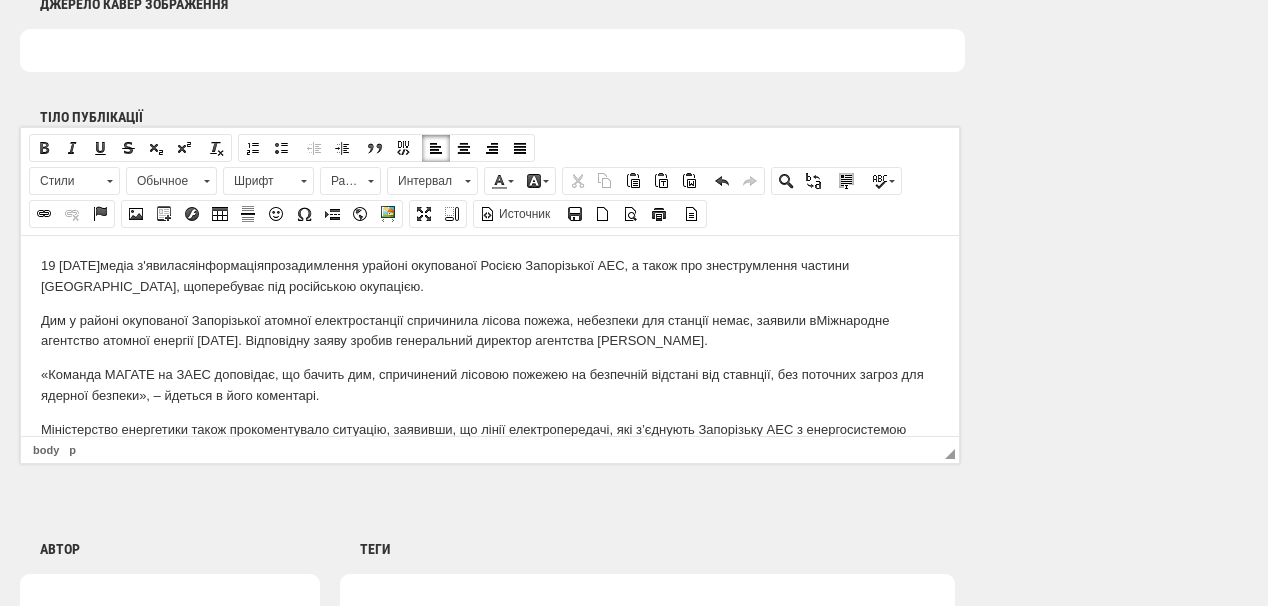 click on "Дим у районі окупованої Запорізької атомної електростанції спричинила лісова пожежа, небезпеки для станції немає, заявили в  Міжнародне агентство атомної енергії 19 липня. В ідповідну заяву зробив генеральний директор агентства Рафаель Маріано Ґроссі." at bounding box center [490, 331] 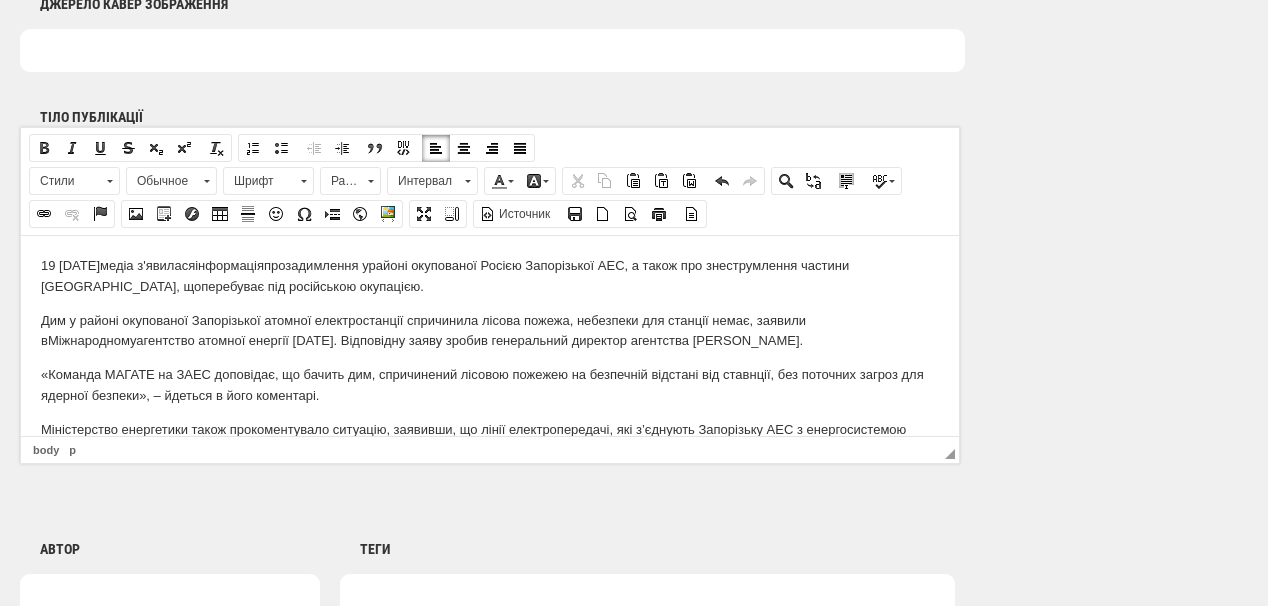 click on "Дим у районі окупованої Запорізької атомної електростанції спричинила лісова пожежа, небезпеки для станції немає, заявили в  Міжнародному  агентство атомної енергії 19 липня. В ідповідну заяву зробив генеральний директор агентства Рафаель Маріано Ґроссі." at bounding box center (490, 331) 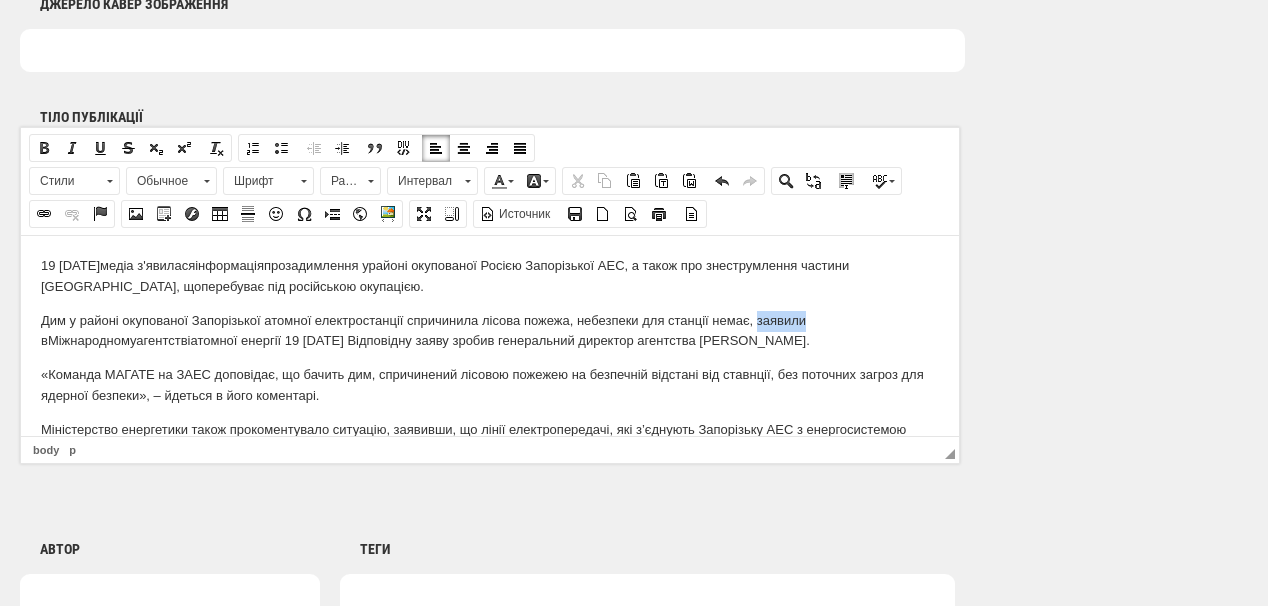 drag, startPoint x: 756, startPoint y: 321, endPoint x: 805, endPoint y: 315, distance: 49.365982 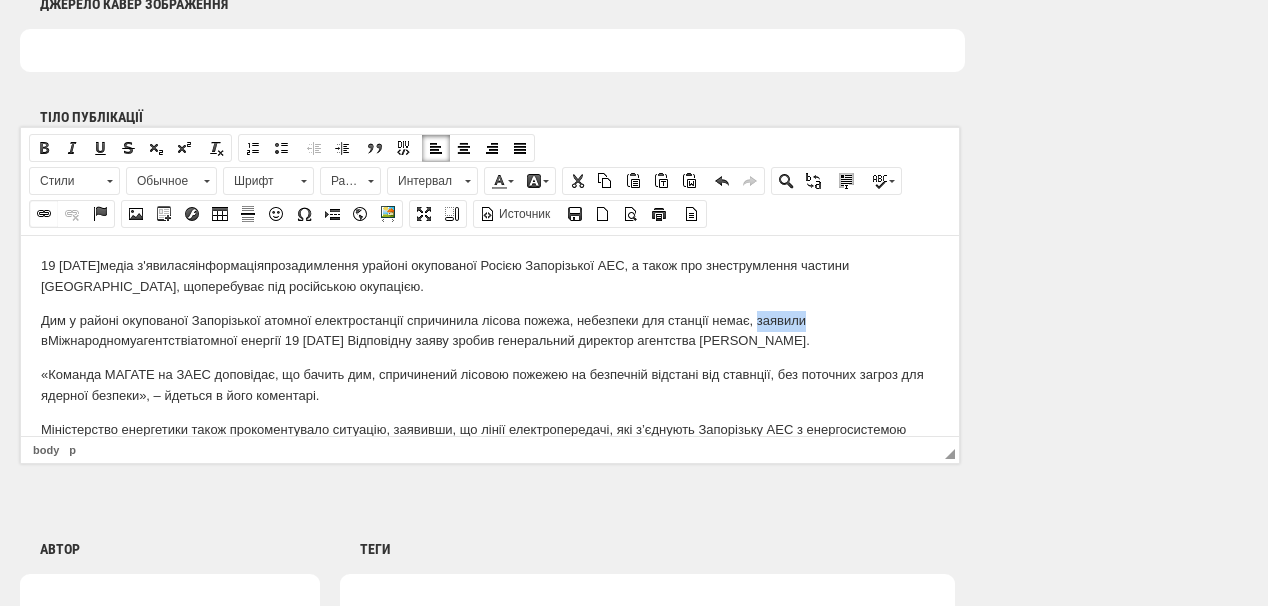 click at bounding box center [44, 214] 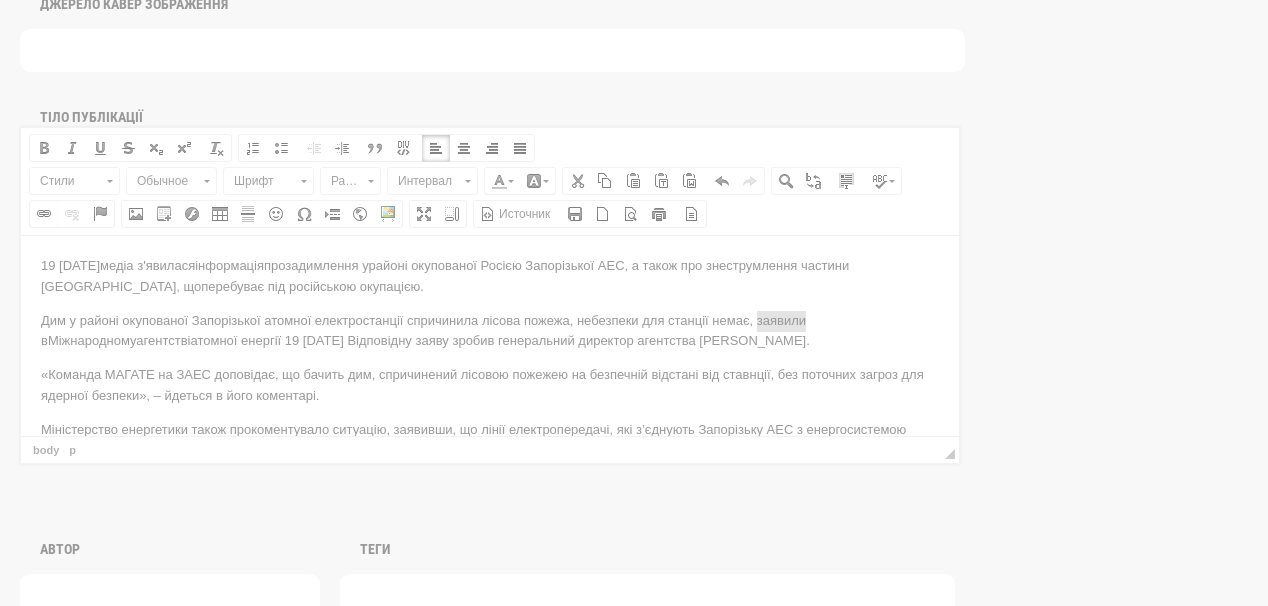 scroll, scrollTop: 0, scrollLeft: 0, axis: both 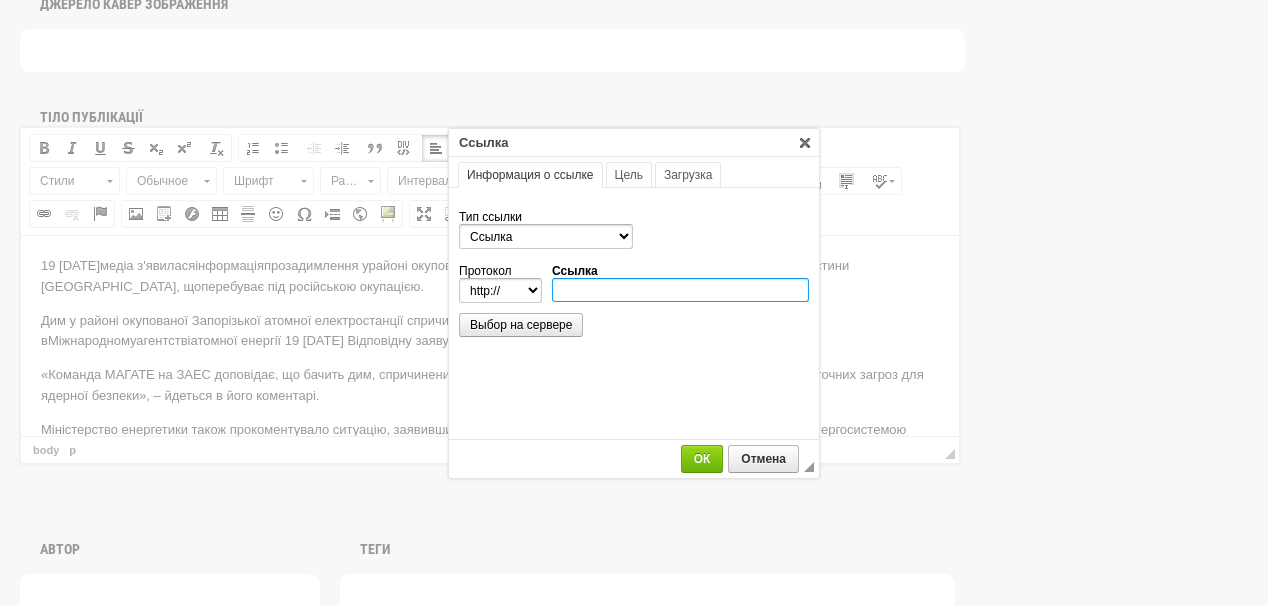 click on "Ссылка" at bounding box center [680, 290] 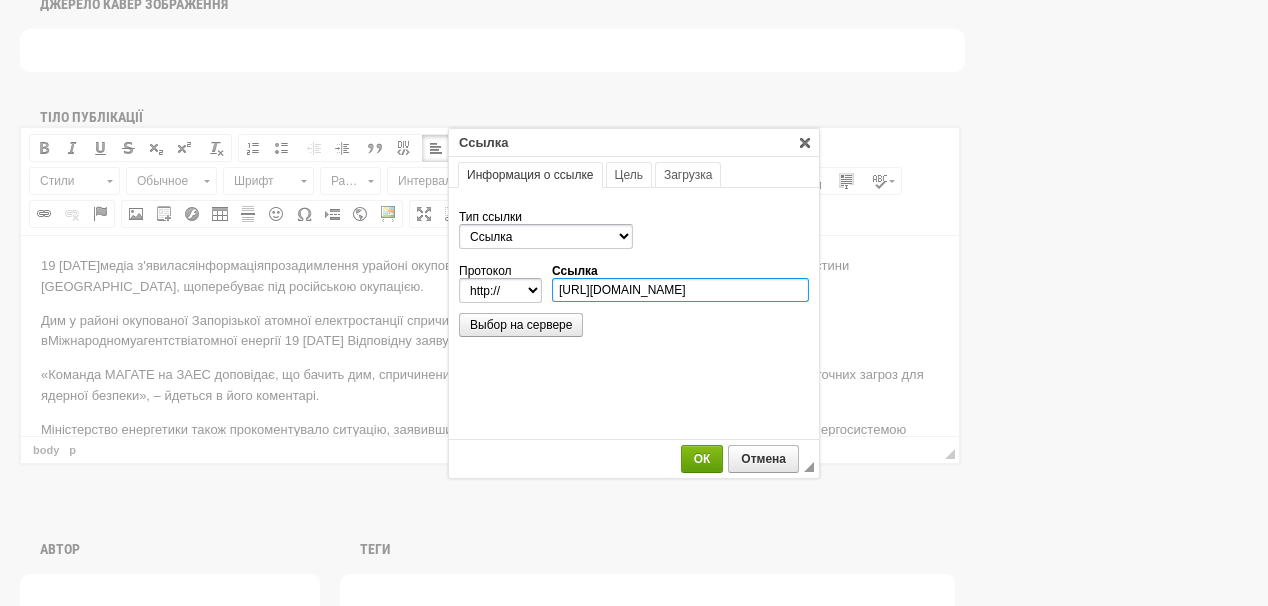 scroll, scrollTop: 0, scrollLeft: 197, axis: horizontal 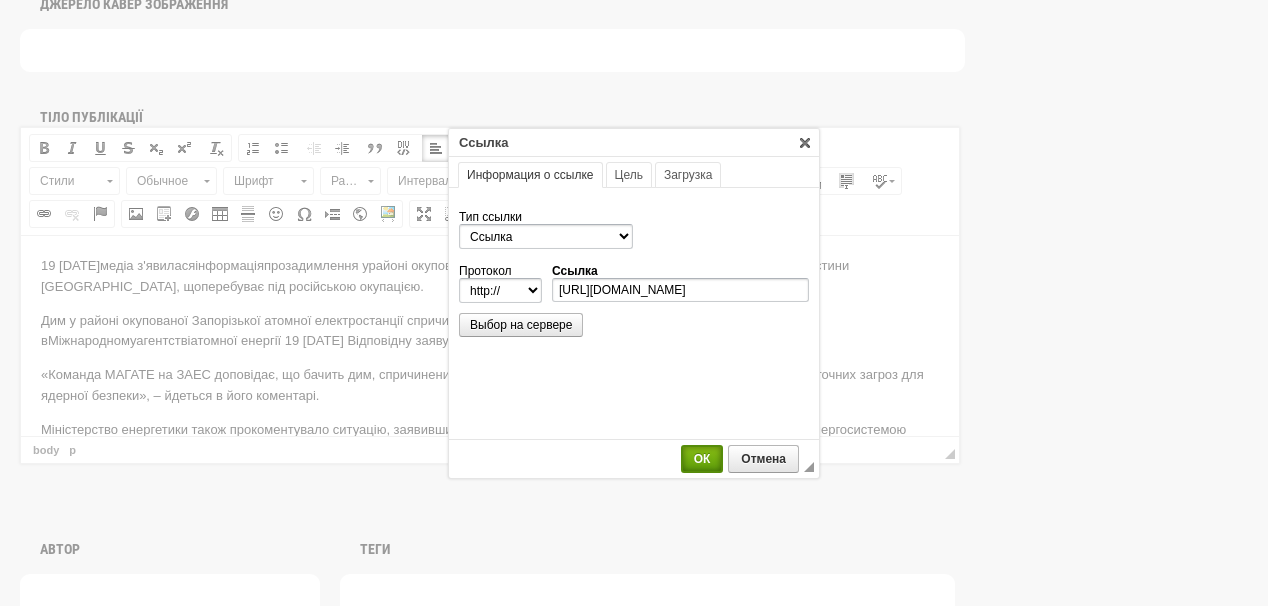 select on "https://" 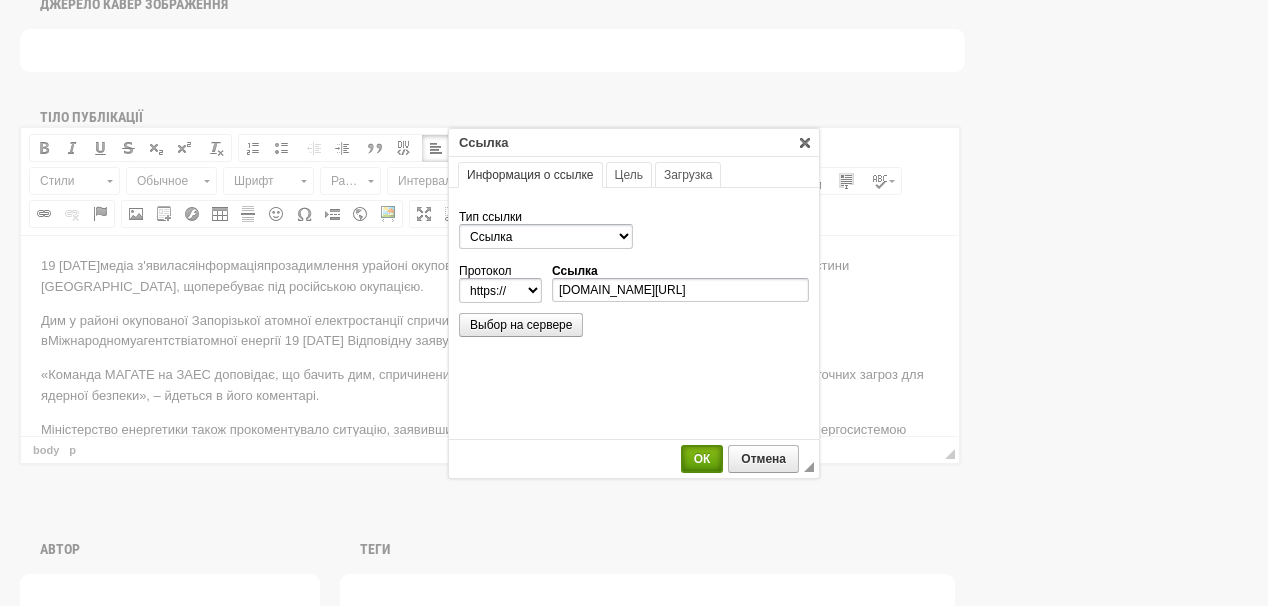 scroll, scrollTop: 0, scrollLeft: 0, axis: both 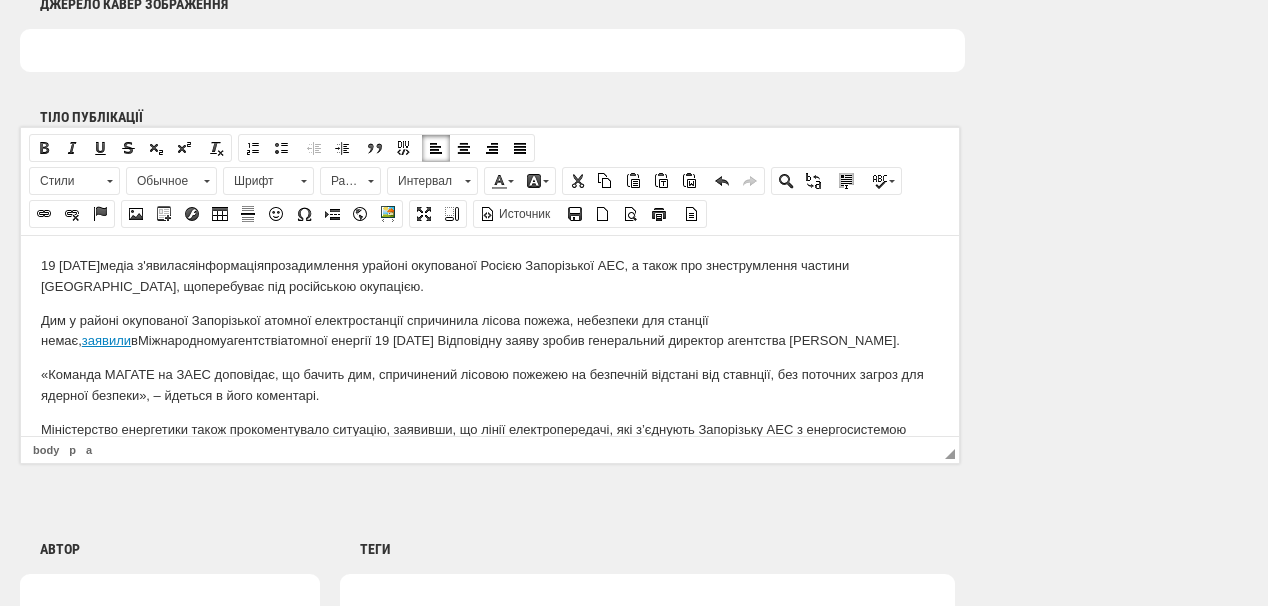 click on "«Команда МАГАТЕ на ЗАЕС доповідає, що бачить дим, спричинений лісовою пожежею на безпечній відстані від ставнції, без поточних загроз для ядерної безпеки», – йдеться в його коментарі." at bounding box center [490, 385] 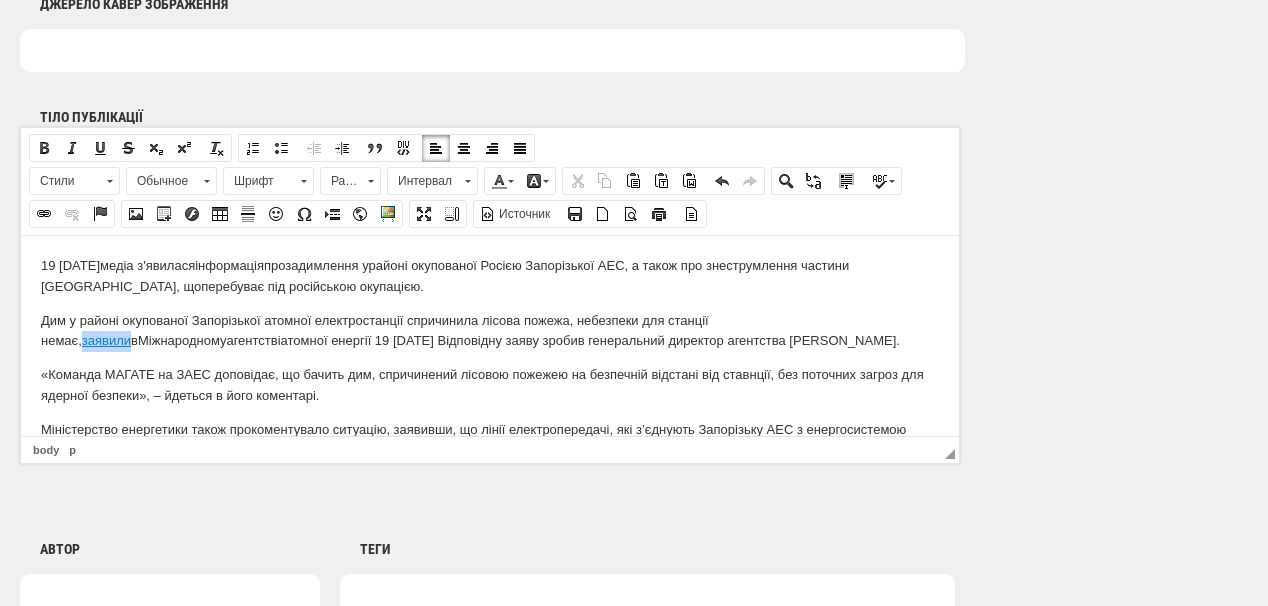 drag, startPoint x: 756, startPoint y: 321, endPoint x: 804, endPoint y: 320, distance: 48.010414 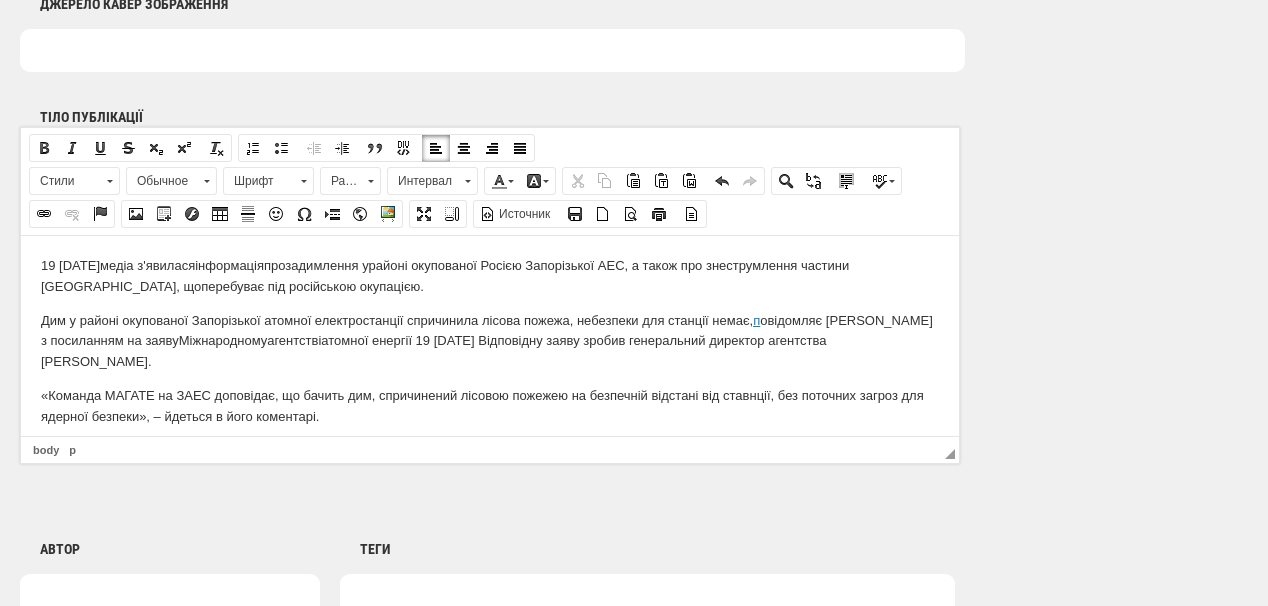 click on "Дим у районі окупованої Запорізької атомної електростанції спричинила лісова пожежа, небезпеки для станції немає,  п овідомляє Радіо Свобода з посиланням на заяву  Міжнародному  агентстві  атомної енергії 19 липня. В ідповідну заяву зробив генеральний директор агентства Рафаель Маріано Ґроссі." at bounding box center [490, 341] 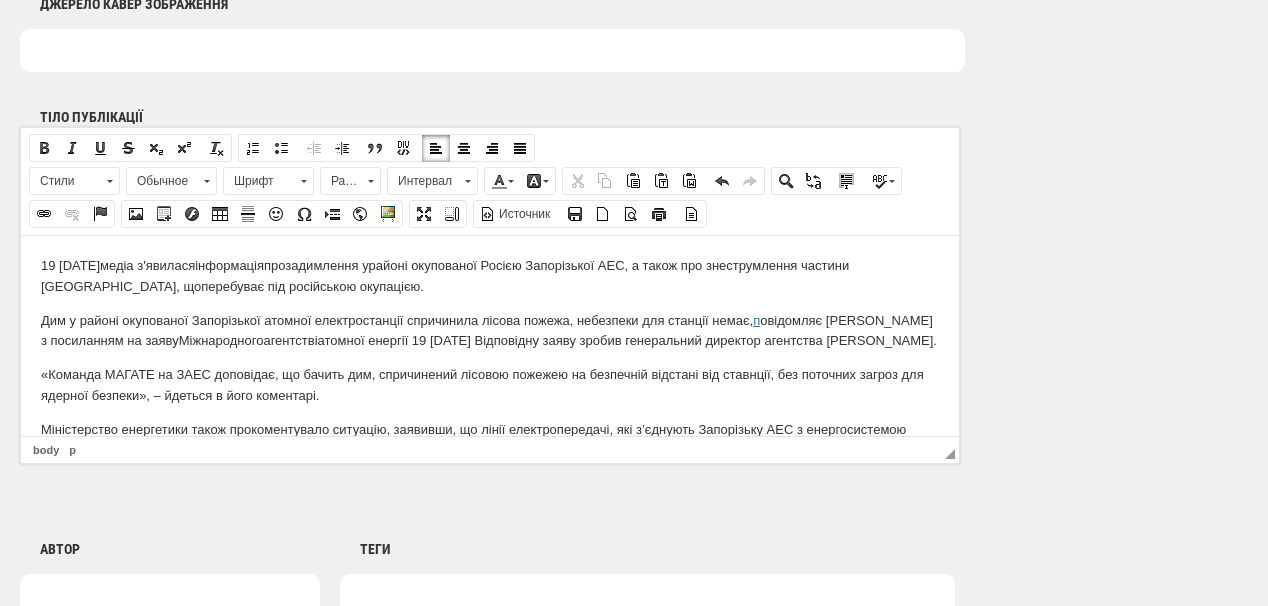 click on "Дим у районі окупованої Запорізької атомної електростанції спричинила лісова пожежа, небезпеки для станції немає,  п овідомляє Радіо Свобода з посиланням на заяву  Міжнародного  агентстві  атомної енергії 19 липня. В ідповідну заяву зробив генеральний директор агентства Рафаель Маріано Ґроссі." at bounding box center [490, 331] 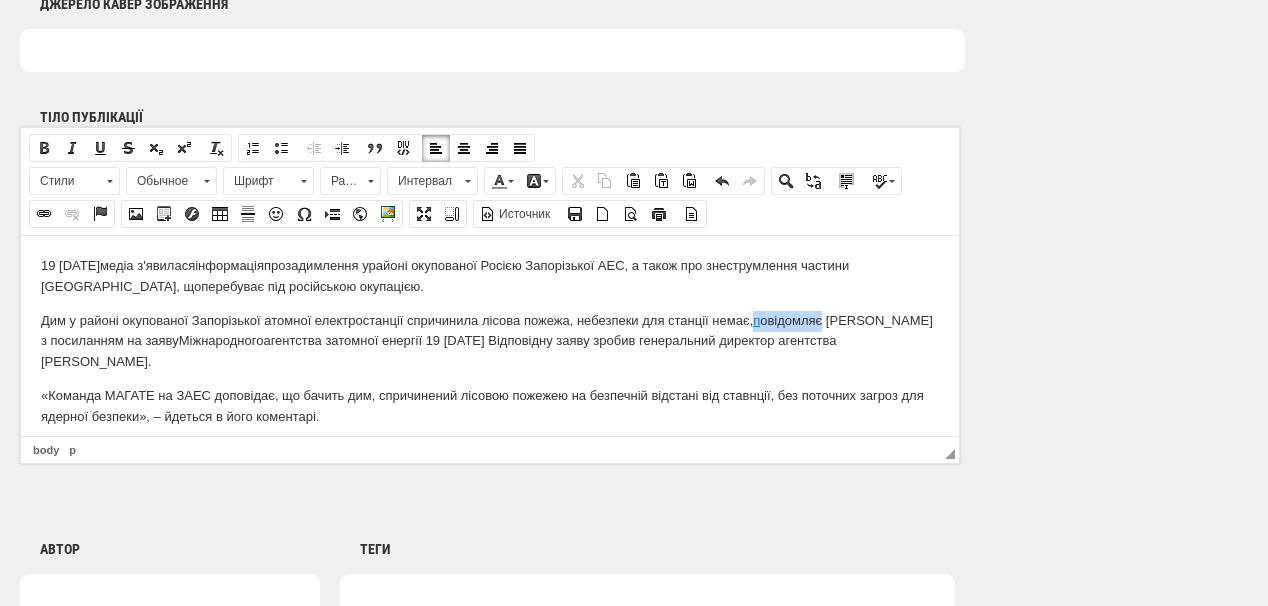 drag, startPoint x: 757, startPoint y: 322, endPoint x: 825, endPoint y: 321, distance: 68.007355 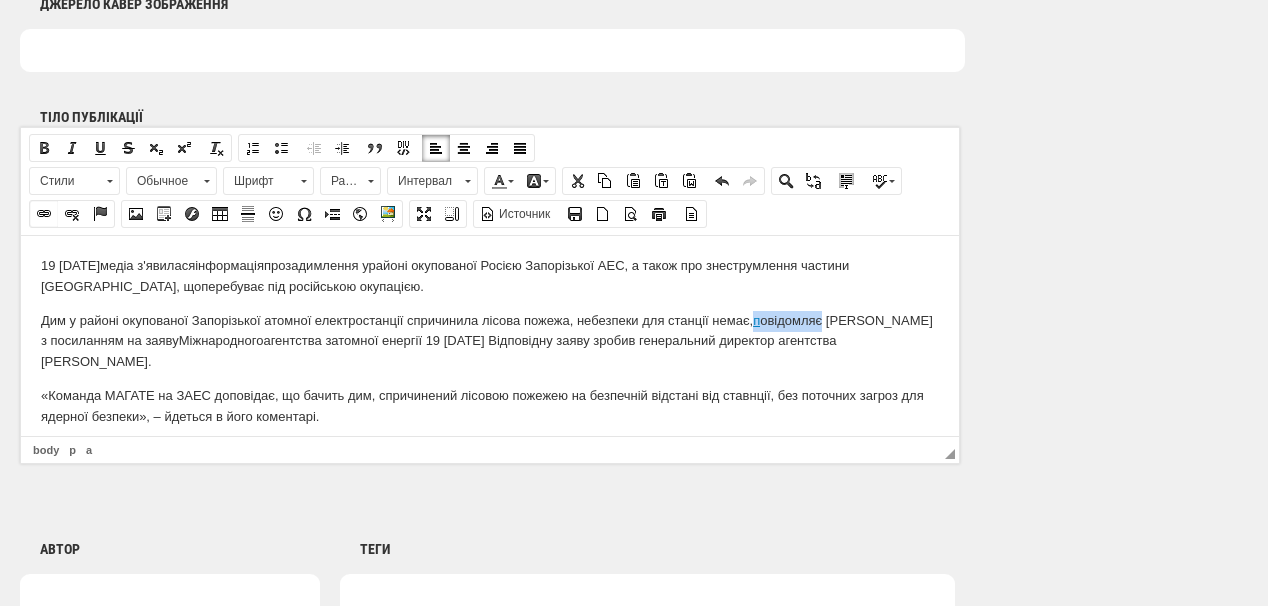 click at bounding box center [44, 214] 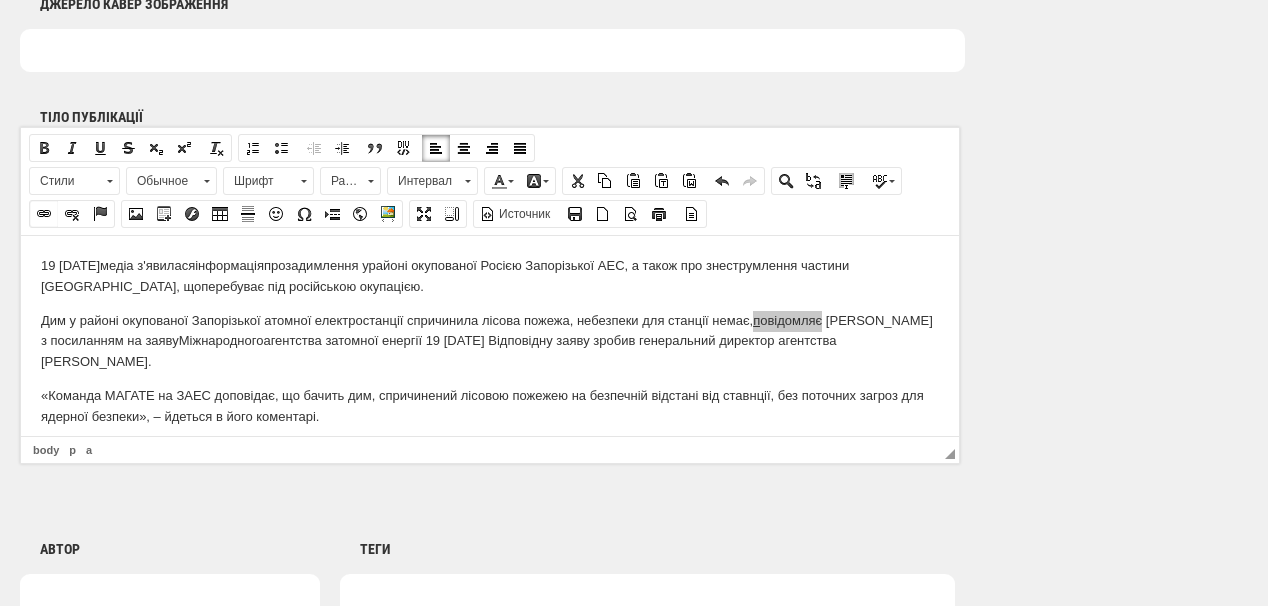select on "http://" 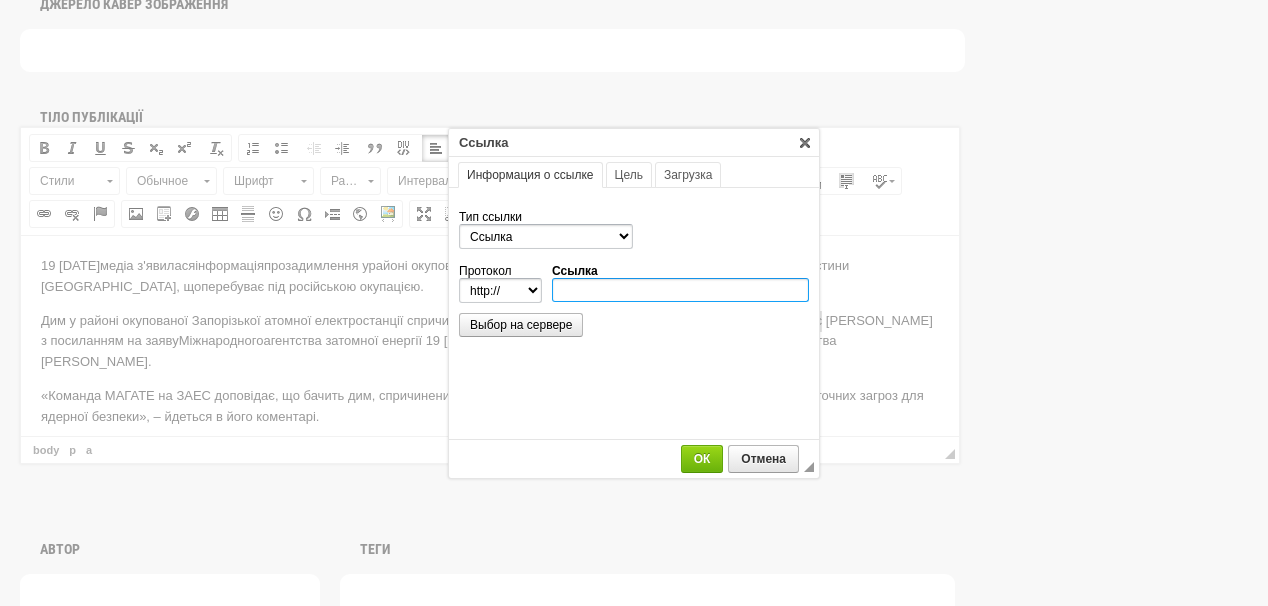 click on "Ссылка" at bounding box center (680, 290) 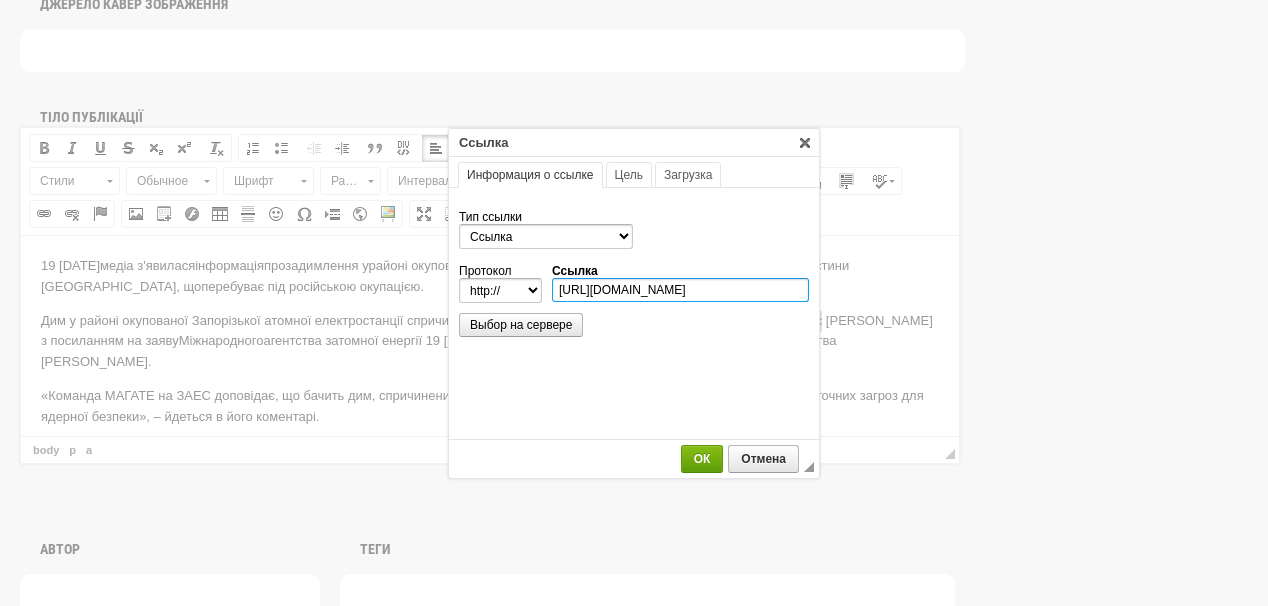 scroll, scrollTop: 0, scrollLeft: 197, axis: horizontal 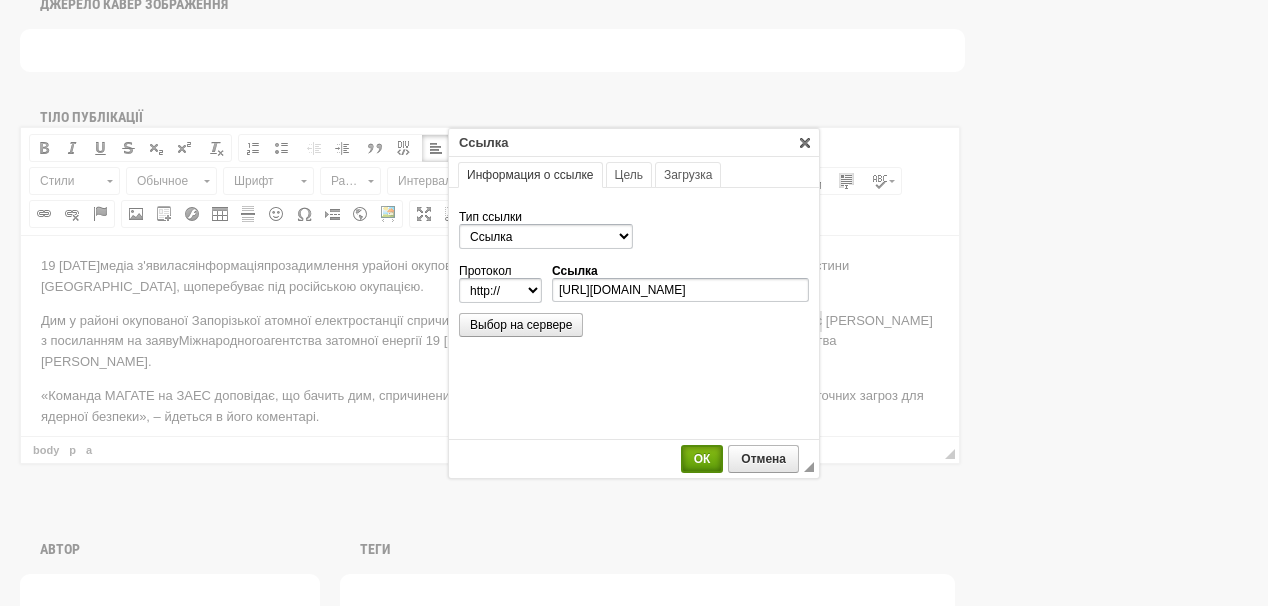 select on "https://" 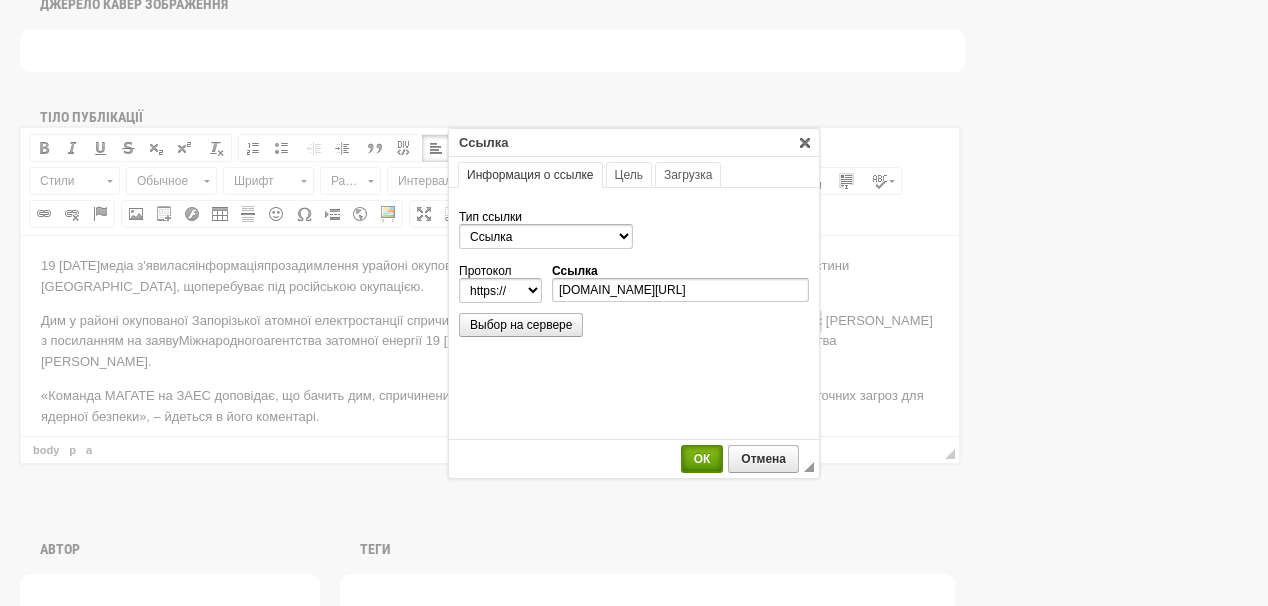 scroll, scrollTop: 0, scrollLeft: 0, axis: both 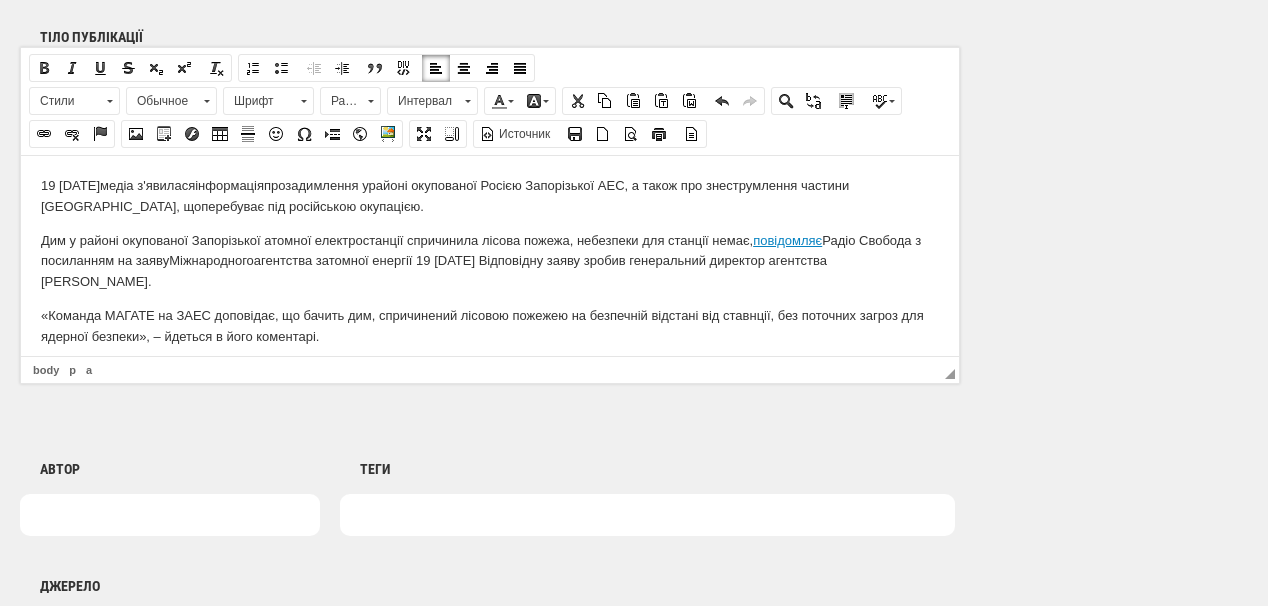 click on "19 липня у  медіа з'явилася  інформація  про  задимлення у  районі окупованої Росією Запорізької АЕС, а також про знеструмлення частини Запорізької області, що  перебуває під російською окупацією. Дим у районі окупованої Запорізької атомної електростанції спричинила лісова пожежа, небезпеки для станції немає,  повідомляє  Радіо Свобода з посиланням на заяву  Міжнародного  агентства з  атомної енергії 19 липня. В ідповідну заяву зробив генеральний директор агентства Рафаель Маріано Ґроссі." at bounding box center [490, 288] 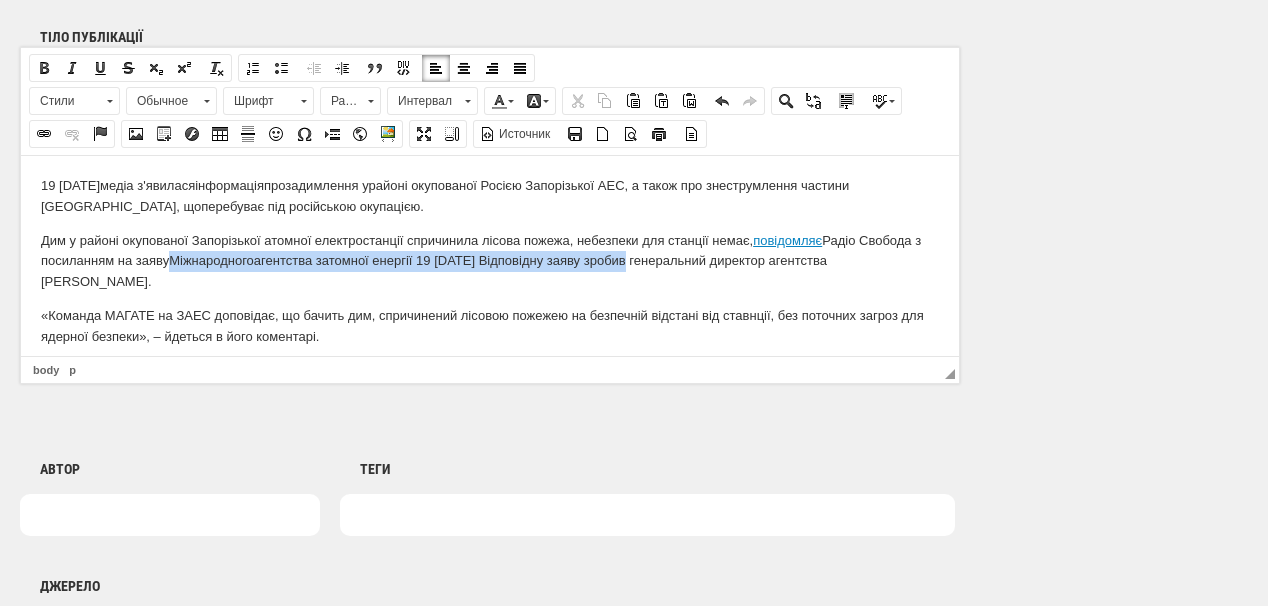 drag, startPoint x: 186, startPoint y: 259, endPoint x: 643, endPoint y: 259, distance: 457 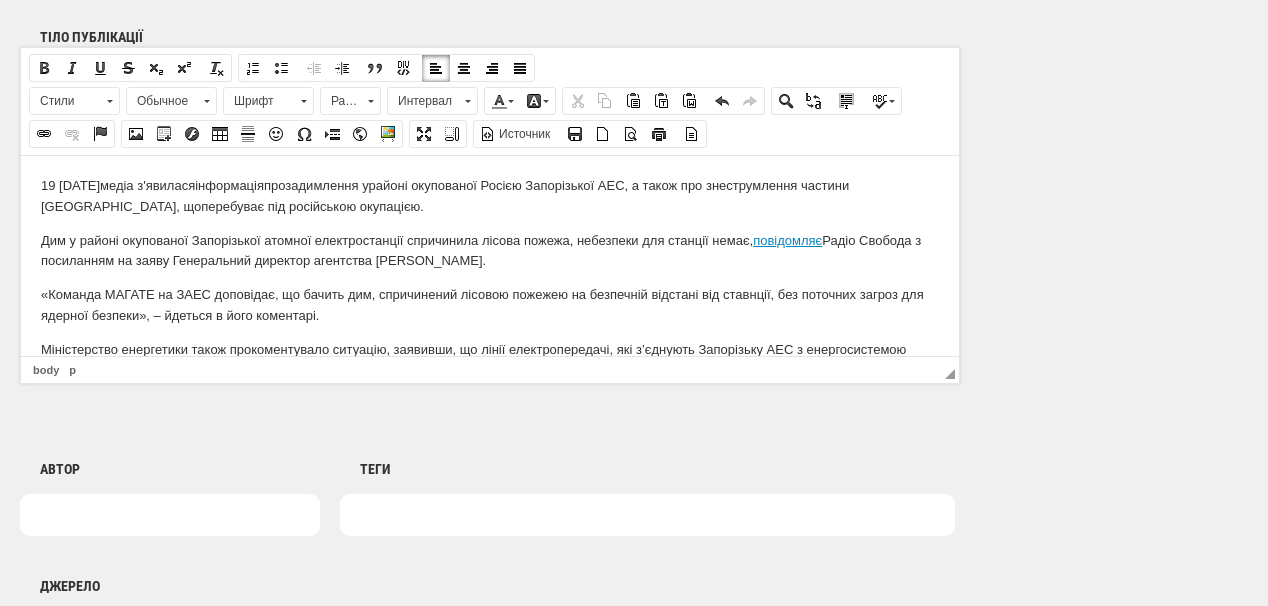 click on "Дим у районі окупованої Запорізької атомної електростанції спричинила лісова пожежа, небезпеки для станції немає,  повідомляє  Радіо Свобода з посиланням на заяву Г енеральний директор агентства Рафаель Маріано Ґроссі." at bounding box center (490, 251) 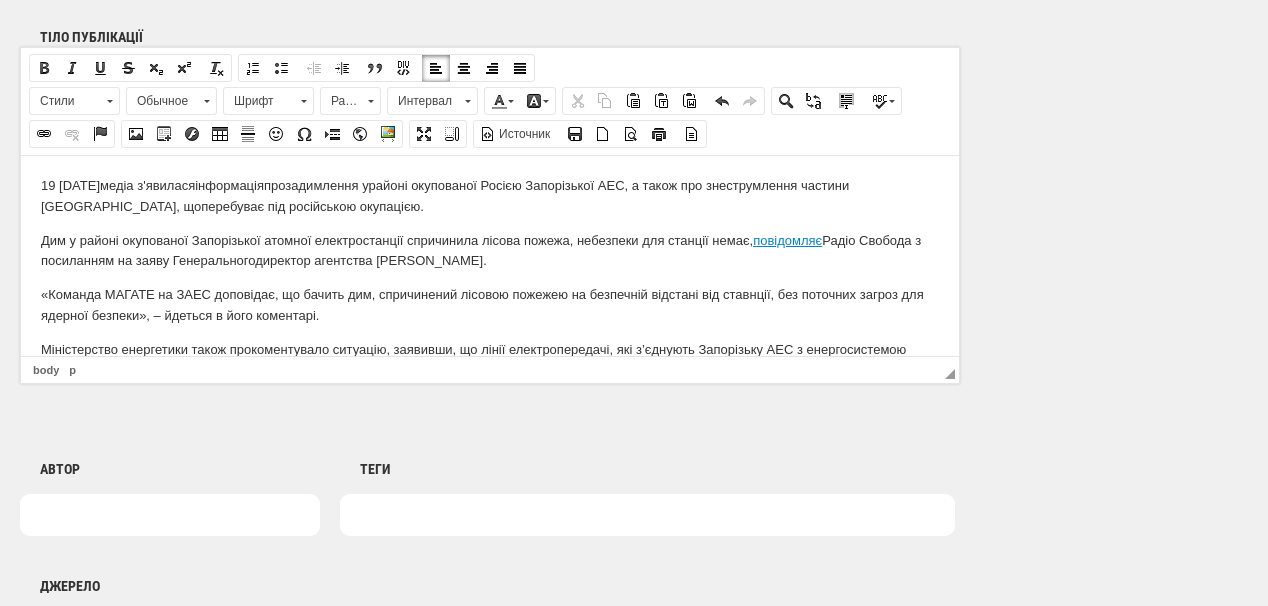 click on "Дим у районі окупованої Запорізької атомної електростанції спричинила лісова пожежа, небезпеки для станції немає,  повідомляє  Радіо Свобода з посиланням на заяву Г енерального  директор агентства Рафаель Маріано Ґроссі." at bounding box center [490, 251] 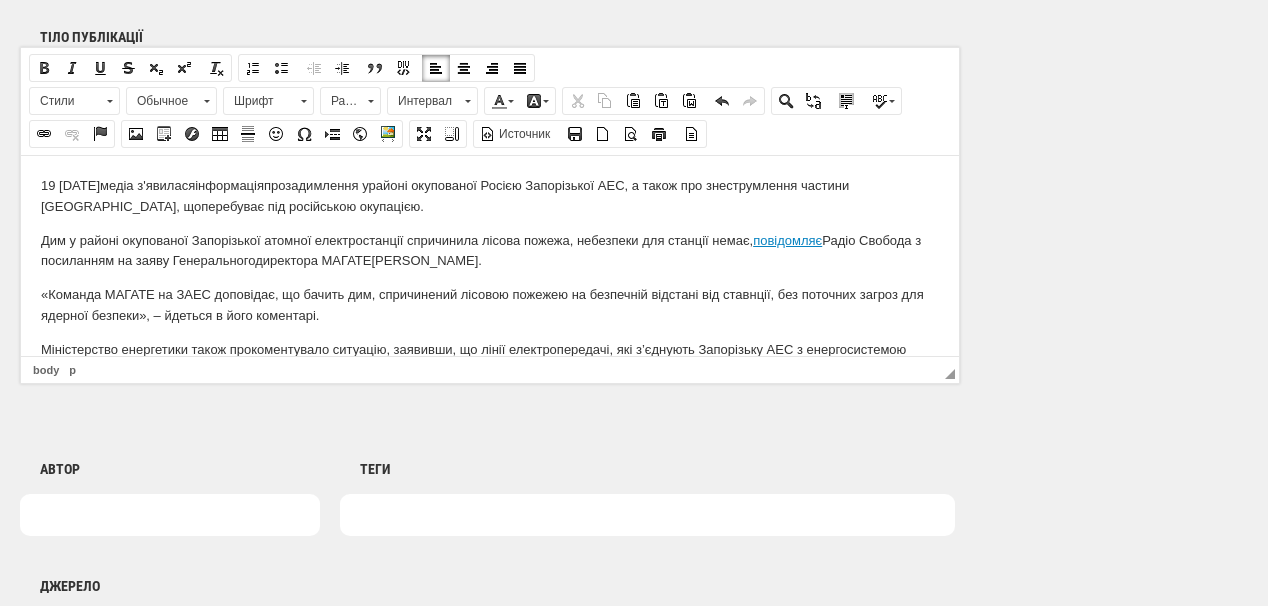 drag, startPoint x: 497, startPoint y: 258, endPoint x: 495, endPoint y: 289, distance: 31.06445 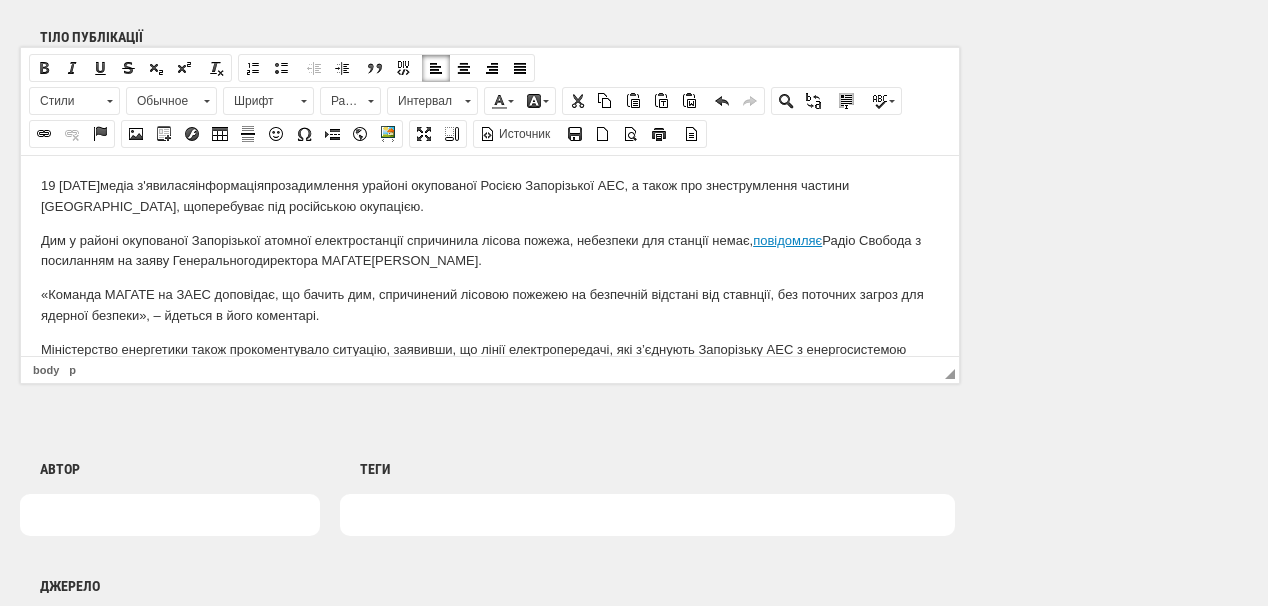 click on "«Команда МАГАТЕ на ЗАЕС доповідає, що бачить дим, спричинений лісовою пожежею на безпечній відстані від ставнції, без поточних загроз для ядерної безпеки», – йдеться в його коментарі." at bounding box center [490, 305] 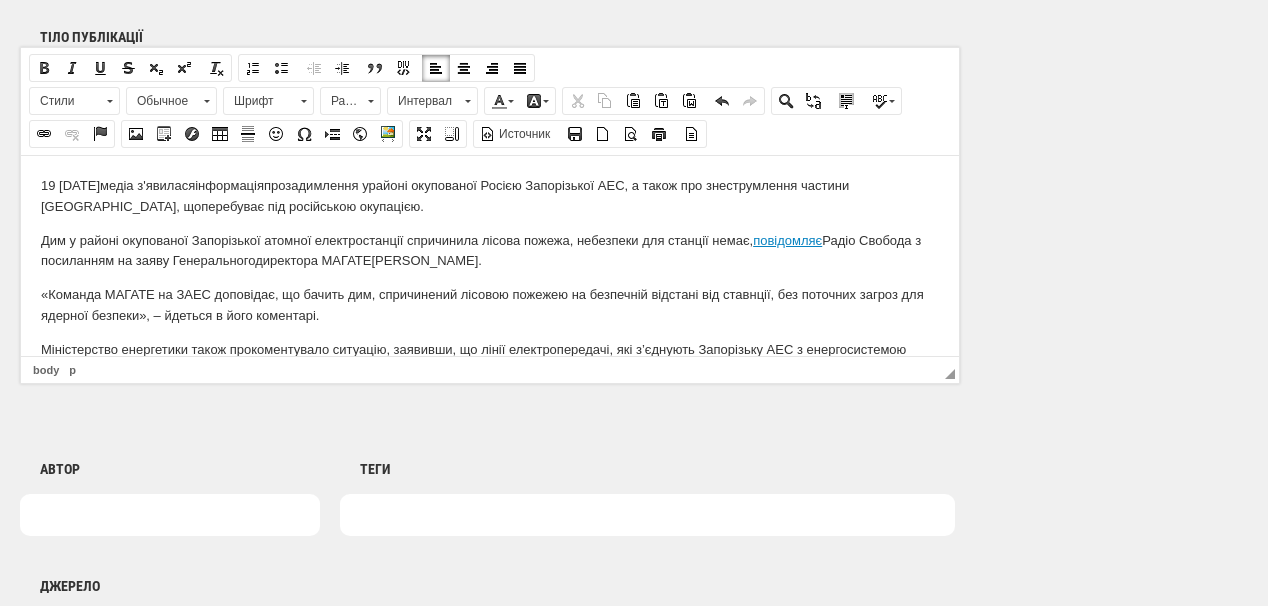 click on "«Команда МАГАТЕ на ЗАЕС доповідає, що бачить дим, спричинений лісовою пожежею на безпечній відстані від ставнції, без поточних загроз для ядерної безпеки», – йдеться в його коментарі." at bounding box center [490, 305] 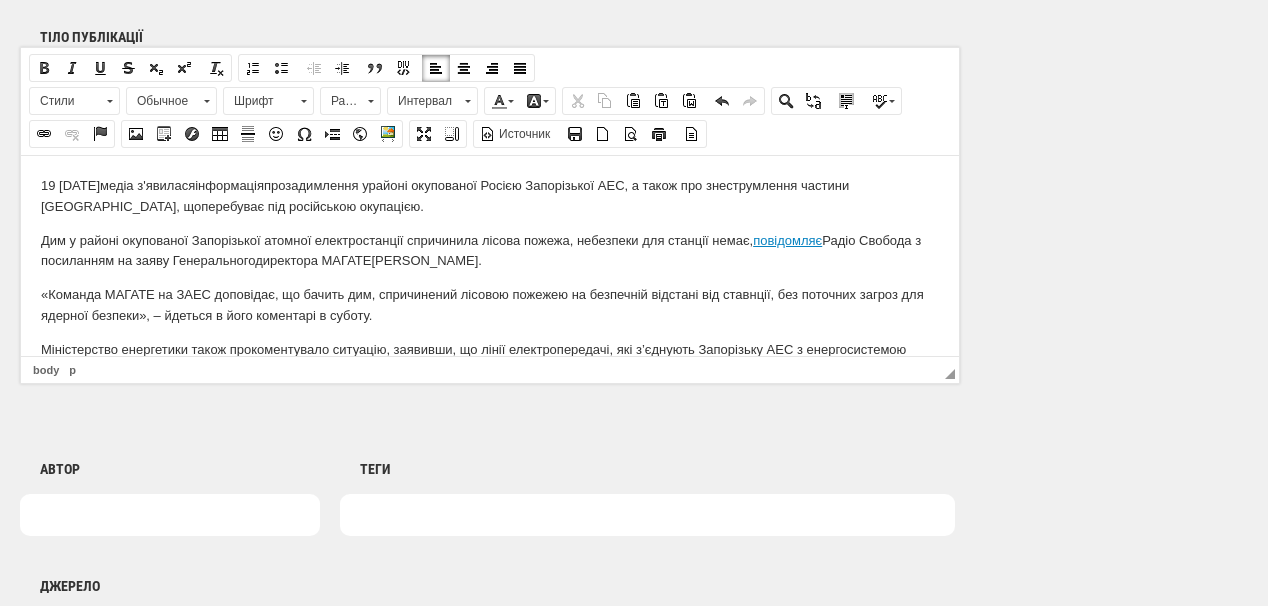 click on "«Команда МАГАТЕ на ЗАЕС доповідає, що бачить дим, спричинений лісовою пожежею на безпечній відстані від ставнції, без поточних загроз для ядерної безпеки», – йдеться в його коментарі в суботу." at bounding box center (490, 305) 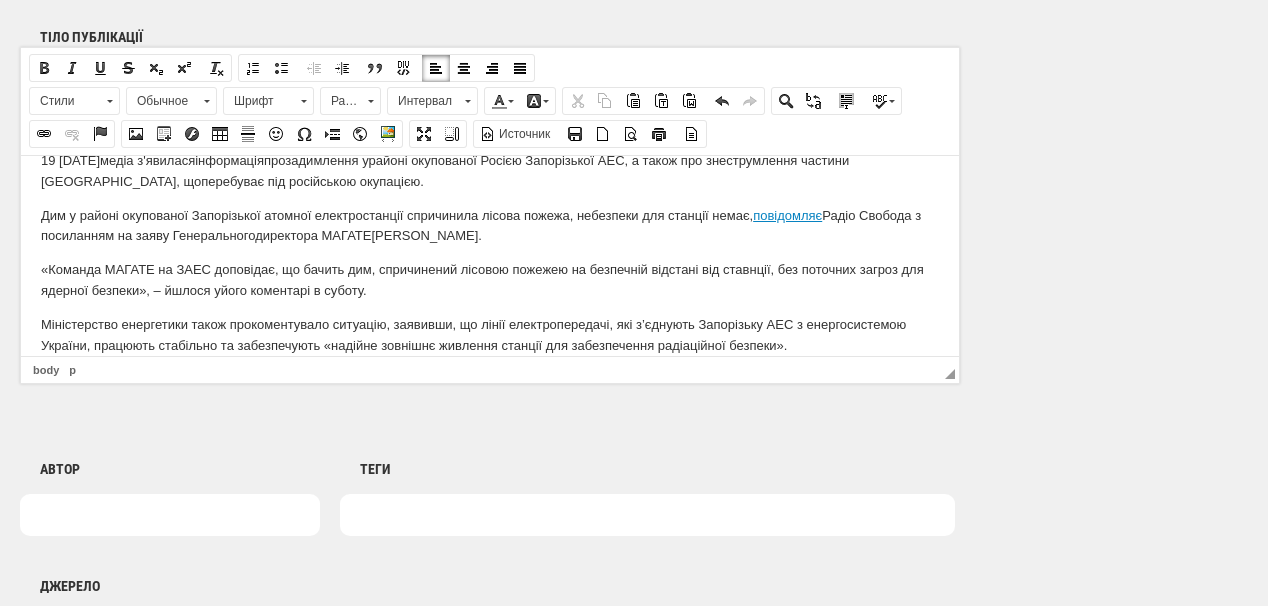 scroll, scrollTop: 45, scrollLeft: 0, axis: vertical 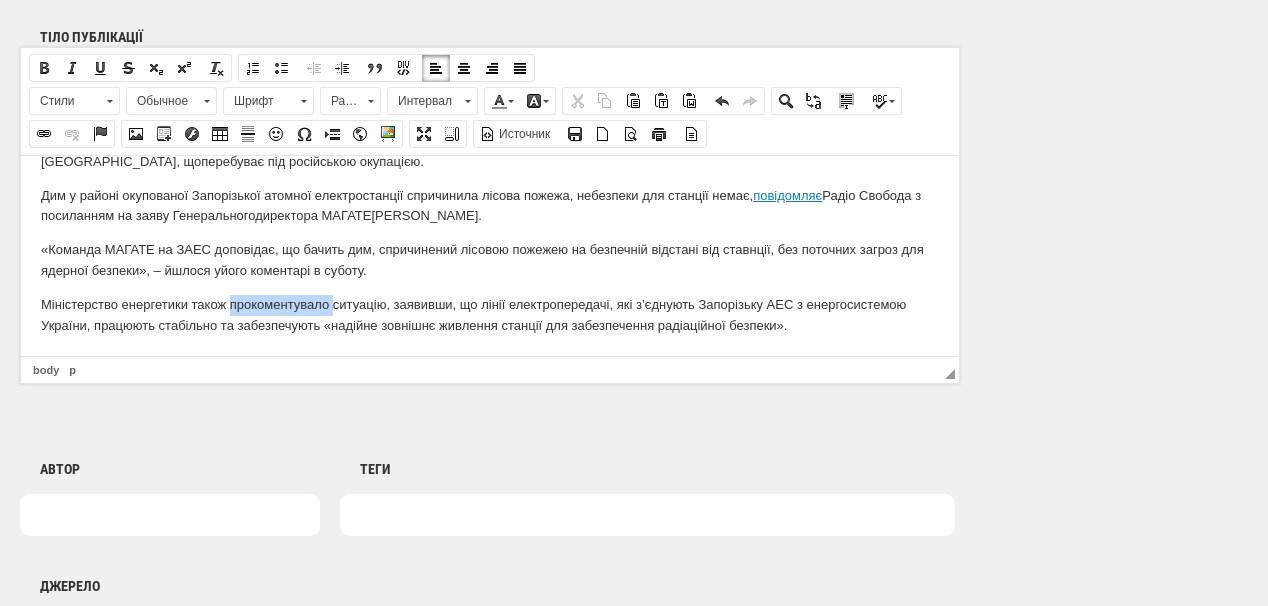drag, startPoint x: 229, startPoint y: 306, endPoint x: 110, endPoint y: 195, distance: 162.73291 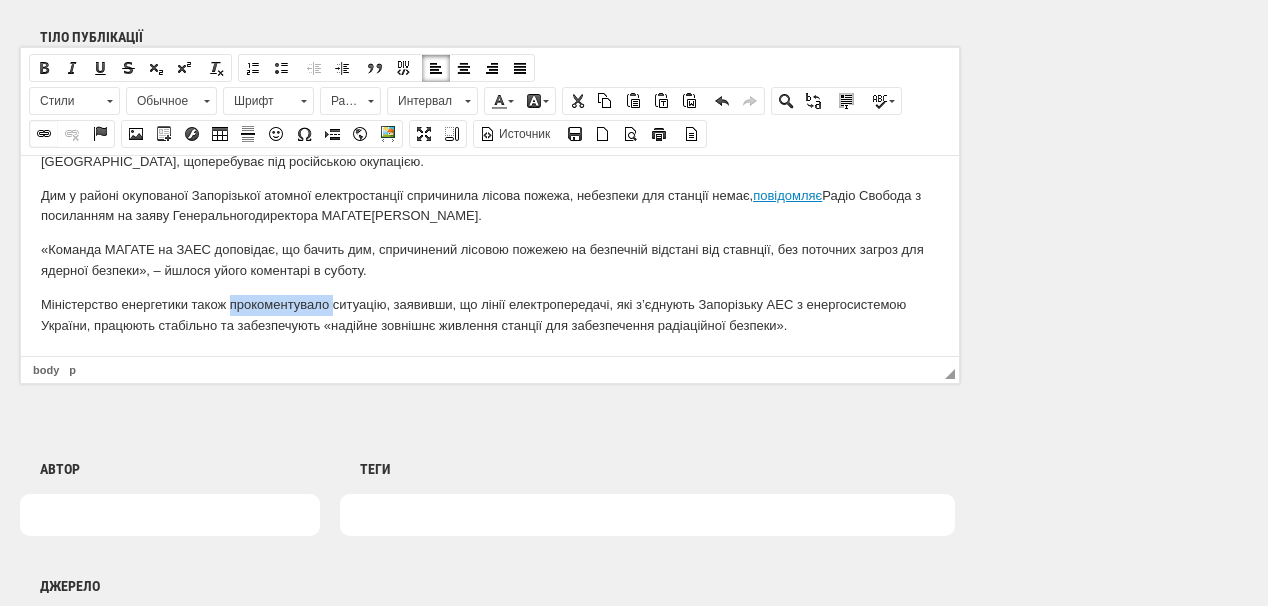 click at bounding box center (44, 134) 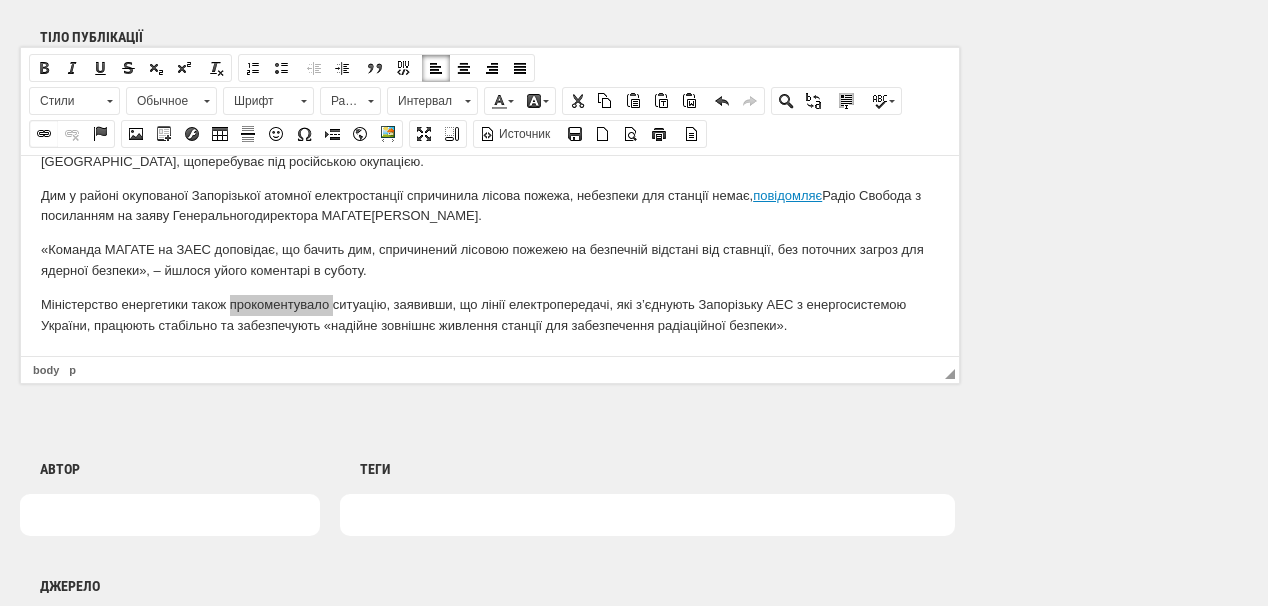 select on "http://" 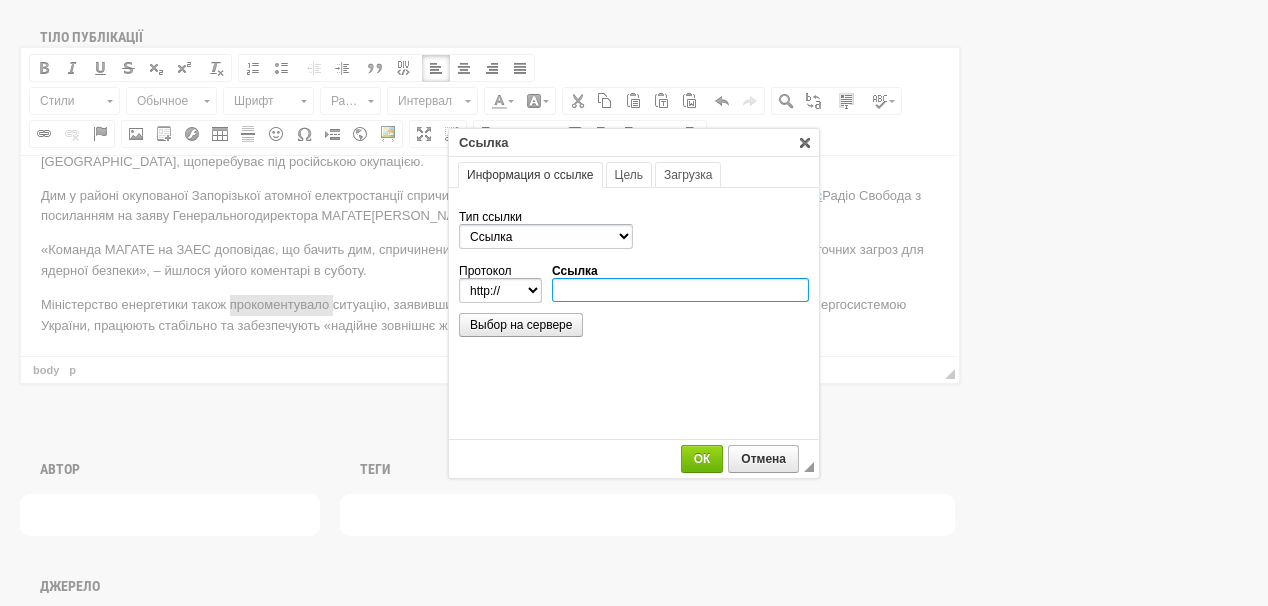 click on "Ссылка" at bounding box center [680, 290] 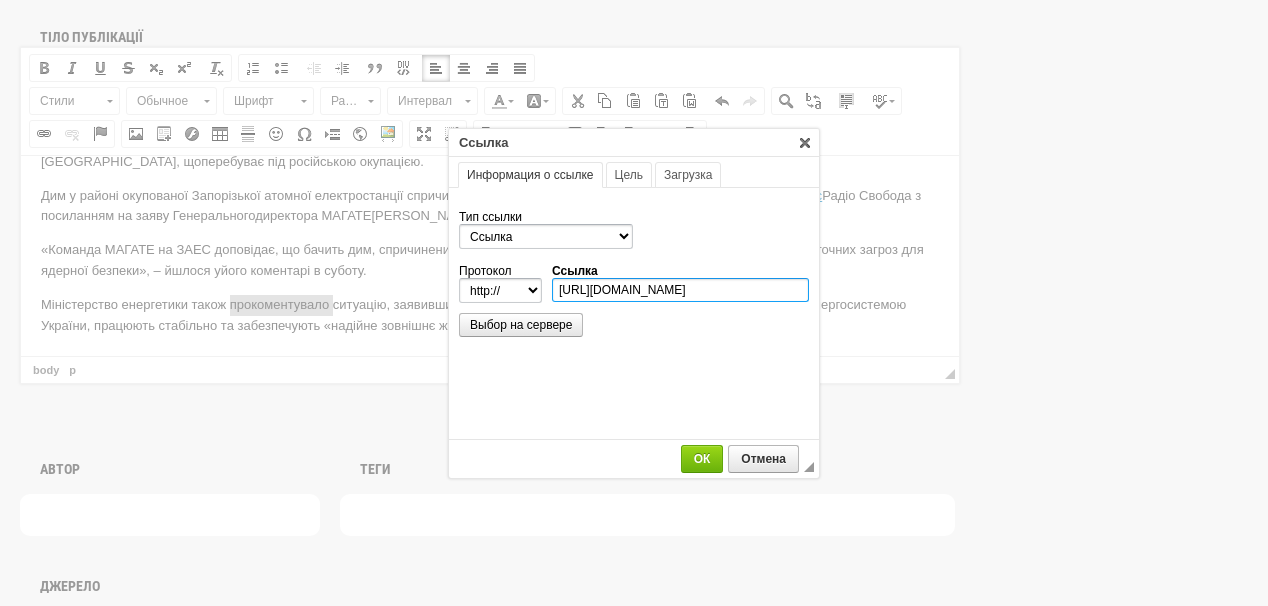 scroll, scrollTop: 0, scrollLeft: 99, axis: horizontal 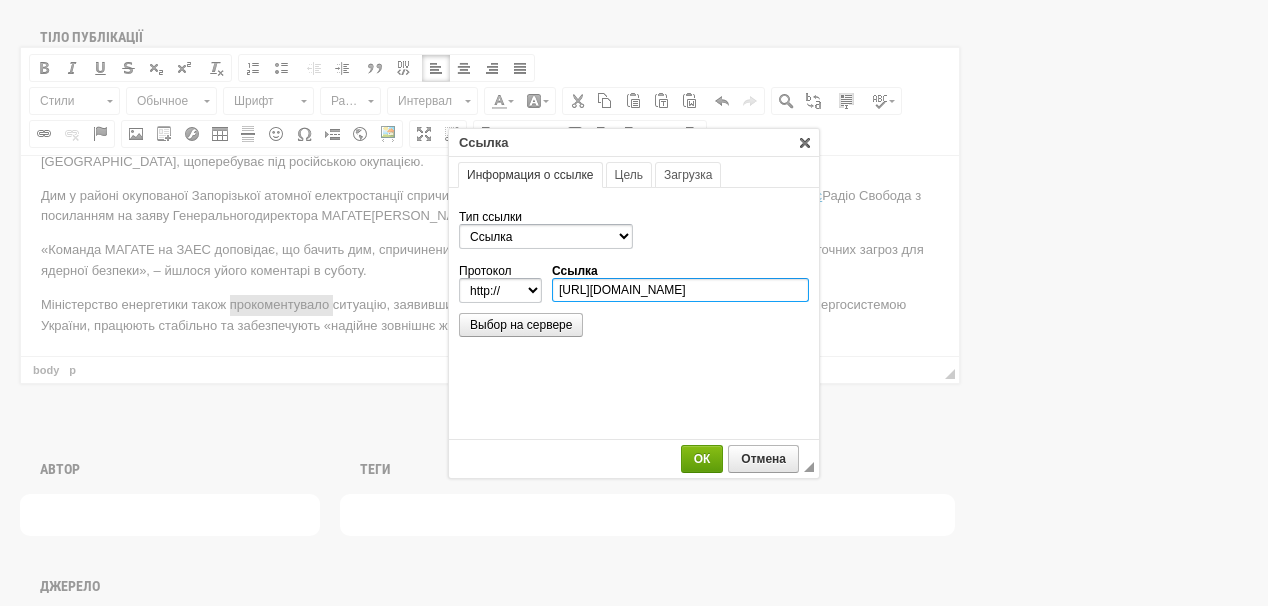 type on "https://www.mev.gov.ua/novyna/shchodo-sytuatsiyi-navkolo-zaes" 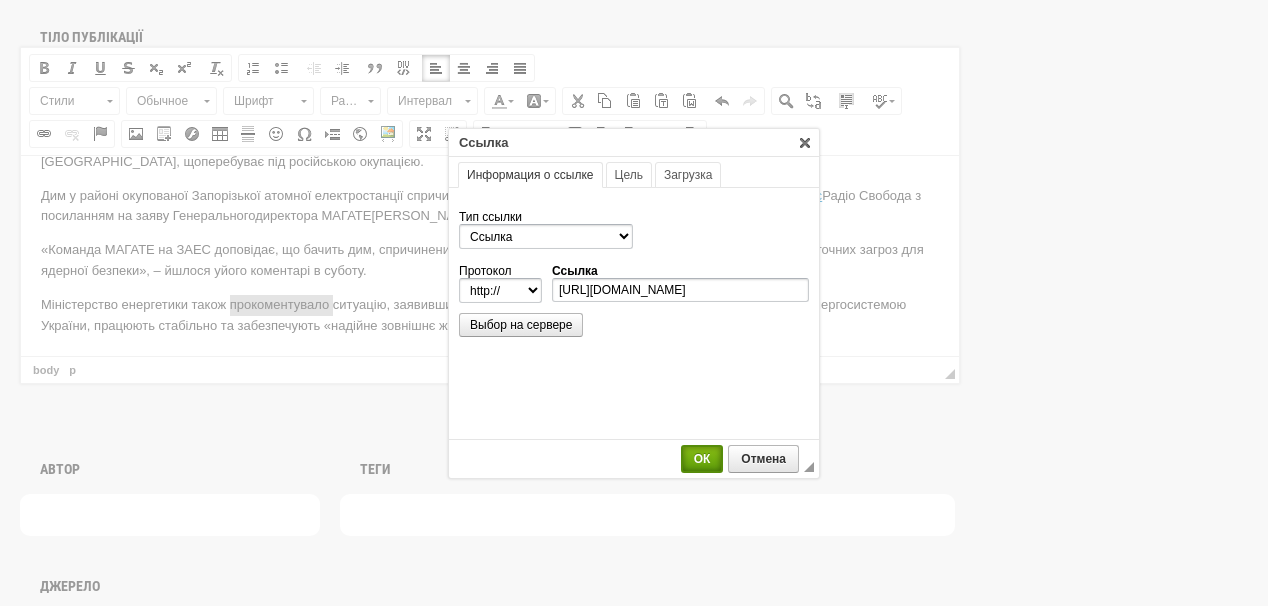 select on "https://" 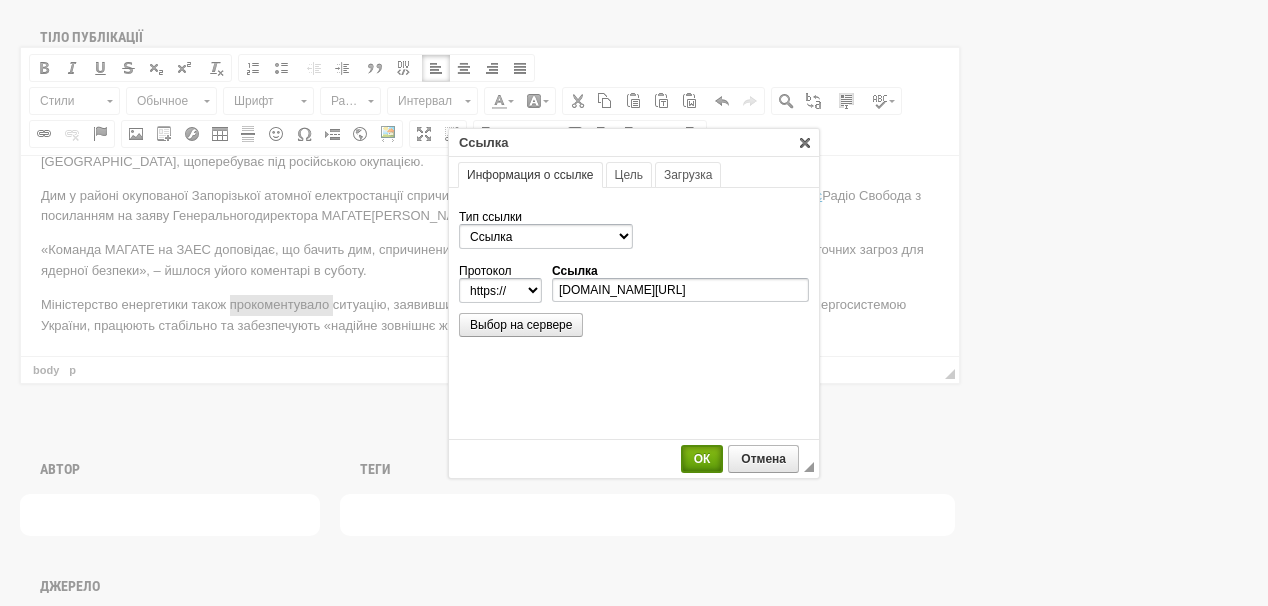 scroll, scrollTop: 0, scrollLeft: 0, axis: both 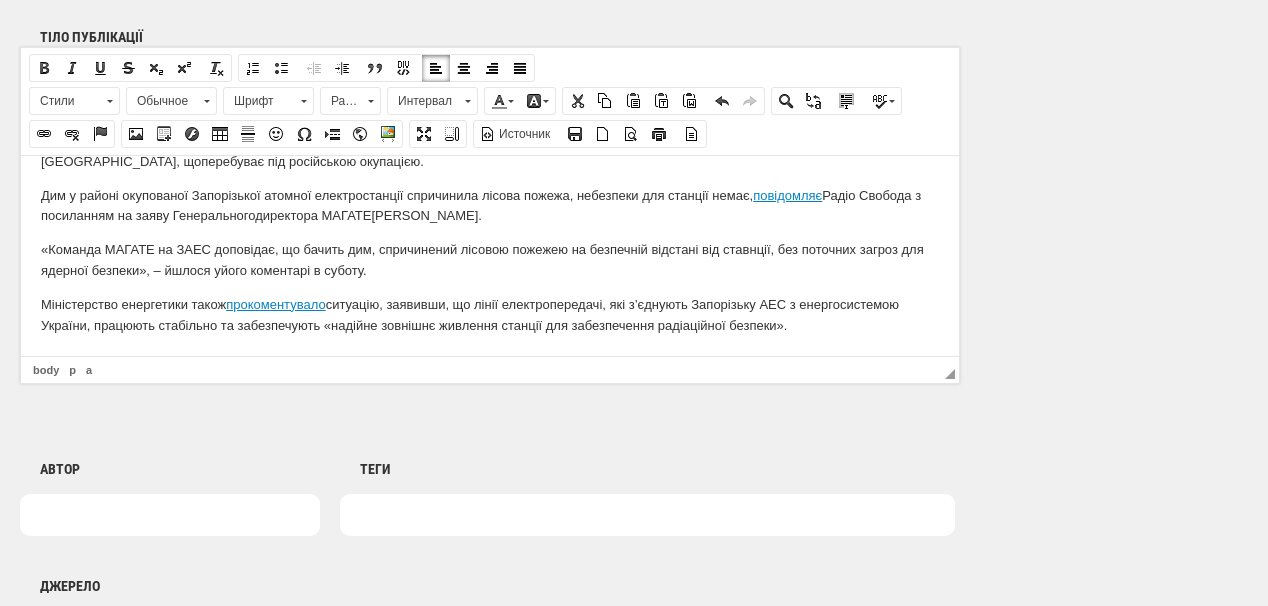 drag, startPoint x: 353, startPoint y: 420, endPoint x: 302, endPoint y: 401, distance: 54.42426 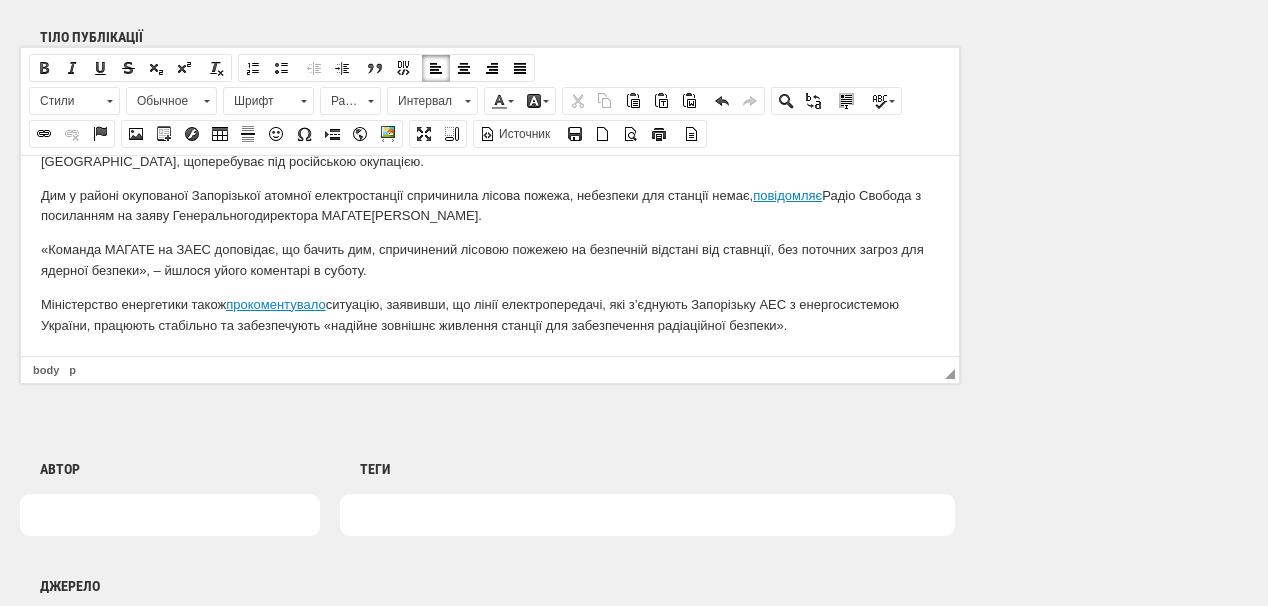 click on "19 липня у  медіа з'явилася  інформація  про  задимлення у  районі окупованої Росією Запорізької АЕС, а також про знеструмлення частини Запорізької області, що  перебуває під російською окупацією. Дим у районі окупованої Запорізької атомної електростанції спричинила лісова пожежа, небезпеки для станції немає,  повідомляє  Радіо Свобода з посиланням на заяву Г енерального  директора МАГАТЕ  Рафаель Маріано Ґроссі.  його коментарі в суботу. Міністерство енергетики також  прокоментувало" at bounding box center (490, 232) 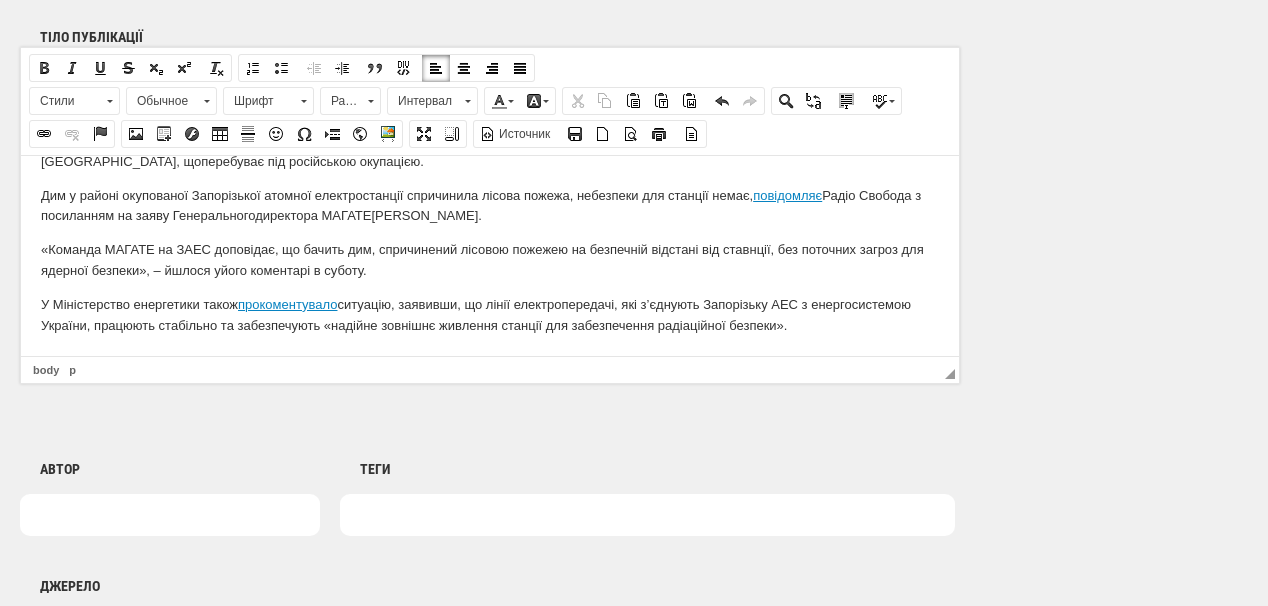 click on "У Міністерство енергетики також  прокоментувало  ситуацію, заявивши, що лінії електропередачі, які з’єднують Запорізьку АЕС з енергосистемою України, працюють стабільно та забезпечують «надійне зовнішнє живлення станції для забезпечення радіаційної безпеки»." at bounding box center [490, 315] 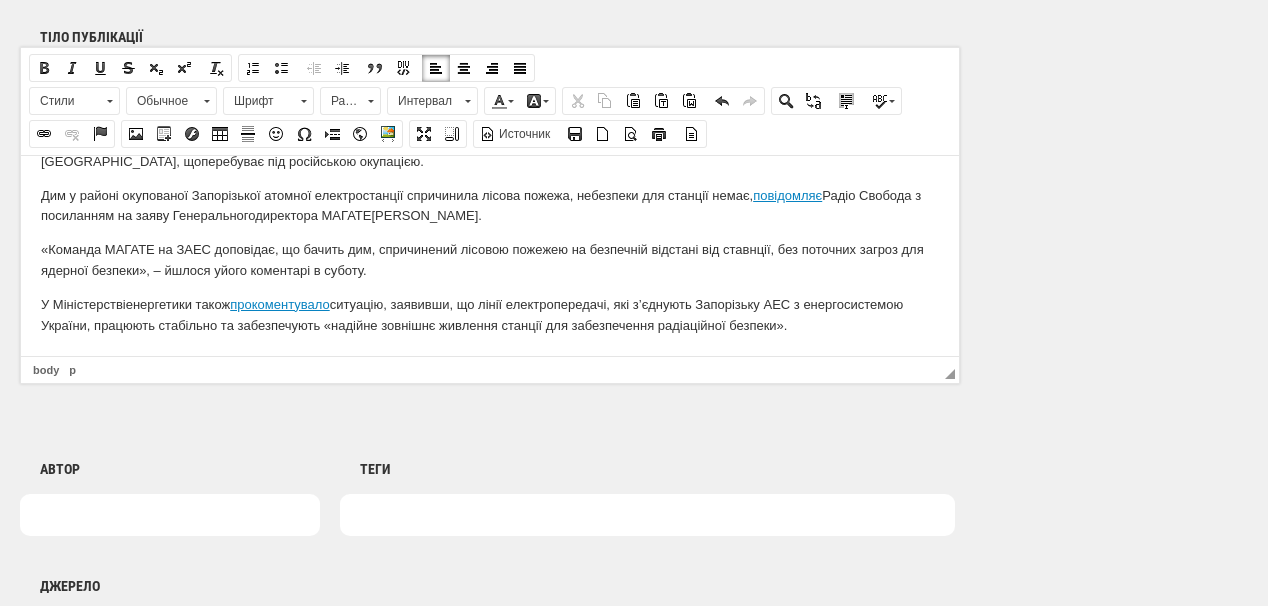click on "прокоментувало" at bounding box center (279, 303) 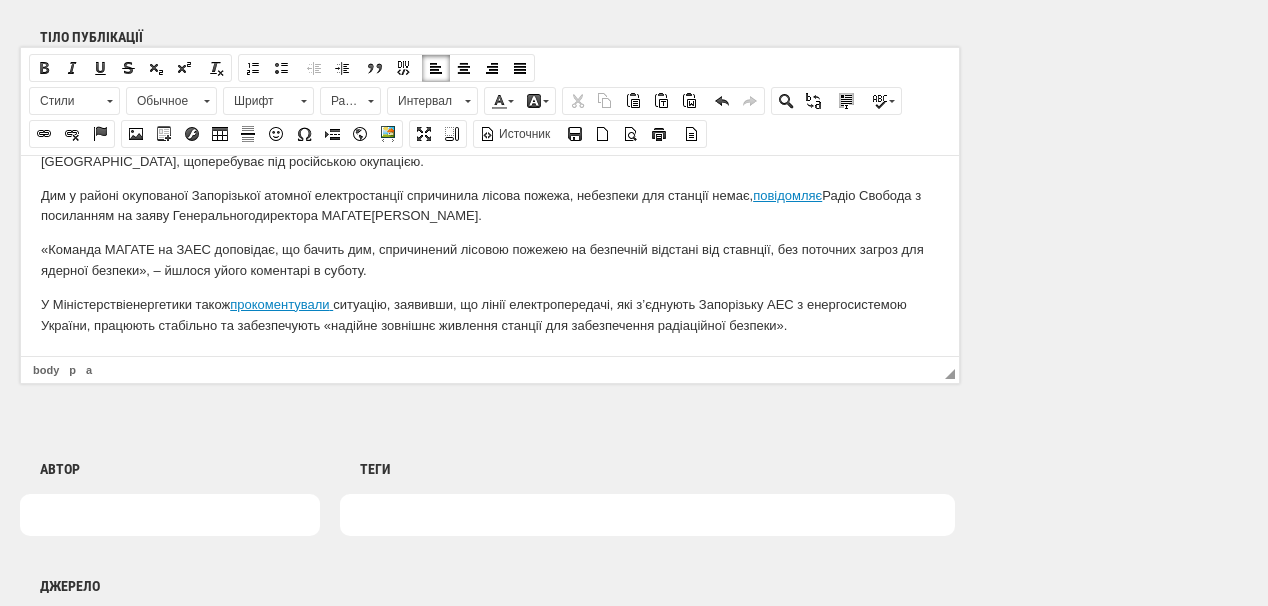 click on "У Міністерстві  енергетики також  прокоментували   ситуацію, заявивши, що лінії електропередачі, які з’єднують Запорізьку АЕС з енергосистемою України, працюють стабільно та забезпечують «надійне зовнішнє живлення станції для забезпечення радіаційної безпеки»." at bounding box center (490, 315) 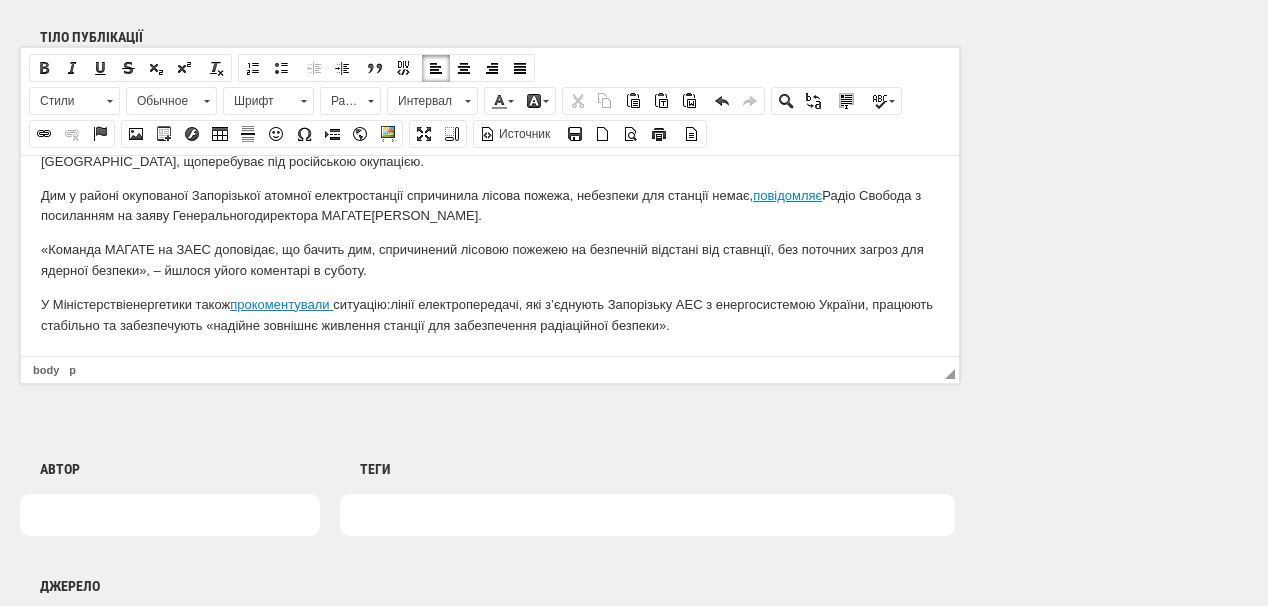 click on "У Міністерстві  енергетики також  прокоментували   ситуацію:  лінії електропередачі, які з’єднують Запорізьку АЕС з енергосистемою України, працюють стабільно та забезпечують «надійне зовнішнє живлення станції для забезпечення радіаційної безпеки»." at bounding box center [490, 315] 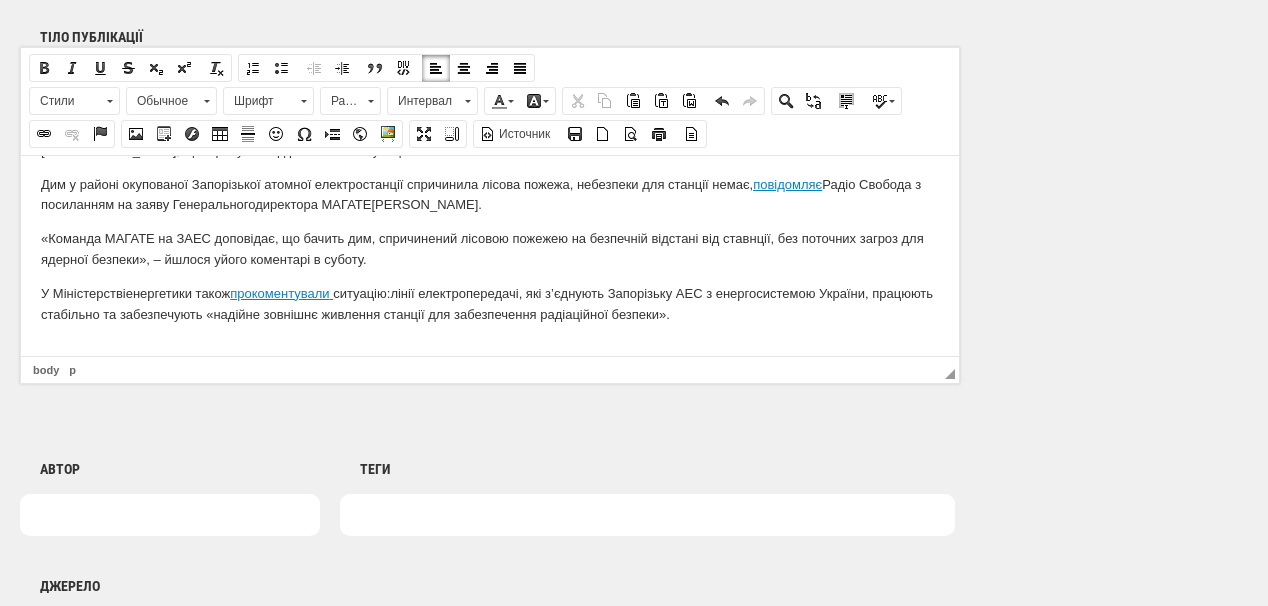 click at bounding box center [490, 347] 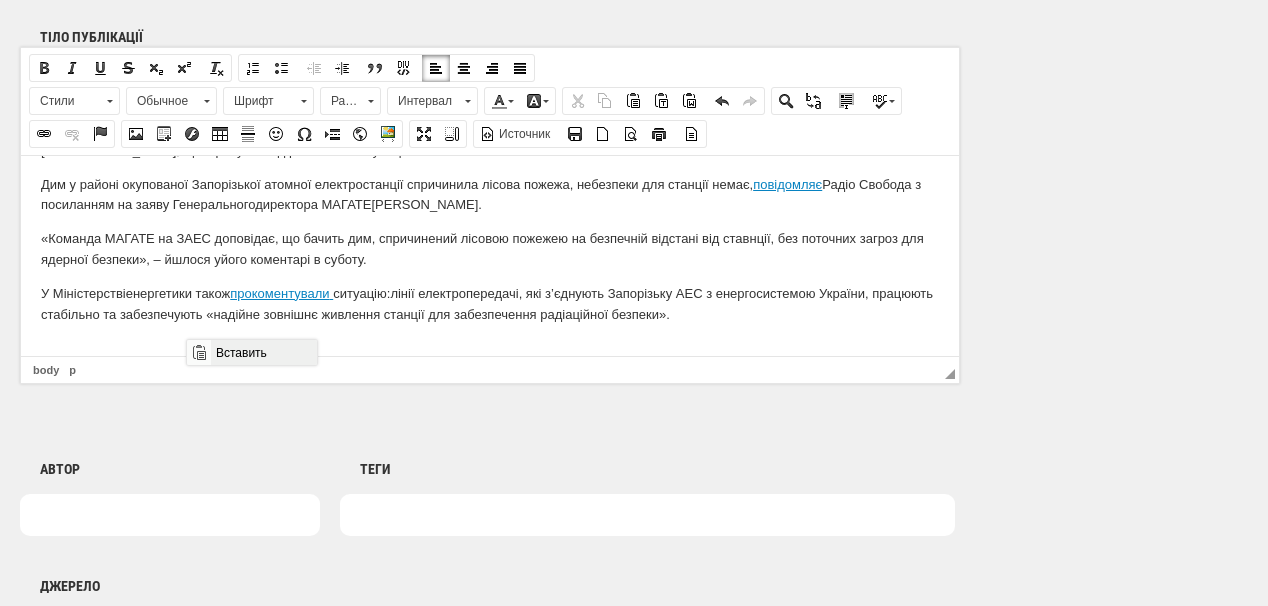 click on "Вставить" at bounding box center [263, 352] 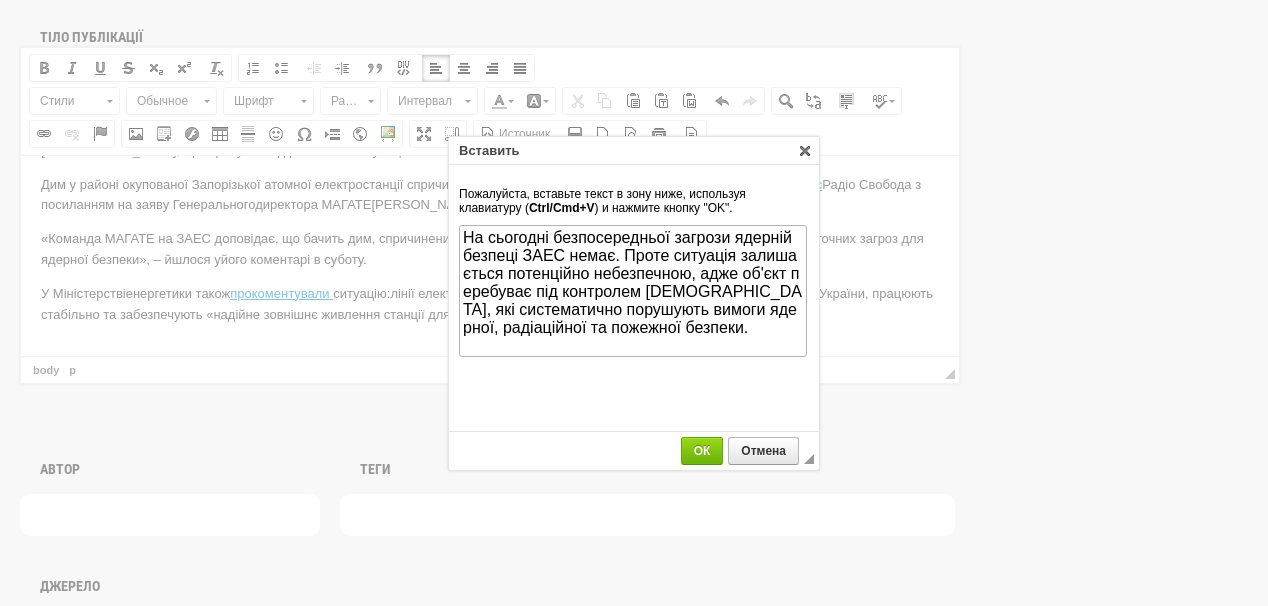 scroll, scrollTop: 0, scrollLeft: 0, axis: both 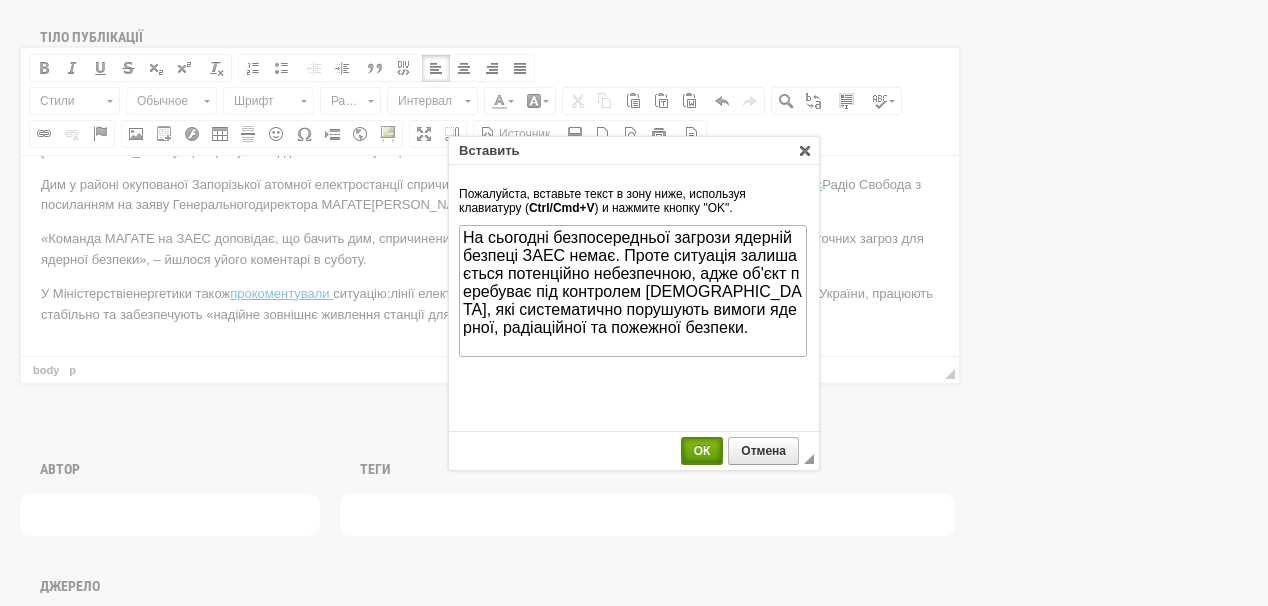 click on "ОК" at bounding box center [702, 451] 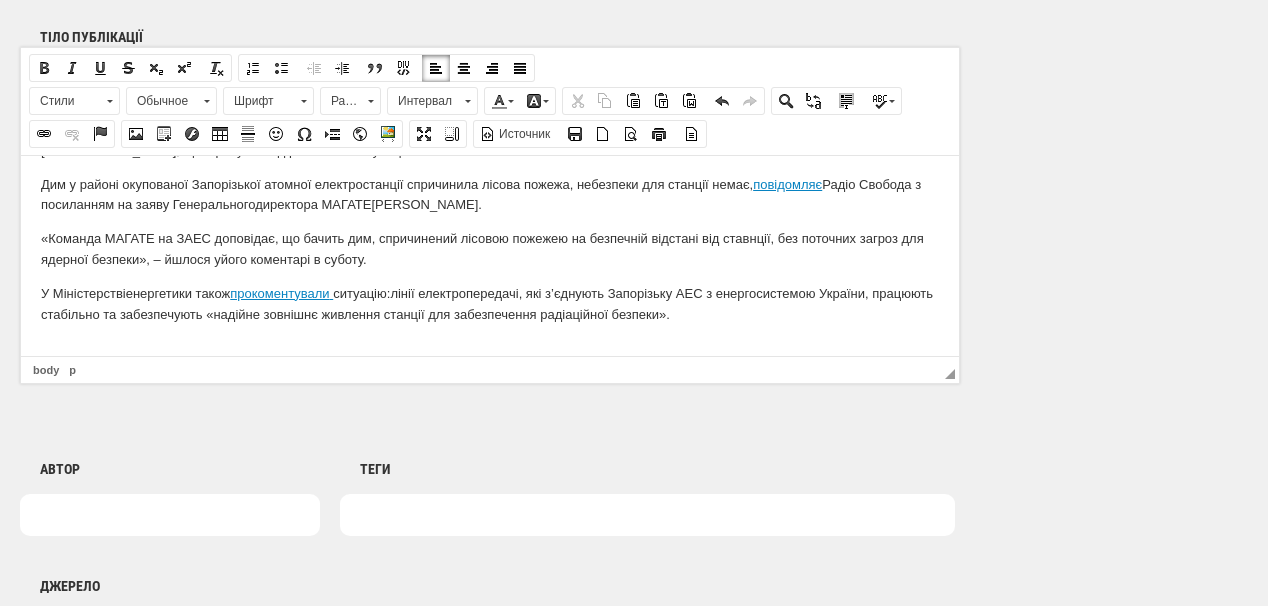 scroll, scrollTop: 76, scrollLeft: 0, axis: vertical 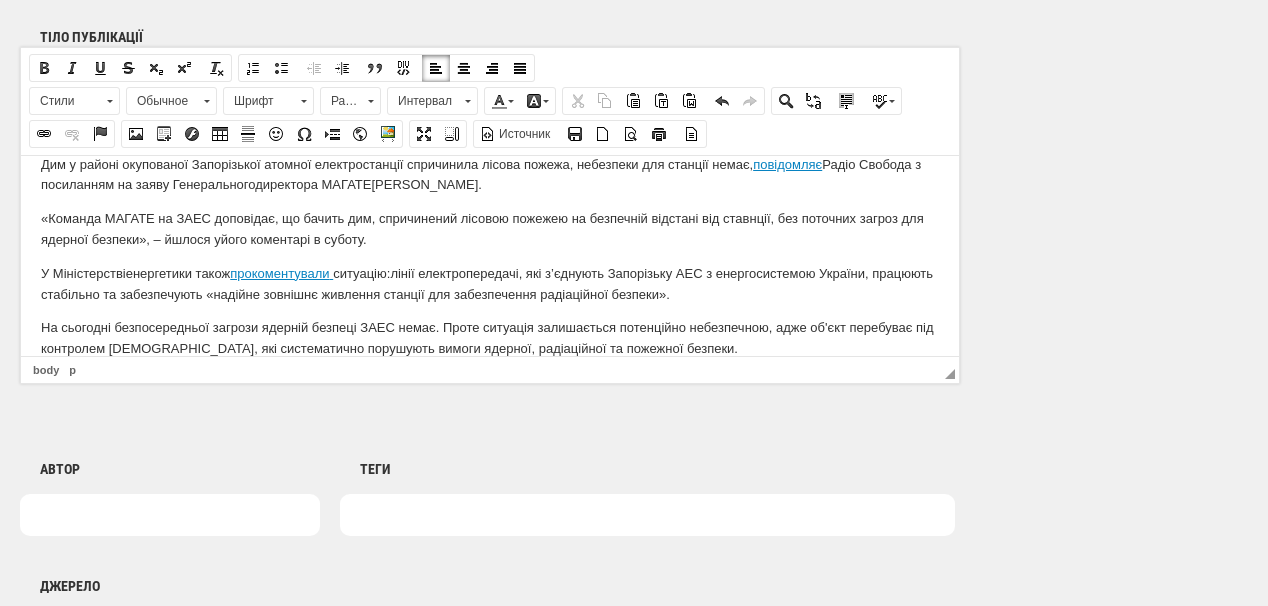 click on "На сьогодні безпосередньої загрози ядерній безпеці ЗАЕС немає. Проте ситуація залишається потенційно небезпечною, адже об'єкт перебуває під контролем росіян, які систематично порушують вимоги ядерної, радіаційної та пожежної безпеки." at bounding box center [490, 338] 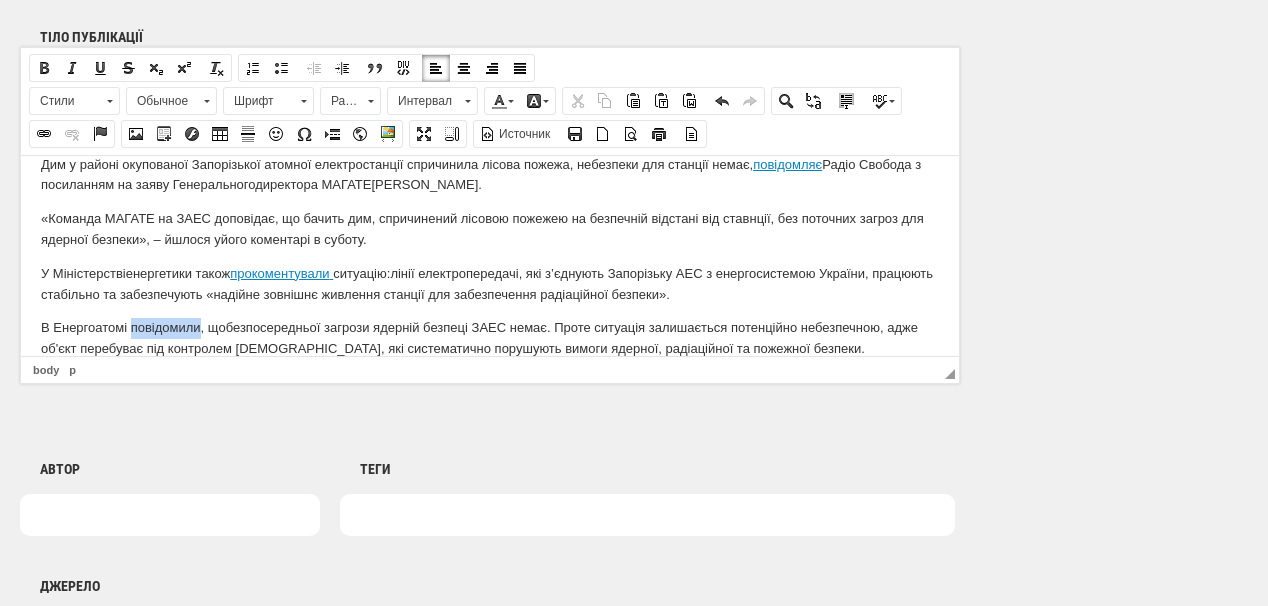 drag, startPoint x: 129, startPoint y: 323, endPoint x: 197, endPoint y: 323, distance: 68 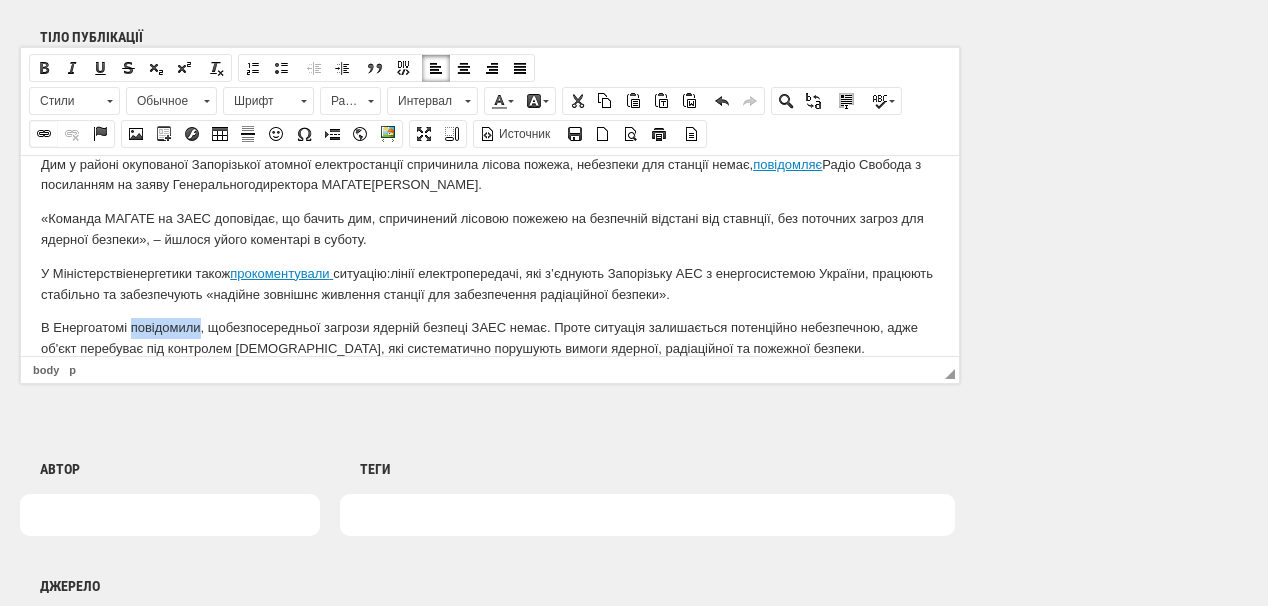 click at bounding box center (44, 134) 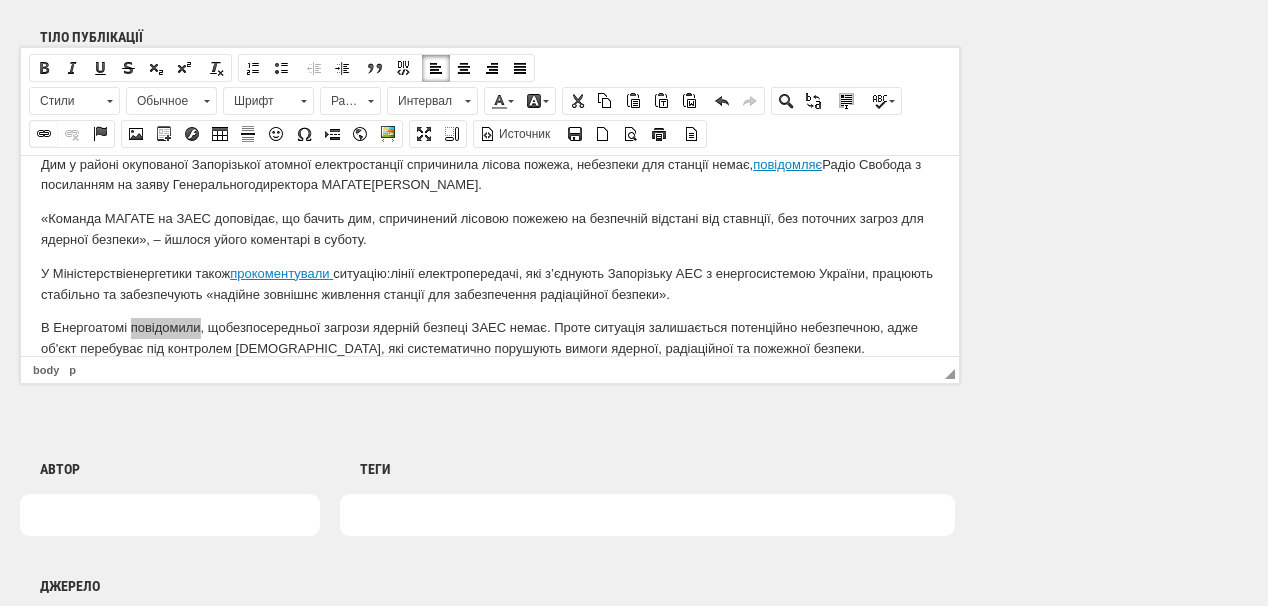 select on "http://" 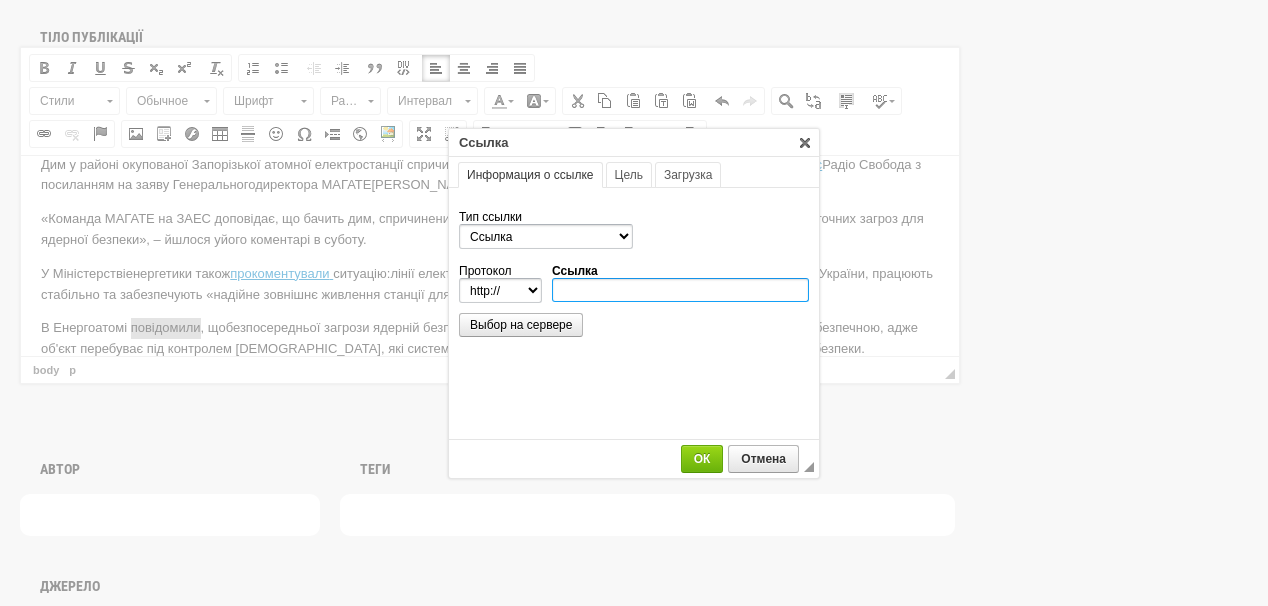 click on "Ссылка" at bounding box center [680, 290] 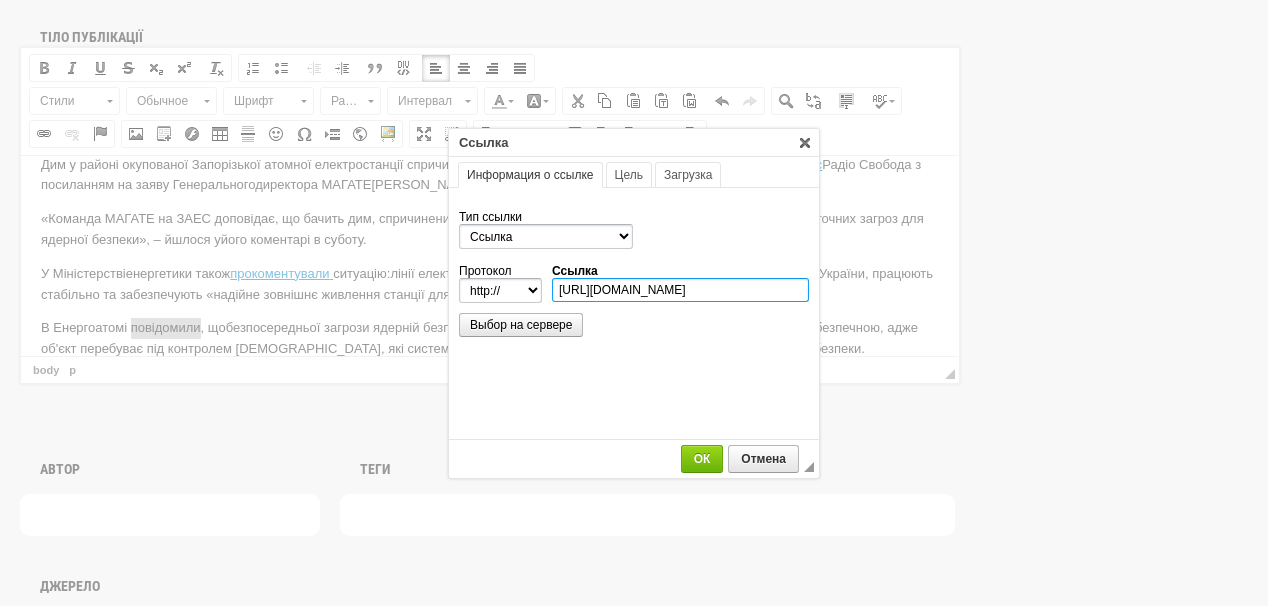 scroll, scrollTop: 0, scrollLeft: 560, axis: horizontal 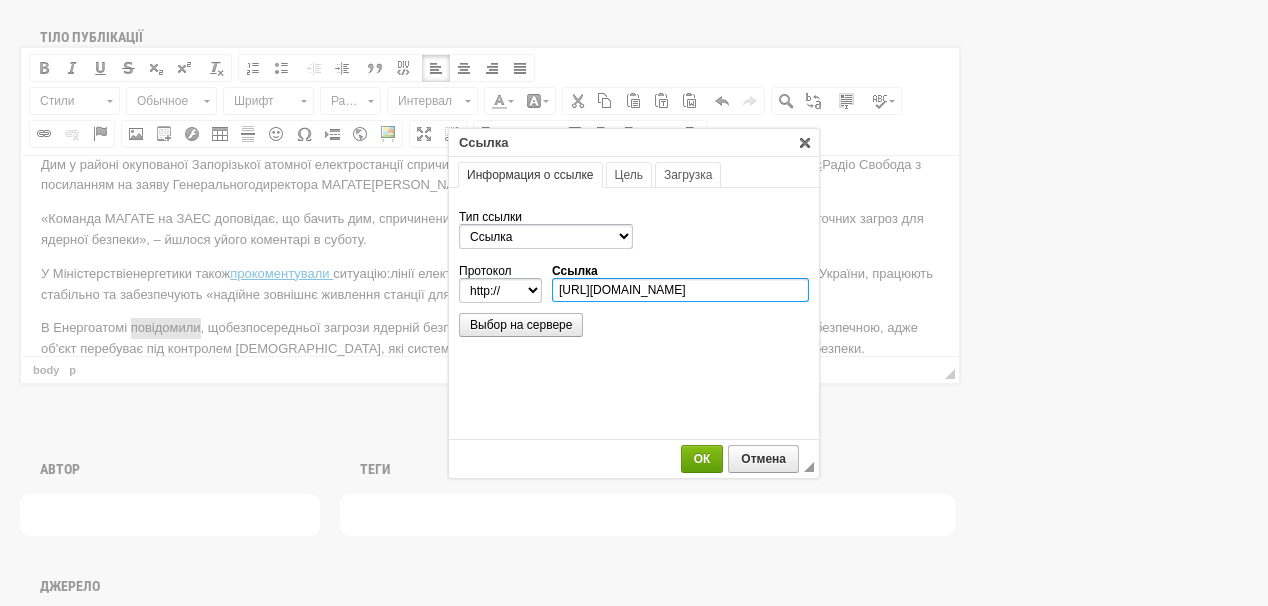 type on "https://energoatom.com.ua/news/situaciia-na-zaes-kontrolyovana-ale-cerez-diyi-rosiiskix-okupantiv-je-postiini-riziki-dlia-radiaciinoyi-ta-iadernoyi-bezpeki" 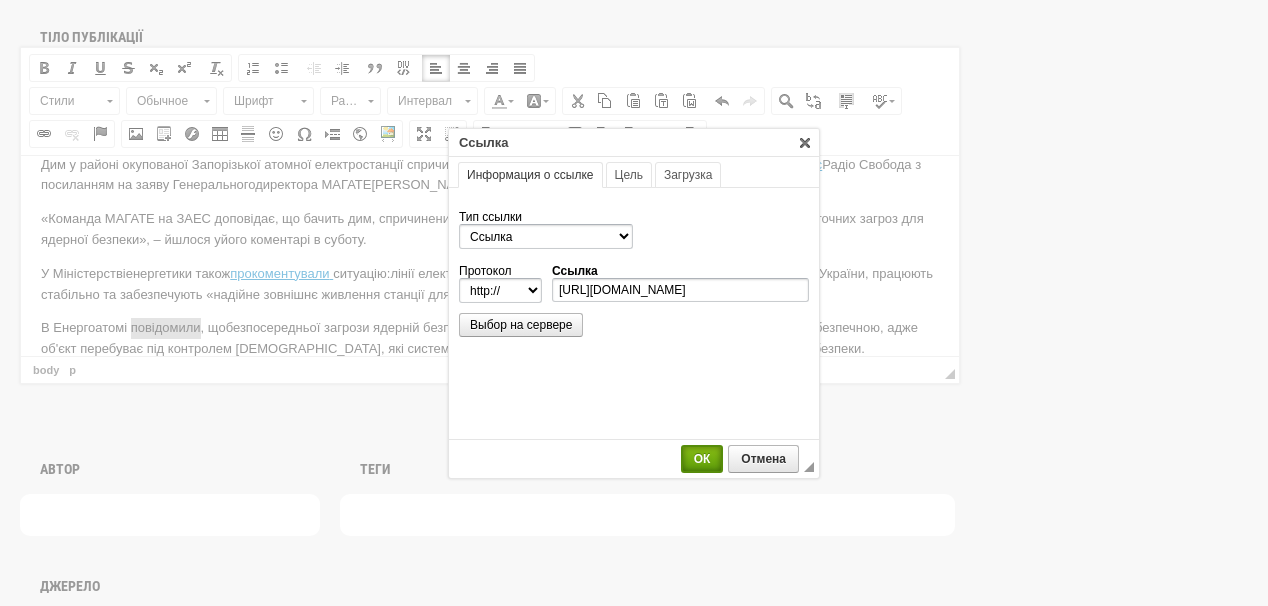 select on "https://" 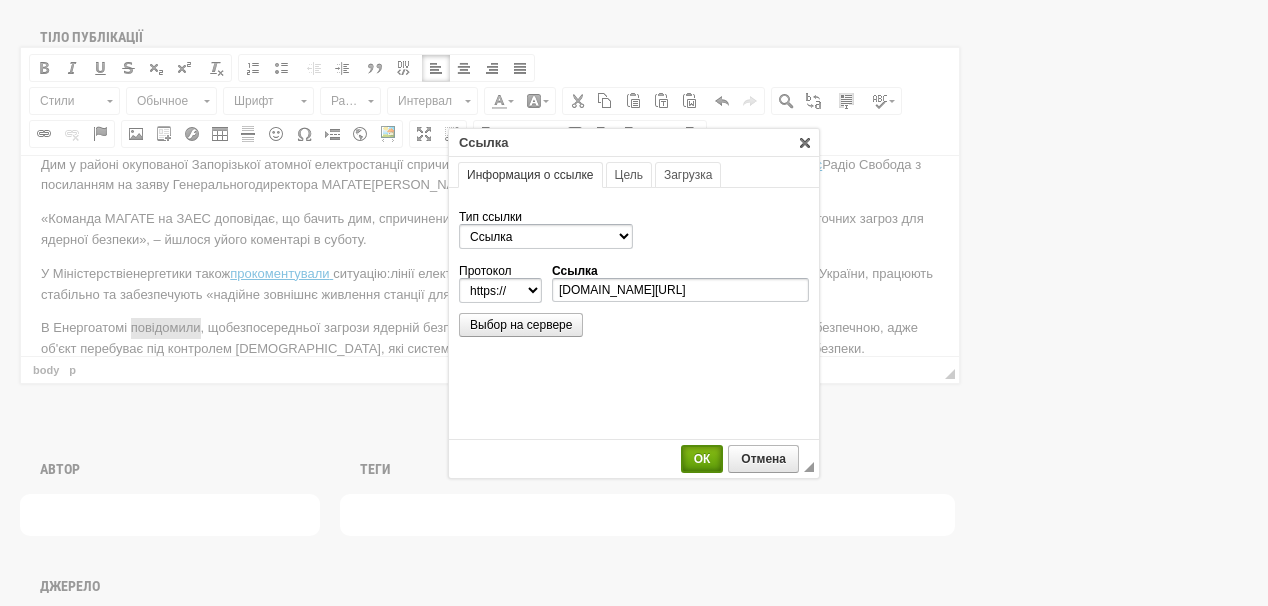 scroll, scrollTop: 0, scrollLeft: 0, axis: both 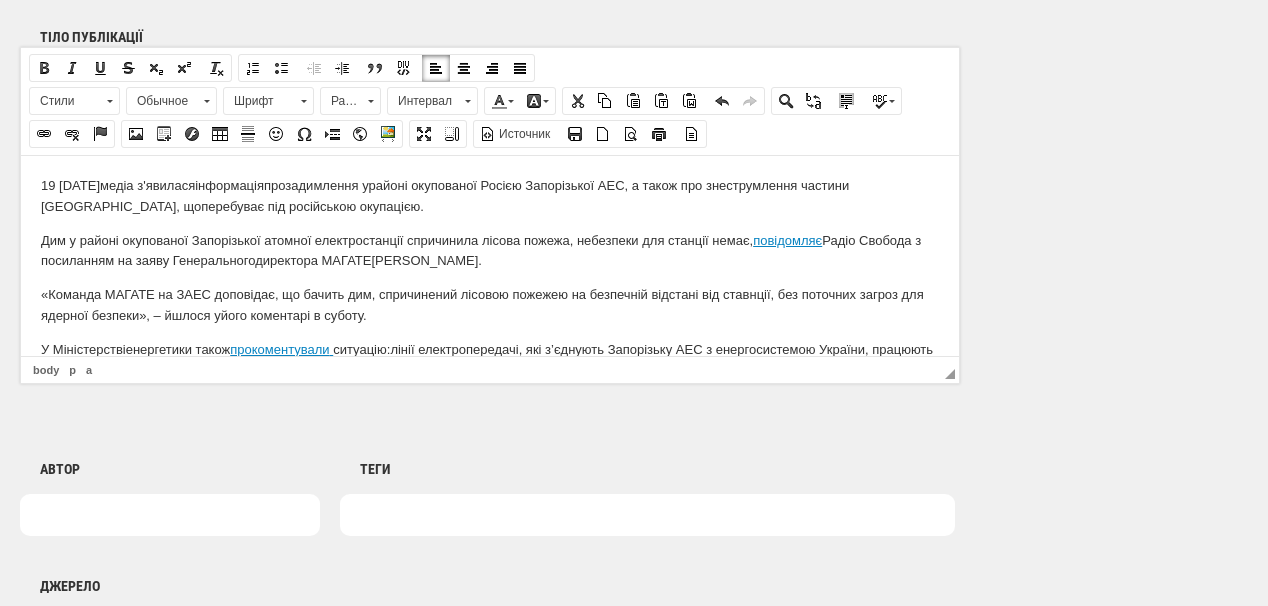 click on "Дим у районі окупованої Запорізької атомної електростанції спричинила лісова пожежа, небезпеки для станції немає,  повідомляє  Радіо Свобода з посиланням на заяву Г енерального  директора МАГАТЕ  Рафаель Маріано Ґроссі." at bounding box center (490, 251) 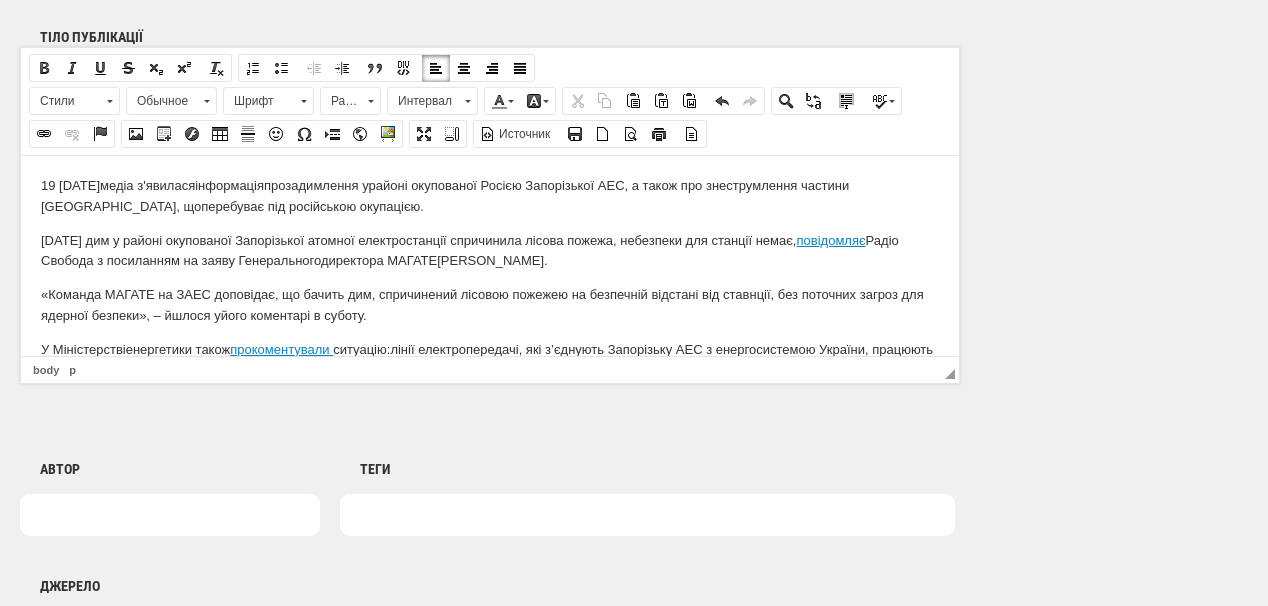 drag, startPoint x: 33, startPoint y: 180, endPoint x: 365, endPoint y: 204, distance: 332.86633 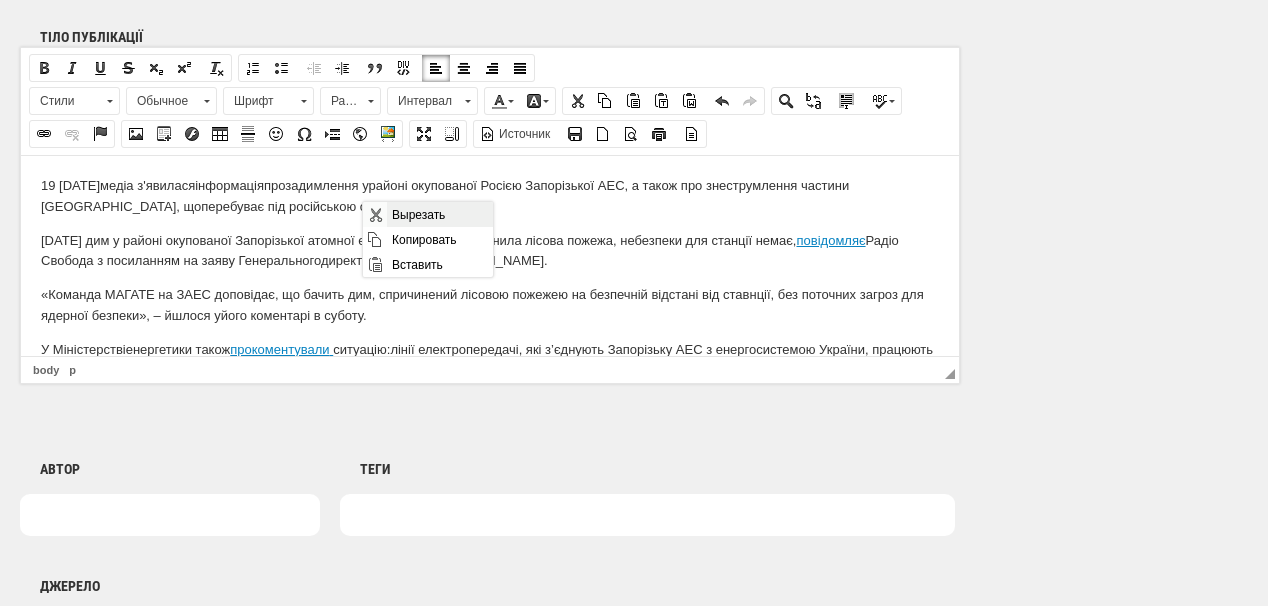 drag, startPoint x: 441, startPoint y: 219, endPoint x: 784, endPoint y: 266, distance: 346.20514 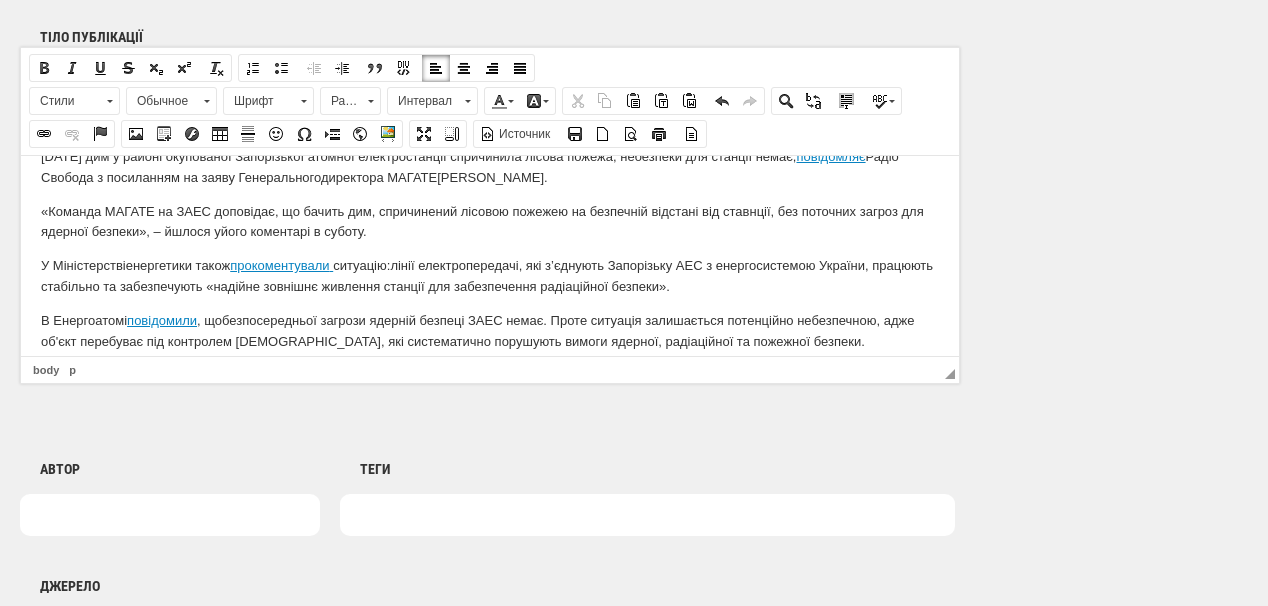 scroll, scrollTop: 45, scrollLeft: 0, axis: vertical 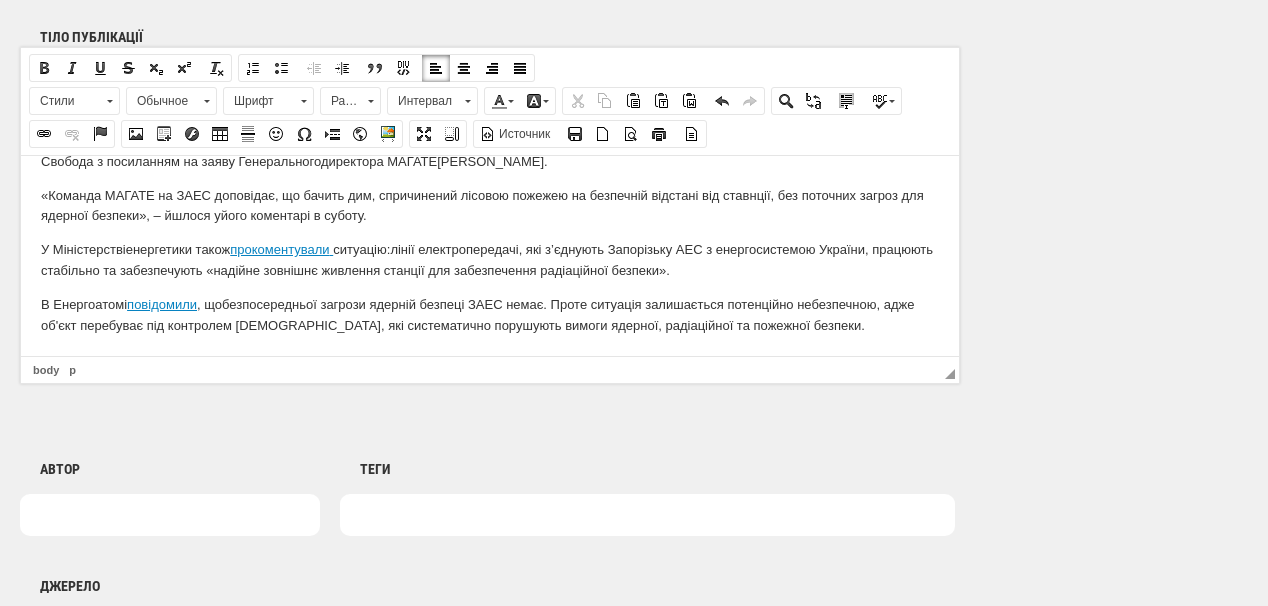 click on "В Енергоатомі  повідомили , що  безпосередньої загрози ядерній безпеці ЗАЕС немає. Проте ситуація залишається потенційно небезпечною, адже об'єкт перебуває під контролем росіян, які систематично порушують вимоги ядерної, радіаційної та пожежної безпеки." at bounding box center [490, 315] 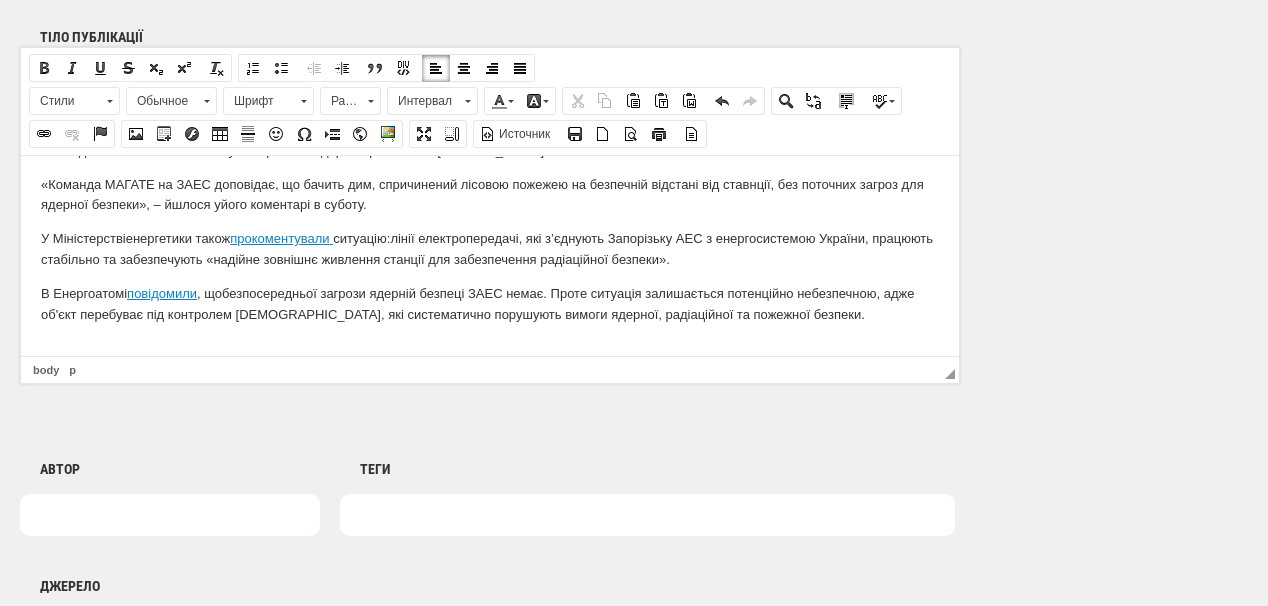 click at bounding box center [490, 347] 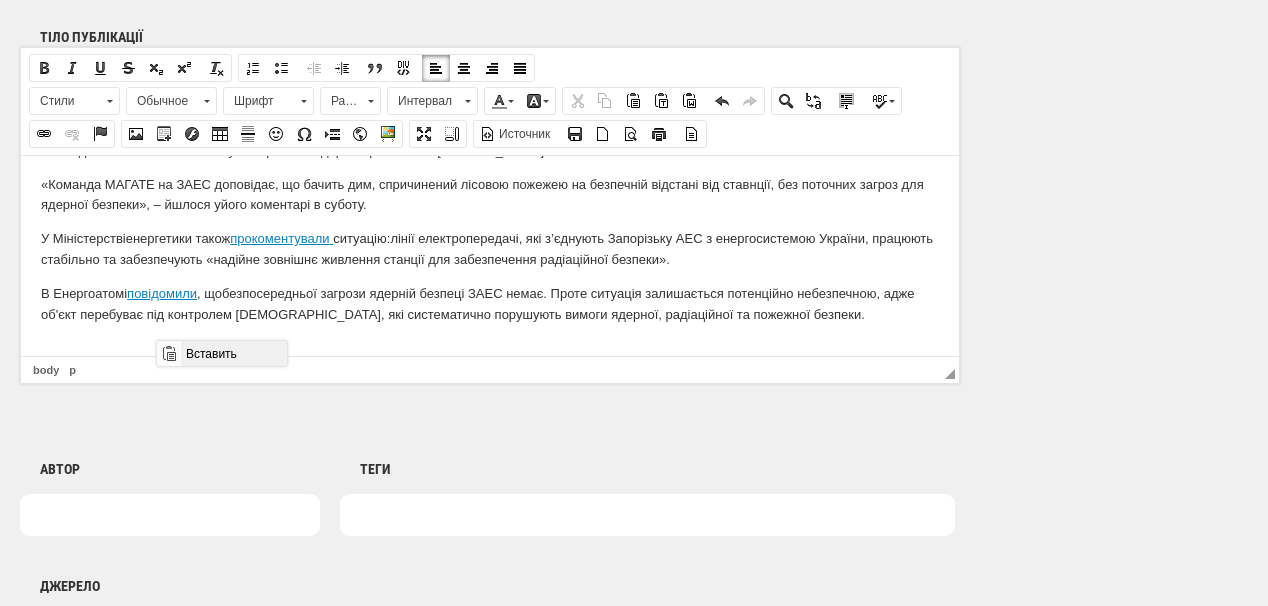 click on "Вставить" at bounding box center [233, 353] 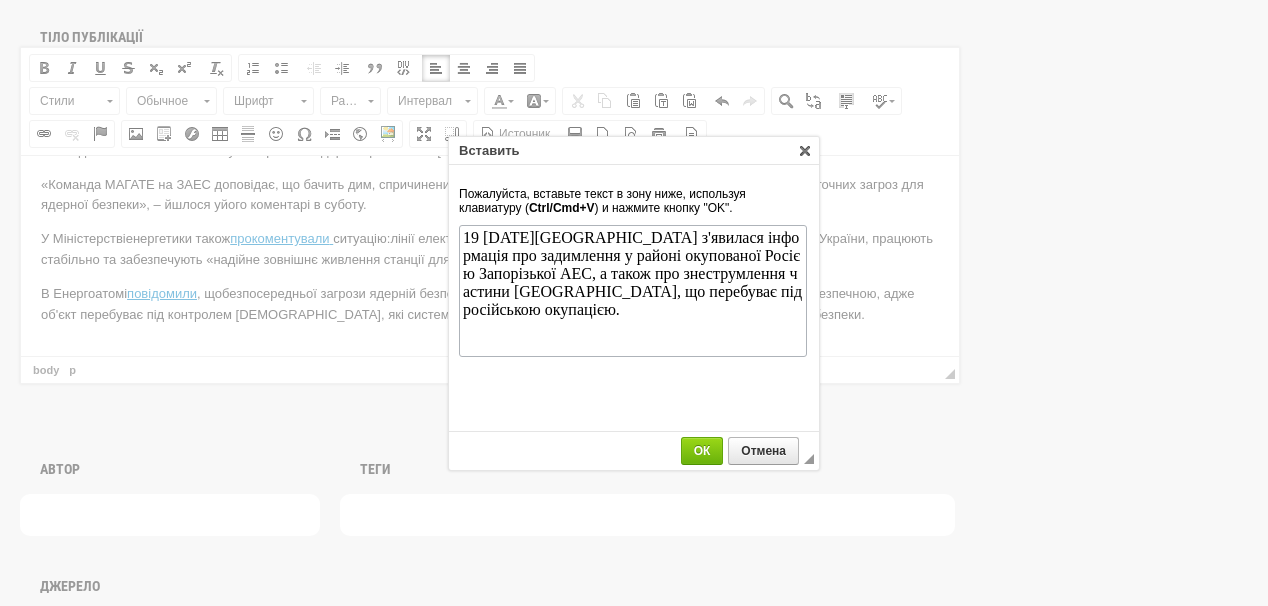 scroll, scrollTop: 0, scrollLeft: 0, axis: both 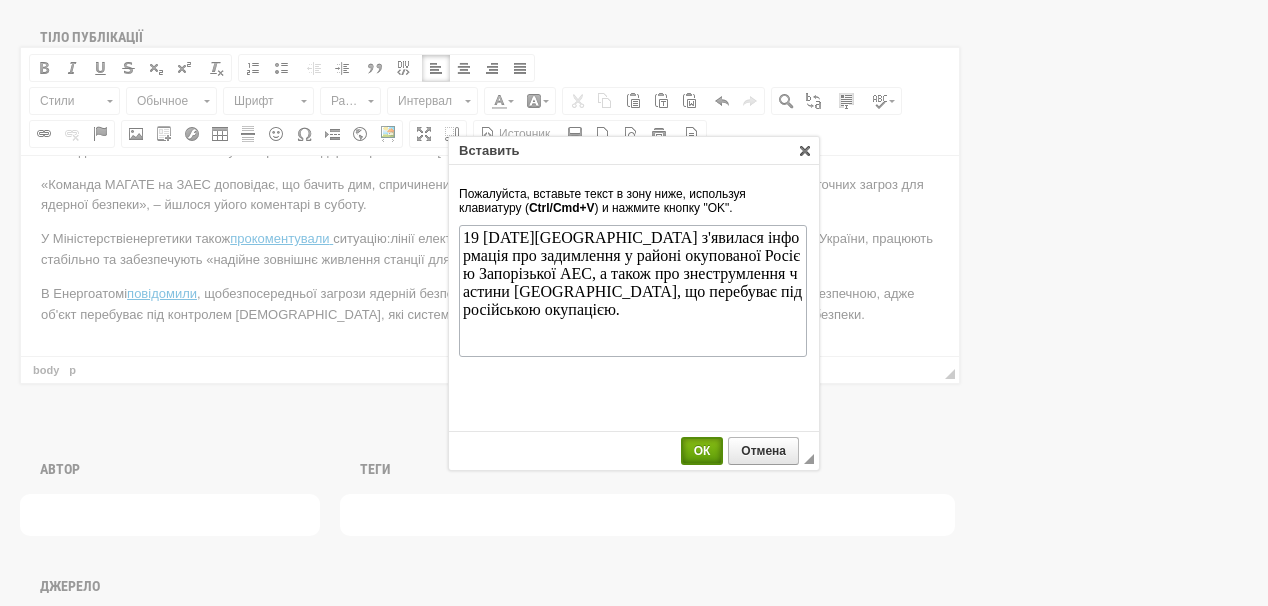 click on "ОК" at bounding box center (702, 451) 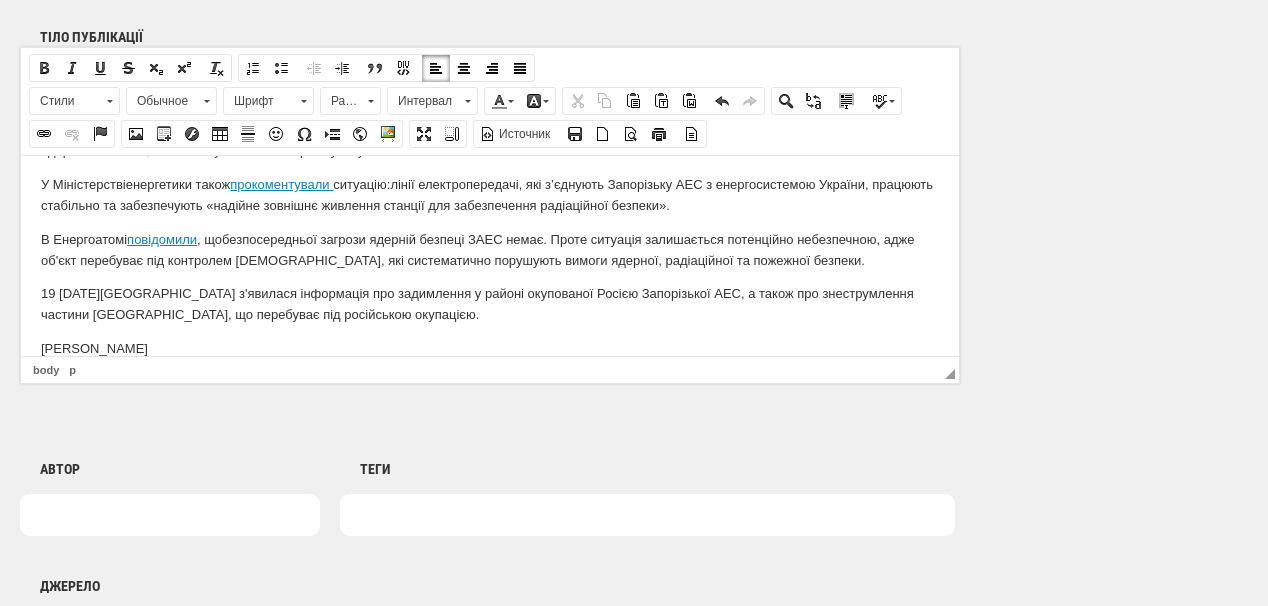scroll, scrollTop: 111, scrollLeft: 0, axis: vertical 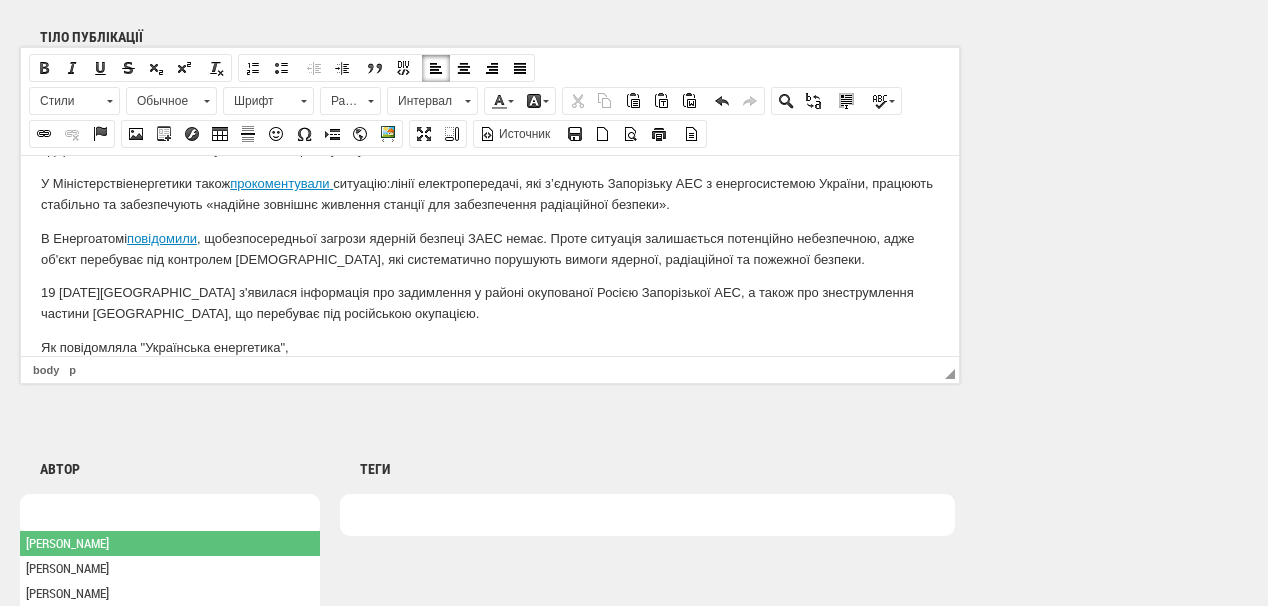 click at bounding box center (170, 515) 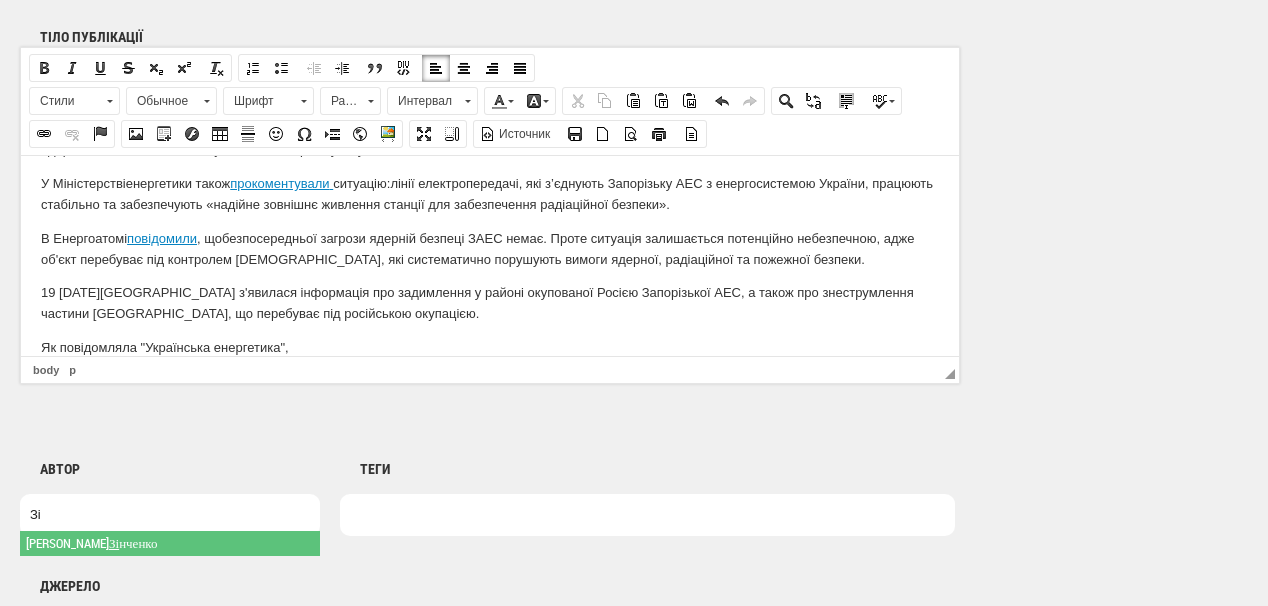 type on "Зі" 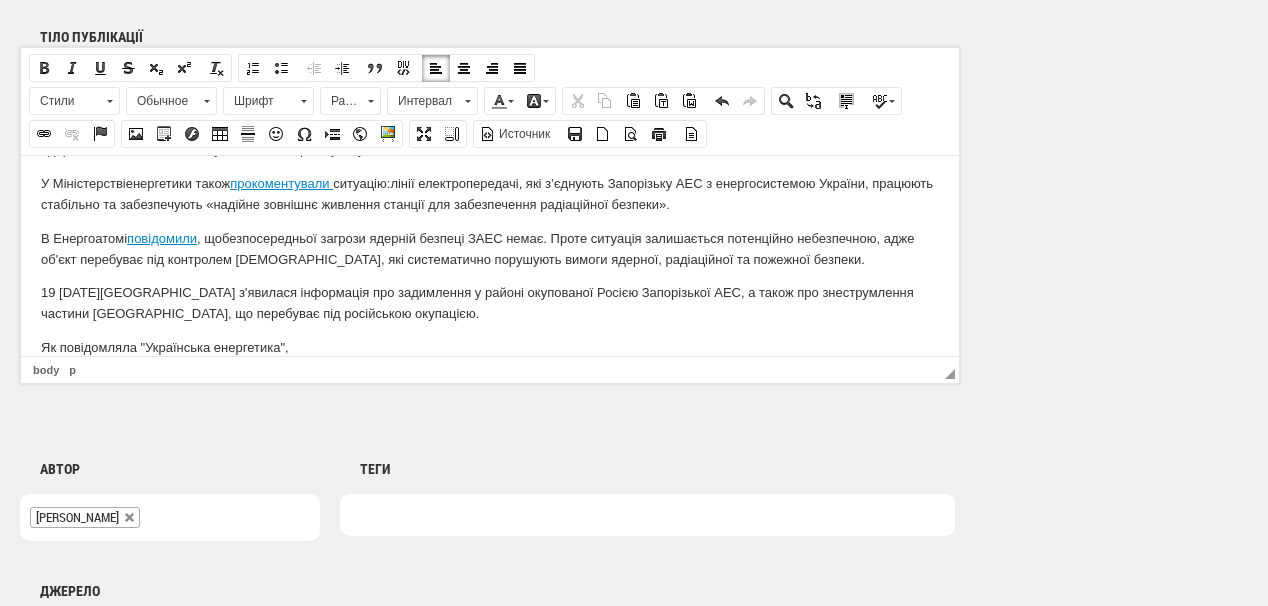 click at bounding box center [647, 515] 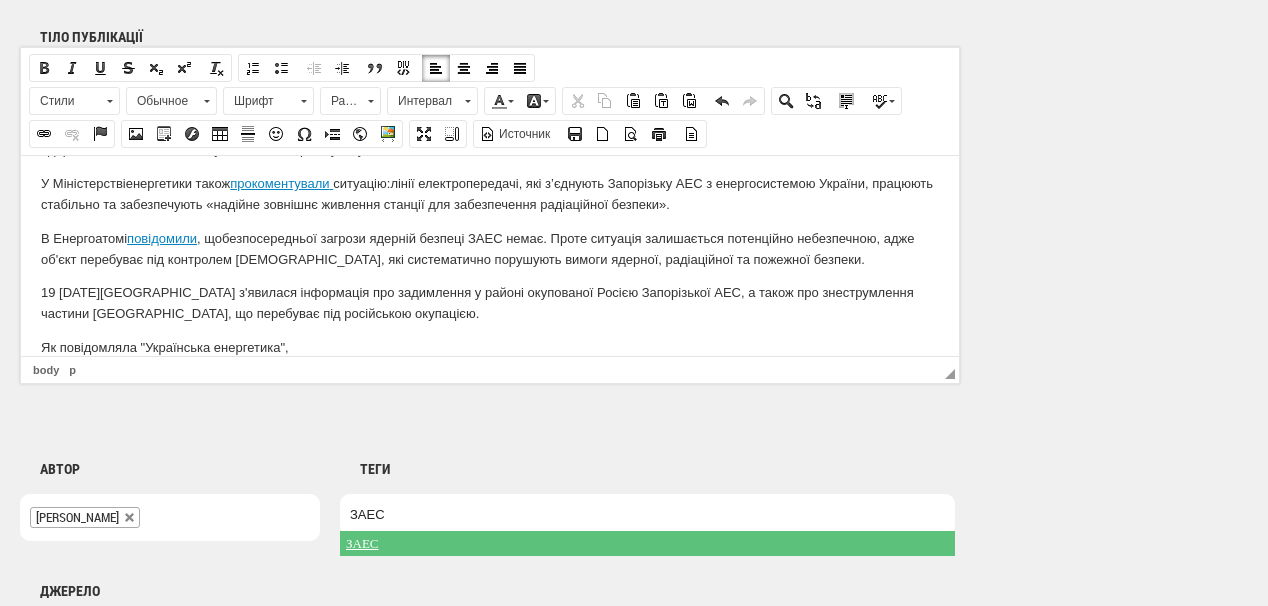 type on "ЗАЕС" 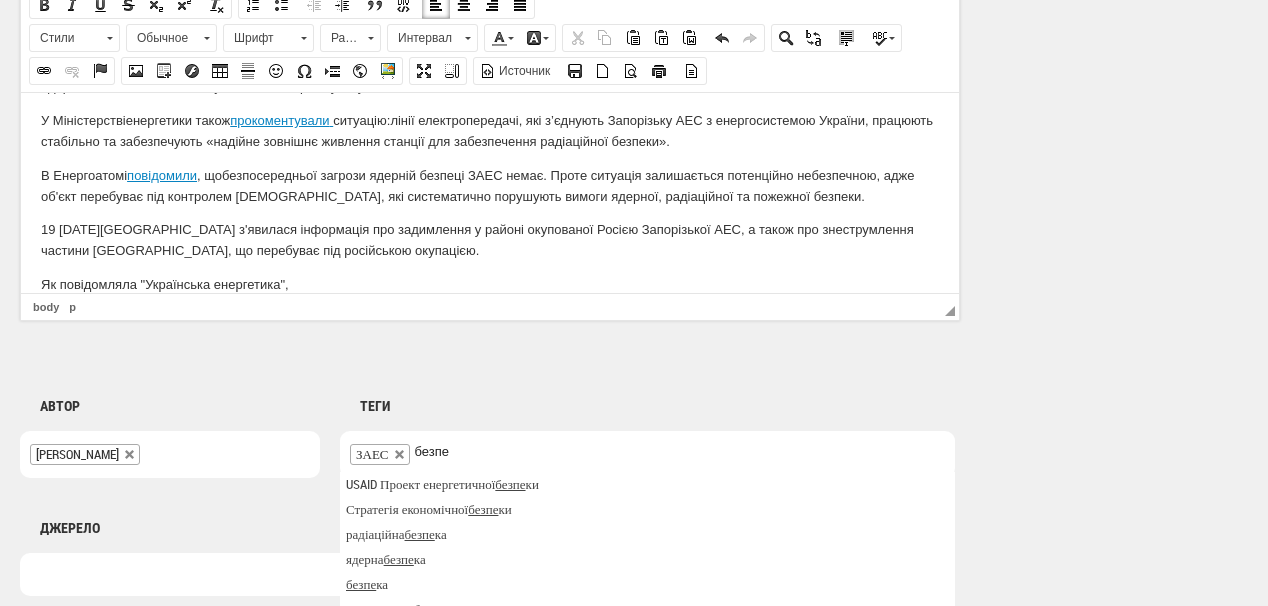 scroll, scrollTop: 1440, scrollLeft: 0, axis: vertical 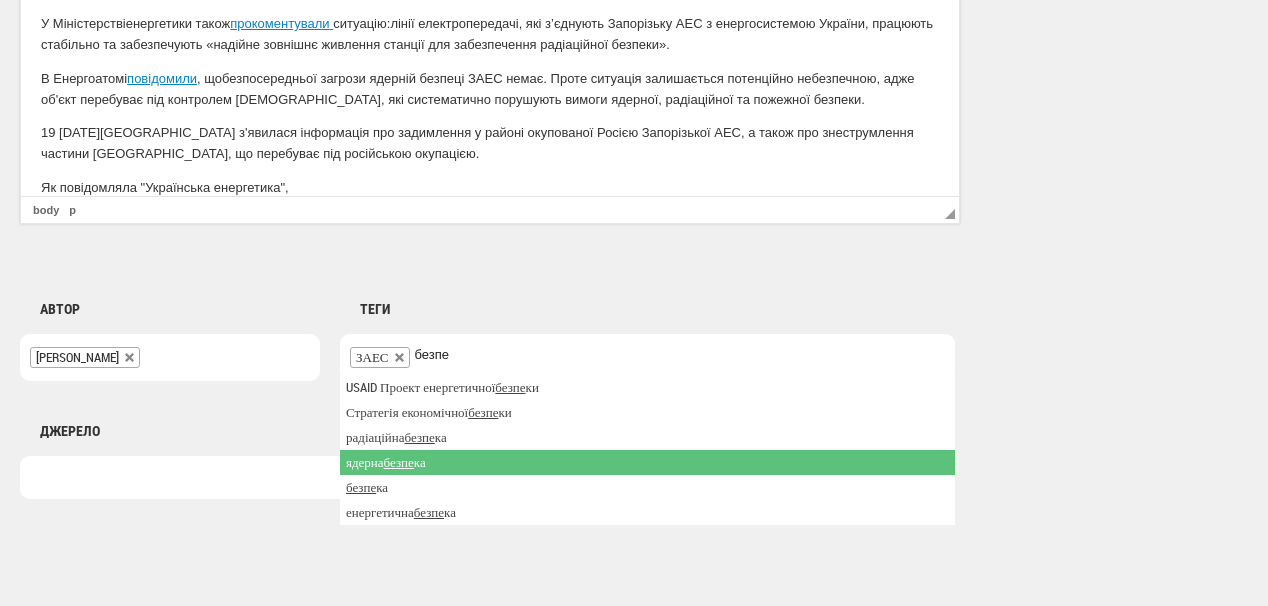 type on "безпе" 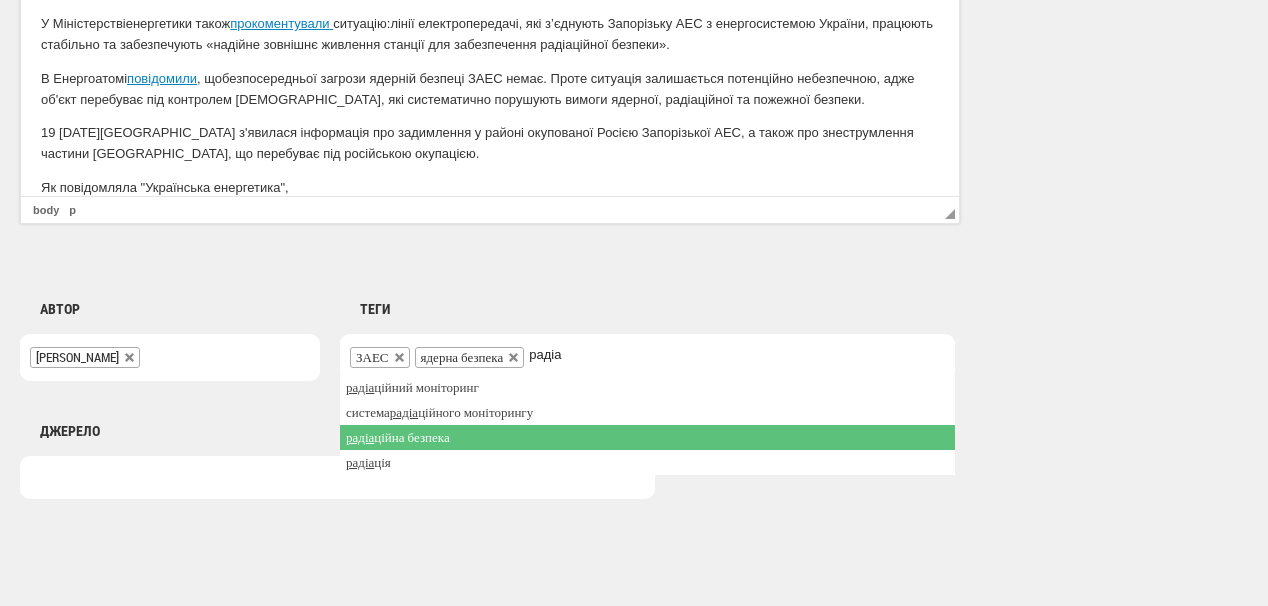 type on "радіа" 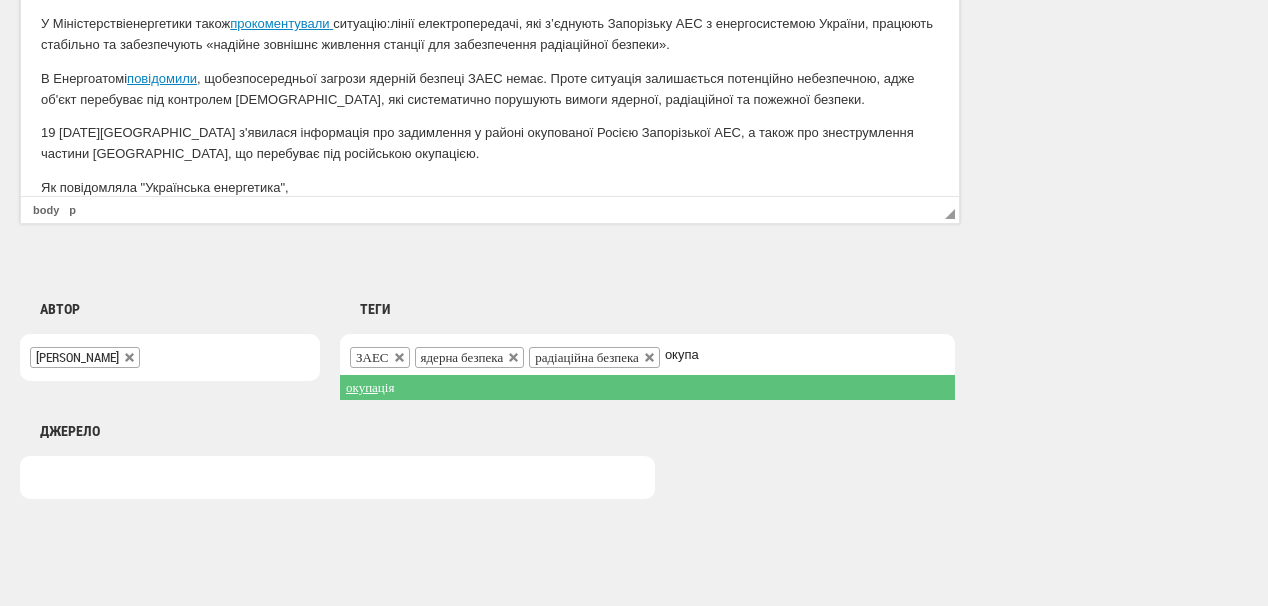 type on "окупа" 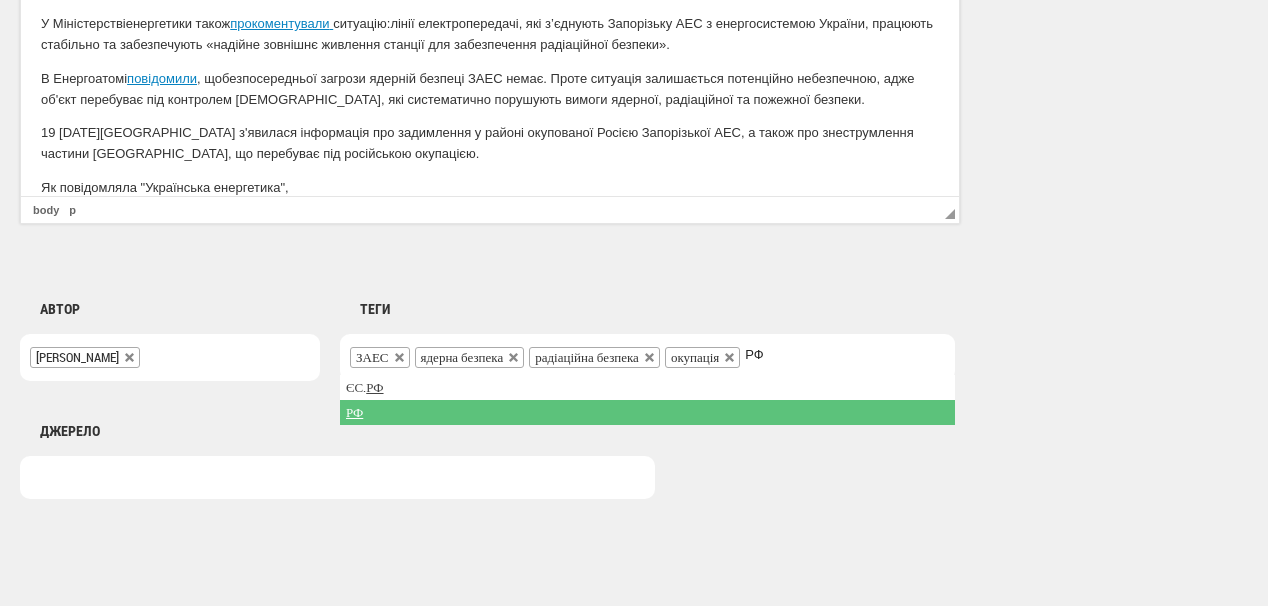 type on "РФ" 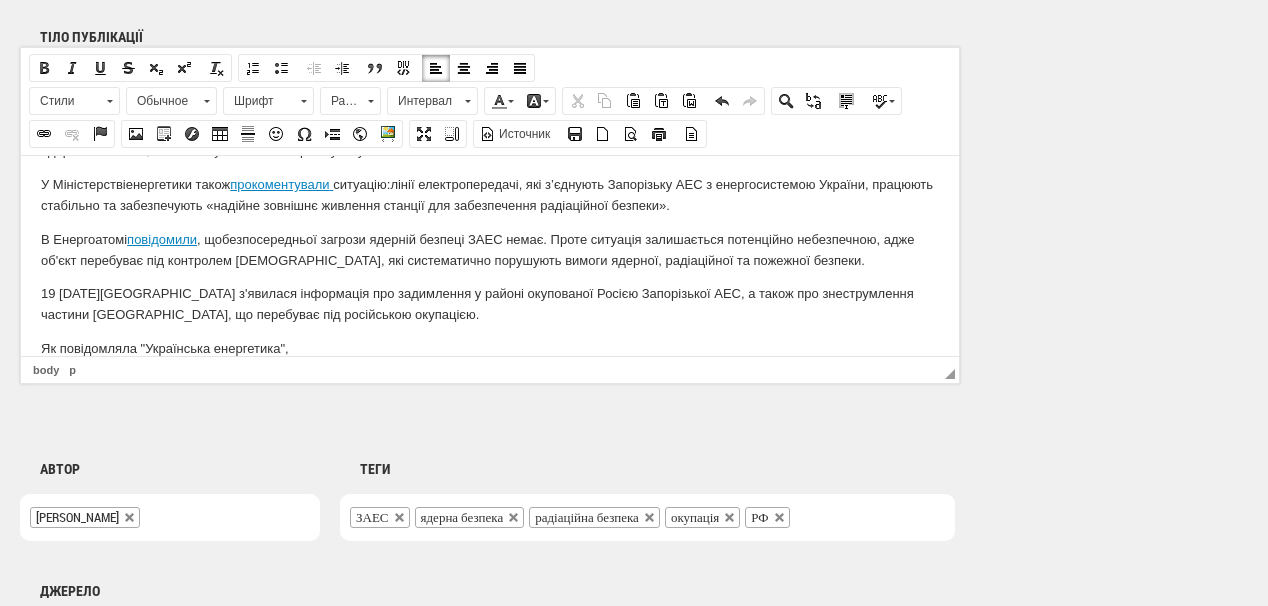 scroll, scrollTop: 133, scrollLeft: 0, axis: vertical 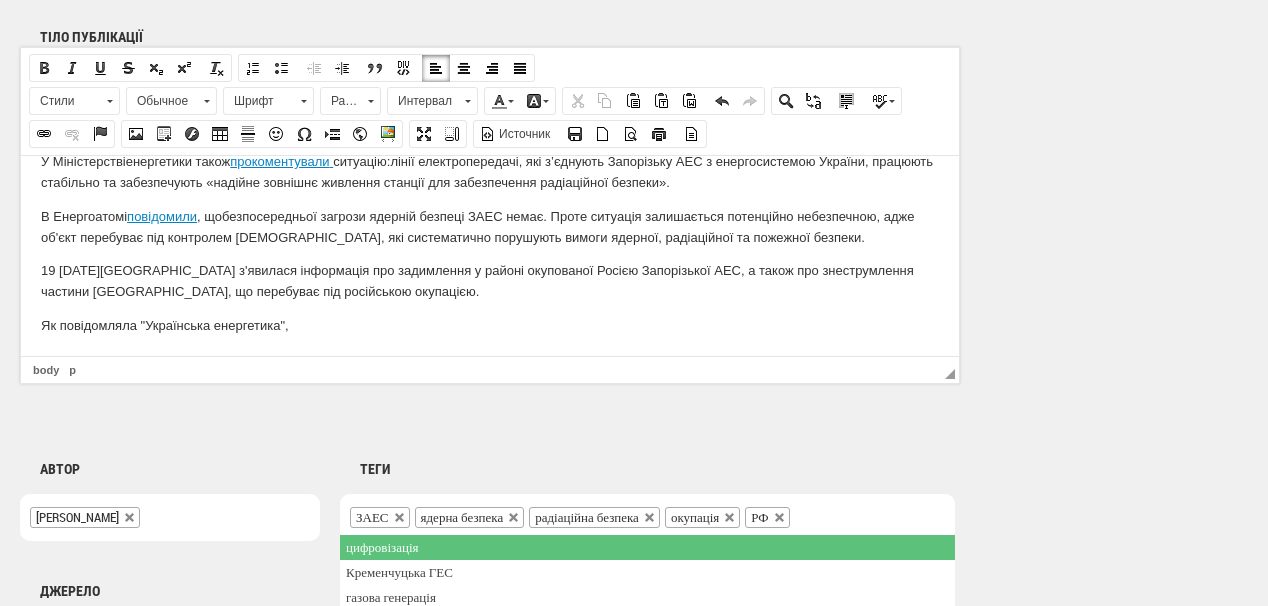 click on "19 липня д им у районі окупованої Запорізької атомної електростанції спричинила лісова пожежа, небезпеки для станції немає,  повідомляє  Радіо Свобода з посиланням на заяву Г енерального  директора МАГАТЕ  Рафаель Маріано Ґроссі. «Команда МАГАТЕ на ЗАЕС доповідає, що бачить дим, спричинений лісовою пожежею на безпечній відстані від ставнції, без поточних загроз для ядерної безпеки», – йшлося у  його коментарі в суботу. У Міністерстві  енергетики також  прокоментували   ситуацію:  В Енергоатомі  повідомили , що  Як повідомляла "Українська енергетика"," at bounding box center [490, 189] 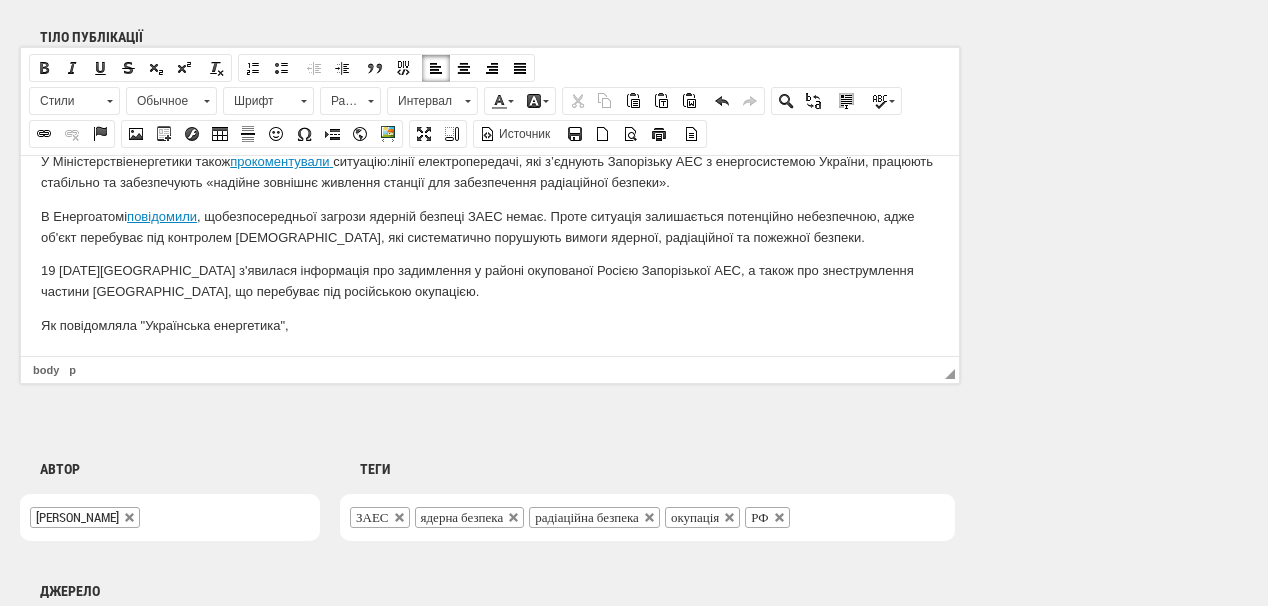 drag, startPoint x: 34, startPoint y: 265, endPoint x: 482, endPoint y: 316, distance: 450.89355 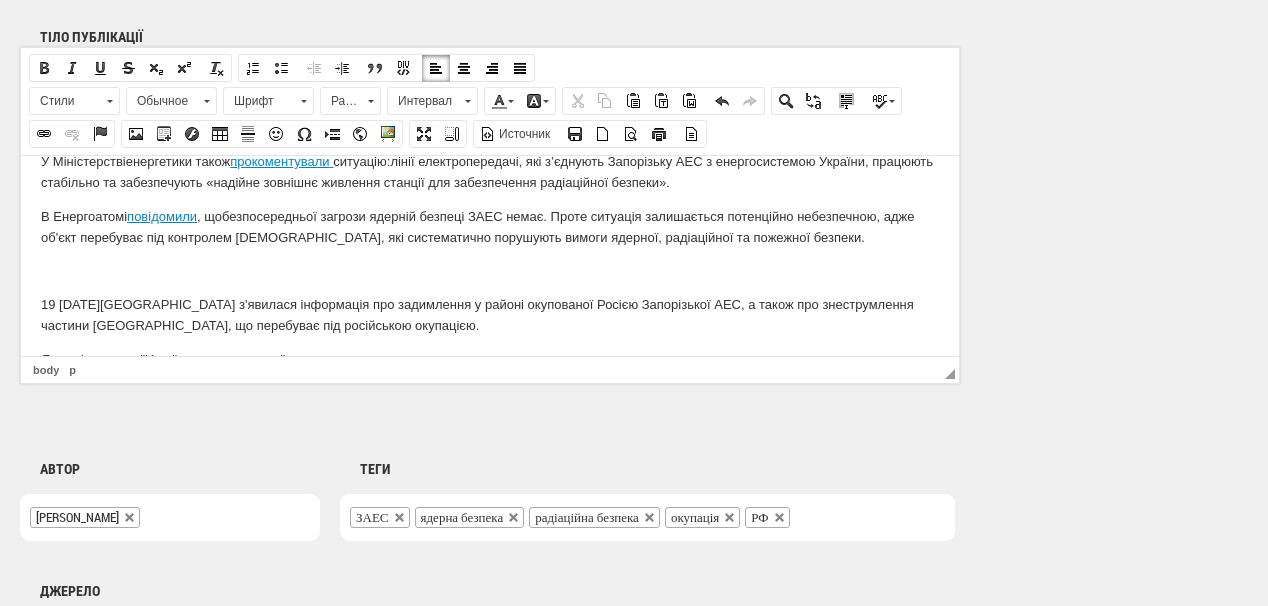 click at bounding box center (490, 270) 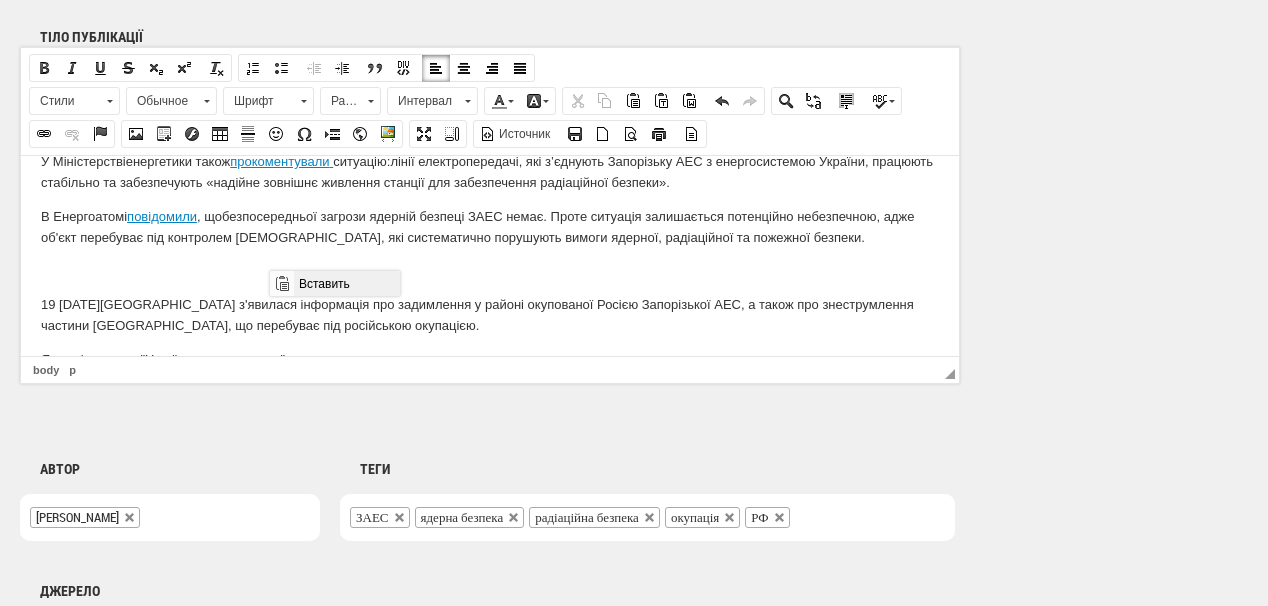 click on "Вставить" at bounding box center (346, 283) 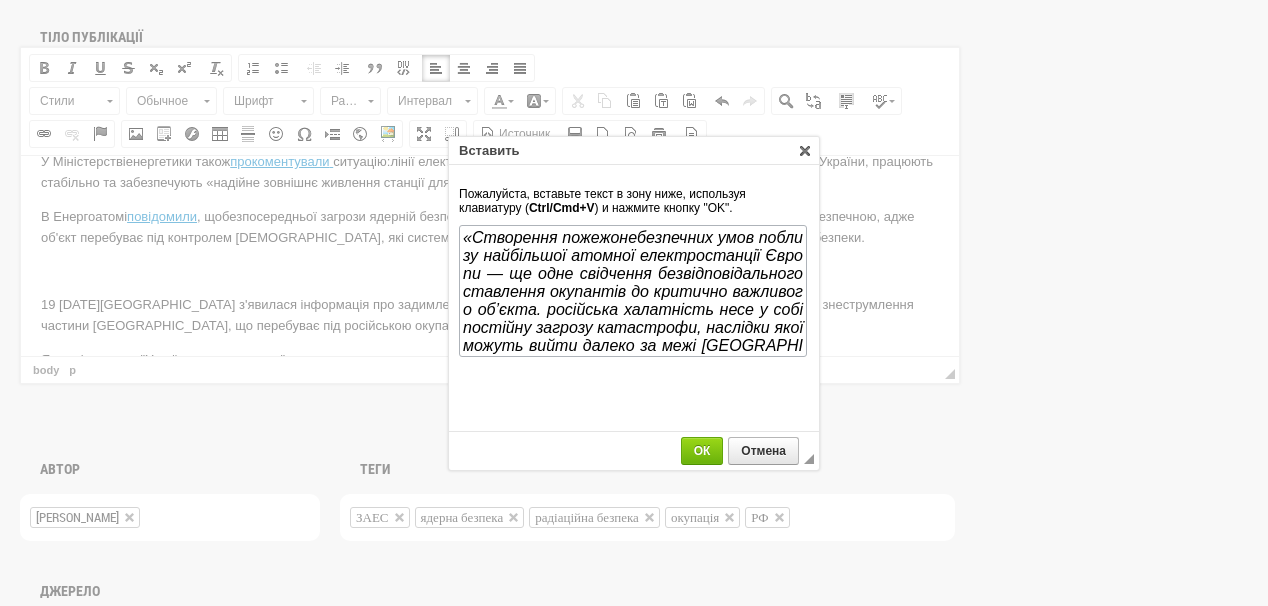 scroll, scrollTop: 164, scrollLeft: 0, axis: vertical 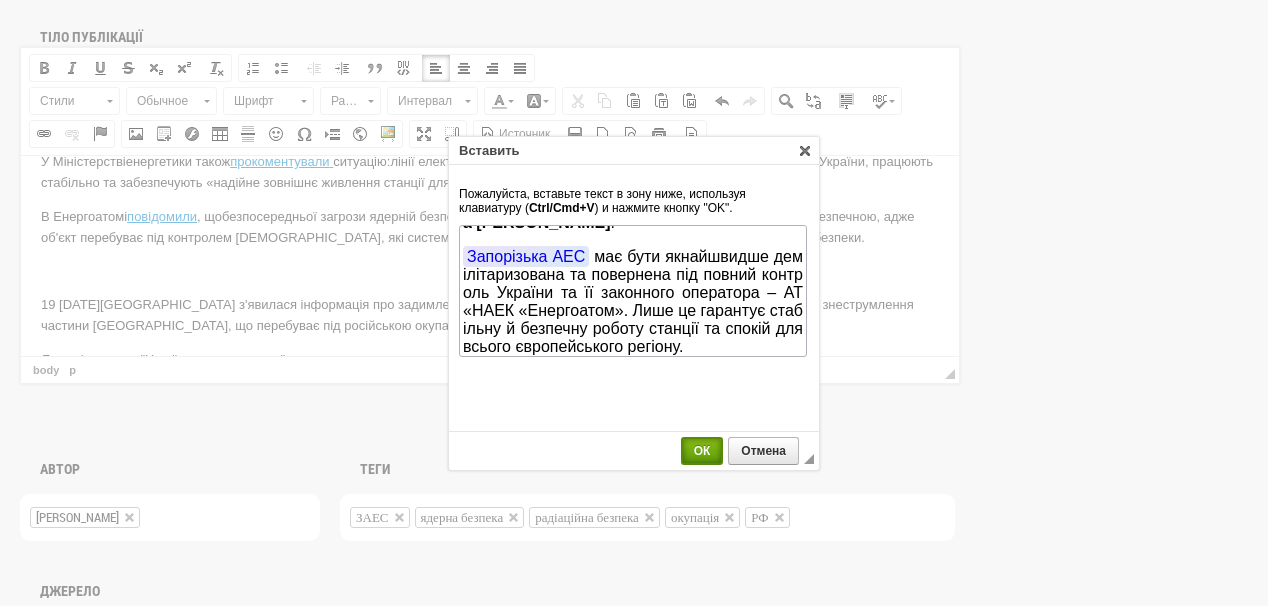 click on "ОК" at bounding box center [702, 451] 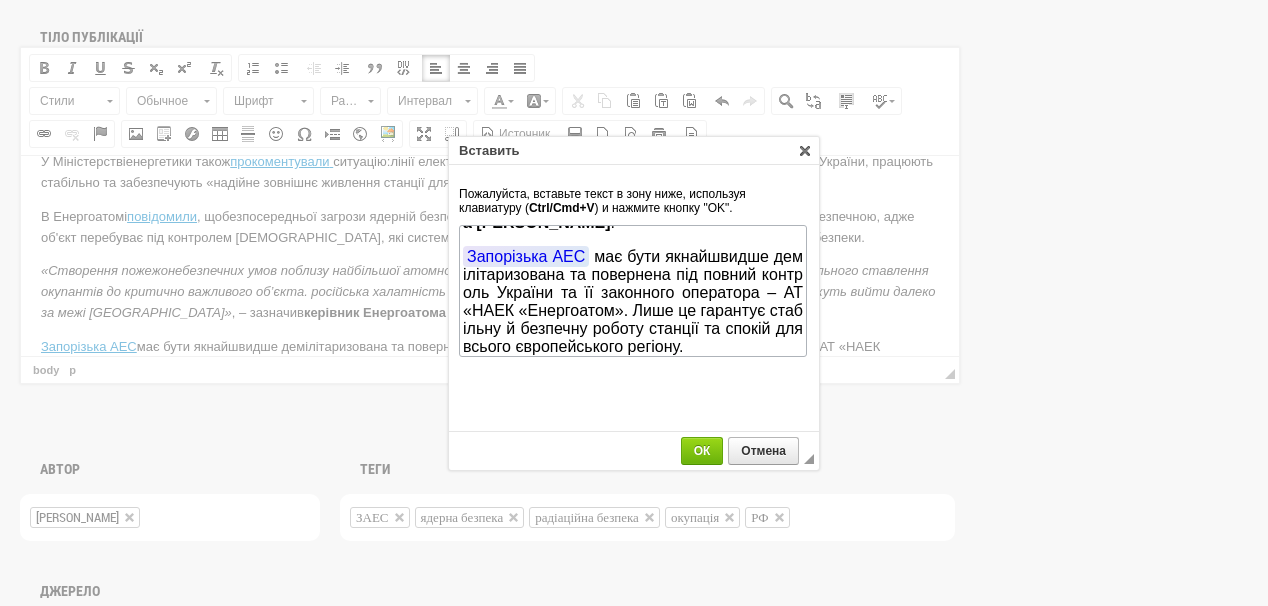 scroll, scrollTop: 152, scrollLeft: 0, axis: vertical 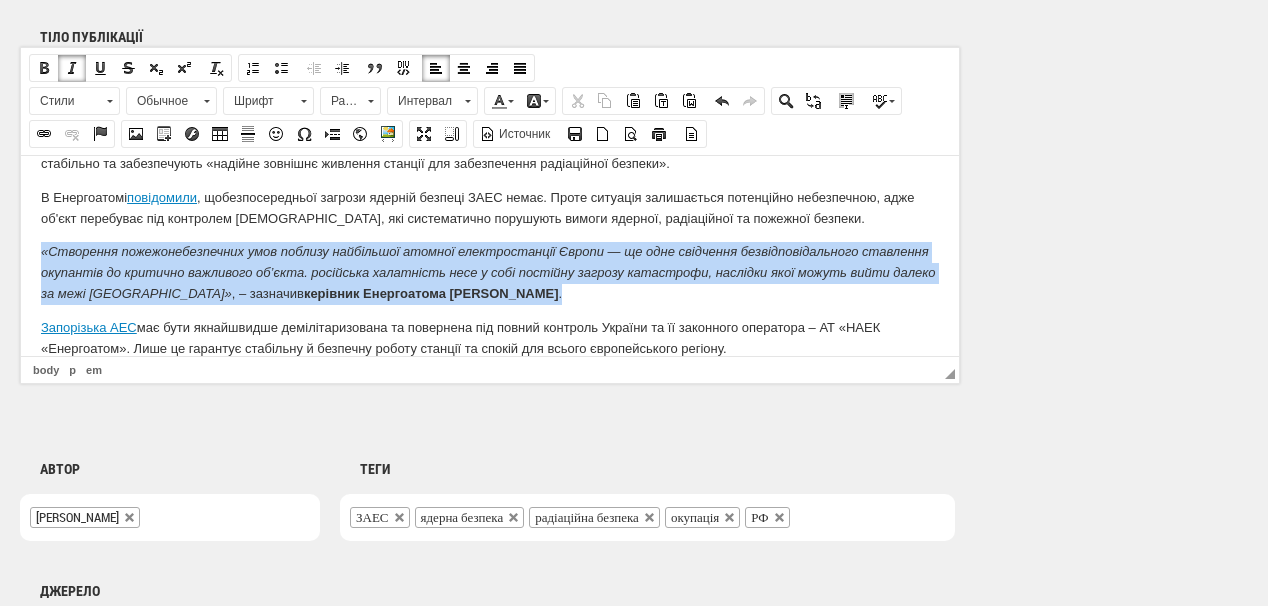 drag, startPoint x: 40, startPoint y: 249, endPoint x: 544, endPoint y: 287, distance: 505.4305 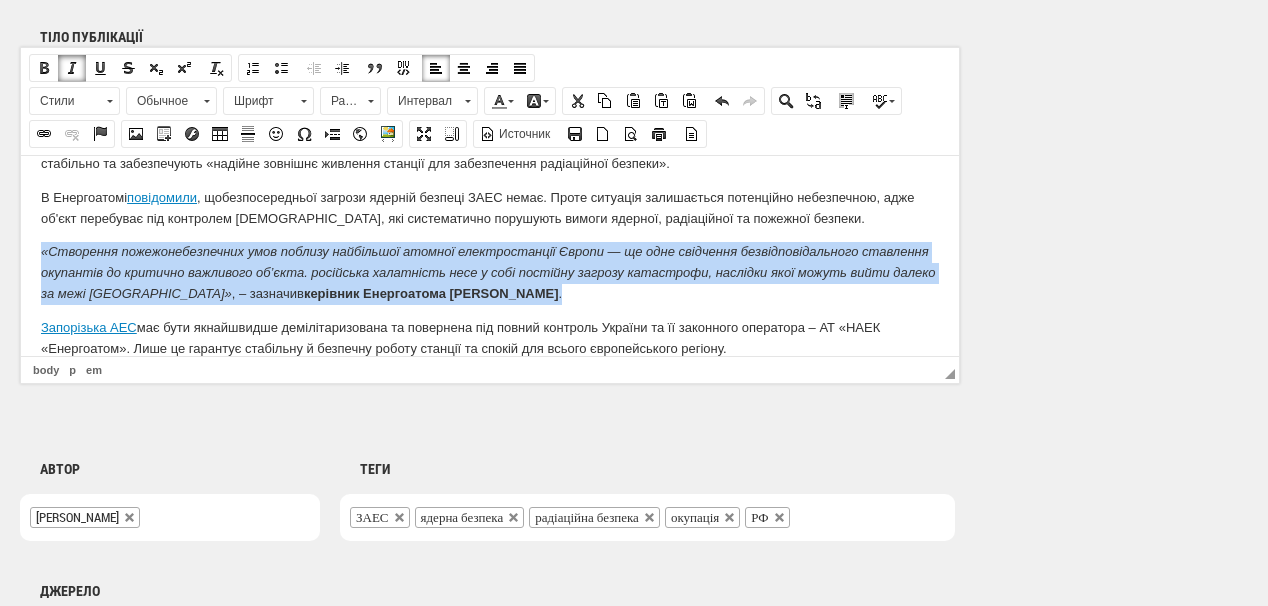click at bounding box center (72, 68) 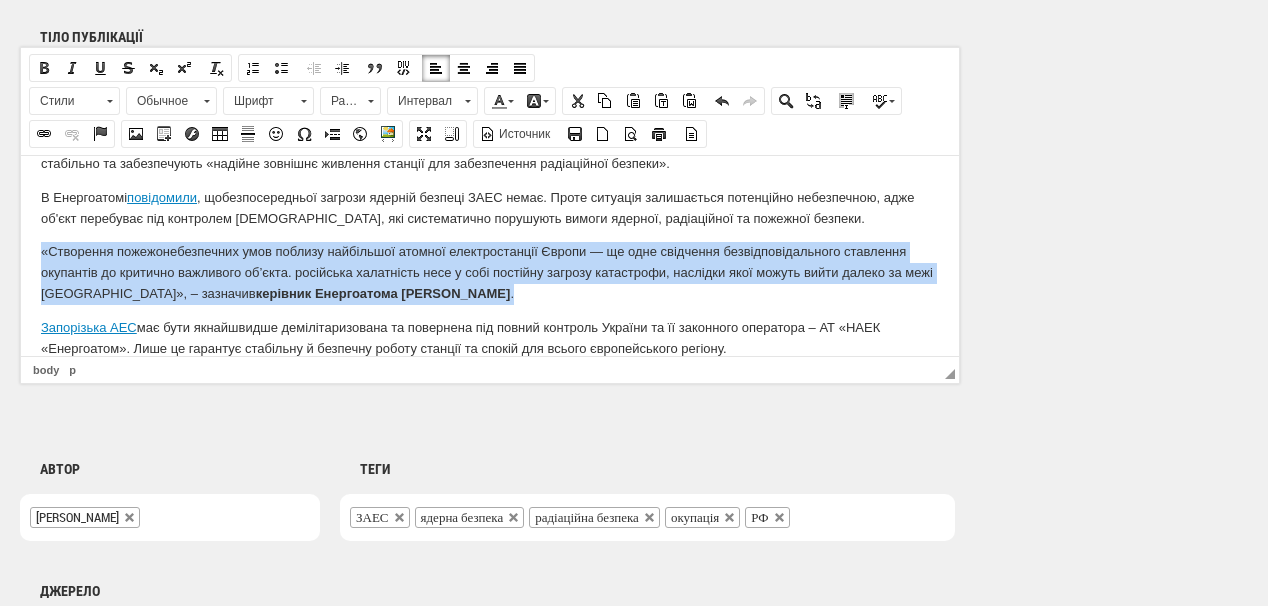 click on "керівник Енергоатома Петро Котін" at bounding box center (383, 292) 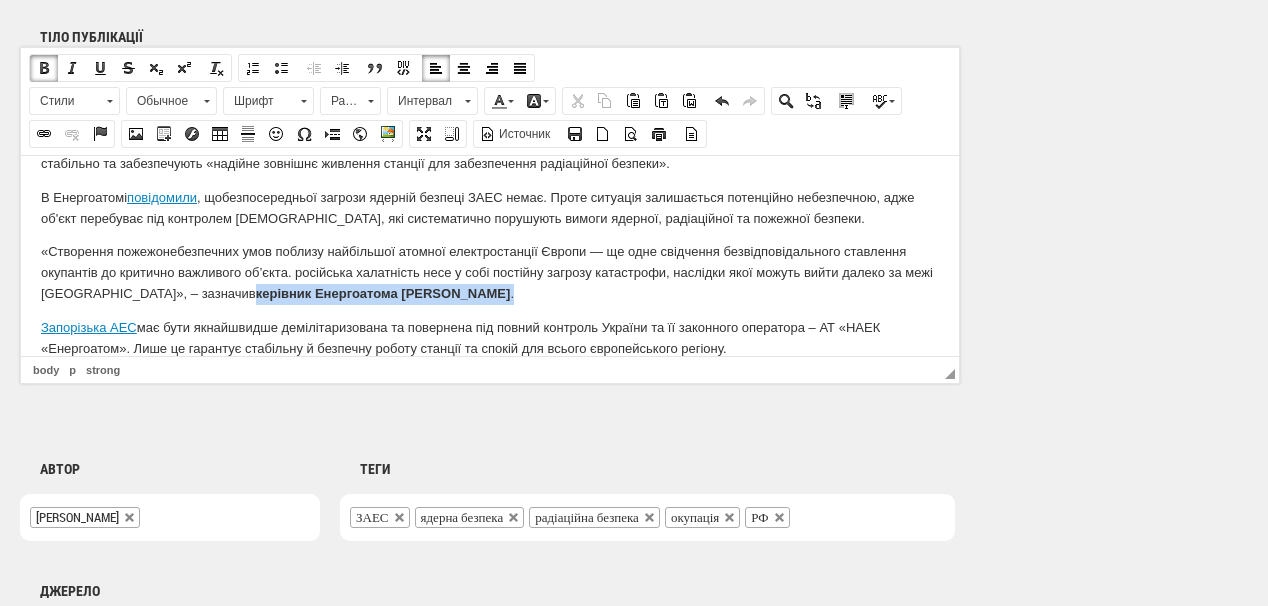 drag, startPoint x: 200, startPoint y: 291, endPoint x: 430, endPoint y: 287, distance: 230.03477 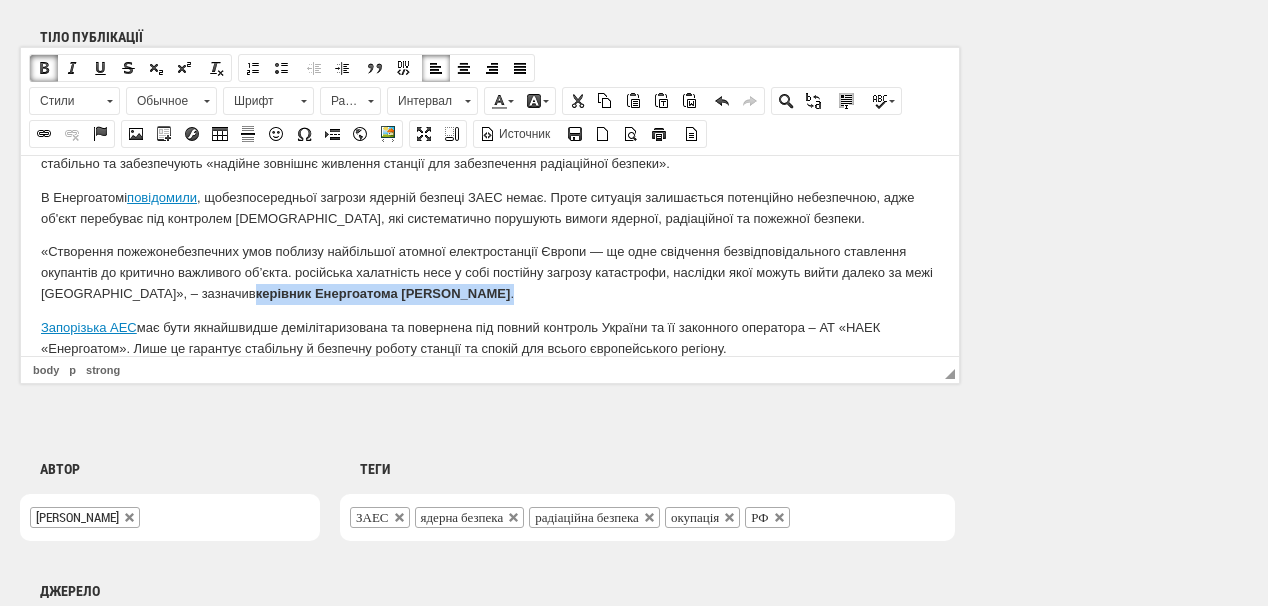 click at bounding box center [44, 68] 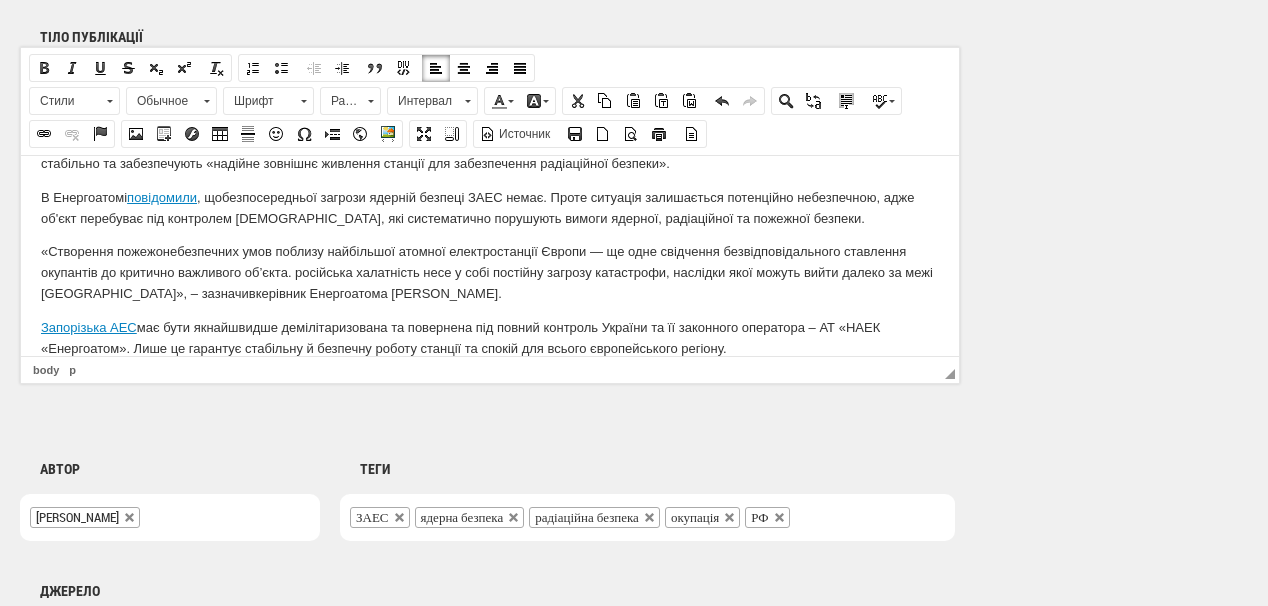 click on "«Створення пожежонебезпечних умов поблизу найбільшої атомної електростанції Європи — ще одне свідчення безвідповідального ставлення окупантів до критично важливого об’єкта. російська халатність несе у собі постійну загрозу катастрофи, наслідки якої можуть вийти далеко за межі України» , – зазначив  керівник Енергоатома Петро Котін ." at bounding box center (490, 272) 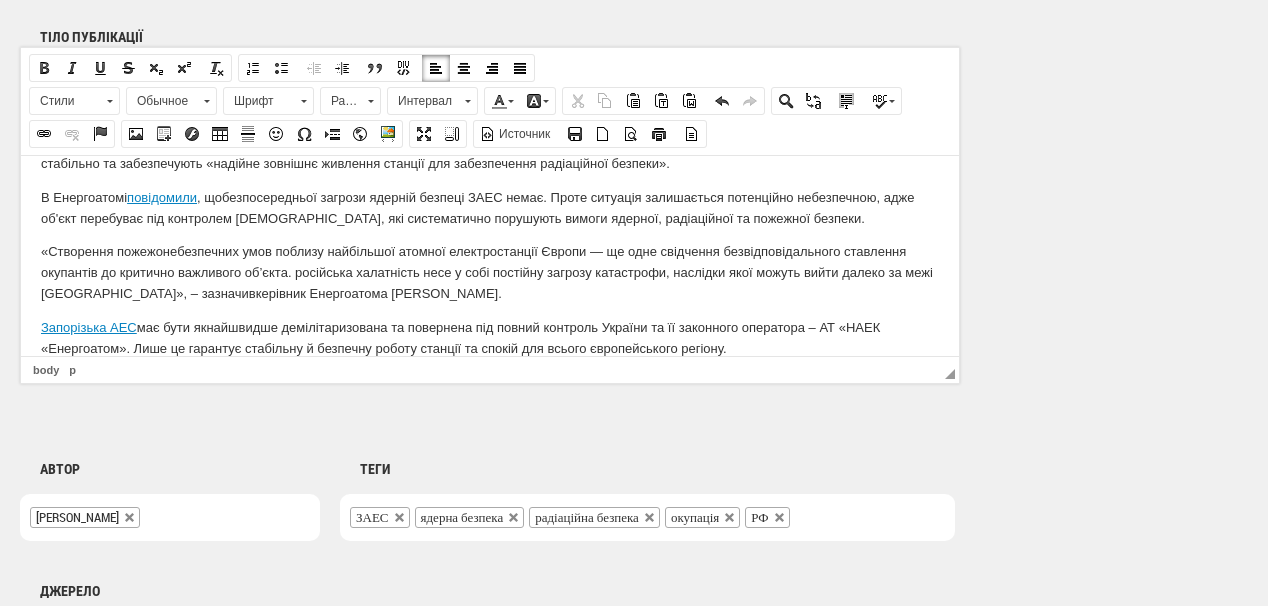 click on "«Створення пожежонебезпечних умов поблизу найбільшої атомної електростанції Європи — ще одне свідчення безвідповідального ставлення окупантів до критично важливого об’єкта. російська халатність несе у собі постійну загрозу катастрофи, наслідки якої можуть вийти далеко за межі України» , – зазначив  керівник Енергоатома Петро Котін ." at bounding box center [490, 272] 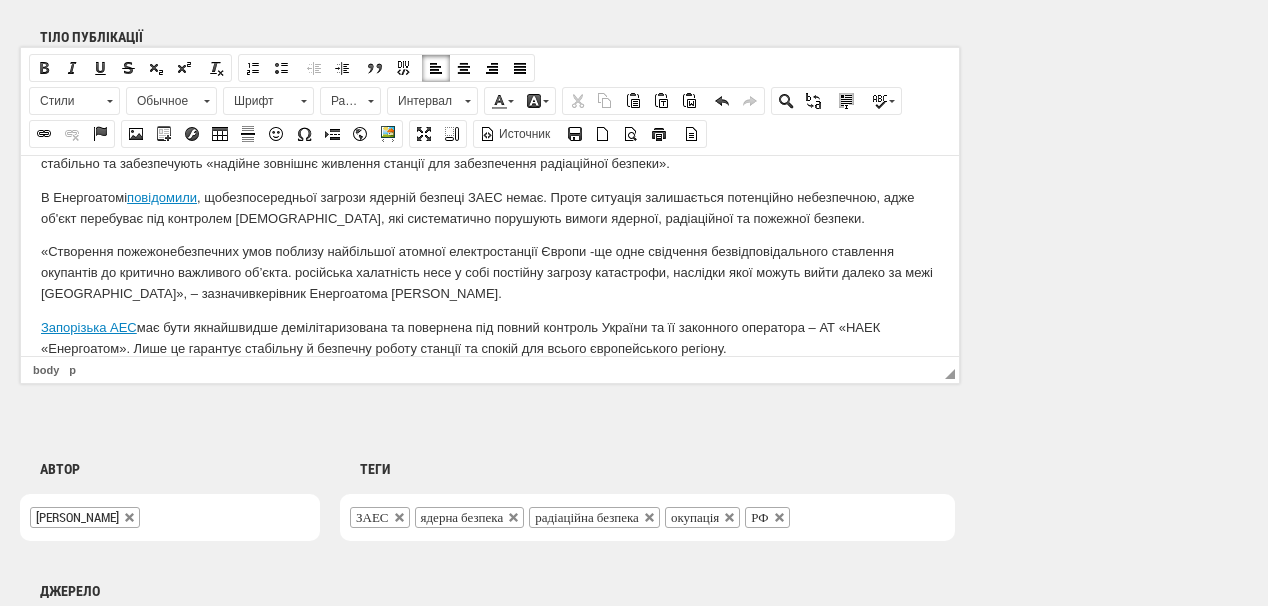 click on "«Створення пожежонебезпечних умов поблизу найбільшої атомної електростанції Європи -  ще одне свідчення безвідповідального ставлення окупантів до критично важливого об’єкта. російська халатність несе у собі постійну загрозу катастрофи, наслідки якої можуть вийти далеко за межі України» , – зазначив  керівник Енергоатома Петро Котін ." at bounding box center (490, 272) 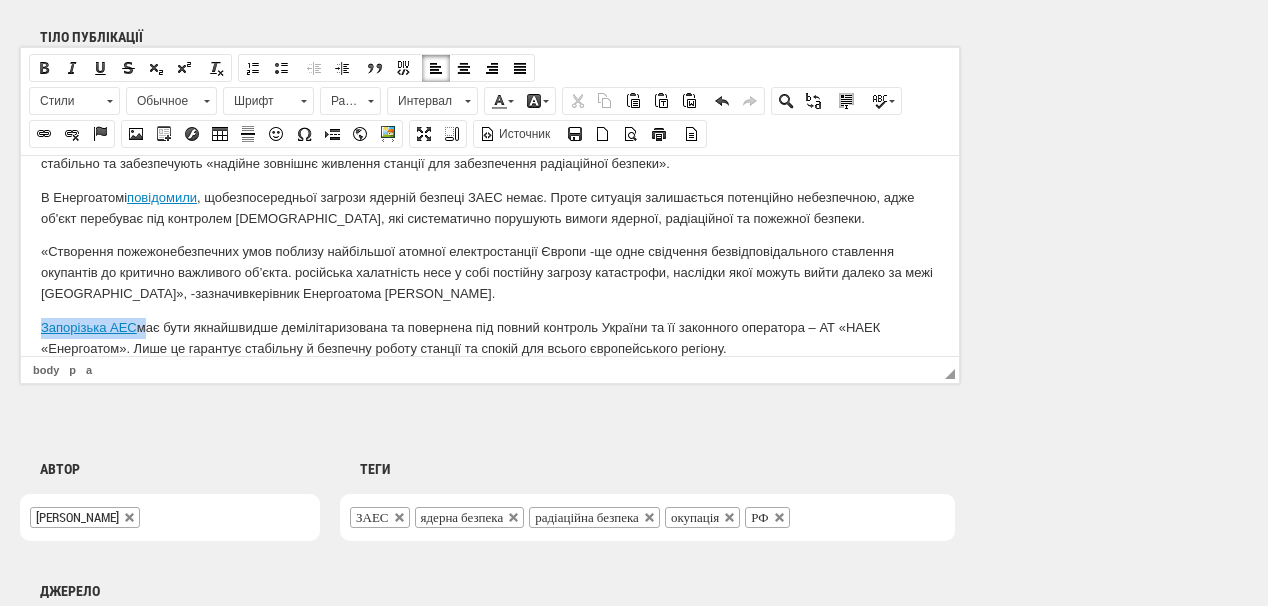 drag, startPoint x: 36, startPoint y: 323, endPoint x: 139, endPoint y: 320, distance: 103.04368 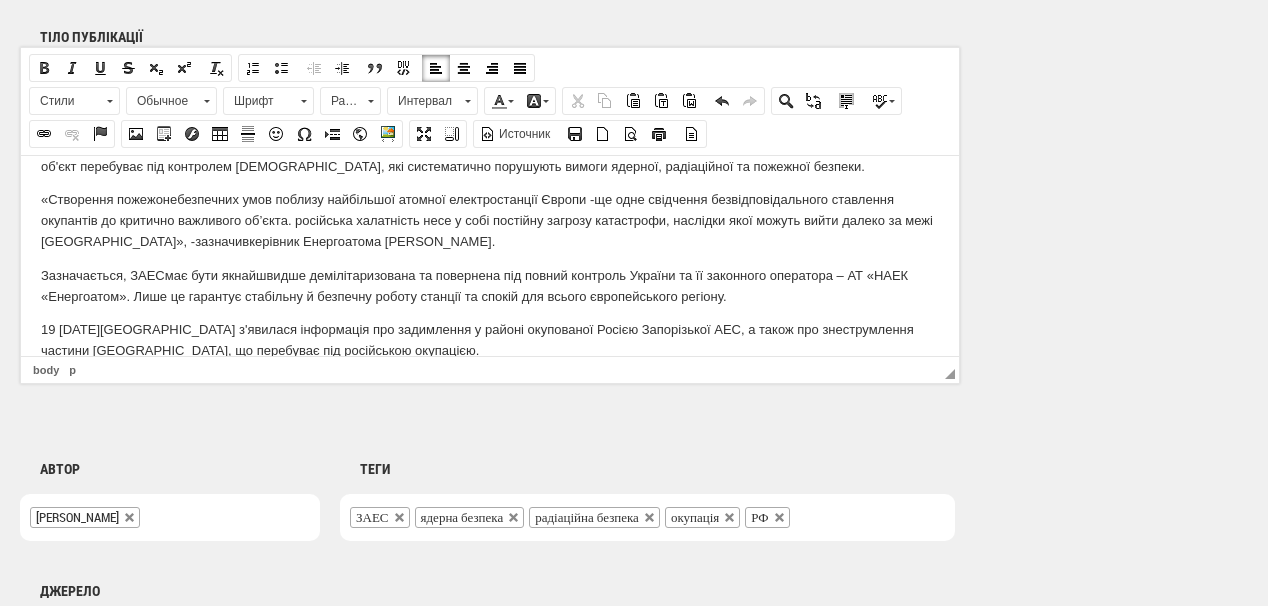 scroll, scrollTop: 232, scrollLeft: 0, axis: vertical 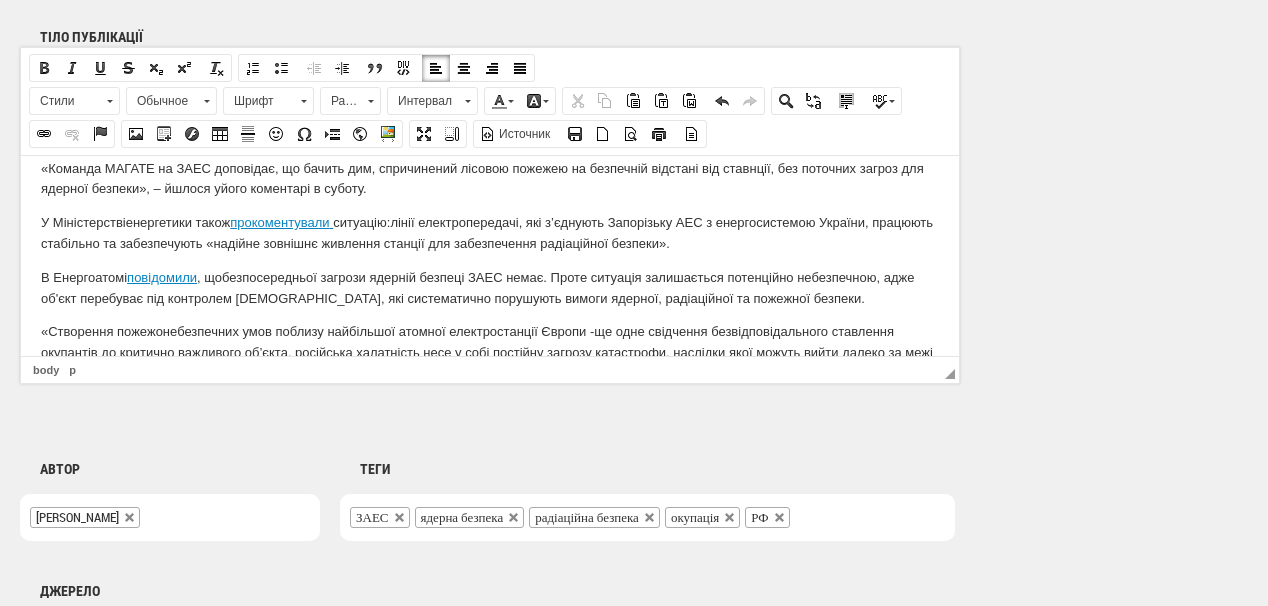 click on "У Міністерстві  енергетики також  прокоментували   ситуацію:  лінії електропередачі, які з’єднують Запорізьку АЕС з енергосистемою України, працюють стабільно та забезпечують «надійне зовнішнє живлення станції для забезпечення радіаційної безпеки»." at bounding box center (490, 233) 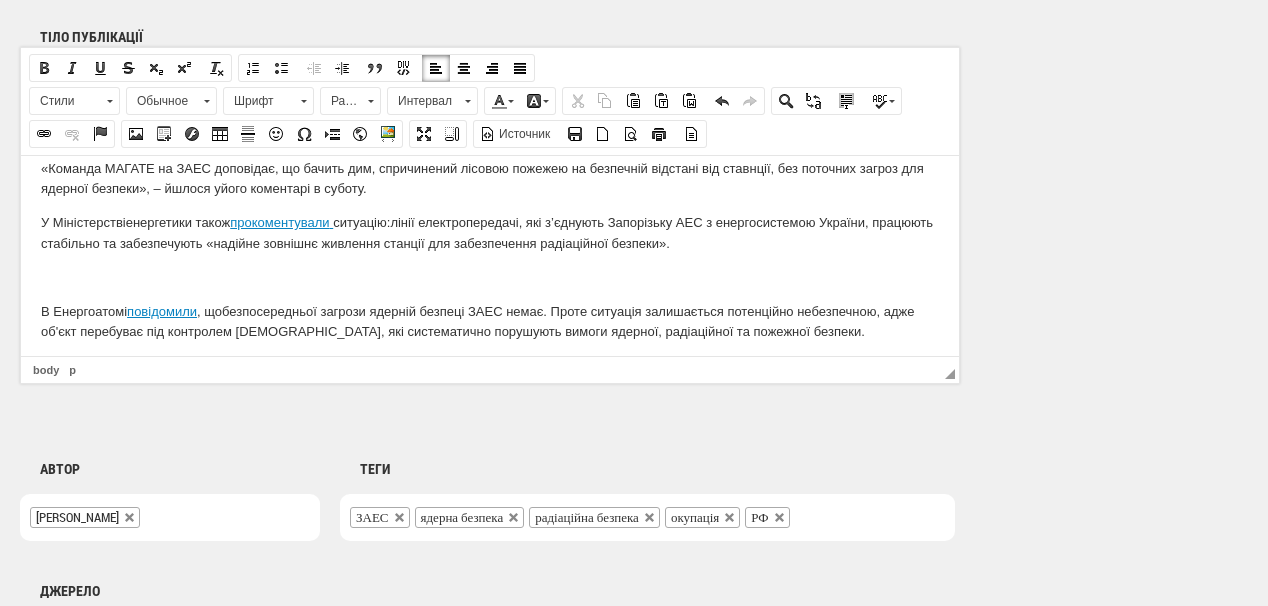 click at bounding box center (490, 277) 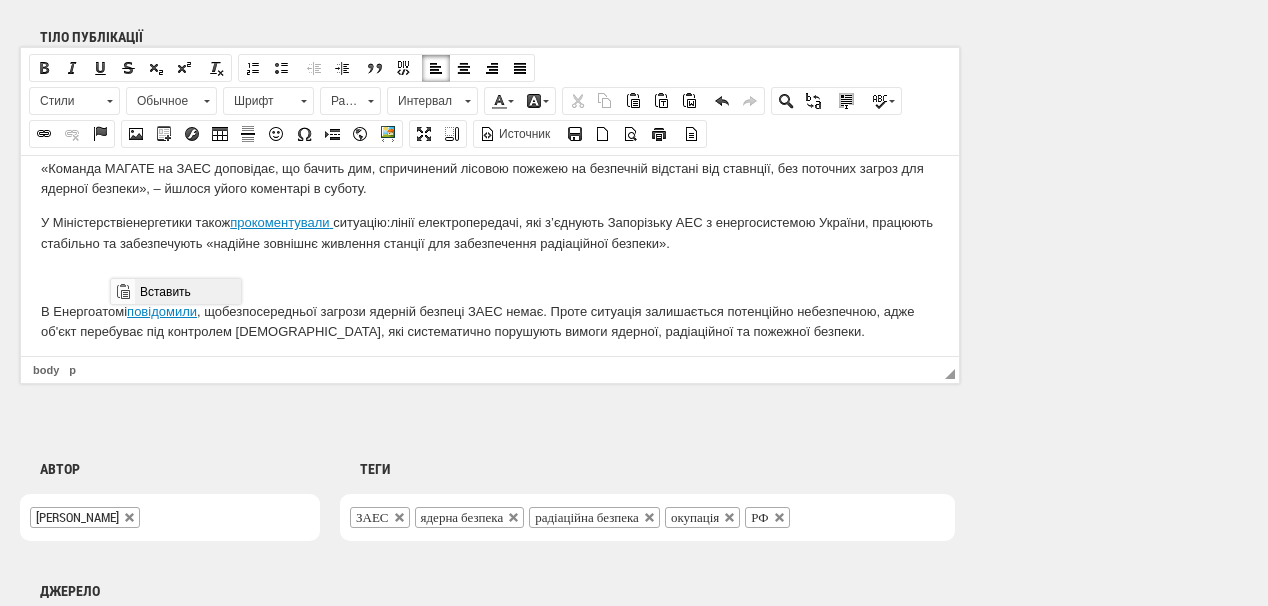 drag, startPoint x: 152, startPoint y: 289, endPoint x: 449, endPoint y: 553, distance: 397.37262 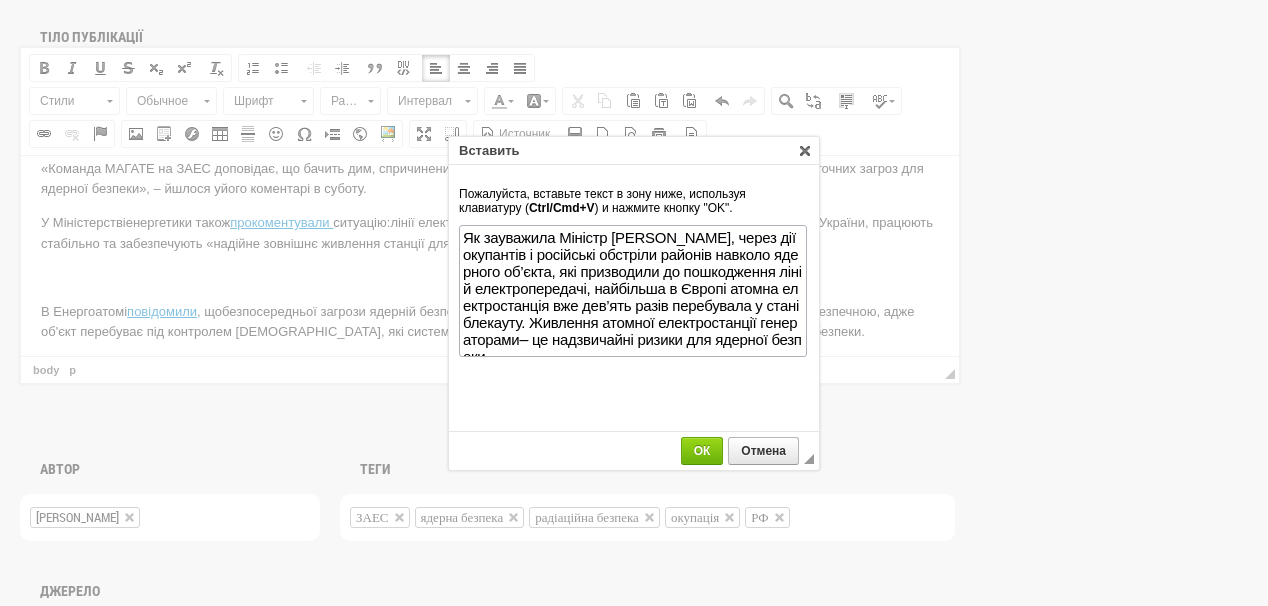 scroll, scrollTop: 116, scrollLeft: 0, axis: vertical 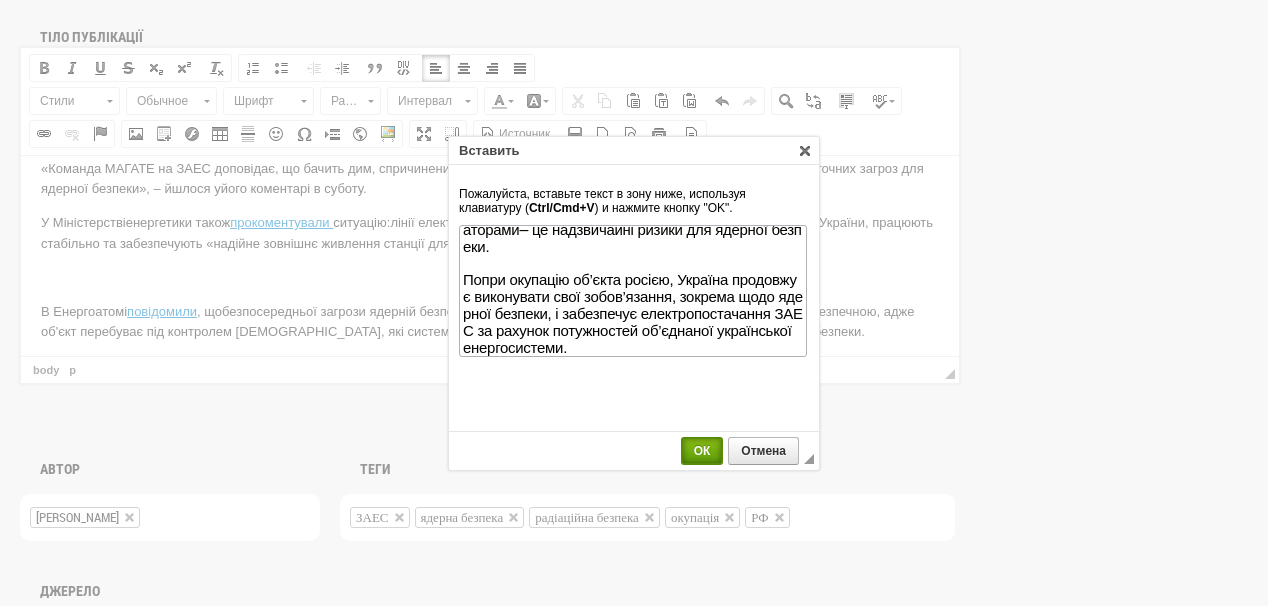 click on "ОК" at bounding box center [702, 451] 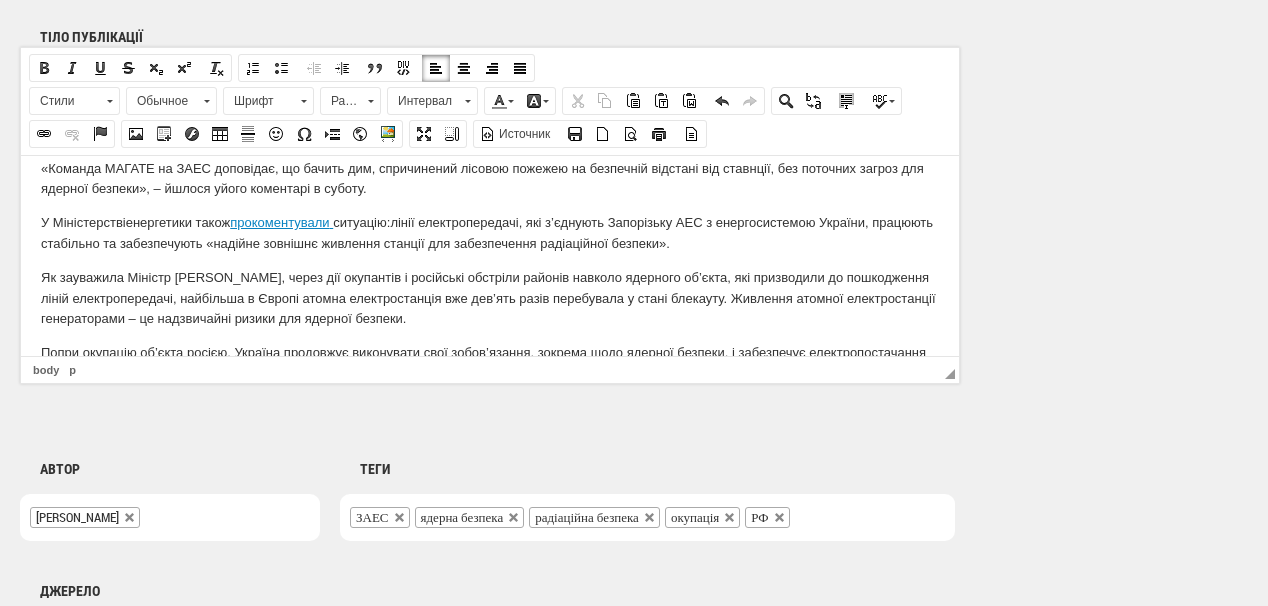 scroll, scrollTop: 97, scrollLeft: 0, axis: vertical 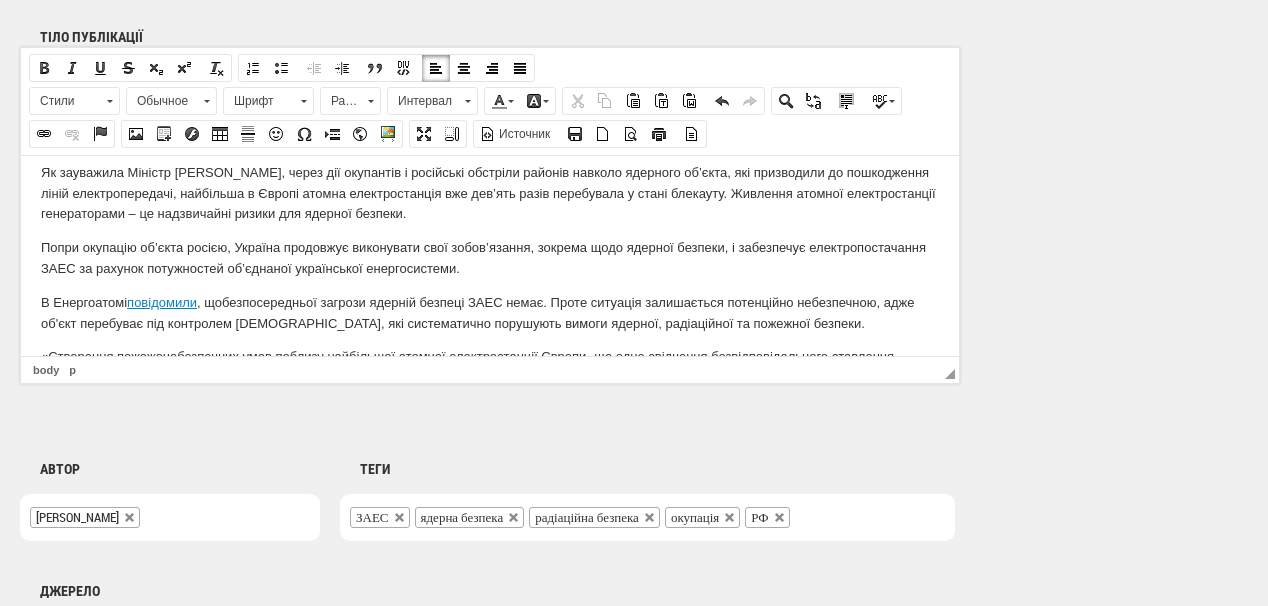 click on "Попри окупацію об’єкта росією, Україна продовжує виконувати свої зобов’язання, зокрема щодо ядерної безпеки, і забезпечує електропостачання ЗАЕС за рахунок потужностей об’єднаної української енергосистеми." at bounding box center (490, 258) 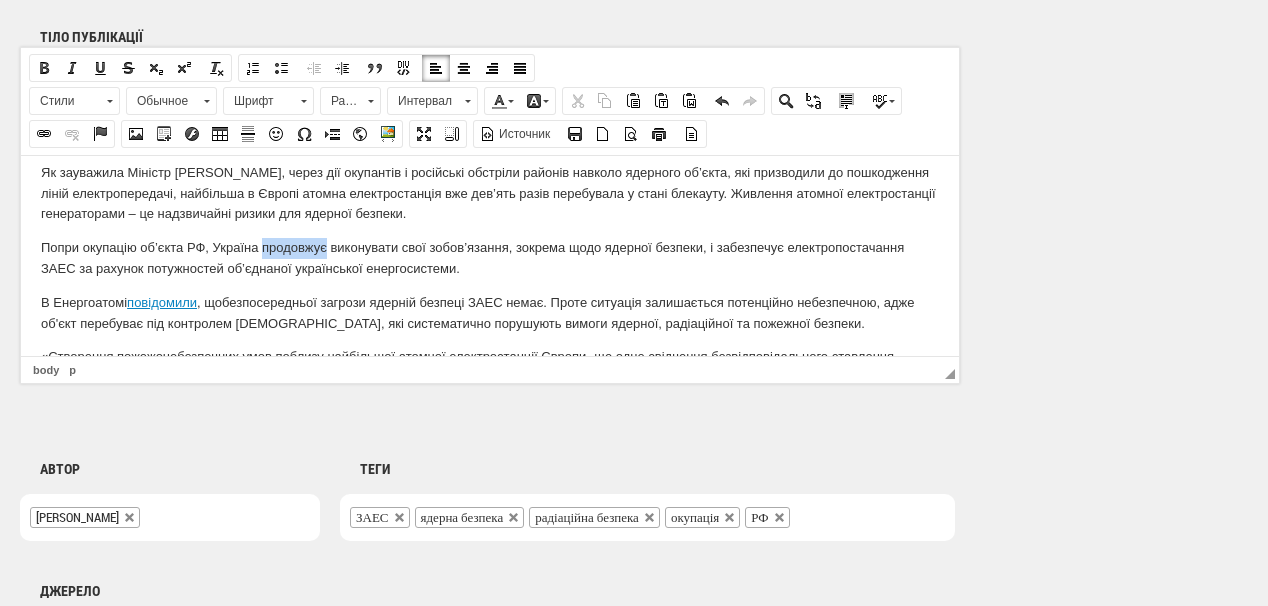 drag, startPoint x: 262, startPoint y: 252, endPoint x: 328, endPoint y: 246, distance: 66.27216 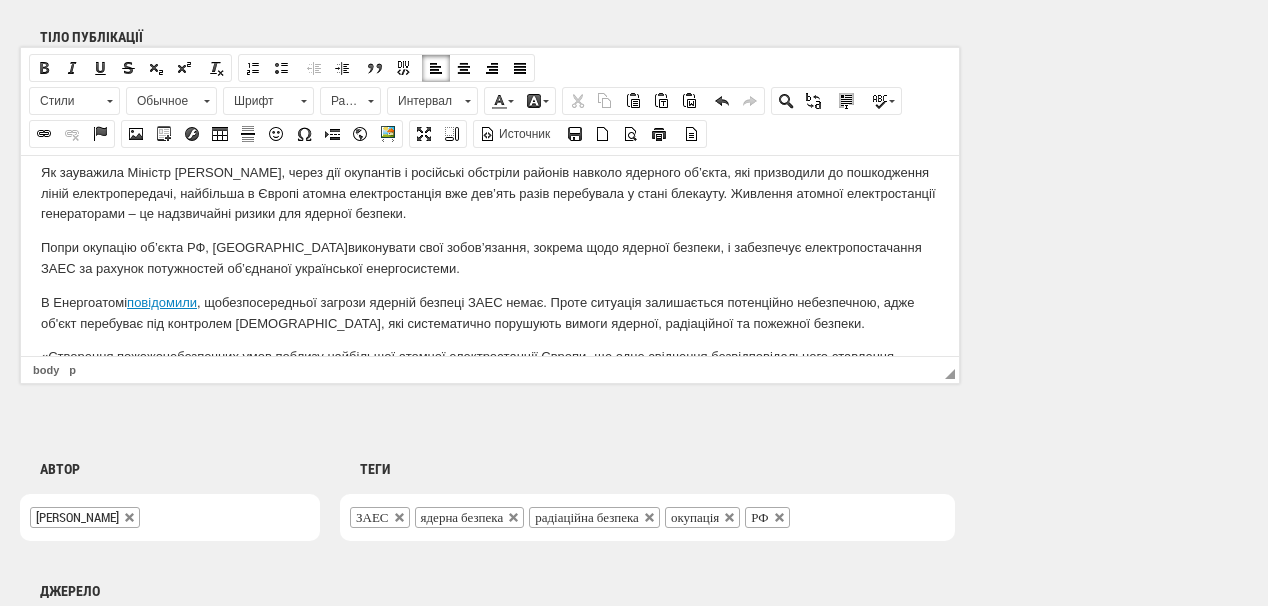 click on "Попри окупацію об’єкта РФ , Україна  виконувати свої зобов’язання, зокрема щодо ядерної безпеки, і забезпечує електропостачання ЗАЕС за рахунок потужностей об’єднаної української енергосистеми." at bounding box center [490, 258] 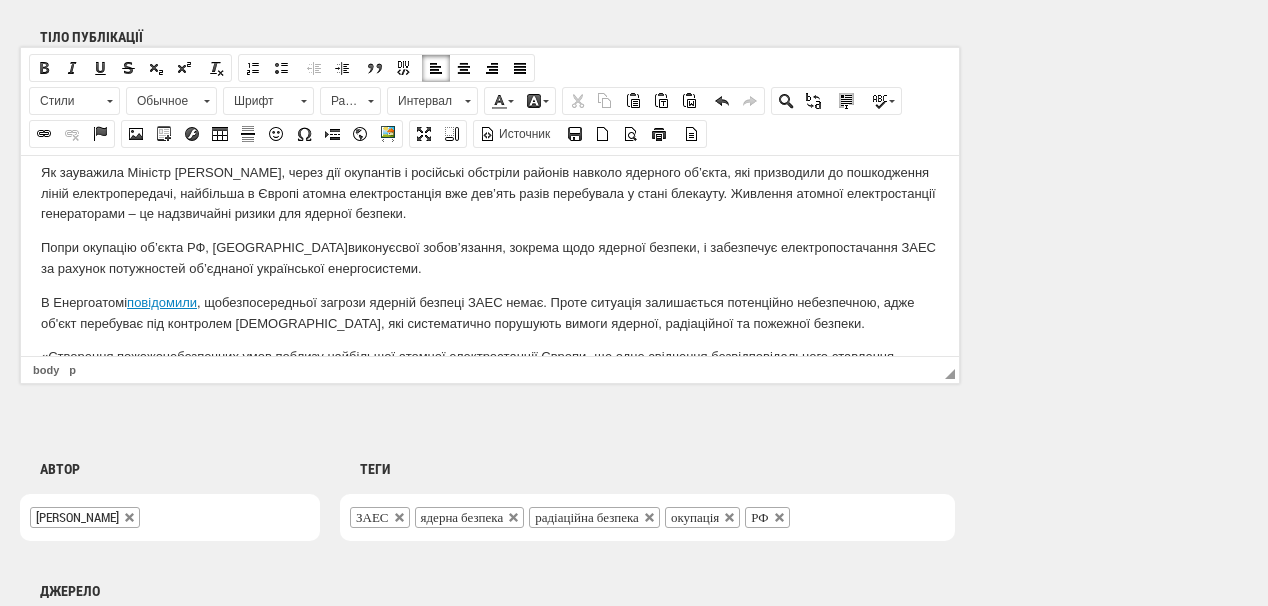click on "Попри окупацію об’єкта РФ , Україна  виконує  свої зобов’язання, зокрема щодо ядерної безпеки, і забезпечує електропостачання ЗАЕС за рахунок потужностей об’єднаної української енергосистеми." at bounding box center (490, 258) 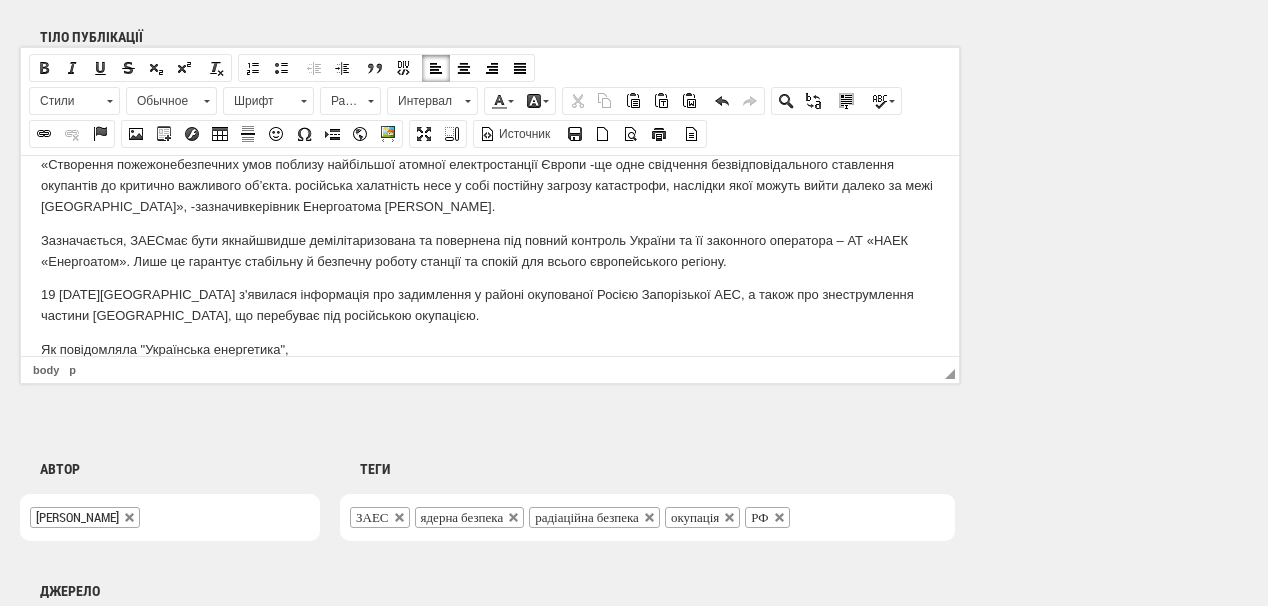 scroll, scrollTop: 393, scrollLeft: 0, axis: vertical 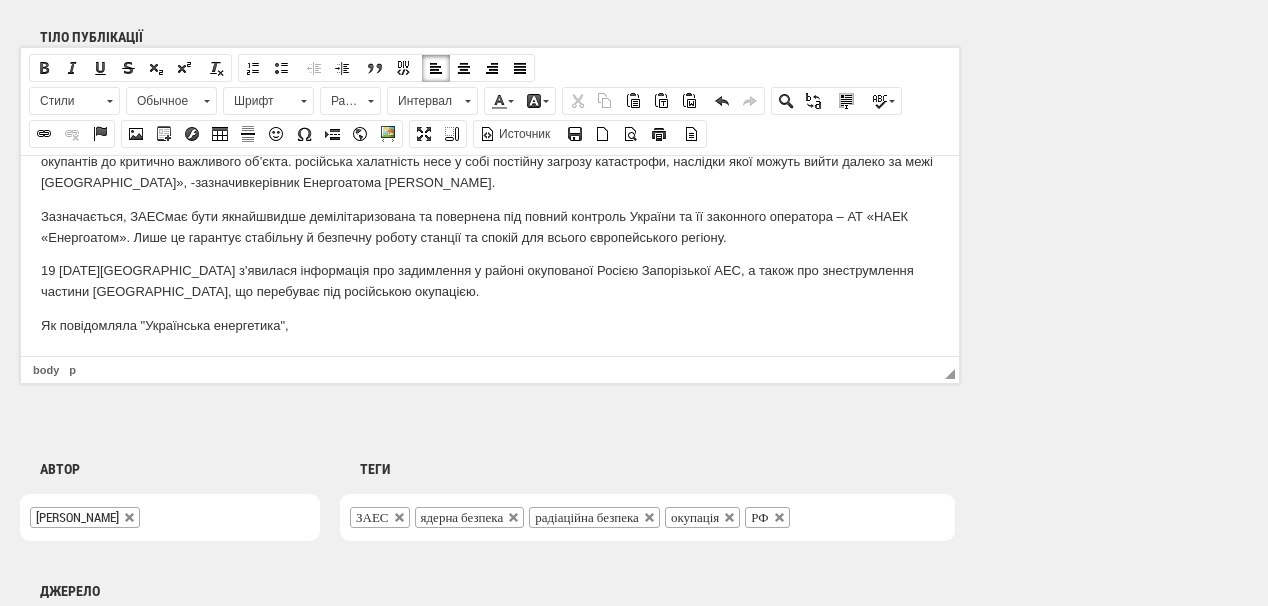 click on "Як повідомляла "Українська енергетика"," at bounding box center [490, 325] 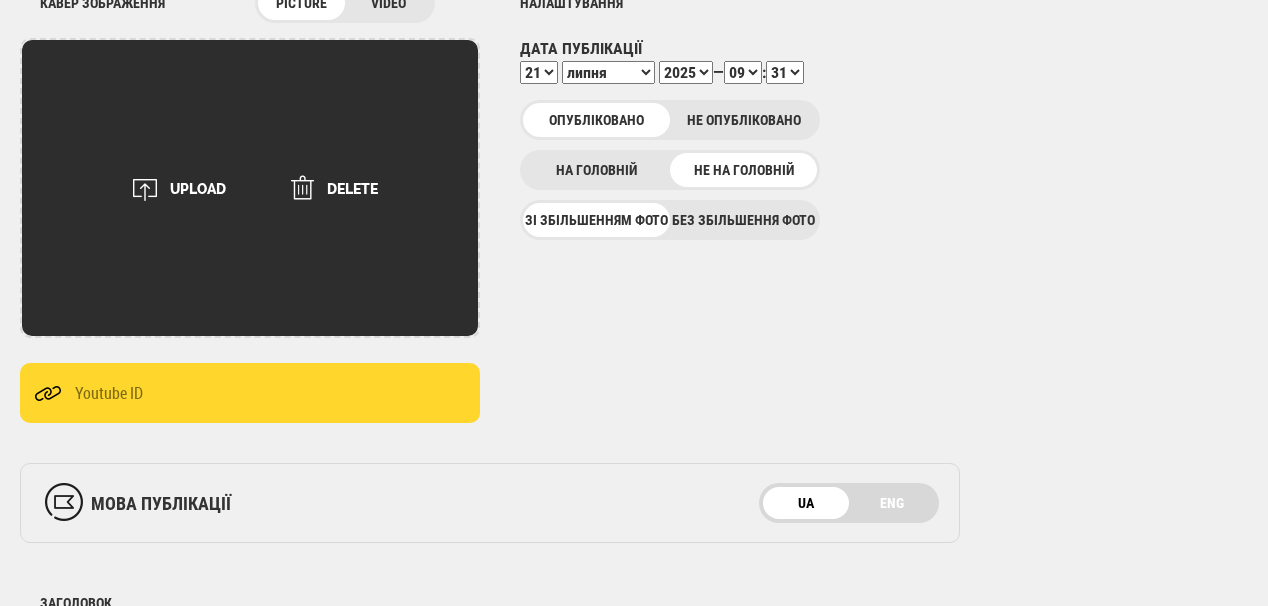 scroll, scrollTop: 240, scrollLeft: 0, axis: vertical 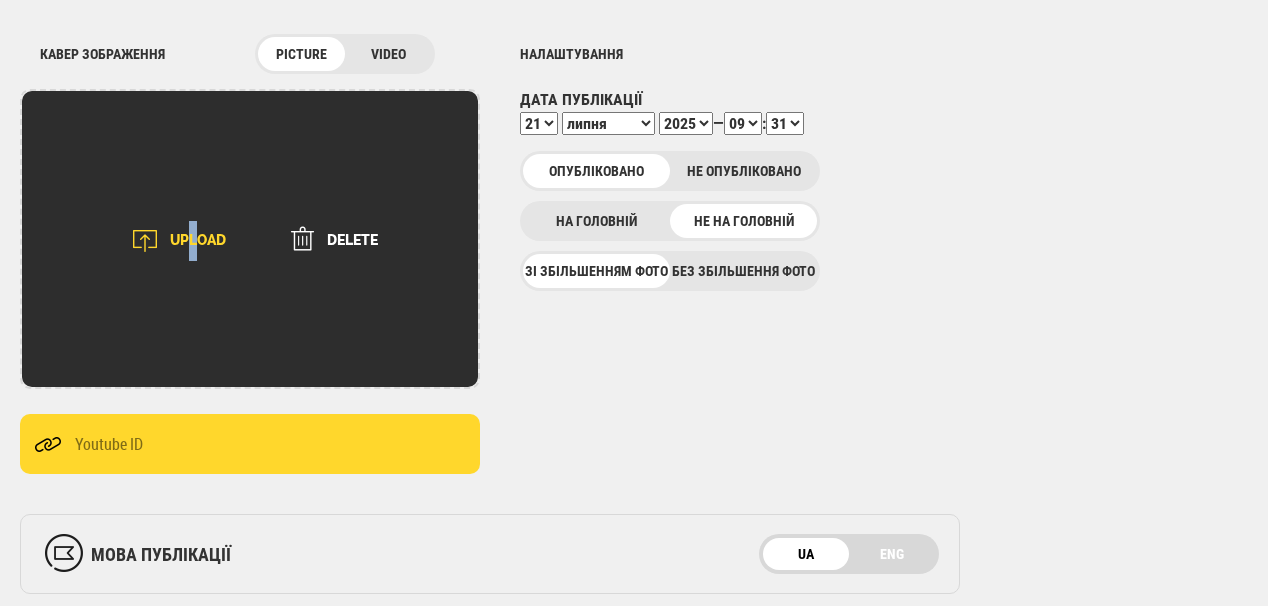 click on "UPLOAD" at bounding box center [172, 241] 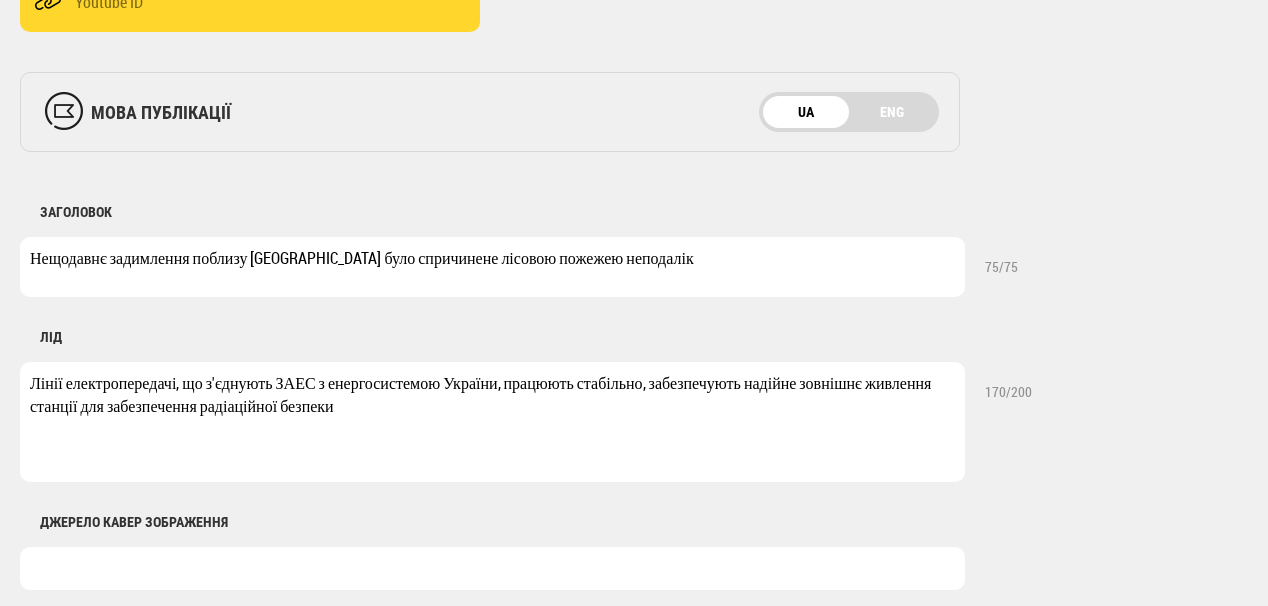 scroll, scrollTop: 800, scrollLeft: 0, axis: vertical 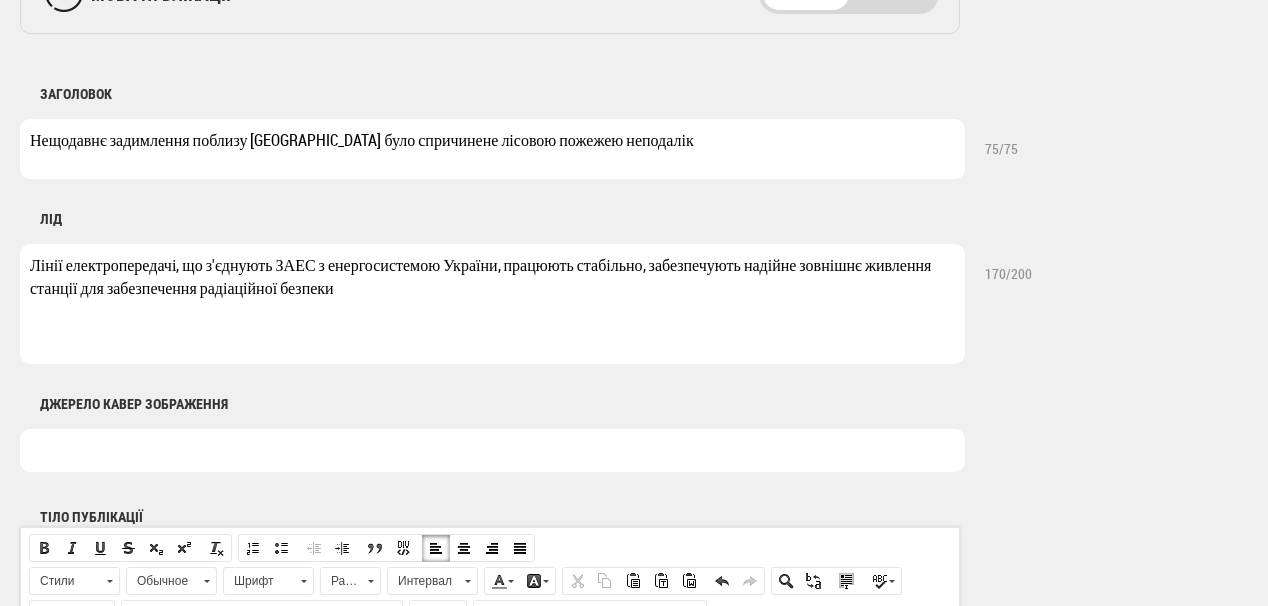 click at bounding box center (492, 450) 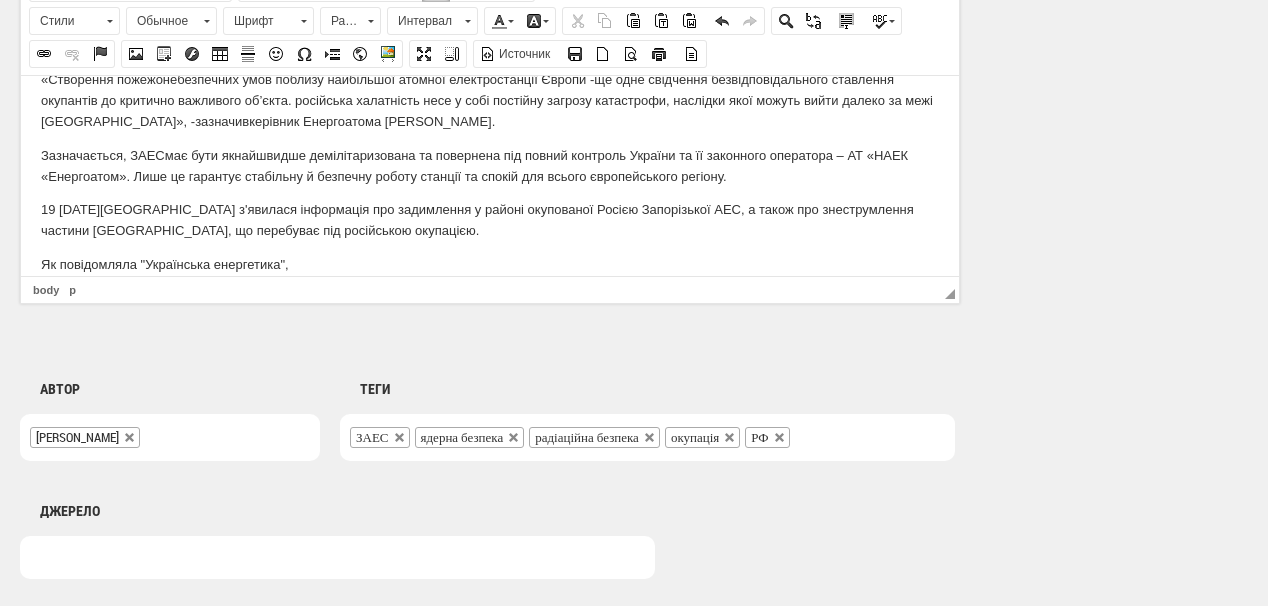 scroll, scrollTop: 393, scrollLeft: 0, axis: vertical 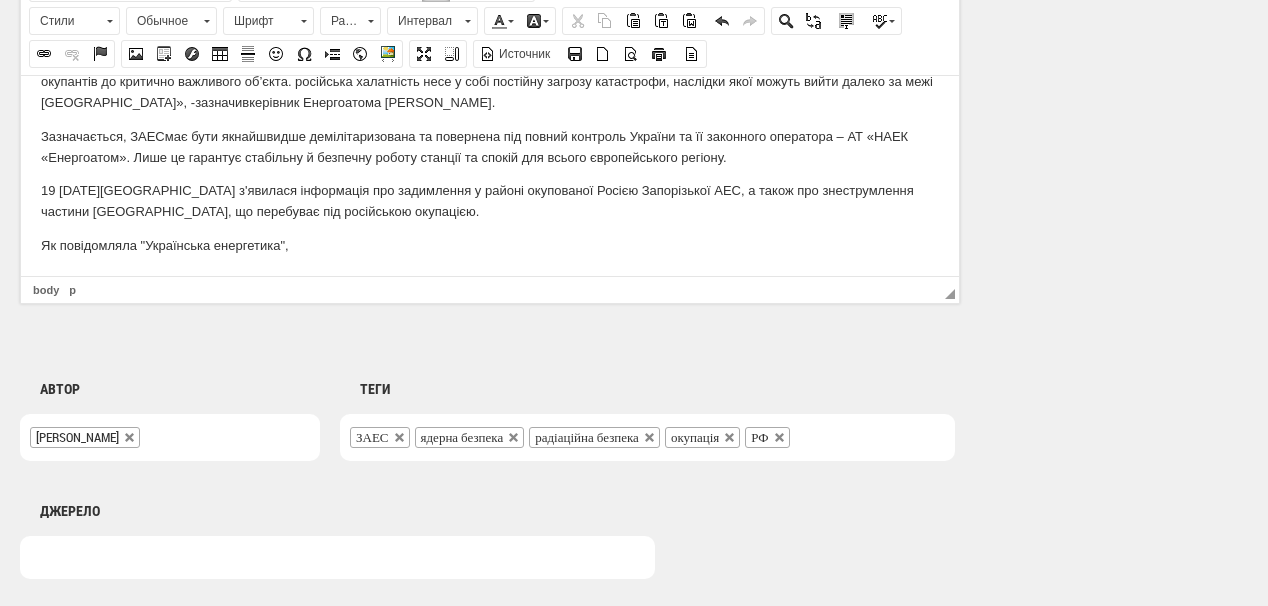 type on "Фото: Енергоатом" 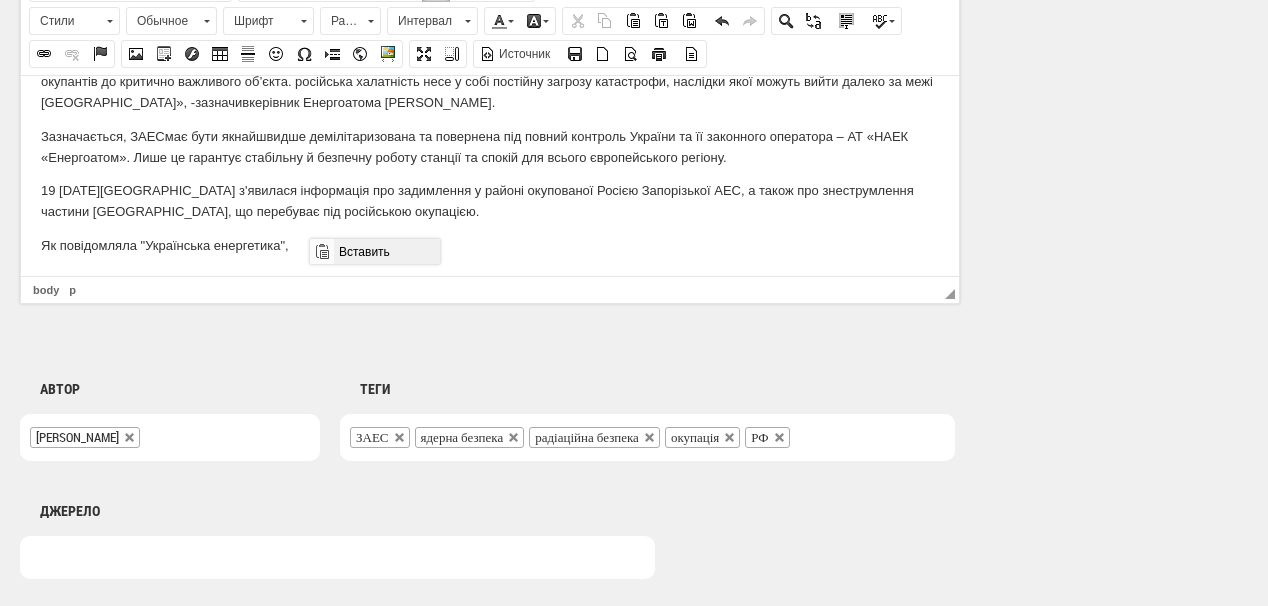 click on "Вставить" at bounding box center [386, 251] 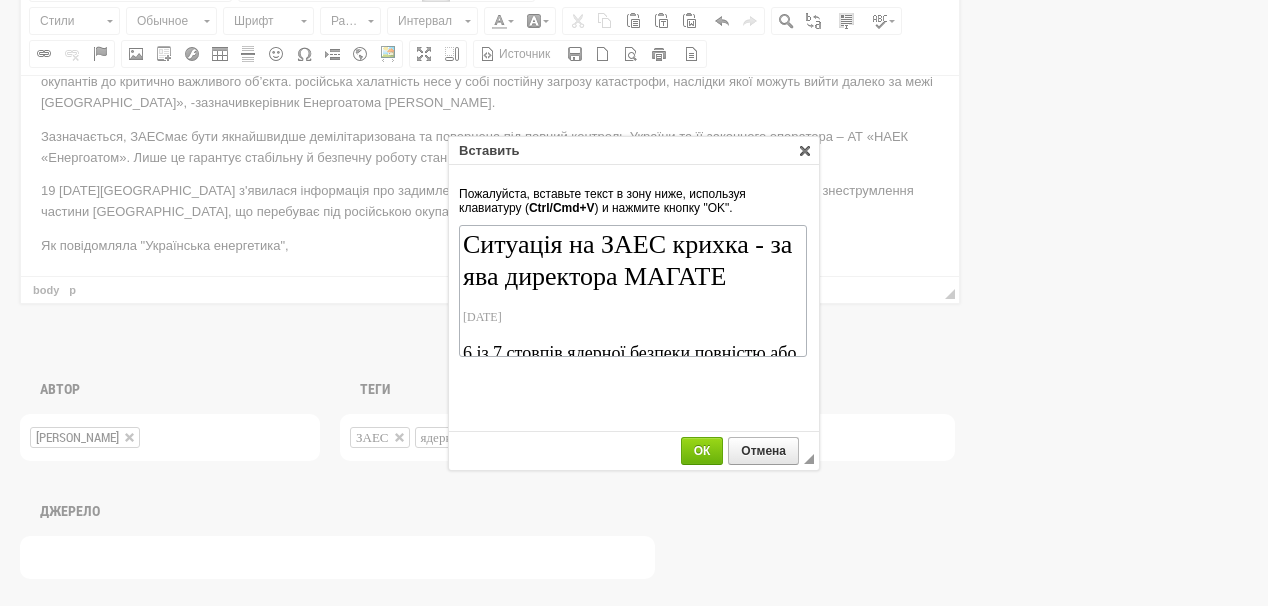 scroll, scrollTop: 30, scrollLeft: 0, axis: vertical 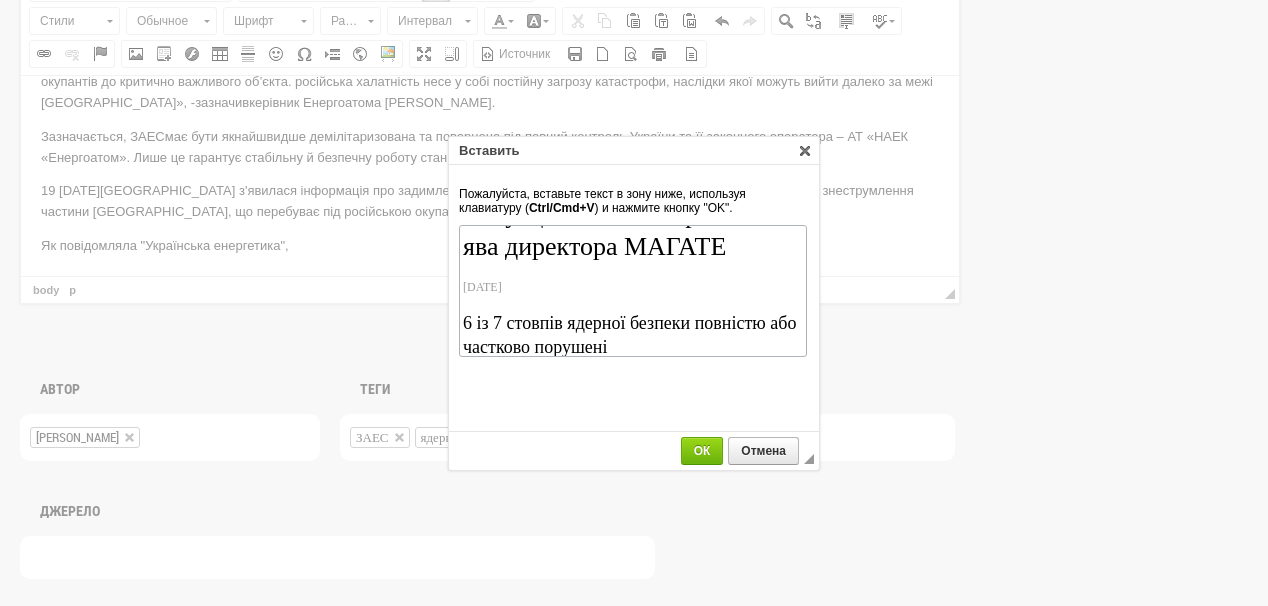 drag, startPoint x: 561, startPoint y: 285, endPoint x: 453, endPoint y: 275, distance: 108.461975 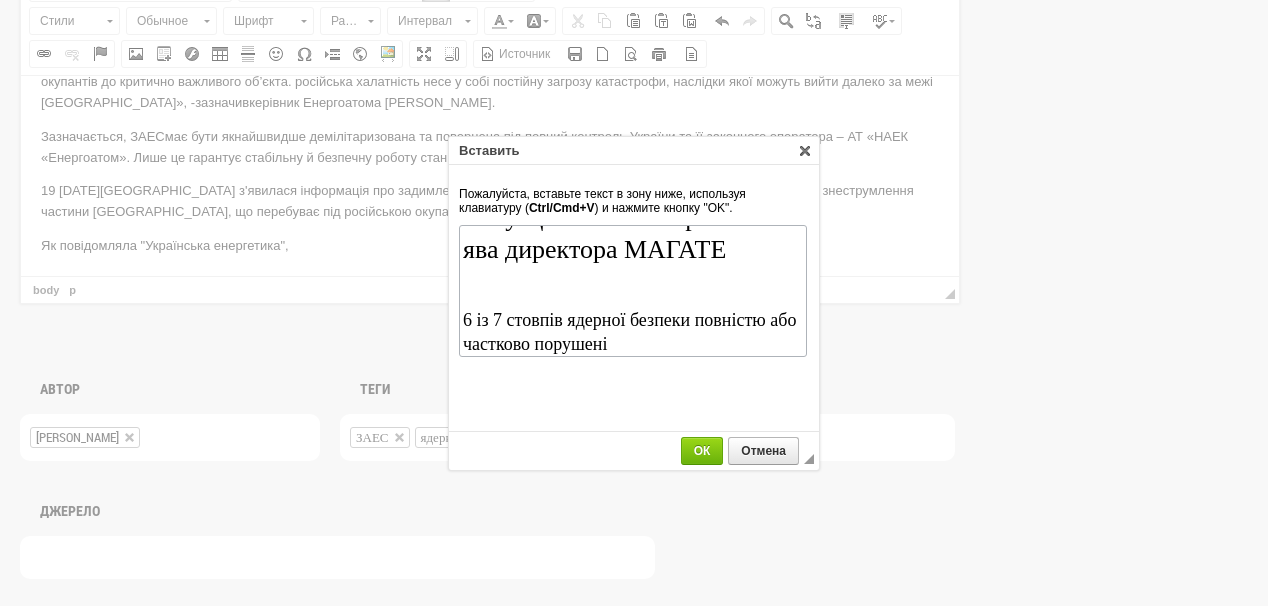 scroll, scrollTop: 0, scrollLeft: 0, axis: both 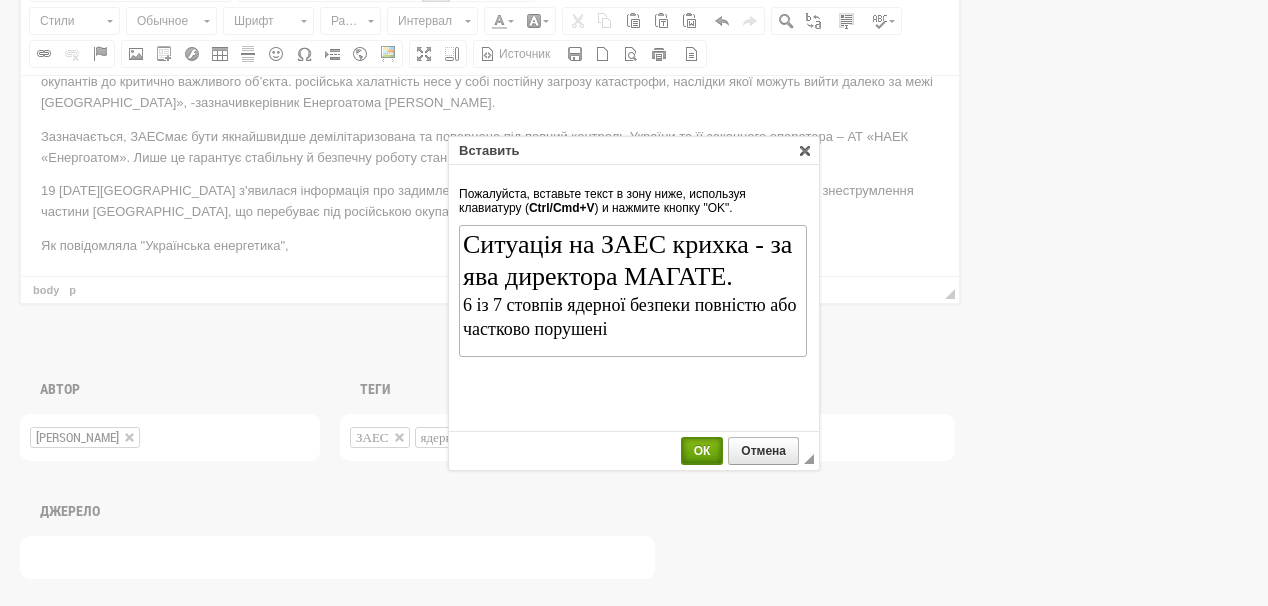 click on "ОК" at bounding box center (702, 451) 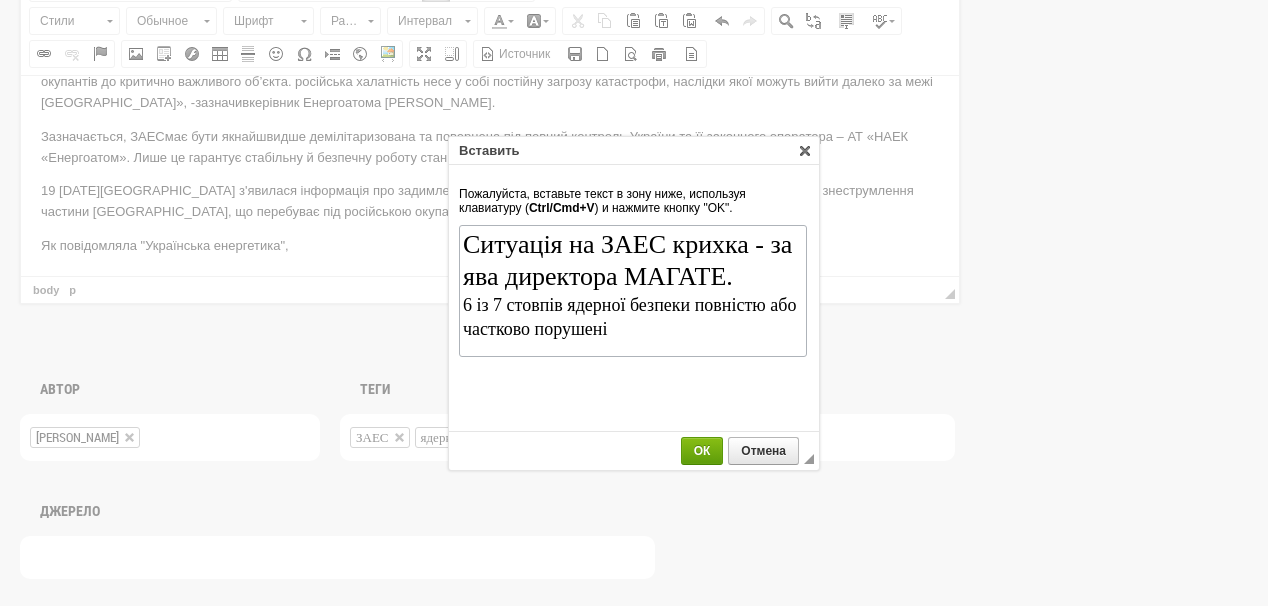 scroll, scrollTop: 456, scrollLeft: 0, axis: vertical 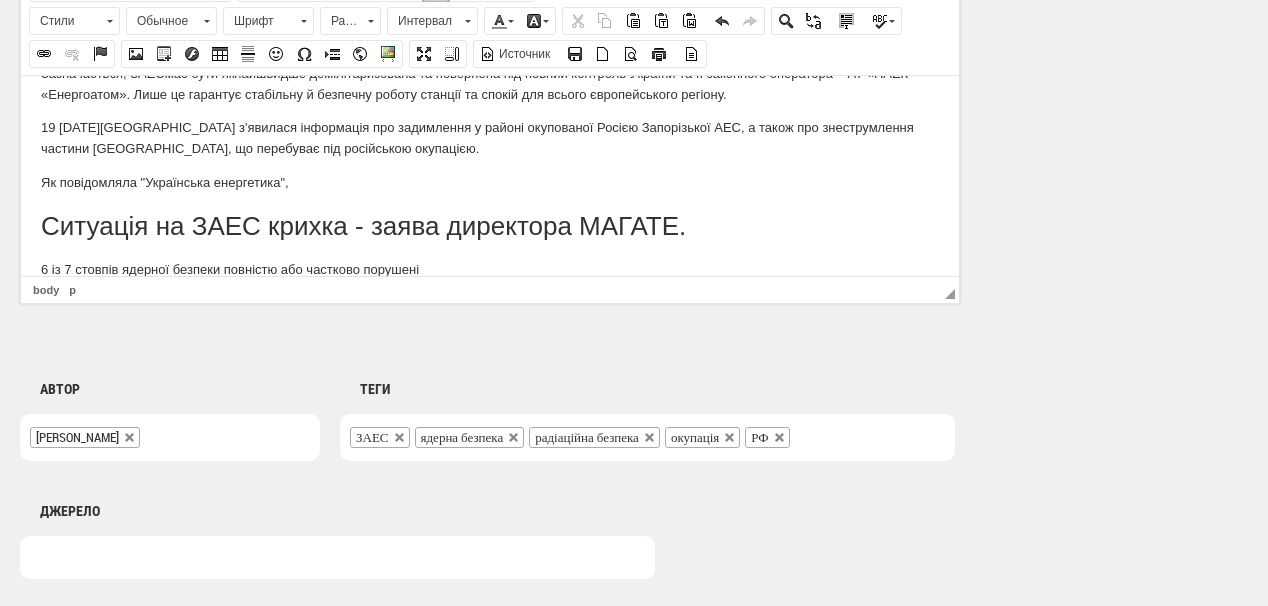 click on "Як повідомляла "Українська енергетика"," at bounding box center (490, 182) 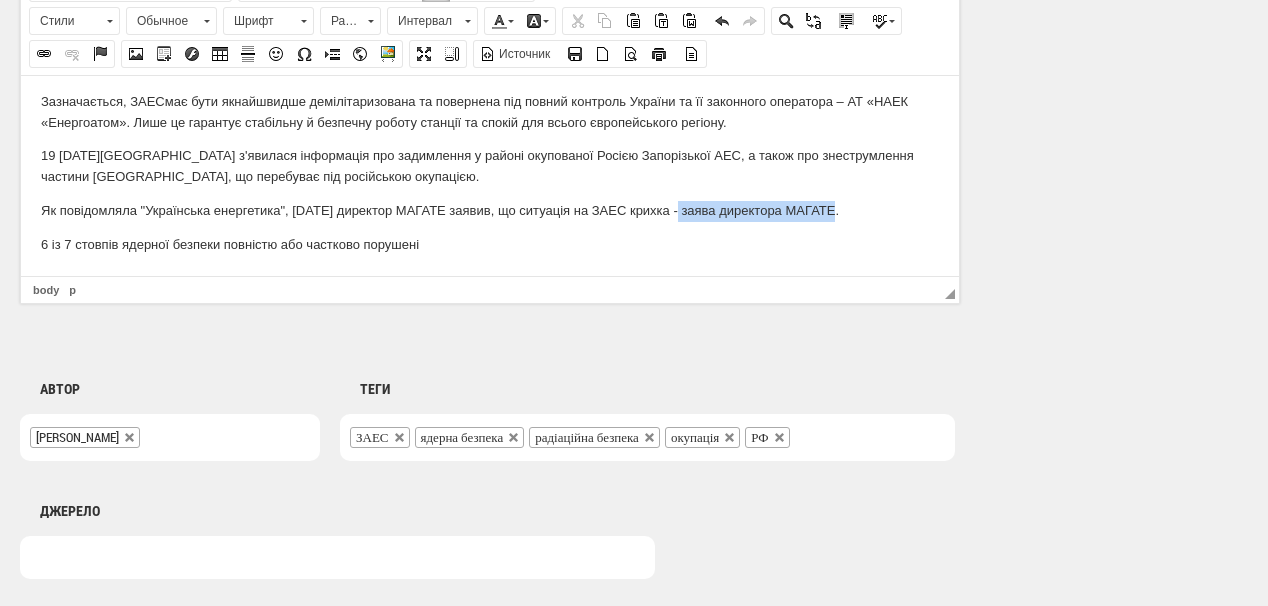 drag, startPoint x: 689, startPoint y: 212, endPoint x: 846, endPoint y: 215, distance: 157.02866 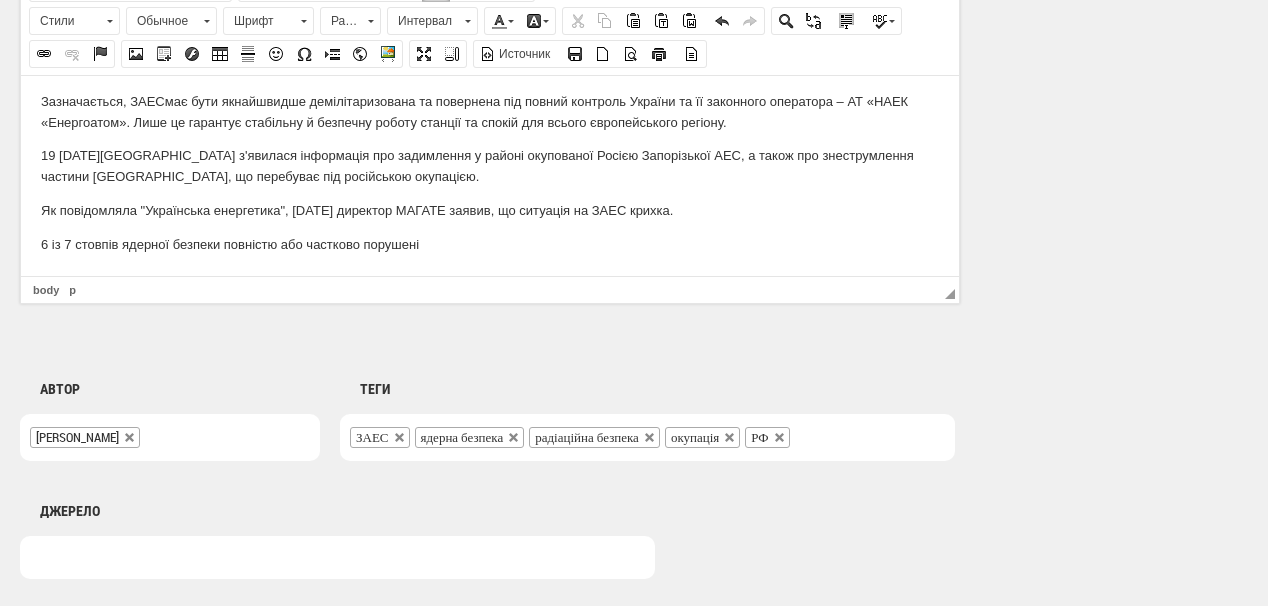 click on "Як повідомляла "Українська енергетика", 6 червня директор МАГАТЕ заявив, що с итуація на ЗАЕС крихка ." at bounding box center (490, 210) 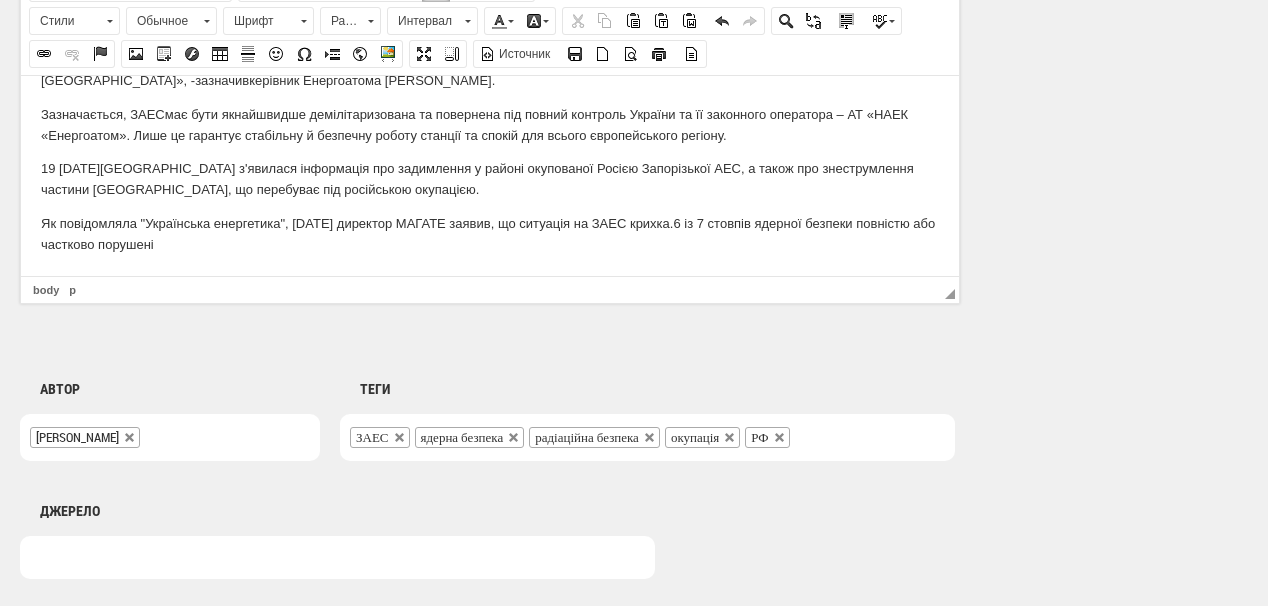scroll, scrollTop: 414, scrollLeft: 0, axis: vertical 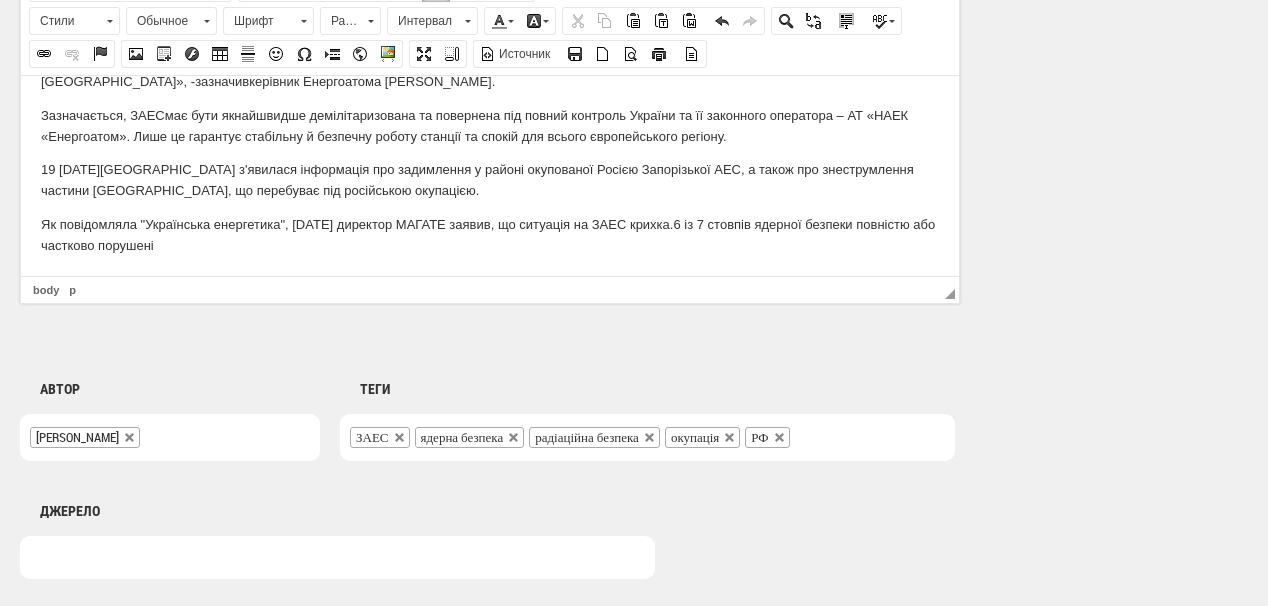 click on "Як повідомляла "Українська енергетика", 6 червня директор МАГАТЕ заявив, що с итуація на ЗАЕС крихка .  6 із 7 стовпів ядерної безпеки повністю або частково порушені" at bounding box center (490, 235) 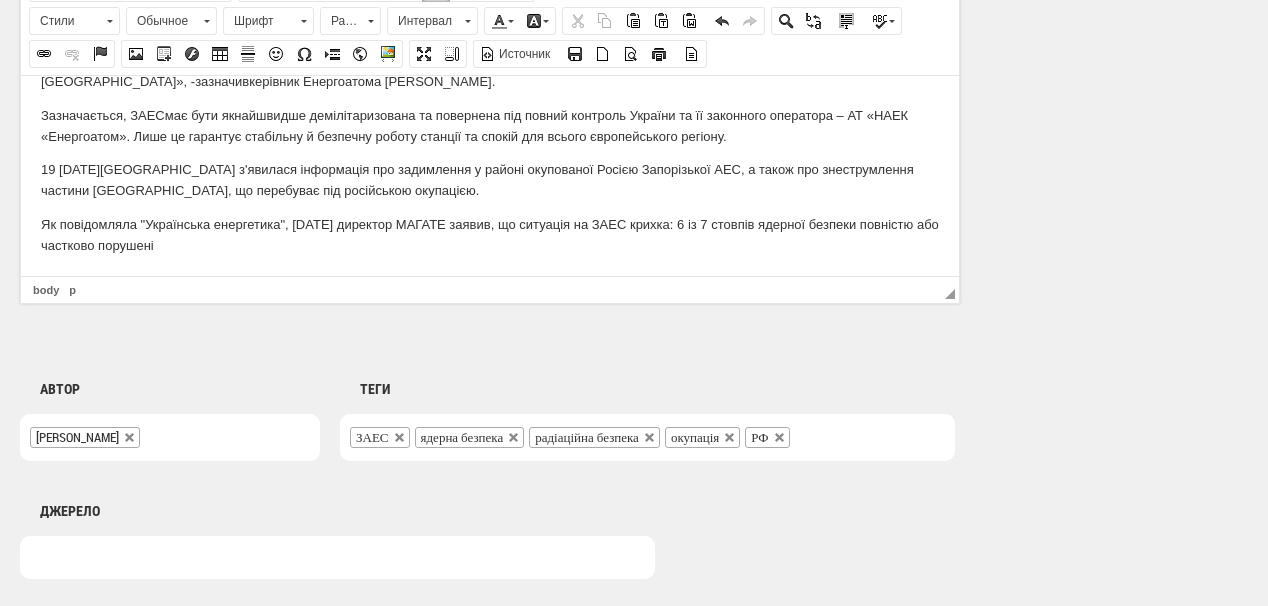 click on "Як повідомляла "Українська енергетика", 6 червня директор МАГАТЕ заявив, що с итуація на ЗАЕС крихка:   6 із 7 стовпів ядерної безпеки повністю або частково порушені" at bounding box center (490, 235) 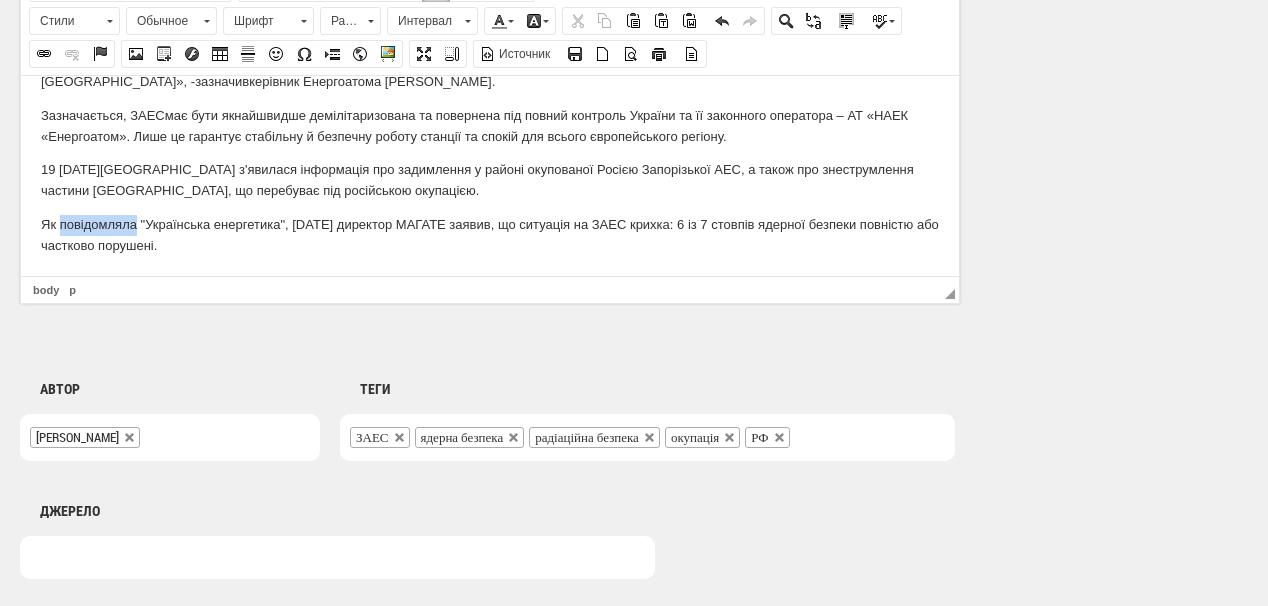 drag, startPoint x: 61, startPoint y: 222, endPoint x: 134, endPoint y: 219, distance: 73.061615 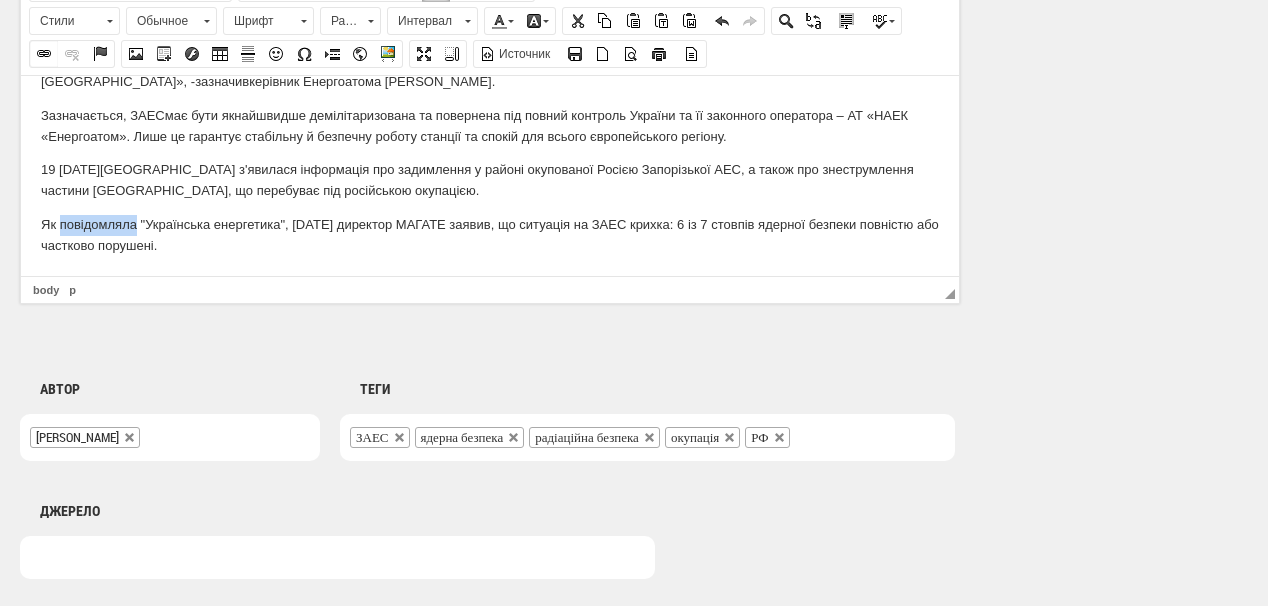 click at bounding box center [44, 54] 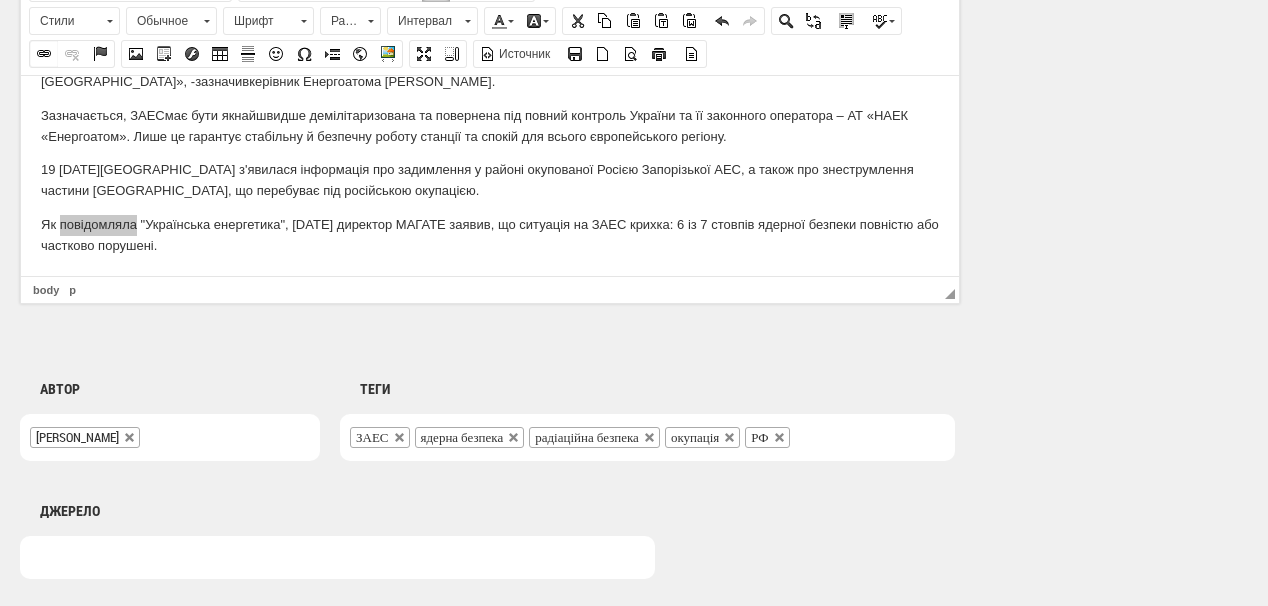 select on "http://" 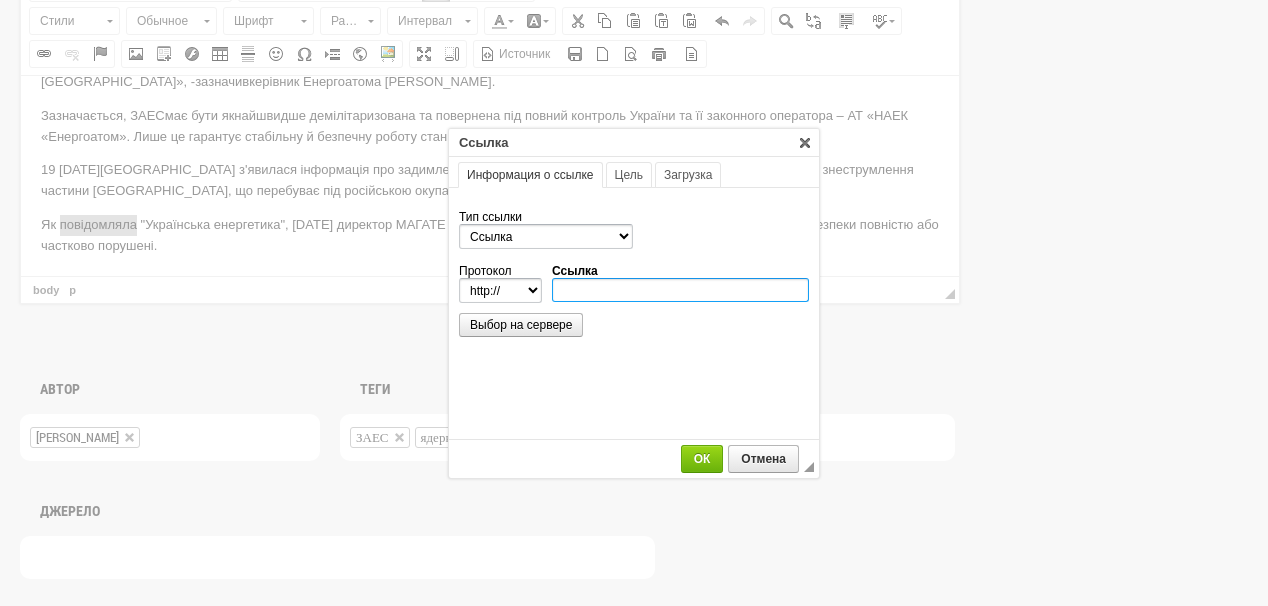 click on "Ссылка" at bounding box center (680, 290) 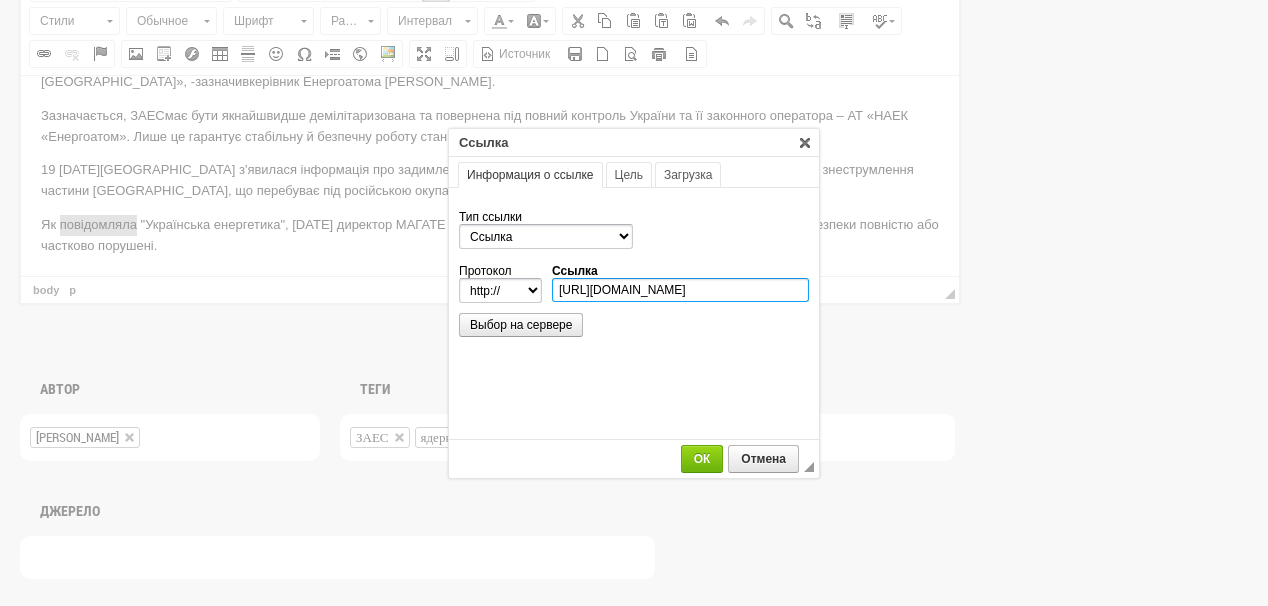scroll, scrollTop: 0, scrollLeft: 195, axis: horizontal 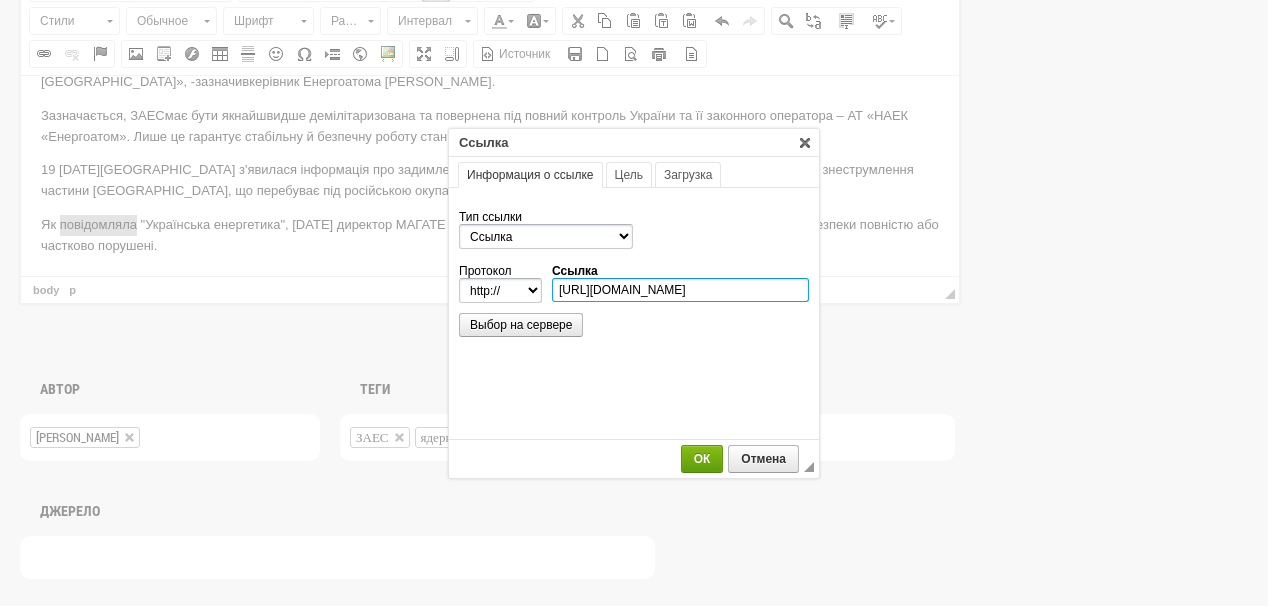 type on "https://ua-energy.org/uk/posts/sytuatsiia-na-zaes-krykhka-zaiava-dyrektora-mahate" 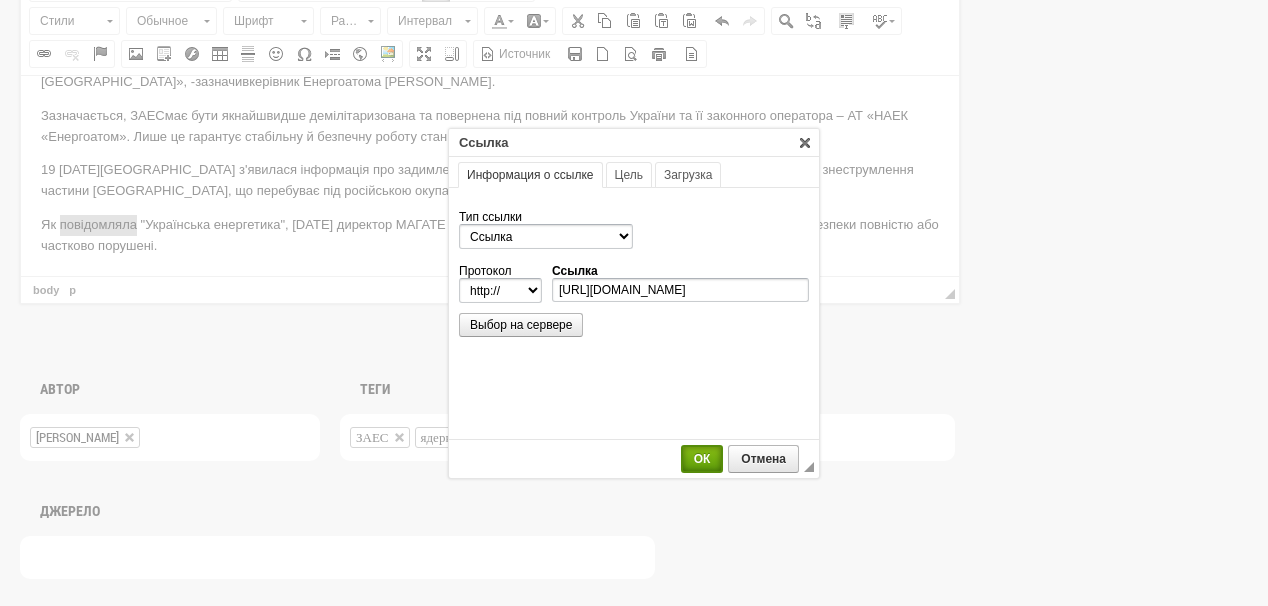 select on "https://" 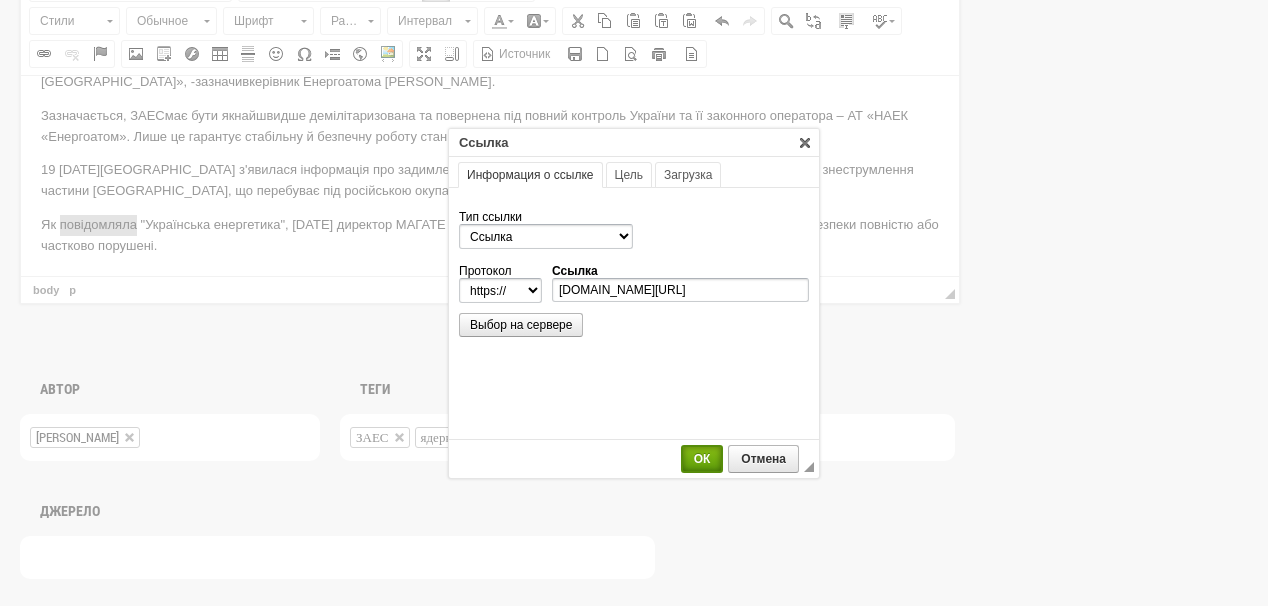 scroll, scrollTop: 0, scrollLeft: 0, axis: both 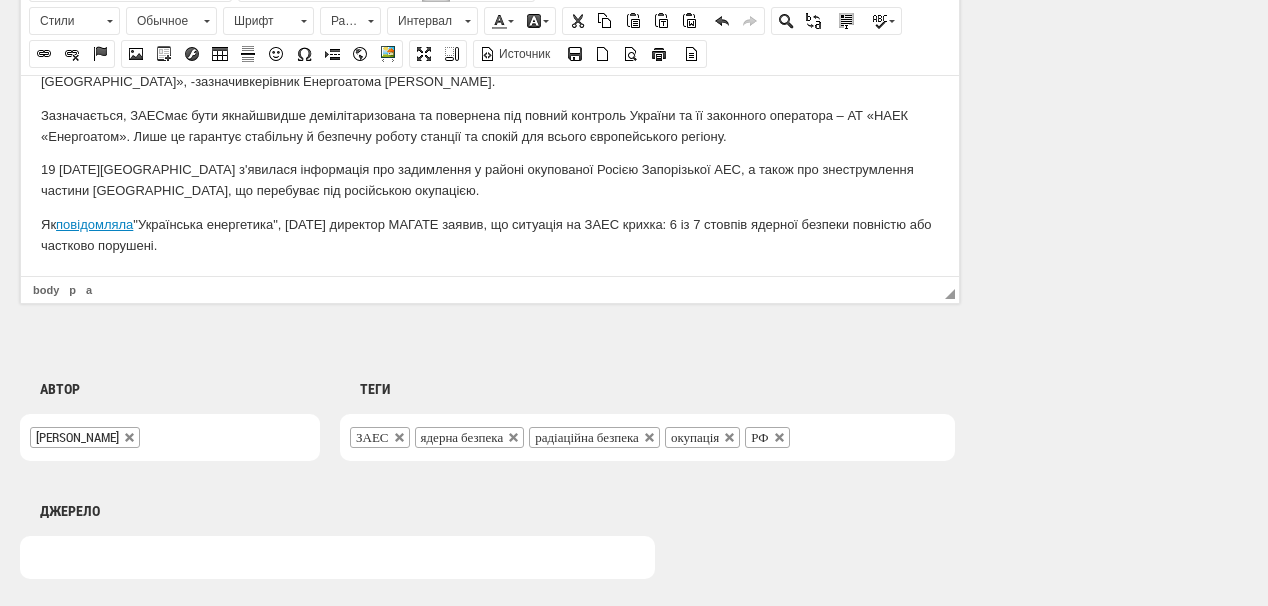 click on "19 липня д им у районі окупованої Запорізької атомної електростанції спричинила лісова пожежа, небезпеки для станції немає,  повідомляє  Радіо Свобода з посиланням на заяву Г енерального  директора МАГАТЕ  Рафаель Маріано Ґроссі. «Команда МАГАТЕ на ЗАЕС доповідає, що бачить дим, спричинений лісовою пожежею на безпечній відстані від ставнції, без поточних загроз для ядерної безпеки», – йшлося у  його коментарі в суботу. У Міністерстві  енергетики також  прокоментували   ситуацію:  Попри окупацію об’єкта РФ , Україна  виконує В Енергоатомі  повідомили , -" at bounding box center [490, -32] 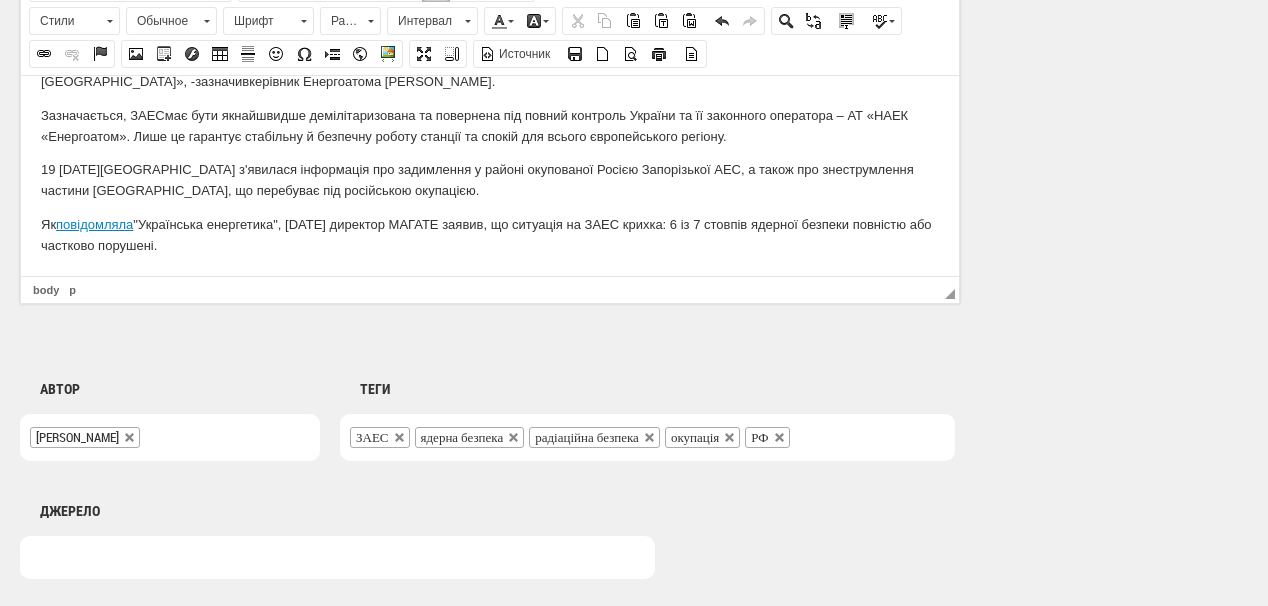scroll, scrollTop: 424, scrollLeft: 0, axis: vertical 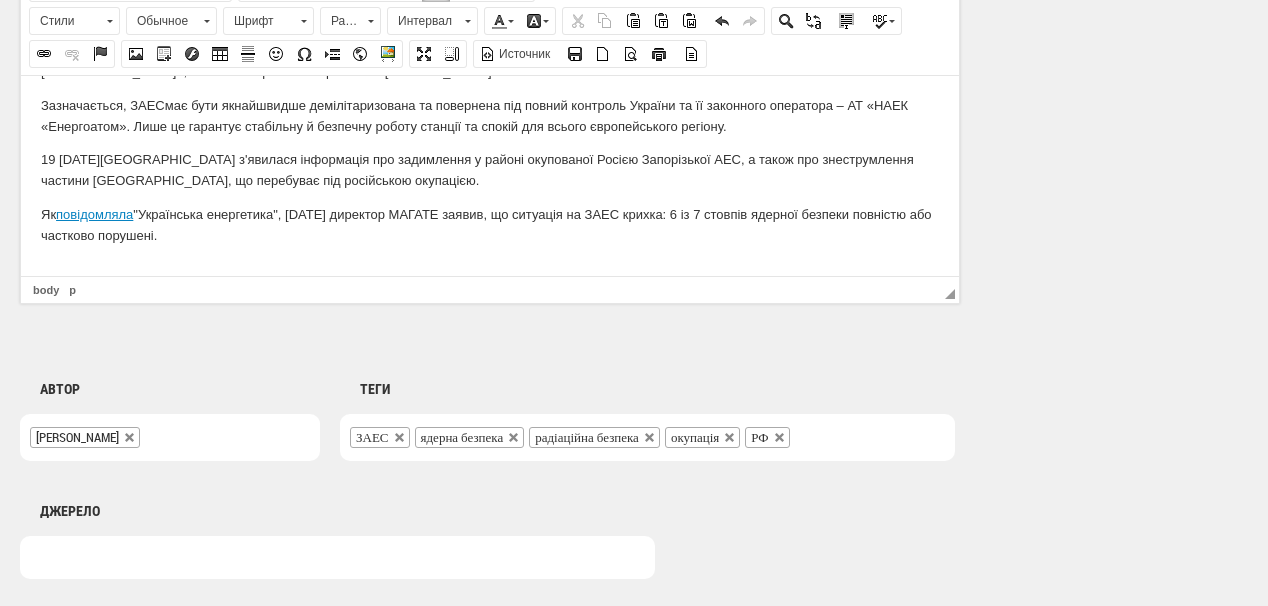 click at bounding box center [490, 269] 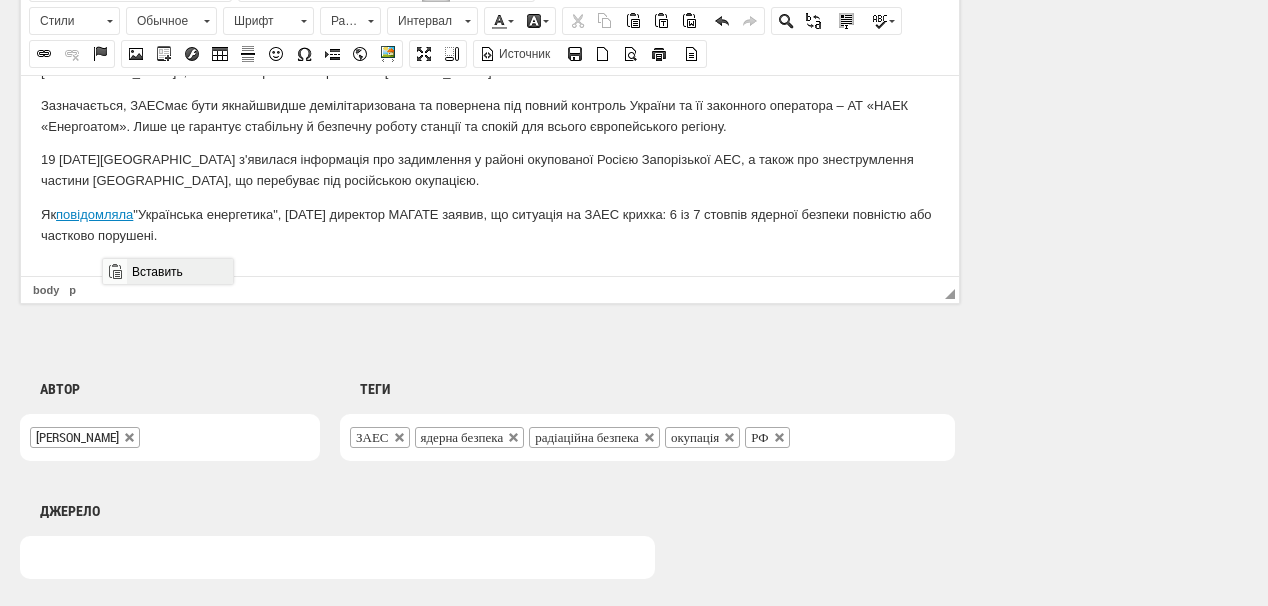 click on "Вставить" at bounding box center (179, 271) 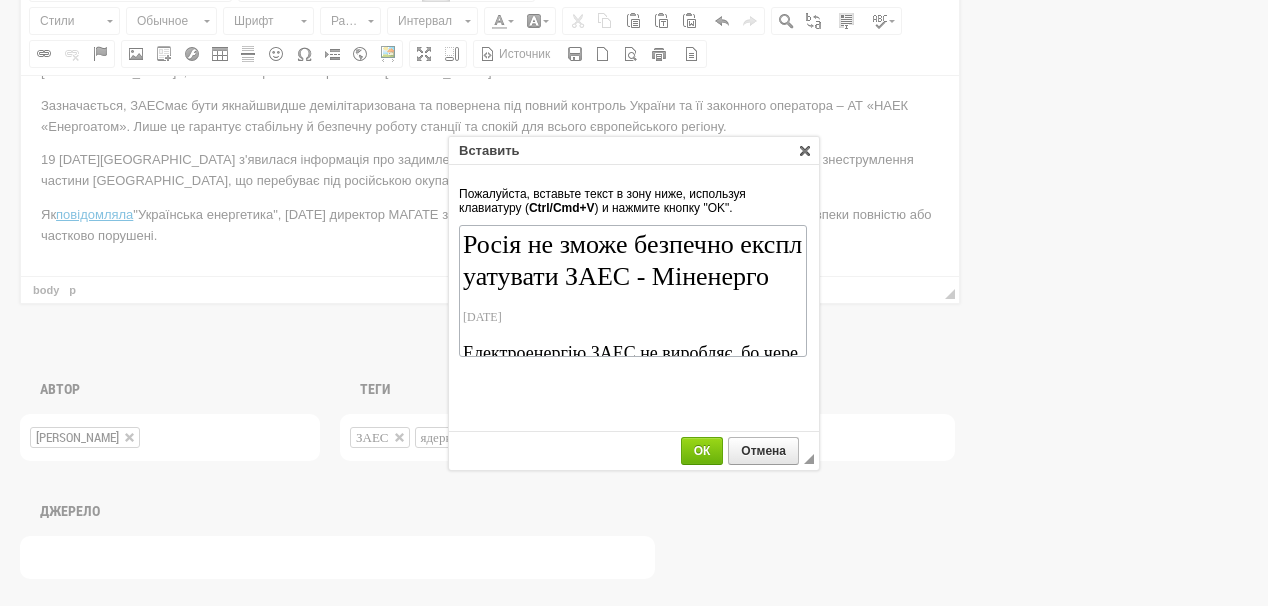 scroll, scrollTop: 102, scrollLeft: 0, axis: vertical 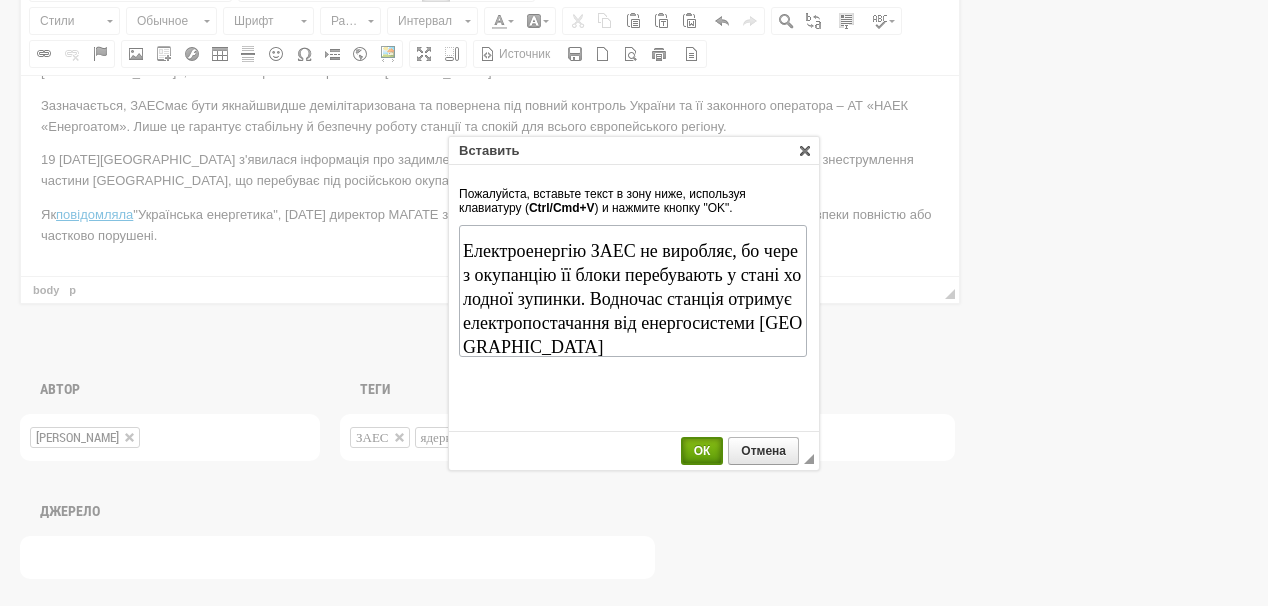 click on "ОК" at bounding box center [702, 451] 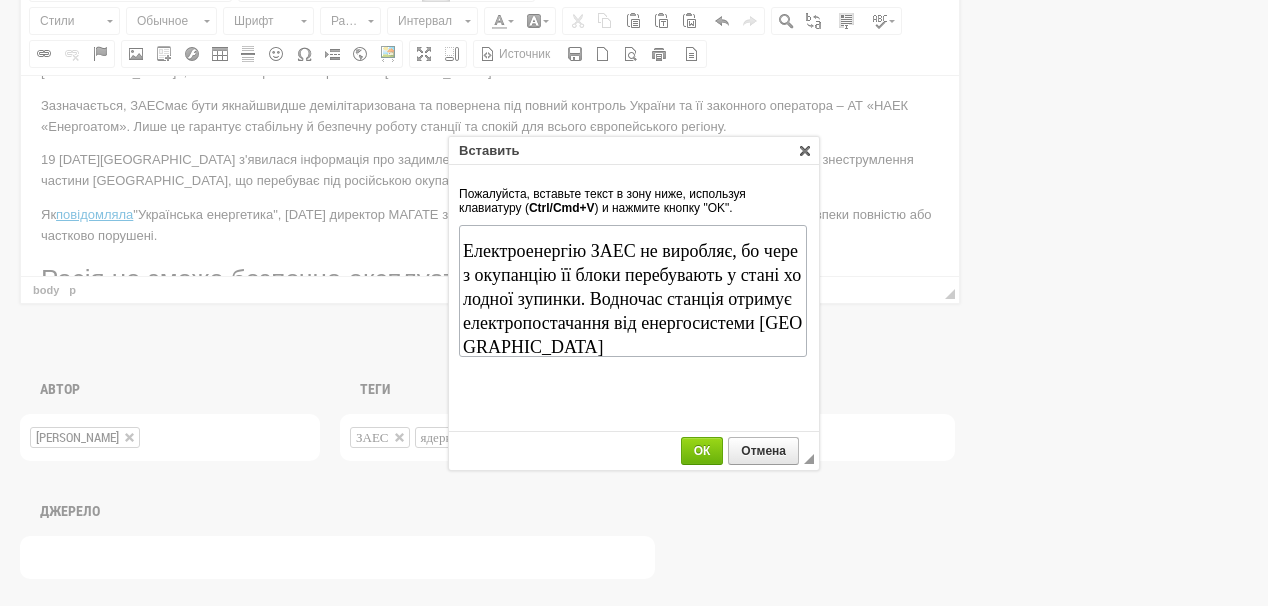 scroll, scrollTop: 0, scrollLeft: 0, axis: both 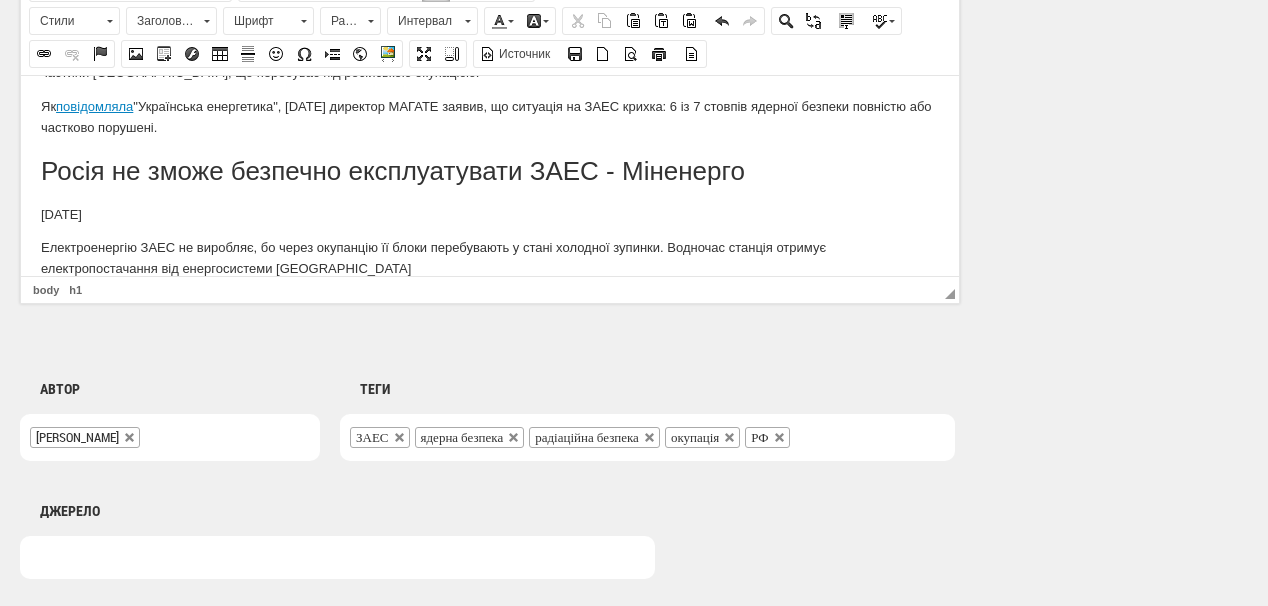 click on "19 липня д им у районі окупованої Запорізької атомної електростанції спричинила лісова пожежа, небезпеки для станції немає,  повідомляє  Радіо Свобода з посиланням на заяву Г енерального  директора МАГАТЕ  Рафаель Маріано Ґроссі. «Команда МАГАТЕ на ЗАЕС доповідає, що бачить дим, спричинений лісовою пожежею на безпечній відстані від ставнції, без поточних загроз для ядерної безпеки», – йшлося у  його коментарі в суботу. У Міністерстві  енергетики також  прокоментували   ситуацію:  Попри окупацію об’єкта РФ , Україна  виконує В Енергоатомі  повідомили , -" at bounding box center (490, -79) 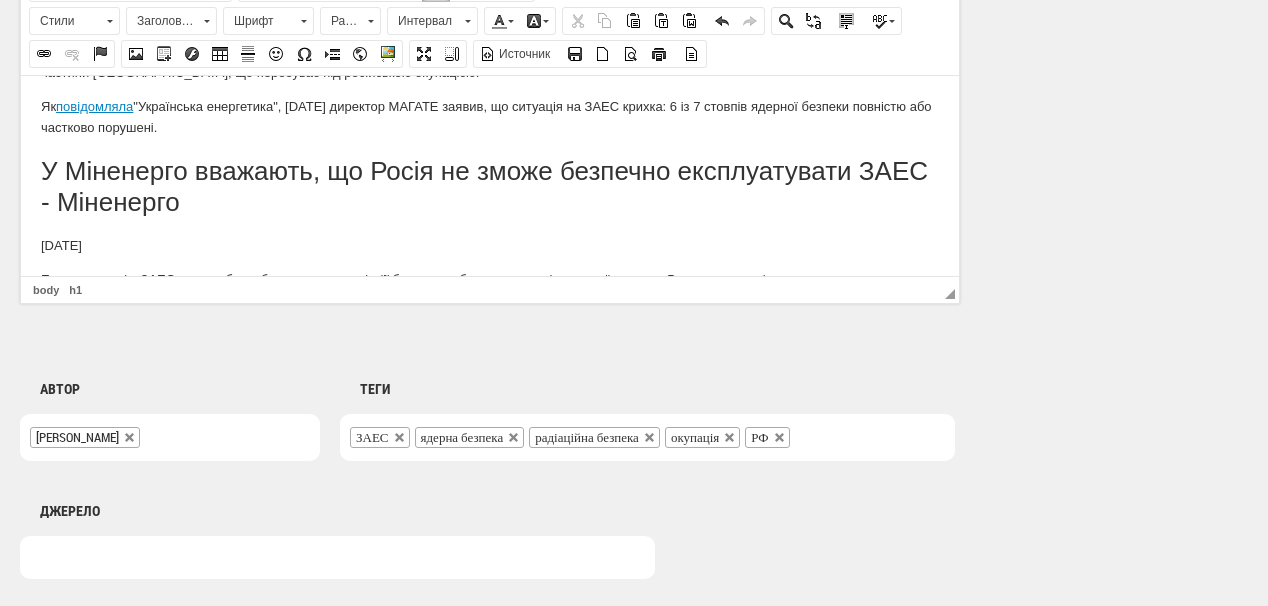drag, startPoint x: 114, startPoint y: 200, endPoint x: 153, endPoint y: 229, distance: 48.60041 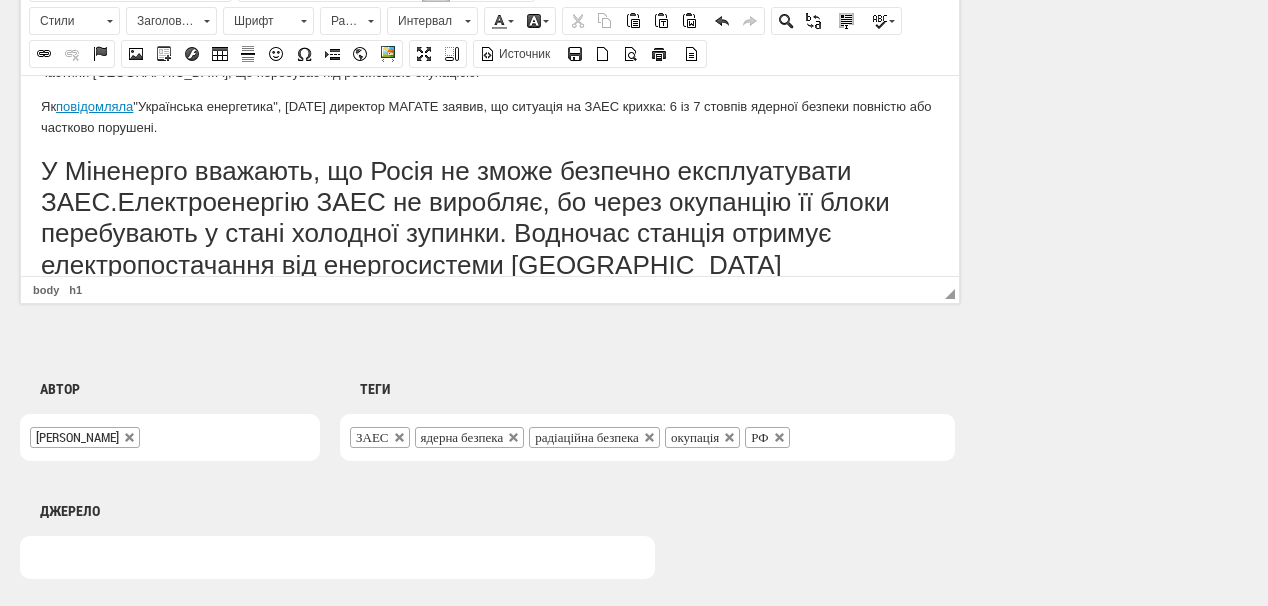 click on "Заголовок 1" at bounding box center (162, 21) 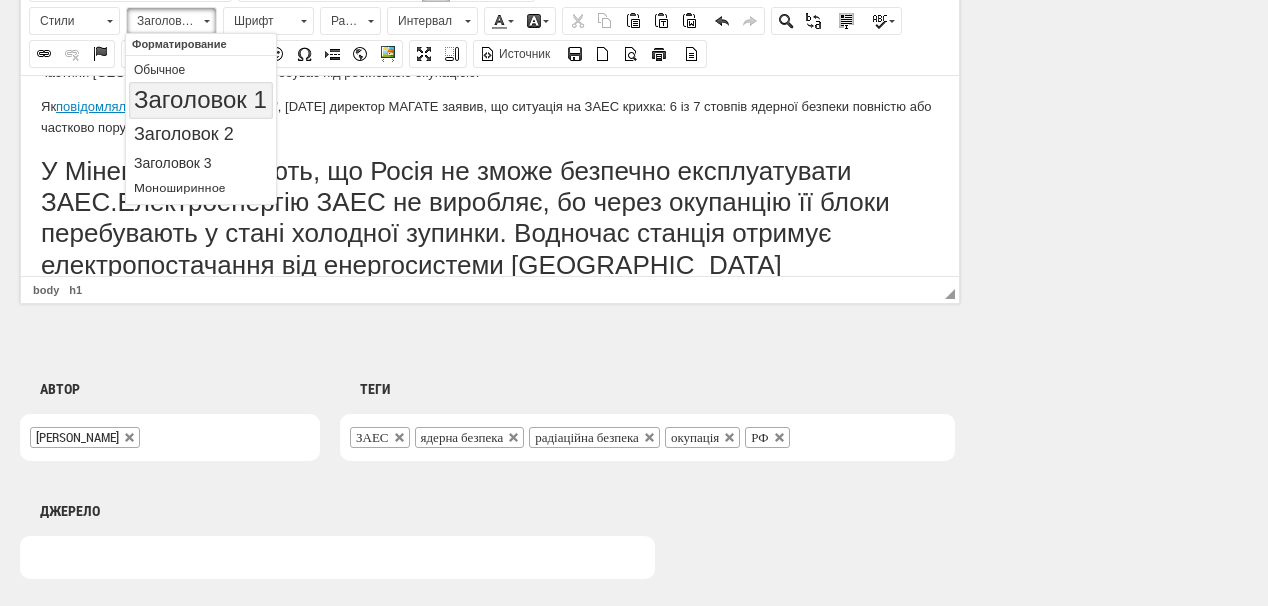 scroll, scrollTop: 0, scrollLeft: 0, axis: both 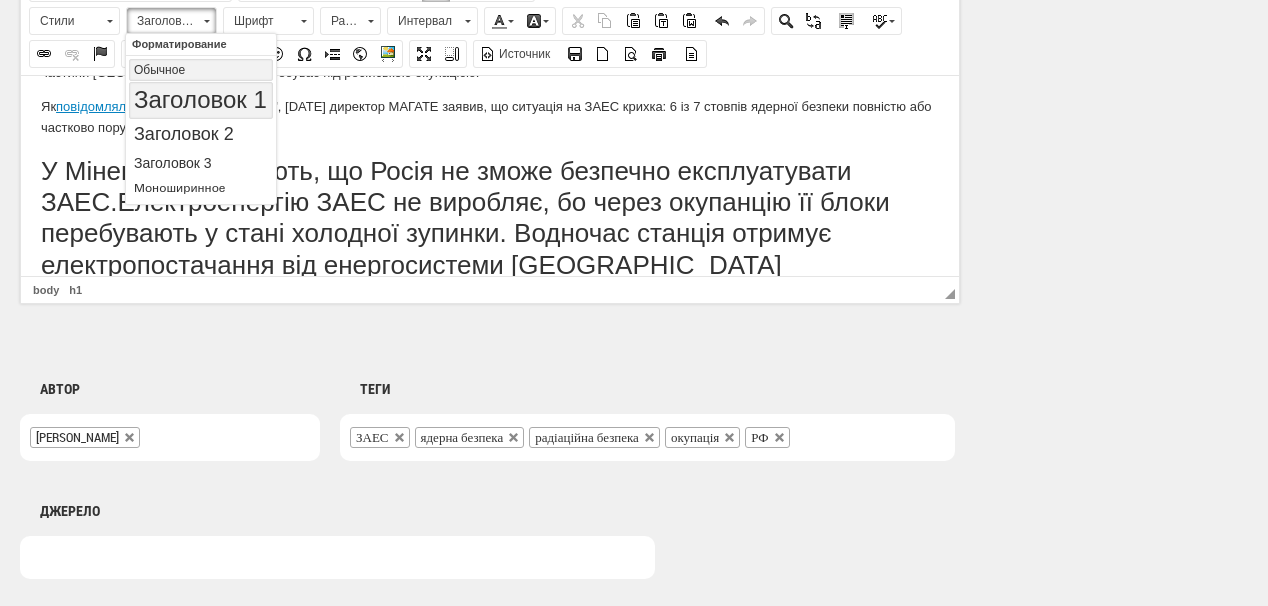 click on "Обычное" at bounding box center [201, 70] 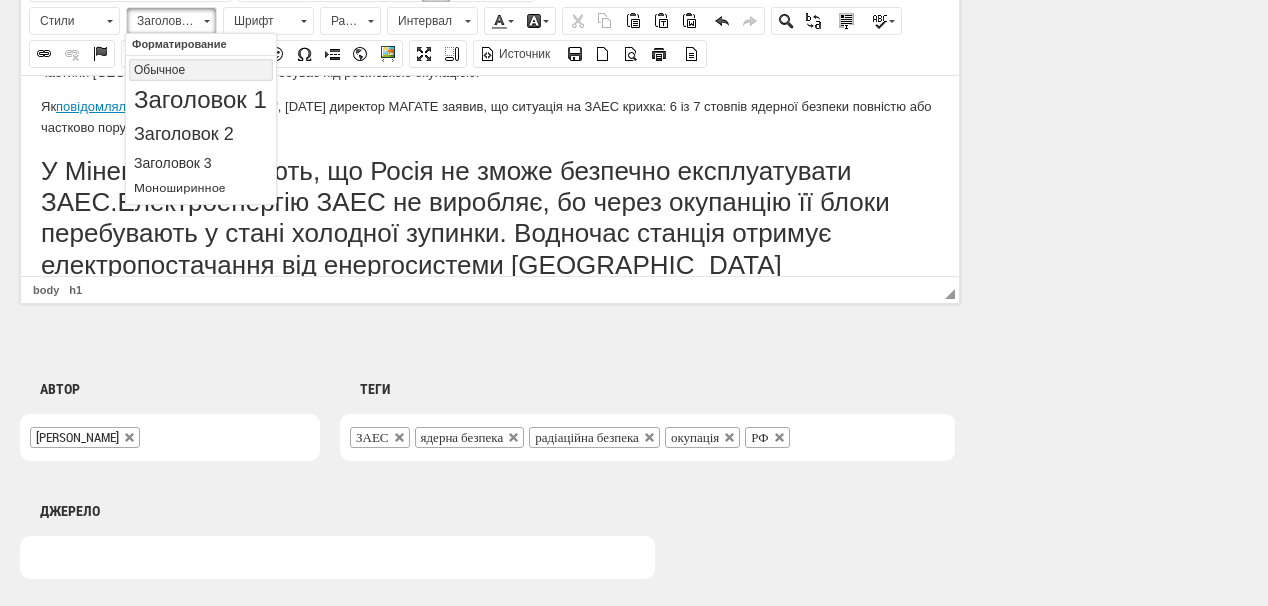 scroll, scrollTop: 469, scrollLeft: 0, axis: vertical 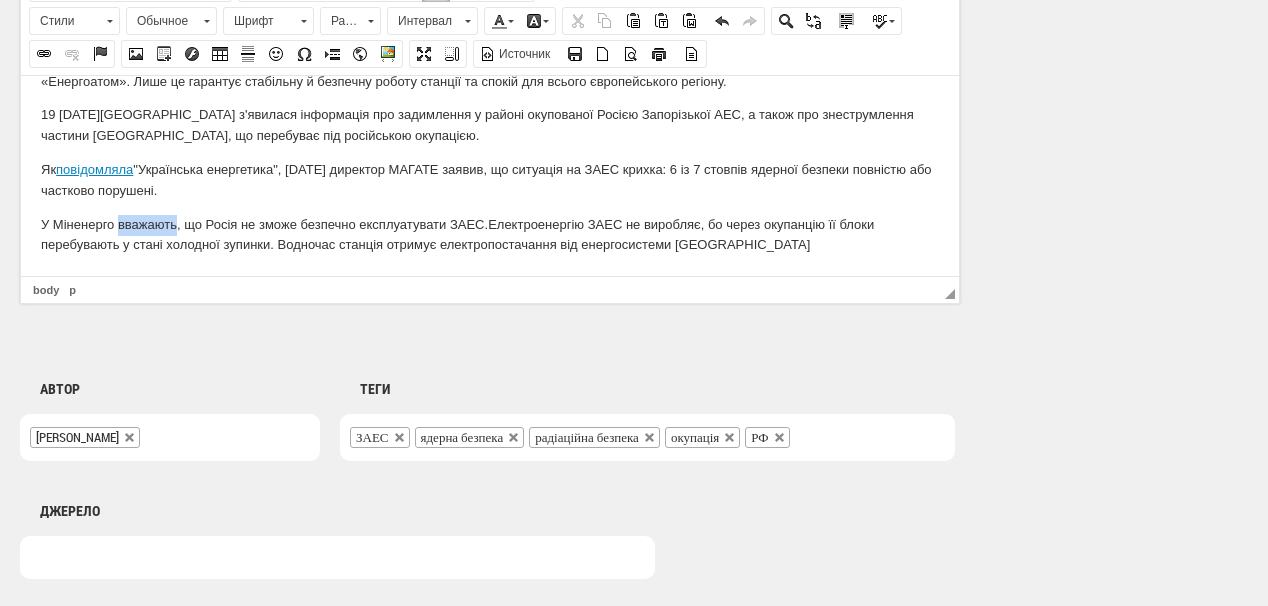 drag, startPoint x: 120, startPoint y: 223, endPoint x: 178, endPoint y: 223, distance: 58 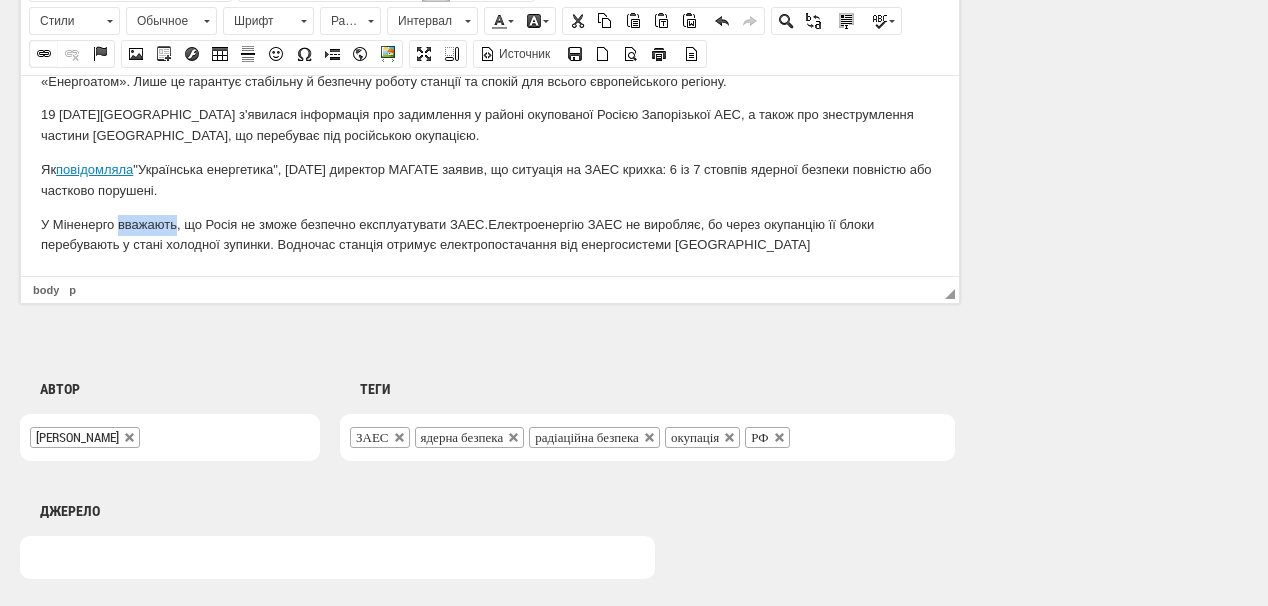 click at bounding box center (44, 54) 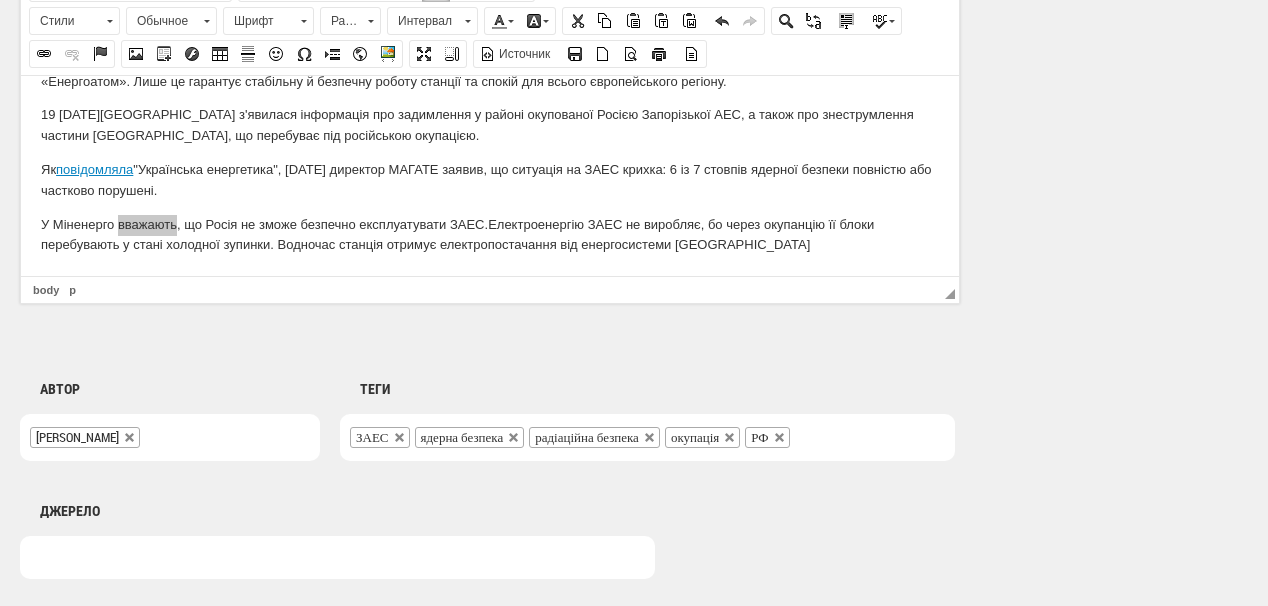 select on "http://" 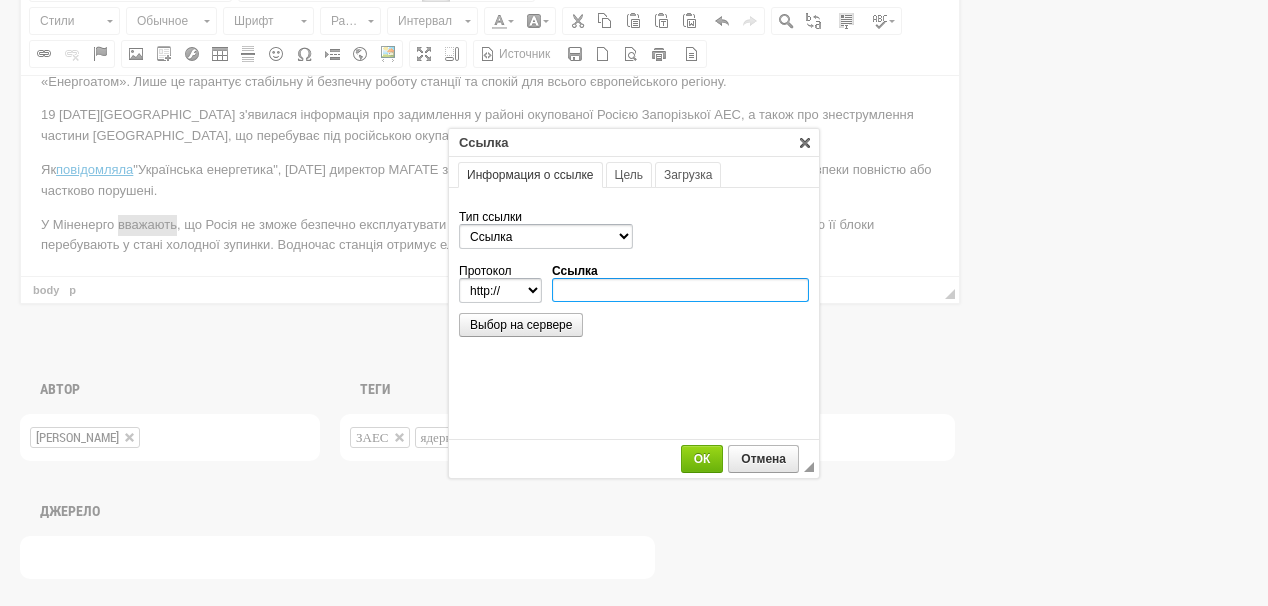 click on "Ссылка" at bounding box center [680, 290] 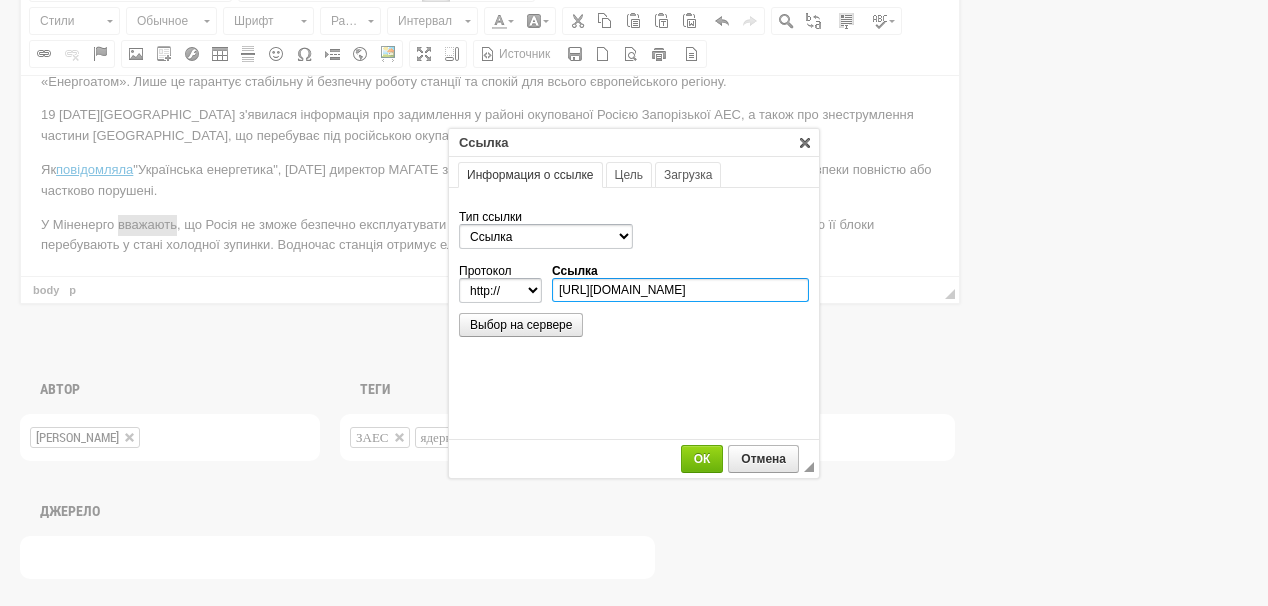 scroll, scrollTop: 0, scrollLeft: 238, axis: horizontal 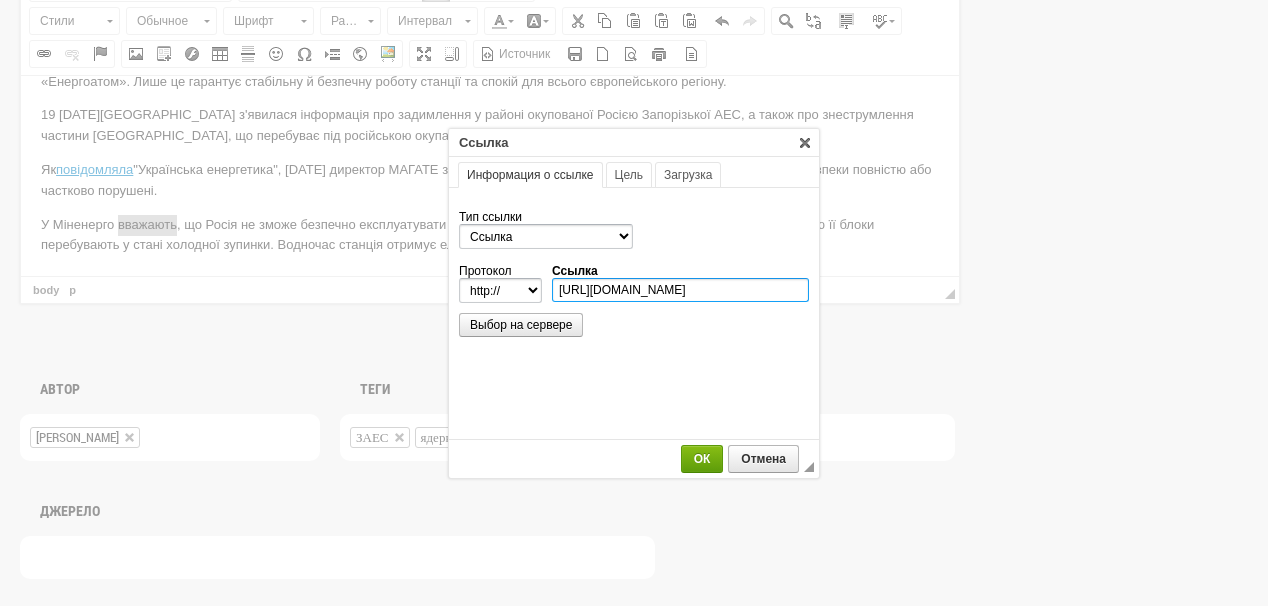 type on "https://ua-energy.org/uk/posts/rosiia-ne-zmozhe-bezpechno-ekspluatuvaty-zaes-minenerho" 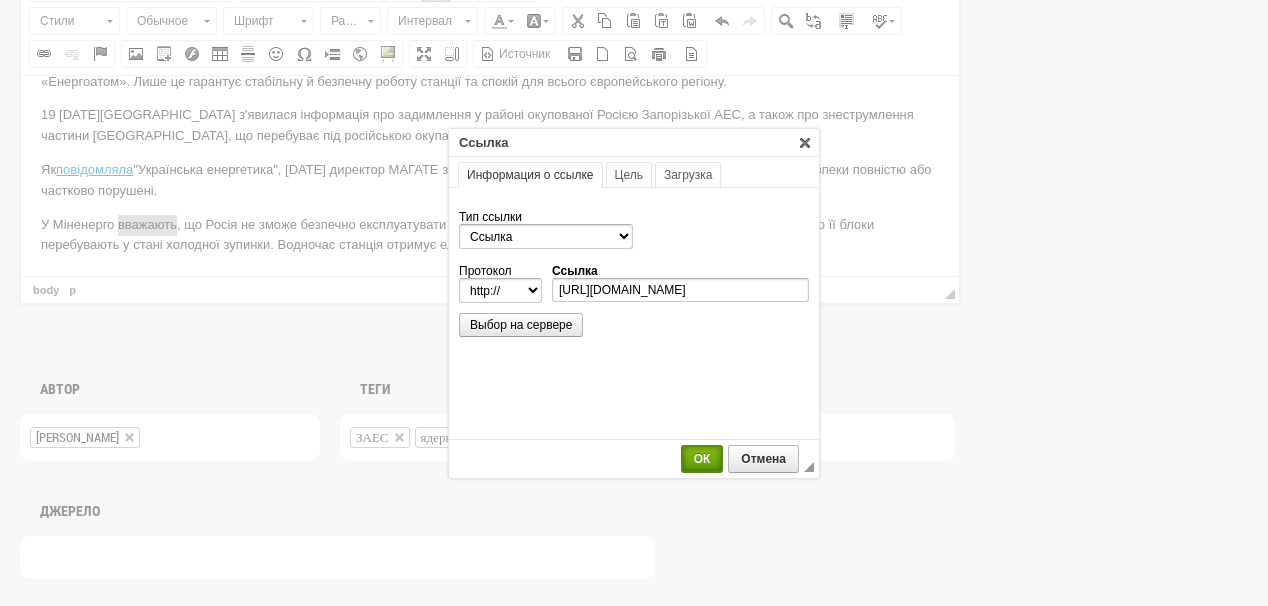select on "https://" 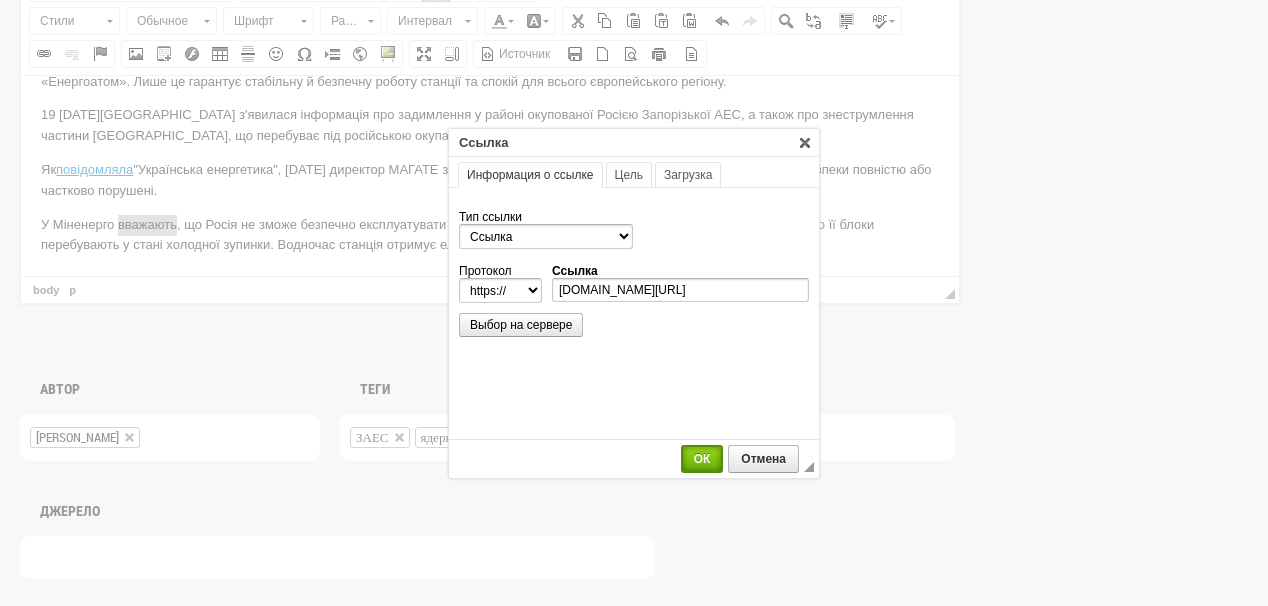 drag, startPoint x: 695, startPoint y: 451, endPoint x: 675, endPoint y: 450, distance: 20.024984 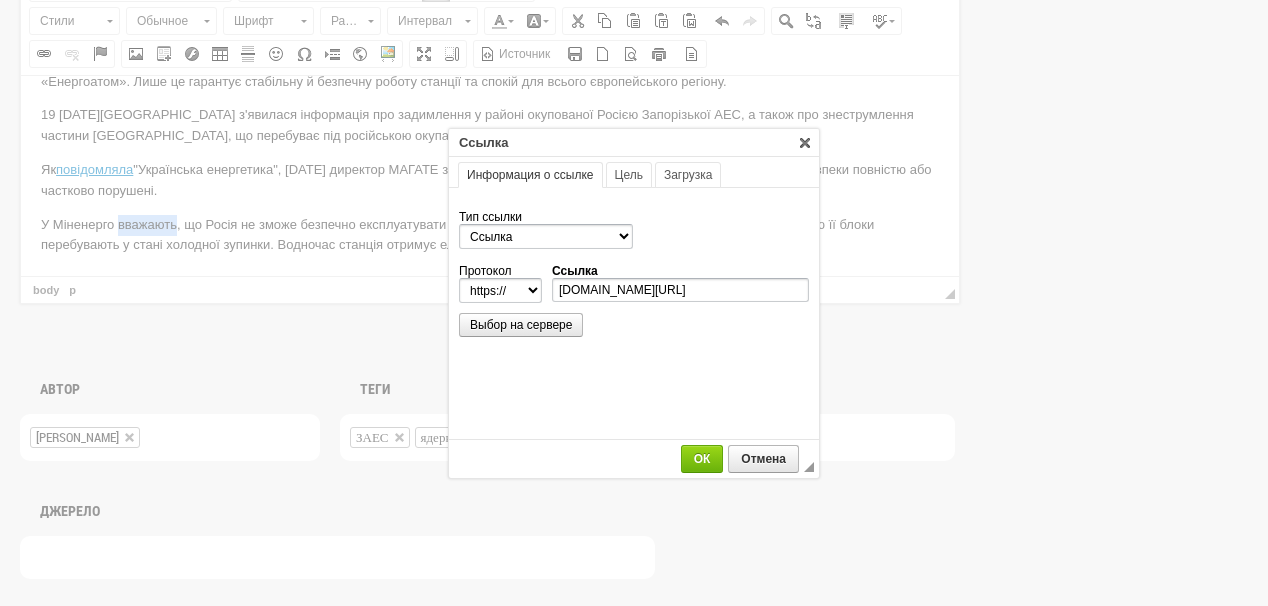 scroll, scrollTop: 0, scrollLeft: 0, axis: both 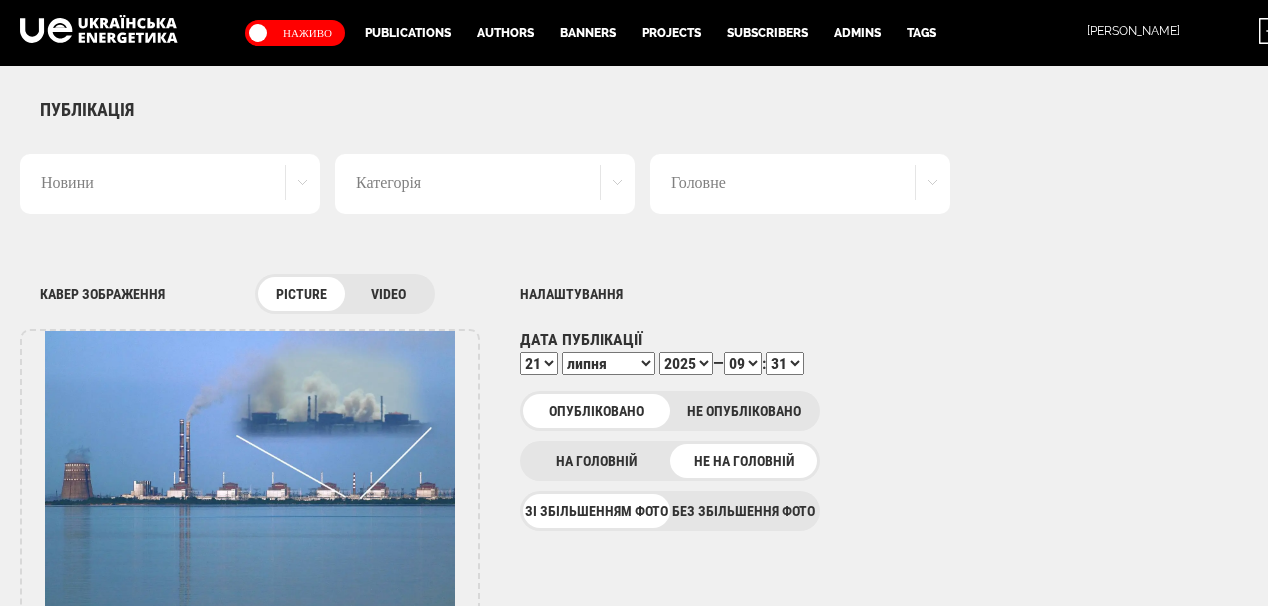click on "Головне" at bounding box center [800, 184] 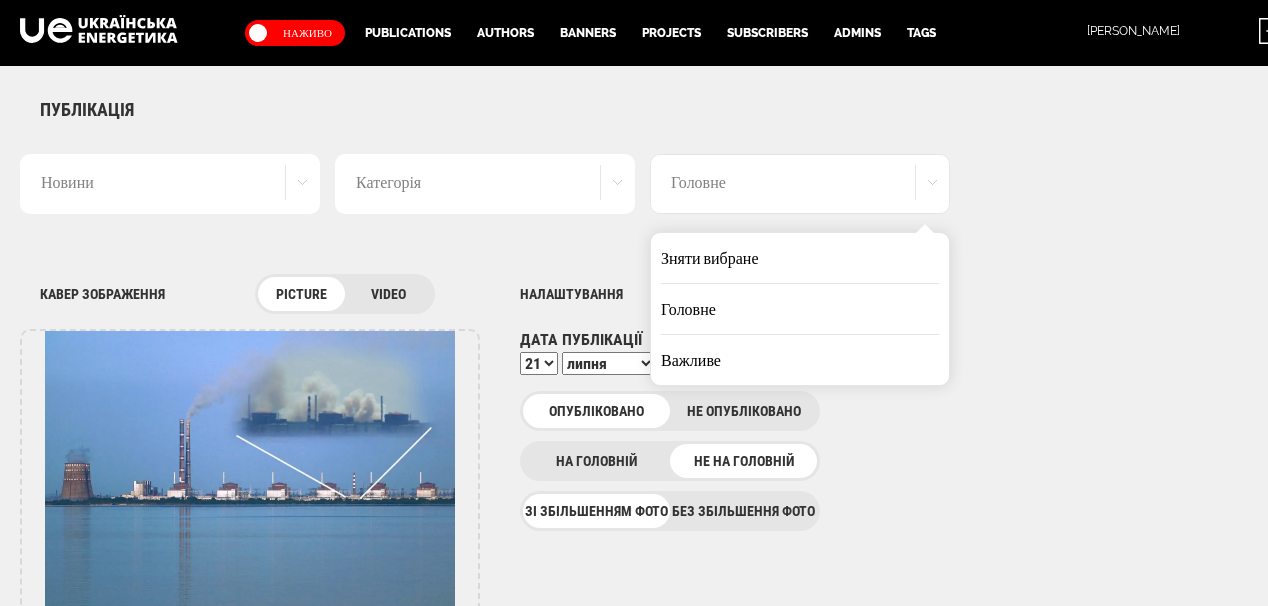 click on "Публікація Новини Новини Матеріали Мультимедіа Блог Документи Категорія Відео Фото Аналітика Розслідування Репортаж Анонси Спецтема Iнтерв’ю Інфографіка Аналітика Green Deal Головне Зняти вибране Головне Важливе Кавер зображення picture video UPLOAD DELETE Налаштування Дата публікації
1
2
3
4
5
6
7
8
9
10
11
12
13
14
15
16
17
18
19
20
21
22
23
24
25
26
27
28
29
30
31
січня
лютого
березня
квітня
травня
червня
липня
серпня
вересня
жовтня
листопада
грудня
2020
2021
2022
2023
2024
2025
2026
2027
2028
2029
2030
—
00
01
02
03
04
05
06
07
08
09
10
11
12
13
14
15
16
17" at bounding box center [650, 1077] 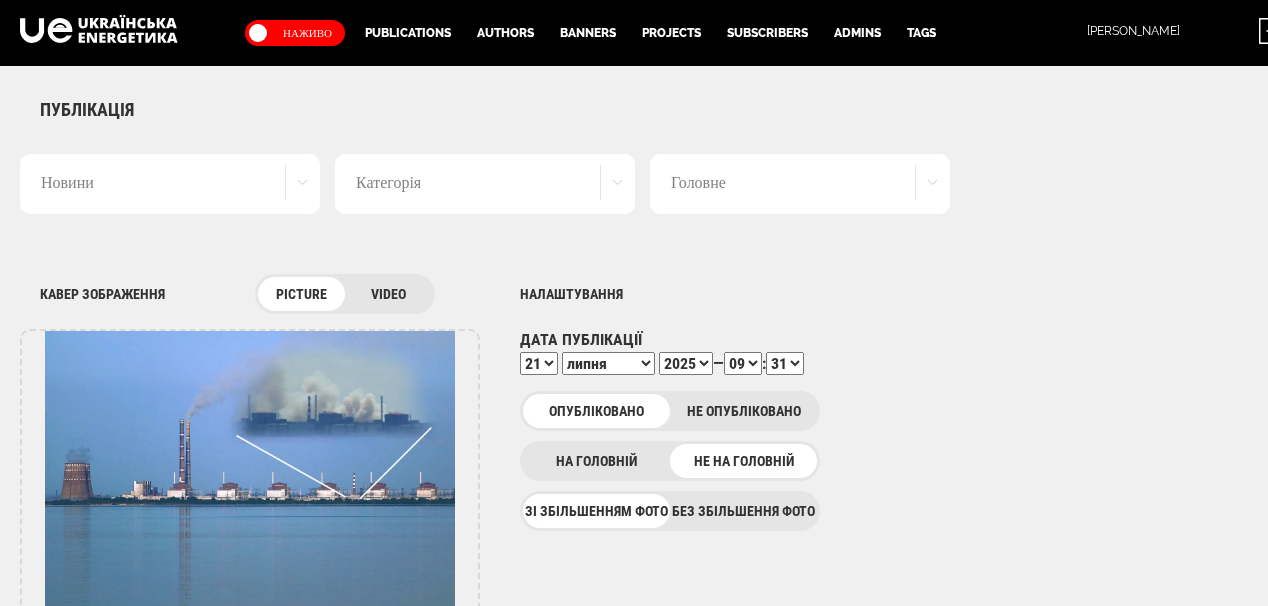 click on "00
01
02
03
04
05
06
07
08
09
10
11
12
13
14
15
16
17
18
19
20
21
22
23
24
25
26
27
28
29
30
31
32
33
34
35
36
37
38
39
40
41
42
43
44
45
46
47
48
49
50
51
52
53
54
55
56
57
58
59" at bounding box center (785, 363) 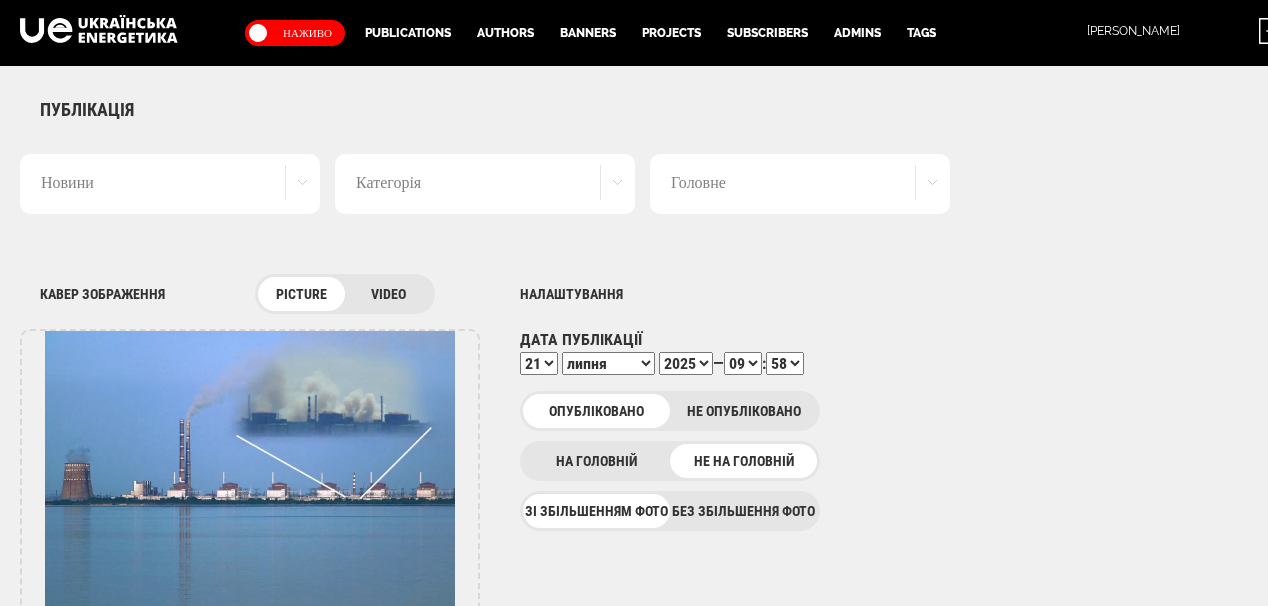 click on "00
01
02
03
04
05
06
07
08
09
10
11
12
13
14
15
16
17
18
19
20
21
22
23
24
25
26
27
28
29
30
31
32
33
34
35
36
37
38
39
40
41
42
43
44
45
46
47
48
49
50
51
52
53
54
55
56
57
58
59" at bounding box center [785, 363] 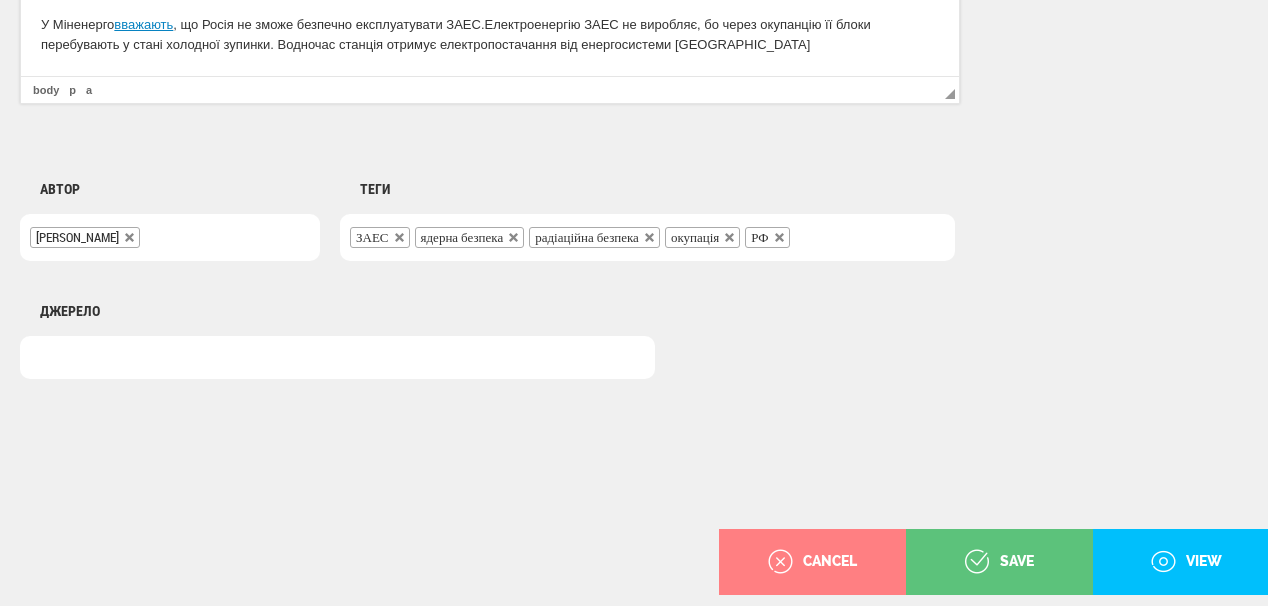 scroll, scrollTop: 1560, scrollLeft: 0, axis: vertical 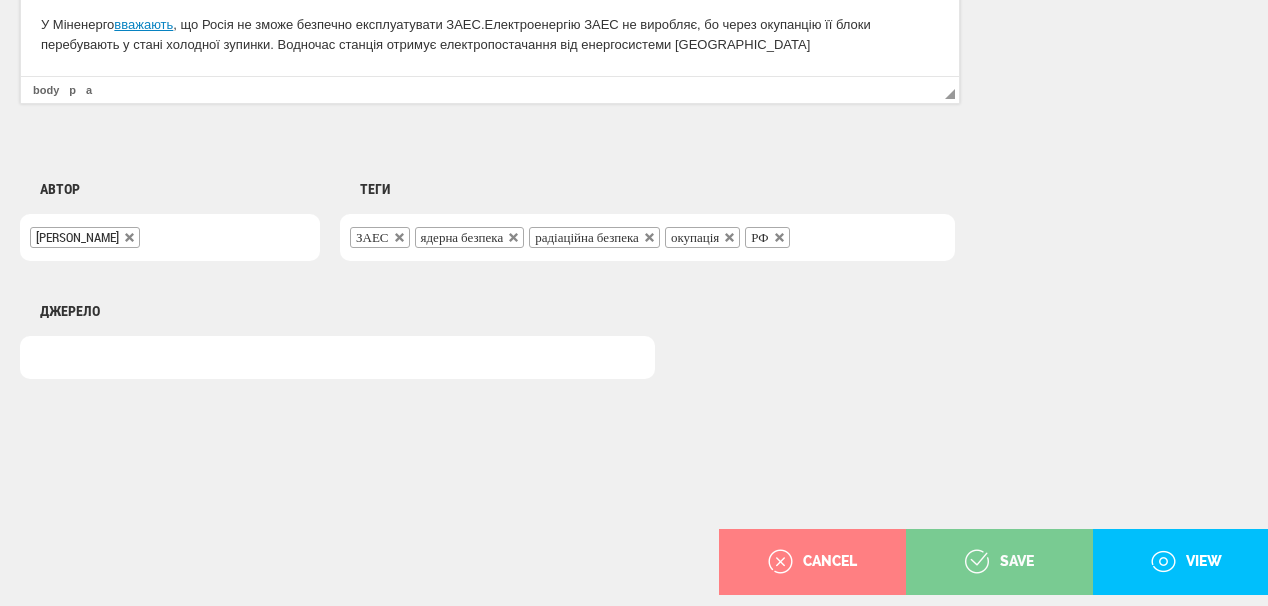 click on "save" at bounding box center [999, 562] 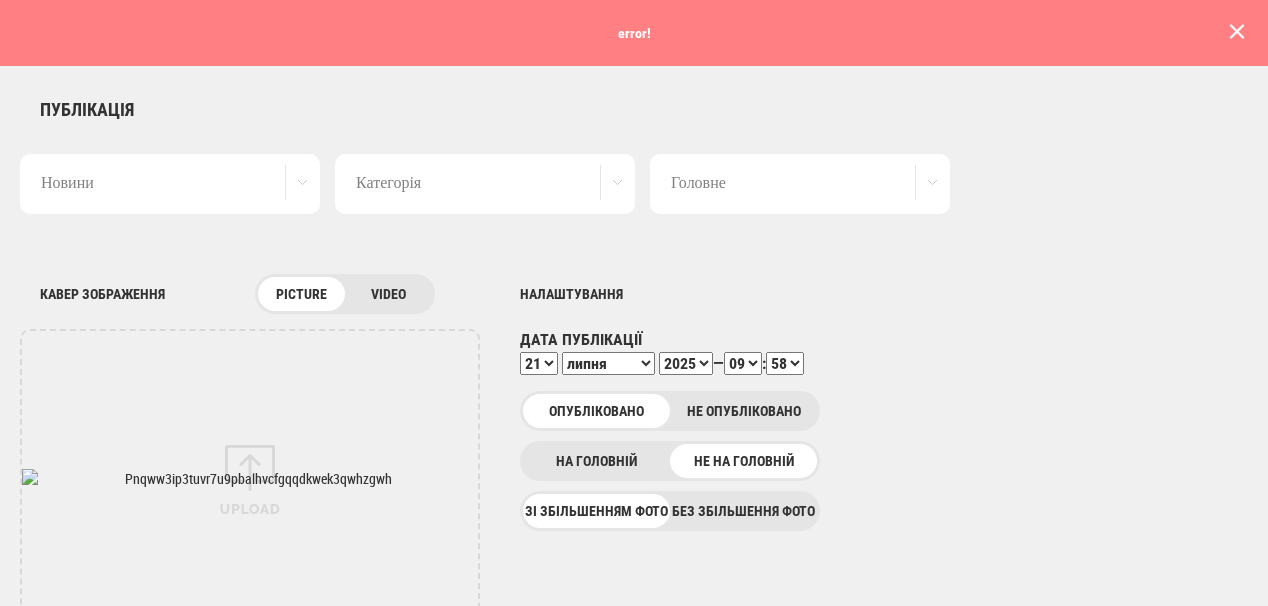 scroll, scrollTop: 0, scrollLeft: 0, axis: both 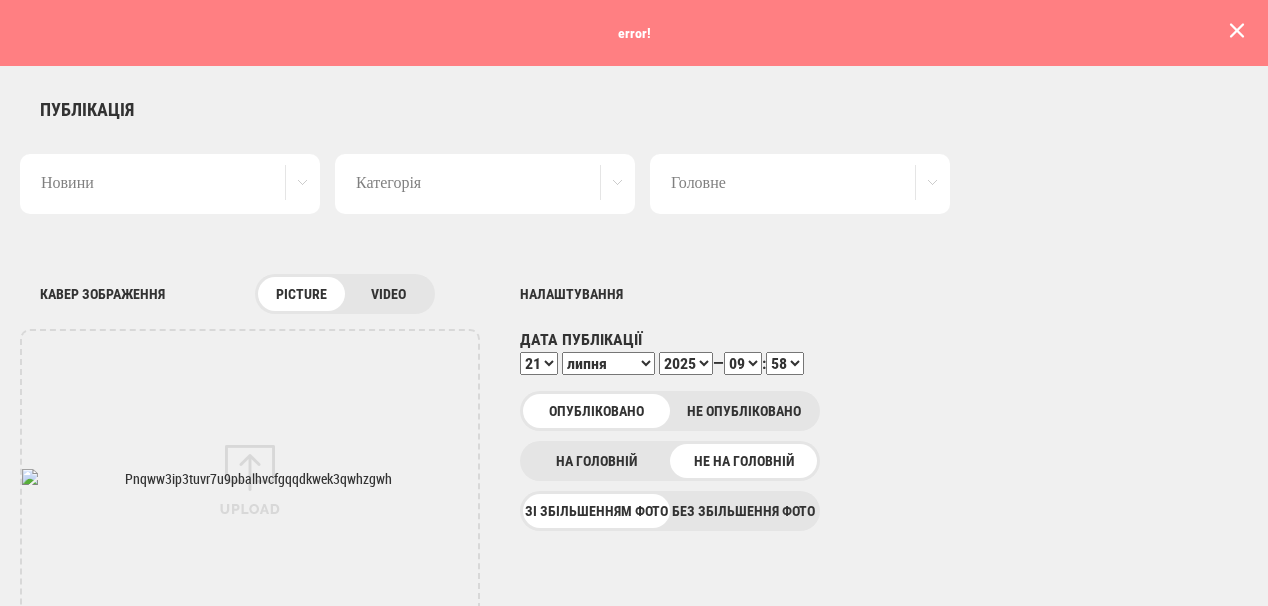 click at bounding box center [1237, 31] 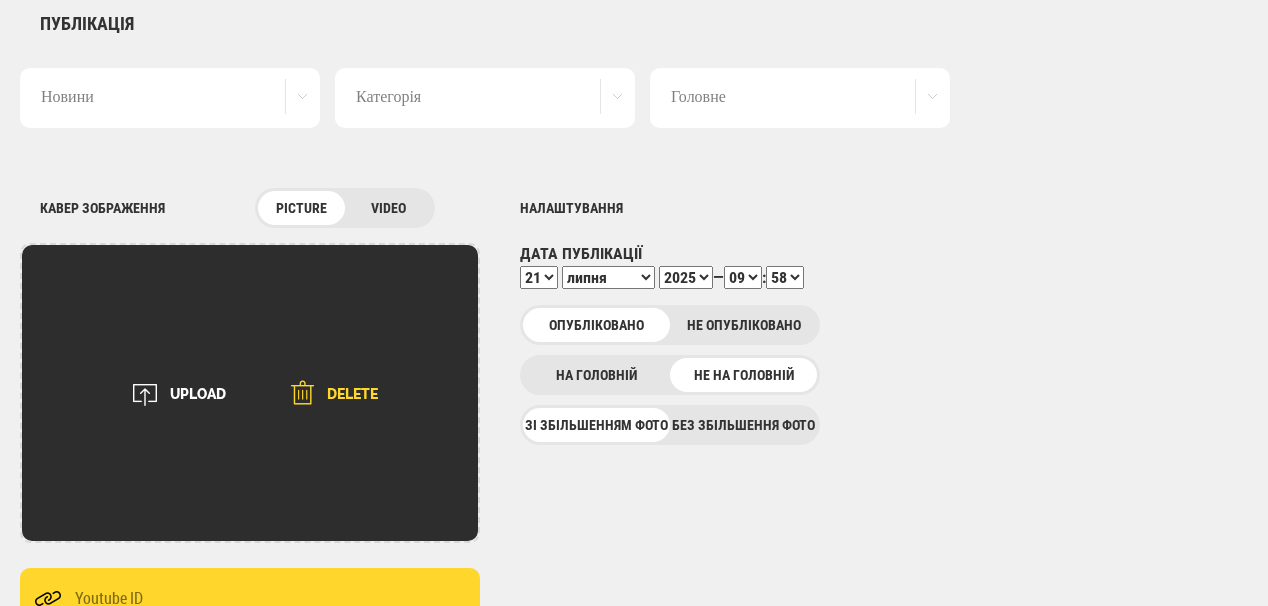 scroll, scrollTop: 240, scrollLeft: 0, axis: vertical 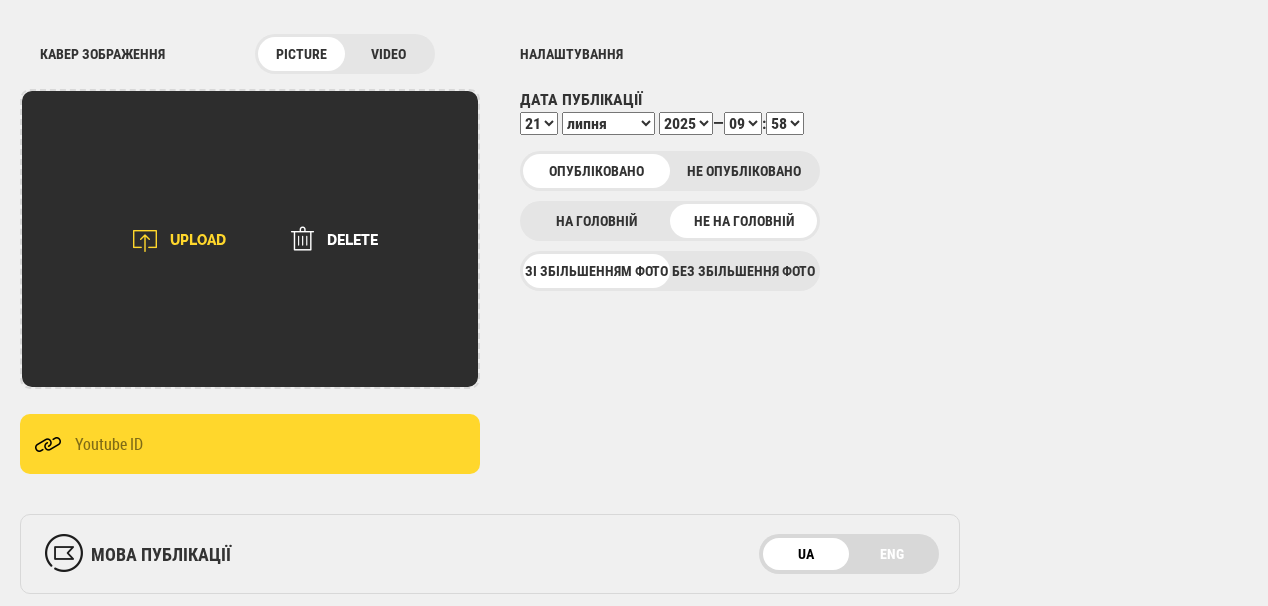 click on "UPLOAD" at bounding box center (172, 241) 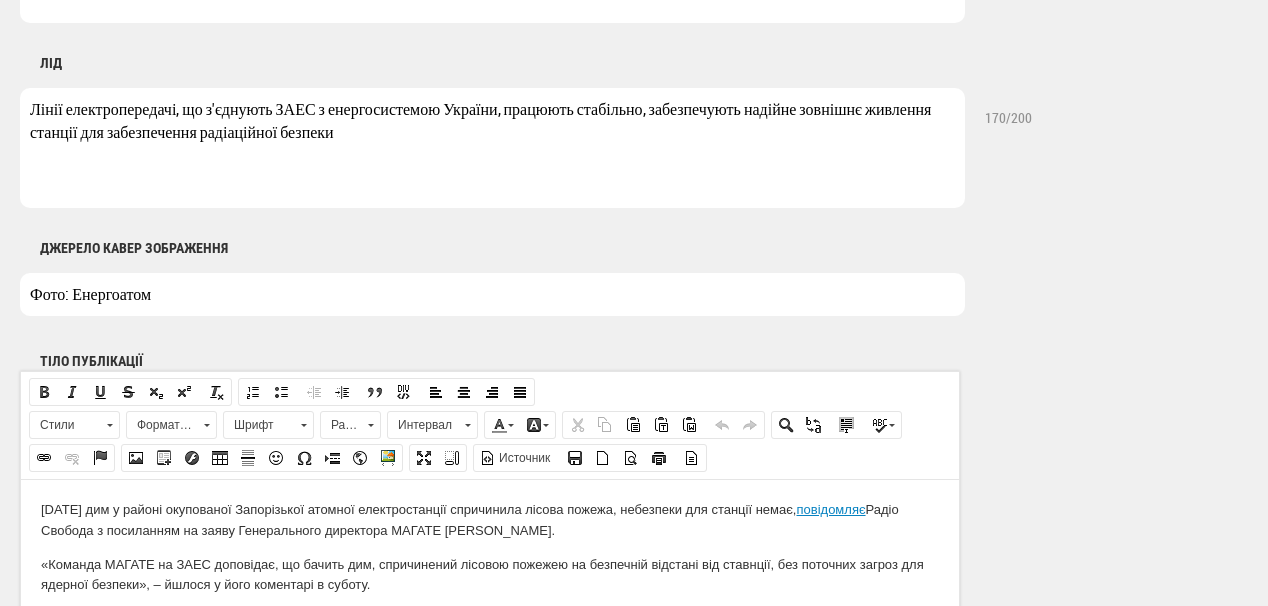 scroll, scrollTop: 960, scrollLeft: 0, axis: vertical 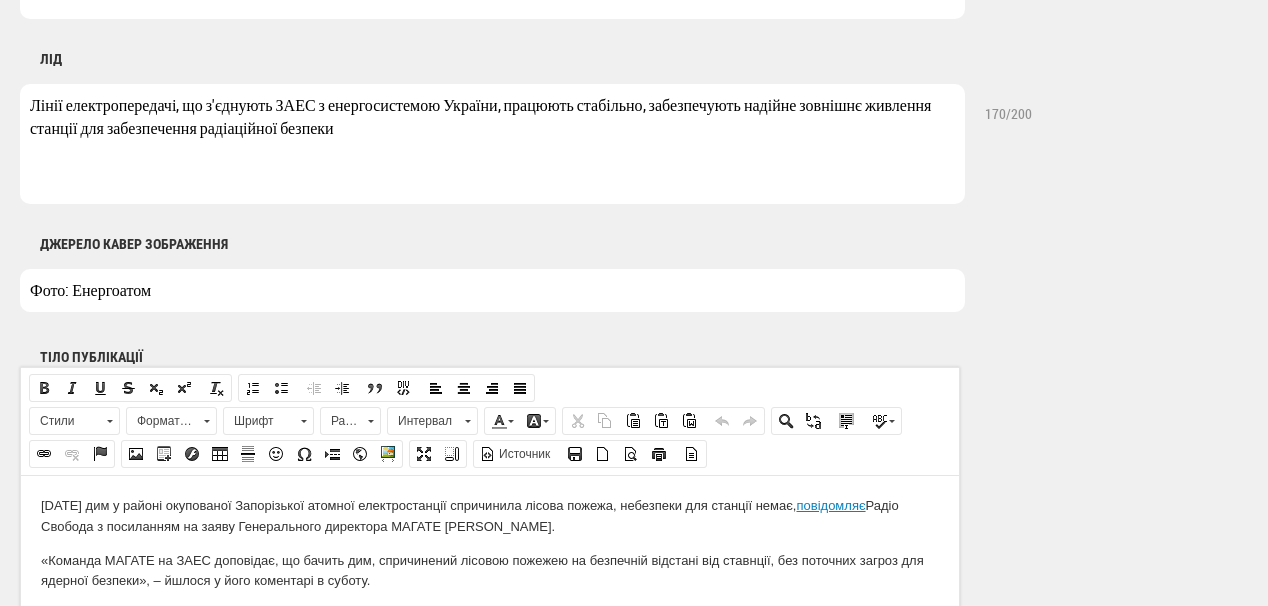 drag, startPoint x: 207, startPoint y: 297, endPoint x: 72, endPoint y: 288, distance: 135.29967 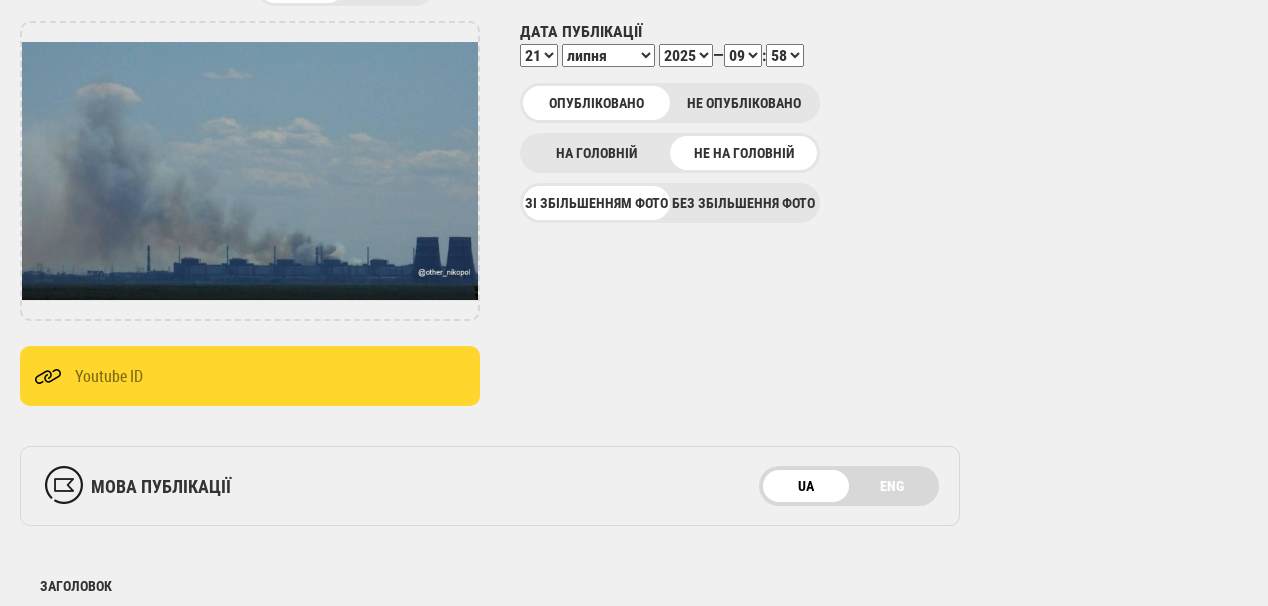 scroll, scrollTop: 80, scrollLeft: 0, axis: vertical 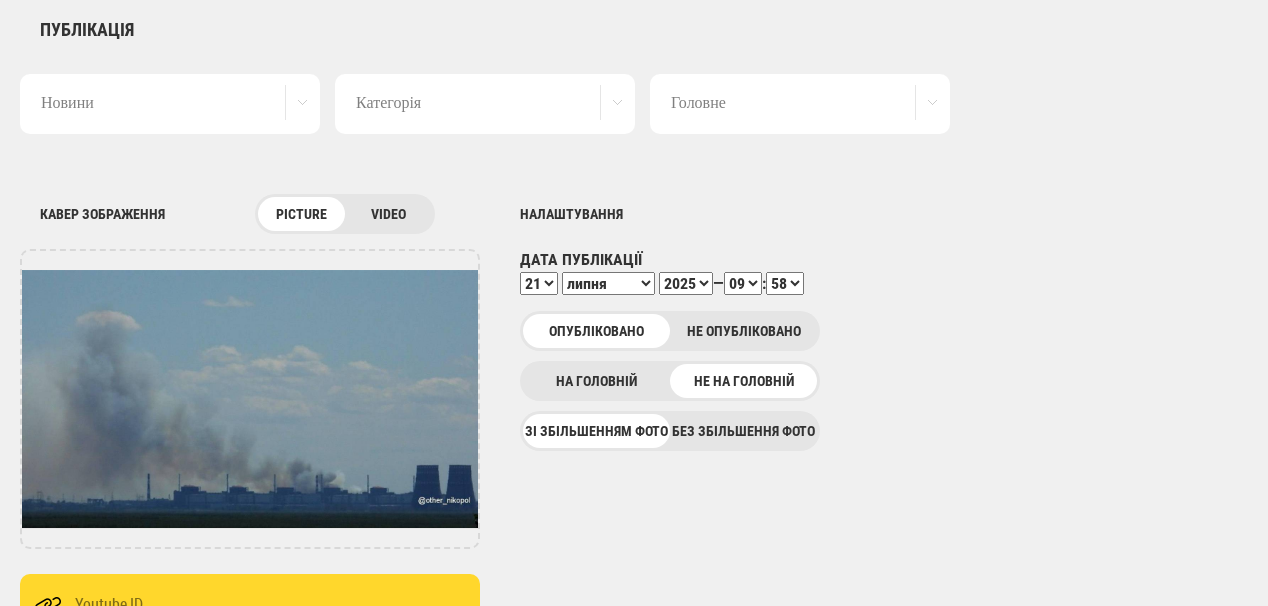 type on "Фото: ASTRA" 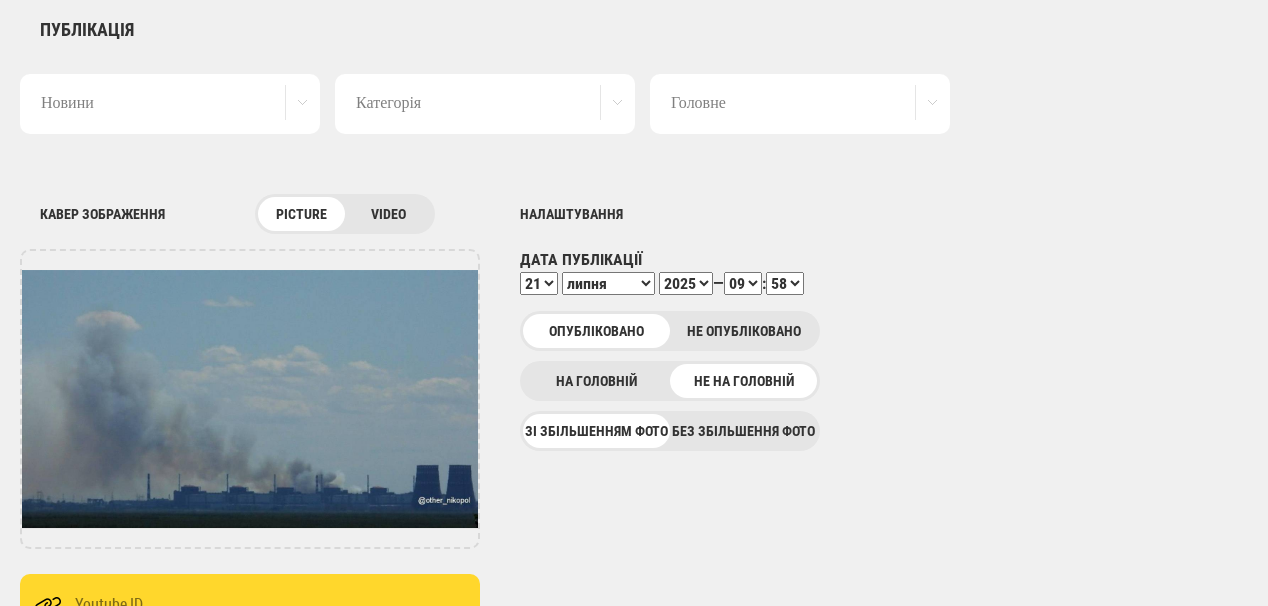 click on "00
01
02
03
04
05
06
07
08
09
10
11
12
13
14
15
16
17
18
19
20
21
22
23" at bounding box center [743, 283] 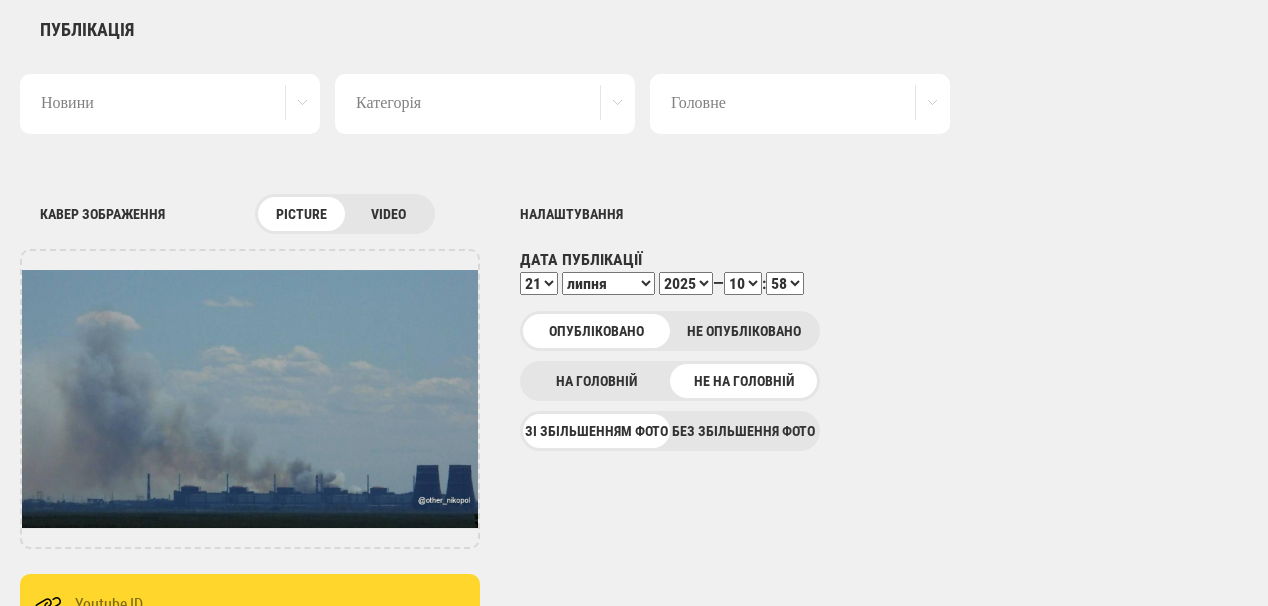 click on "00
01
02
03
04
05
06
07
08
09
10
11
12
13
14
15
16
17
18
19
20
21
22
23" at bounding box center [743, 283] 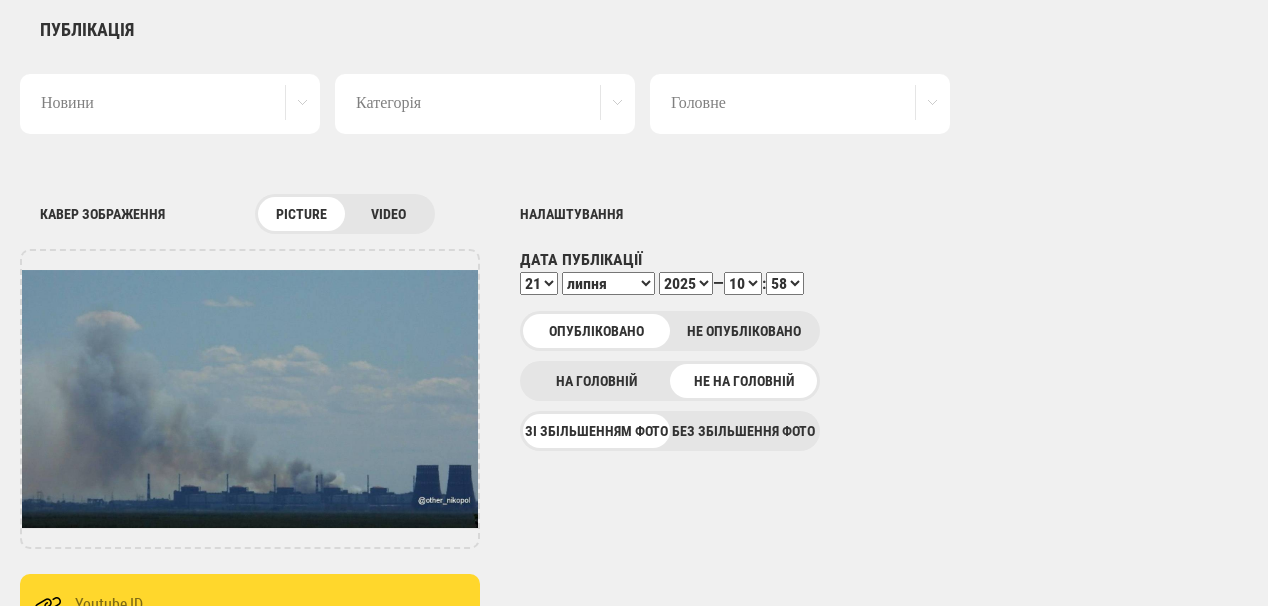 select on "00" 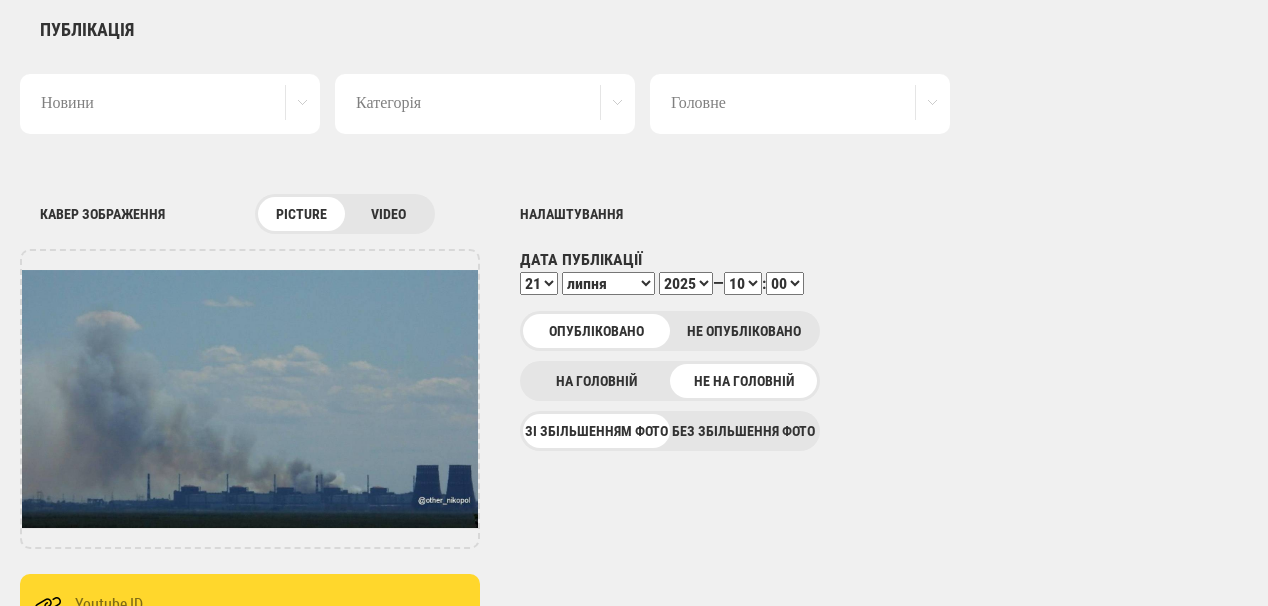 click on "00
01
02
03
04
05
06
07
08
09
10
11
12
13
14
15
16
17
18
19
20
21
22
23
24
25
26
27
28
29
30
31
32
33
34
35
36
37
38
39
40
41
42
43
44
45
46
47
48
49
50
51
52
53
54
55
56
57
58
59" at bounding box center (785, 283) 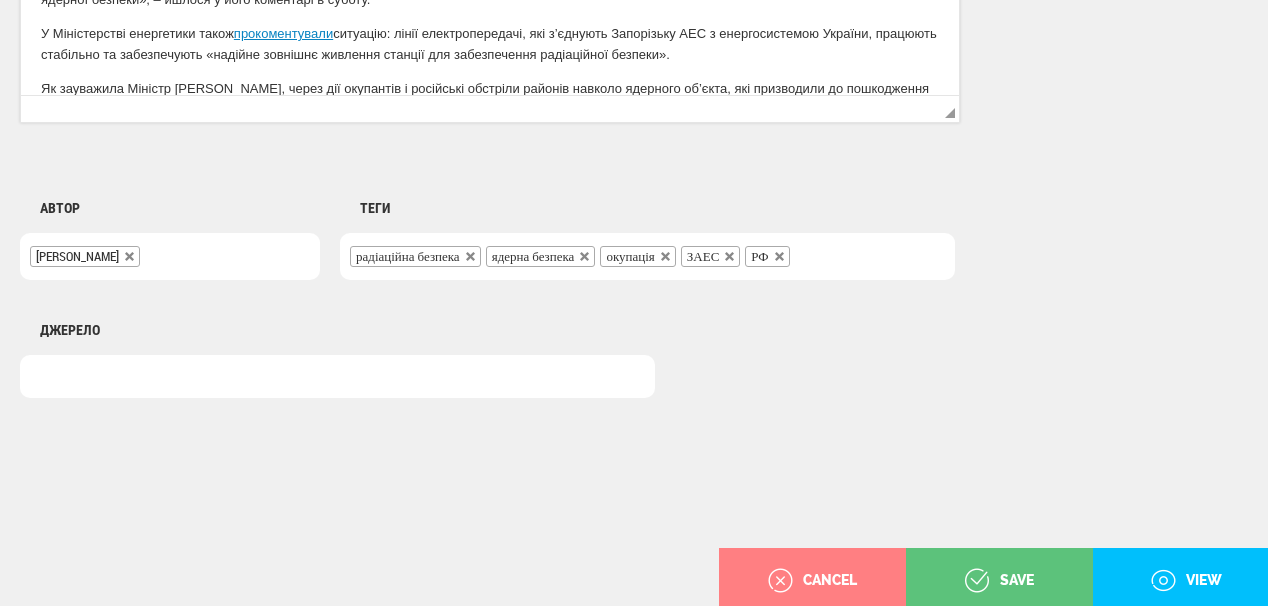 scroll, scrollTop: 1560, scrollLeft: 0, axis: vertical 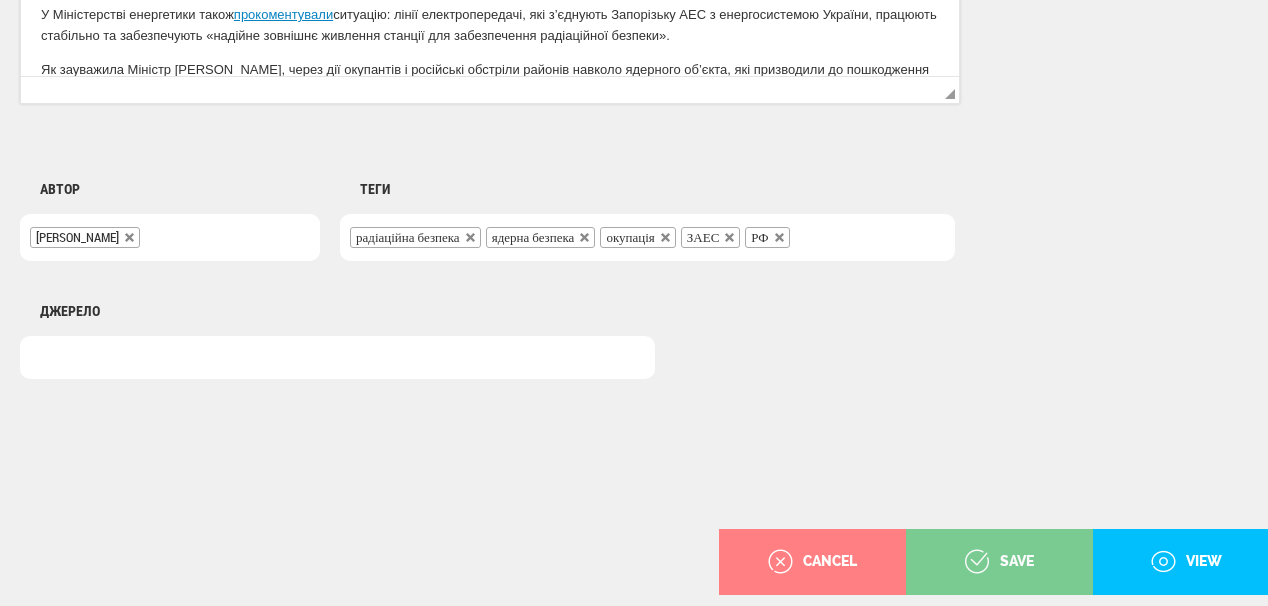 click on "save" at bounding box center [999, 562] 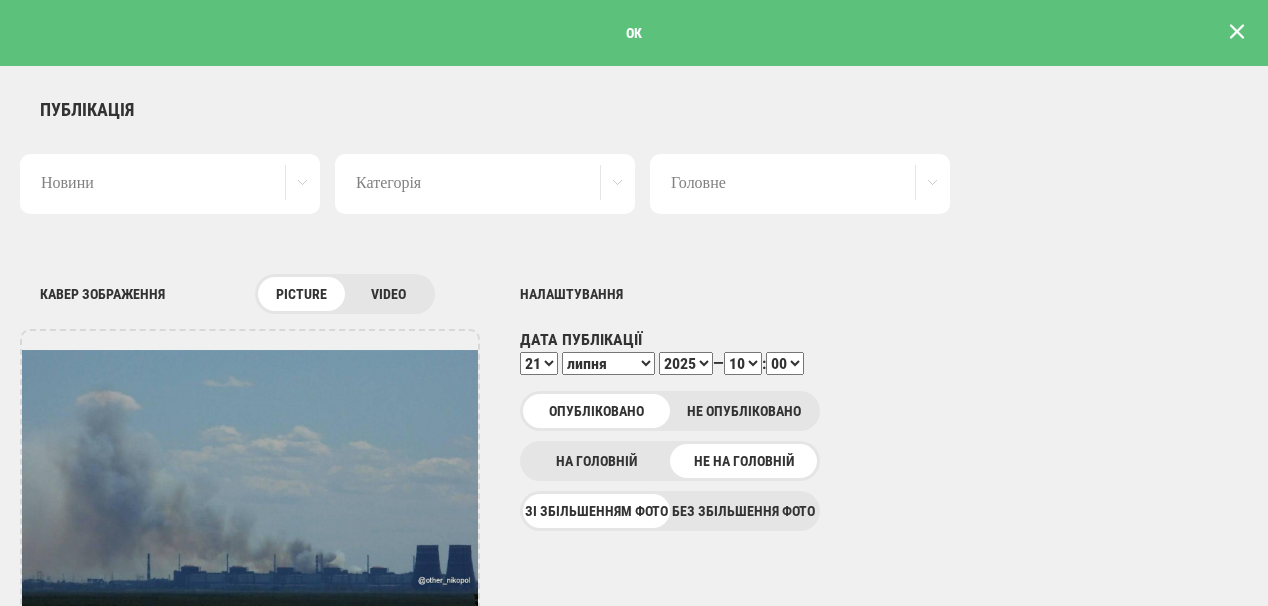 scroll, scrollTop: 0, scrollLeft: 0, axis: both 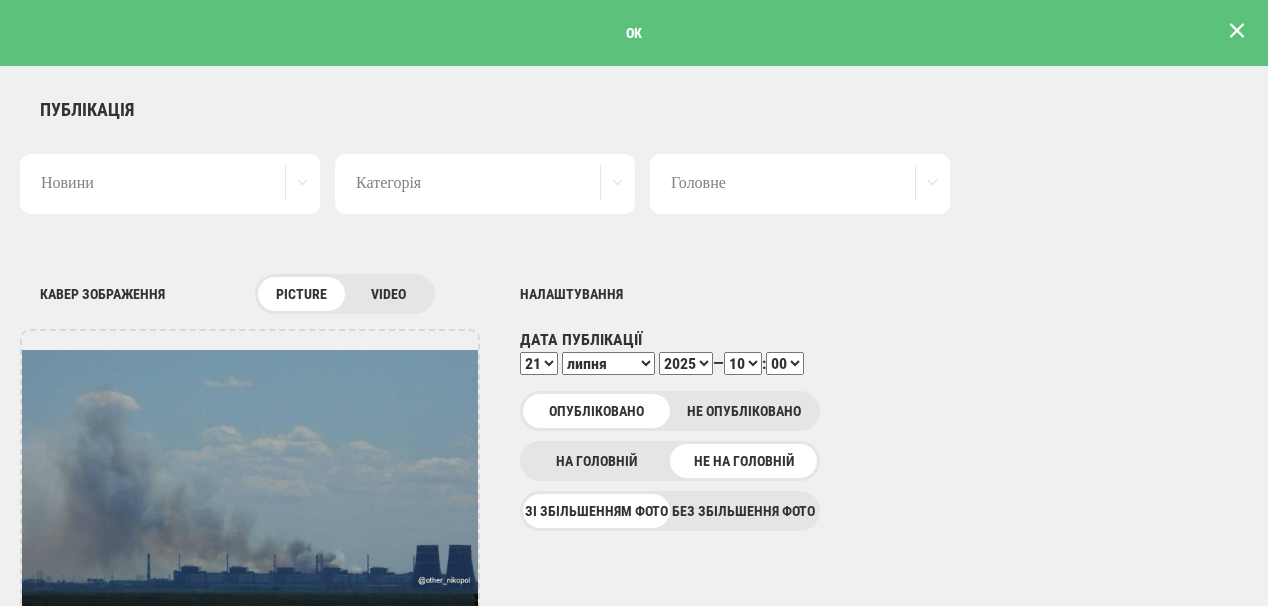 click at bounding box center (1237, 31) 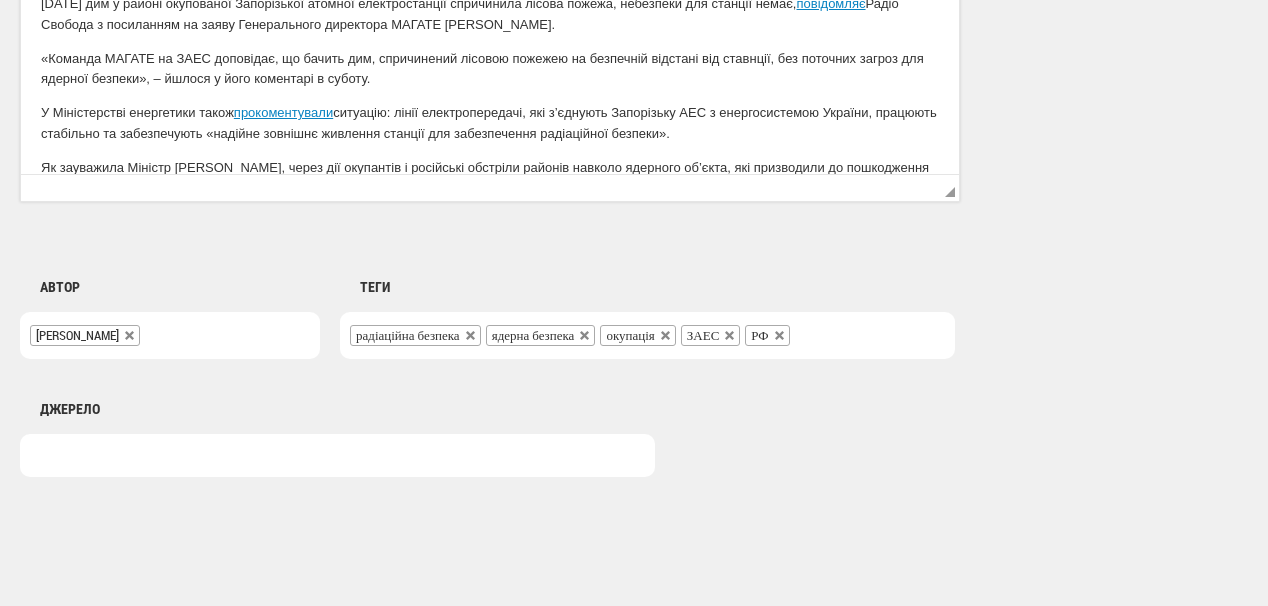 scroll, scrollTop: 1625, scrollLeft: 0, axis: vertical 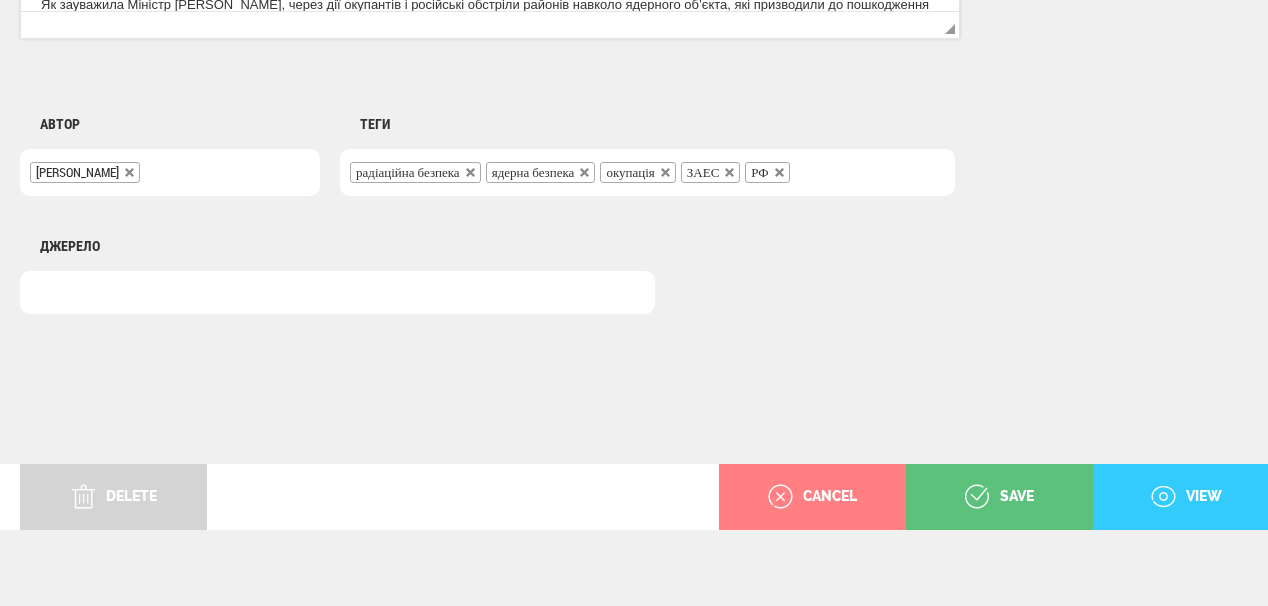 click on "view" at bounding box center [1186, 497] 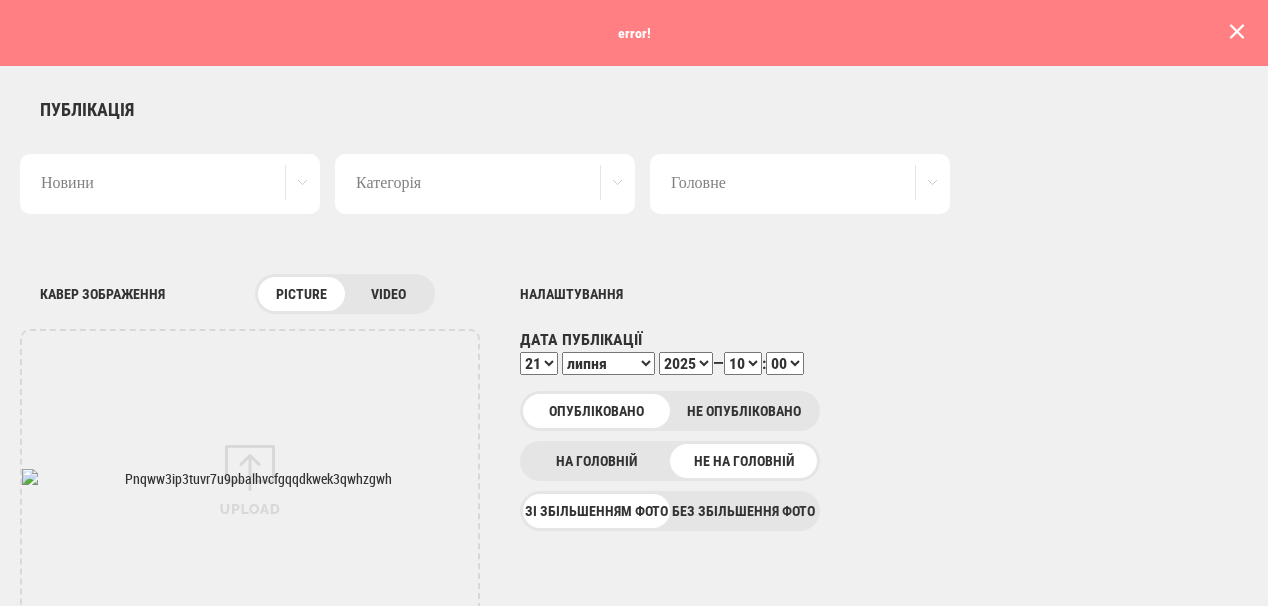 select on "10" 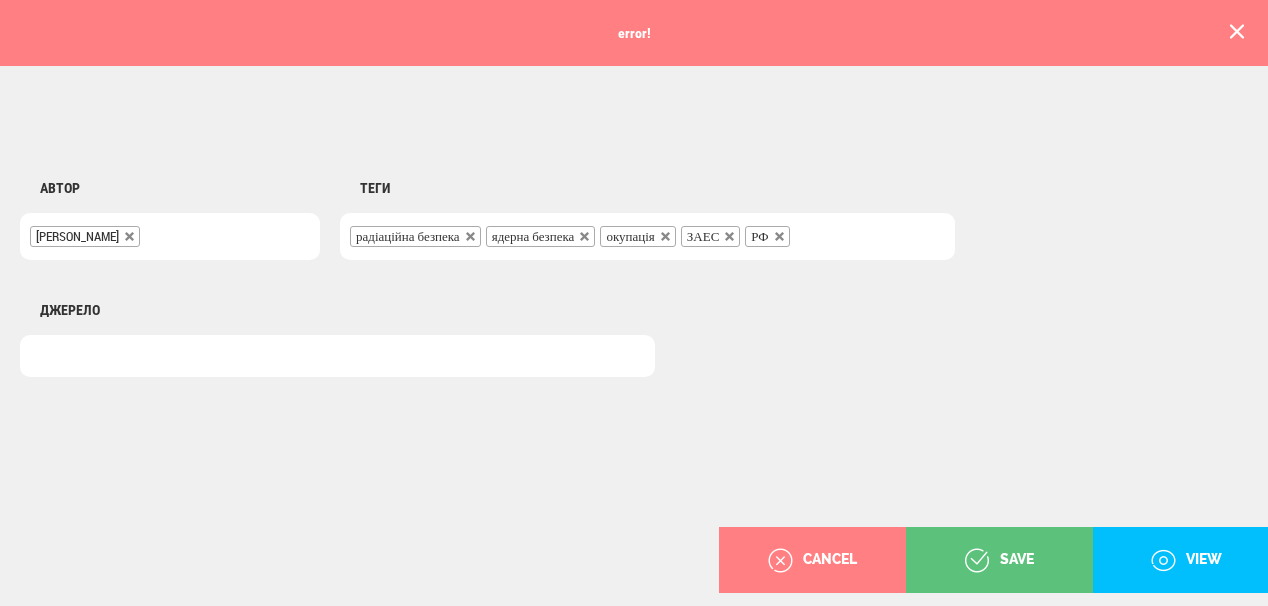 scroll, scrollTop: 1305, scrollLeft: 0, axis: vertical 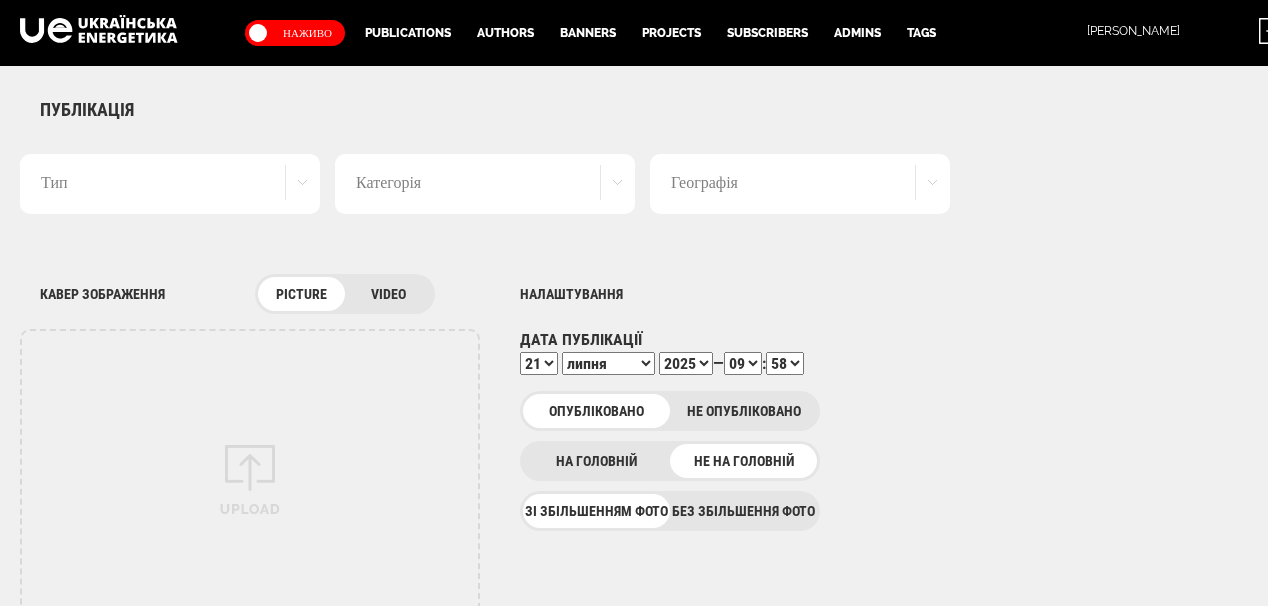 select on "58" 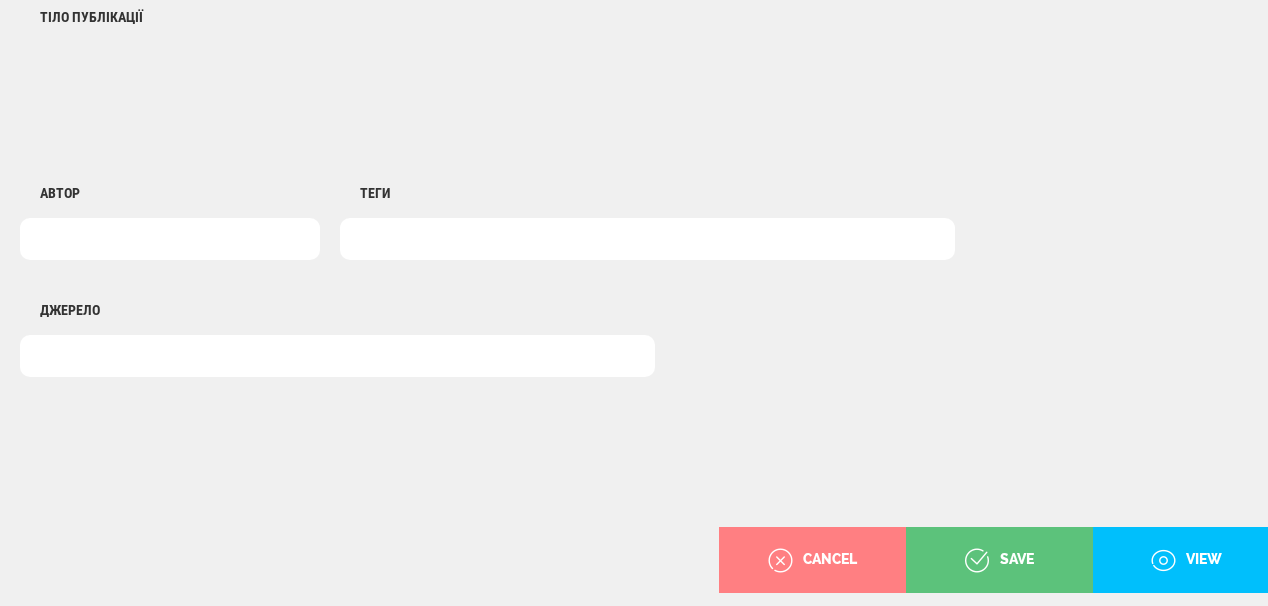 scroll, scrollTop: 1300, scrollLeft: 0, axis: vertical 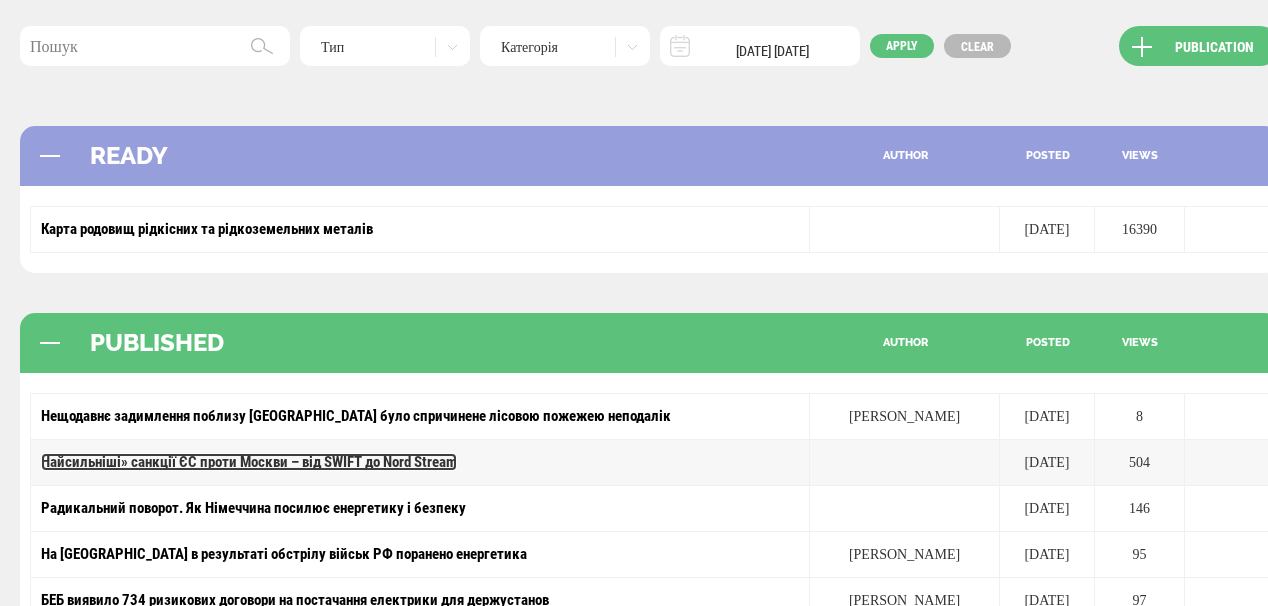click on "Найсильніші» санкції ЄС проти Москви – від SWIFT до Nord Stream" at bounding box center (249, 462) 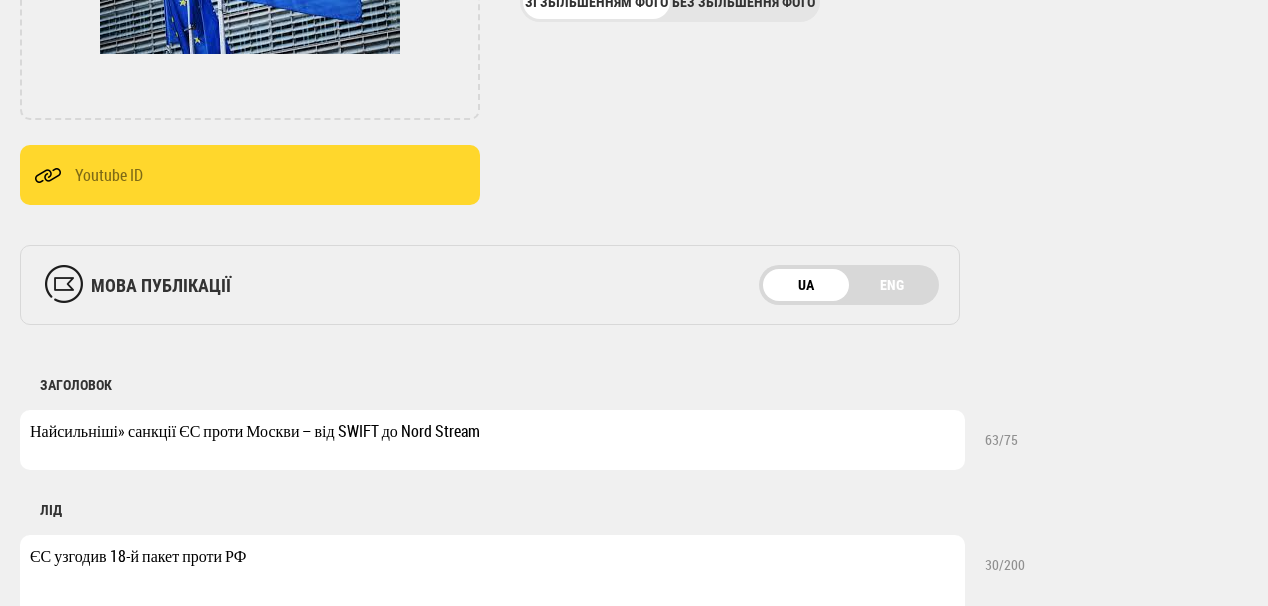 scroll, scrollTop: 560, scrollLeft: 0, axis: vertical 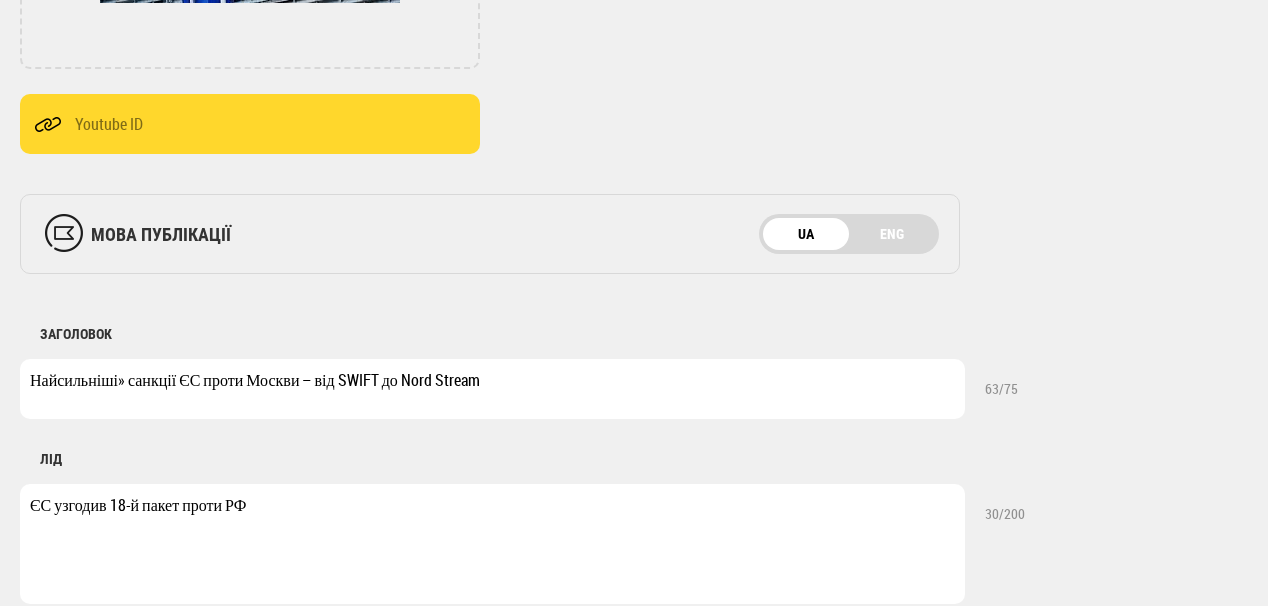 click on "Найсильніші» санкції ЄС проти Москви – від SWIFT до Nord Stream" at bounding box center (492, 389) 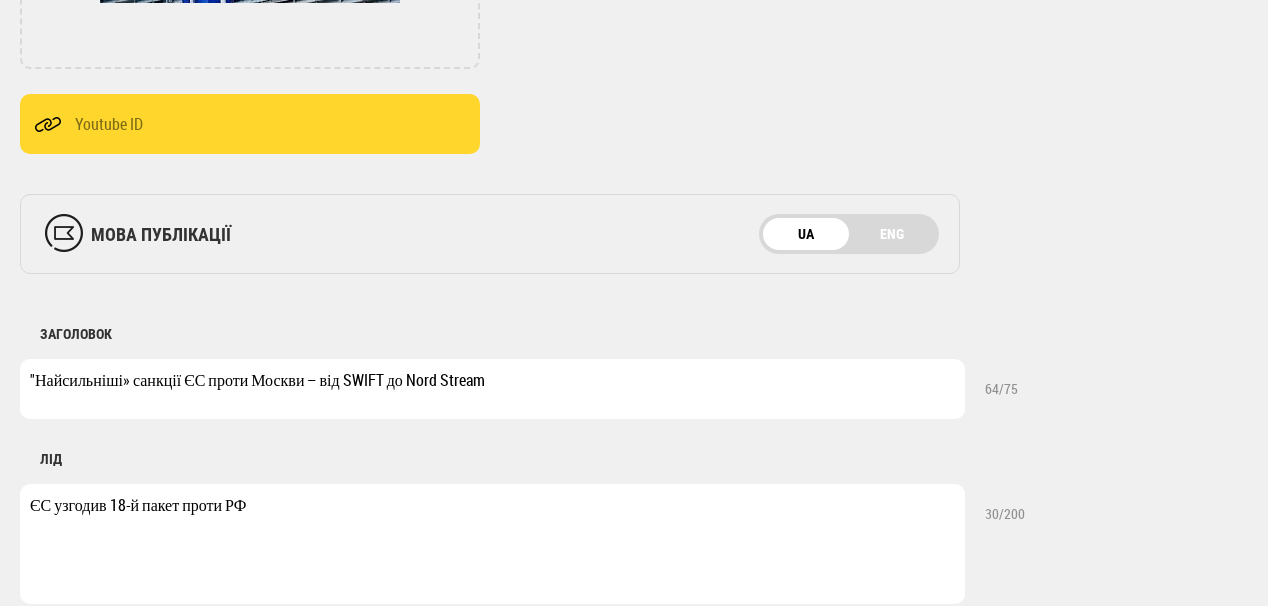 click on "Найсильніші» санкції ЄС проти Москви – від SWIFT до Nord Stream" at bounding box center (492, 389) 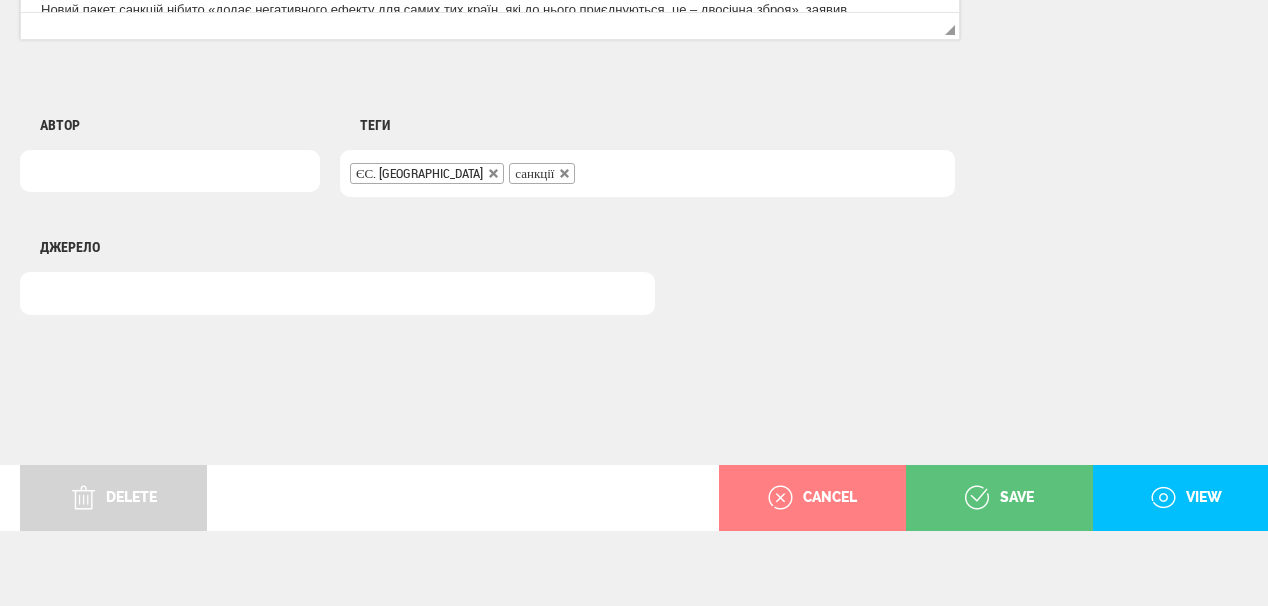 scroll, scrollTop: 1625, scrollLeft: 0, axis: vertical 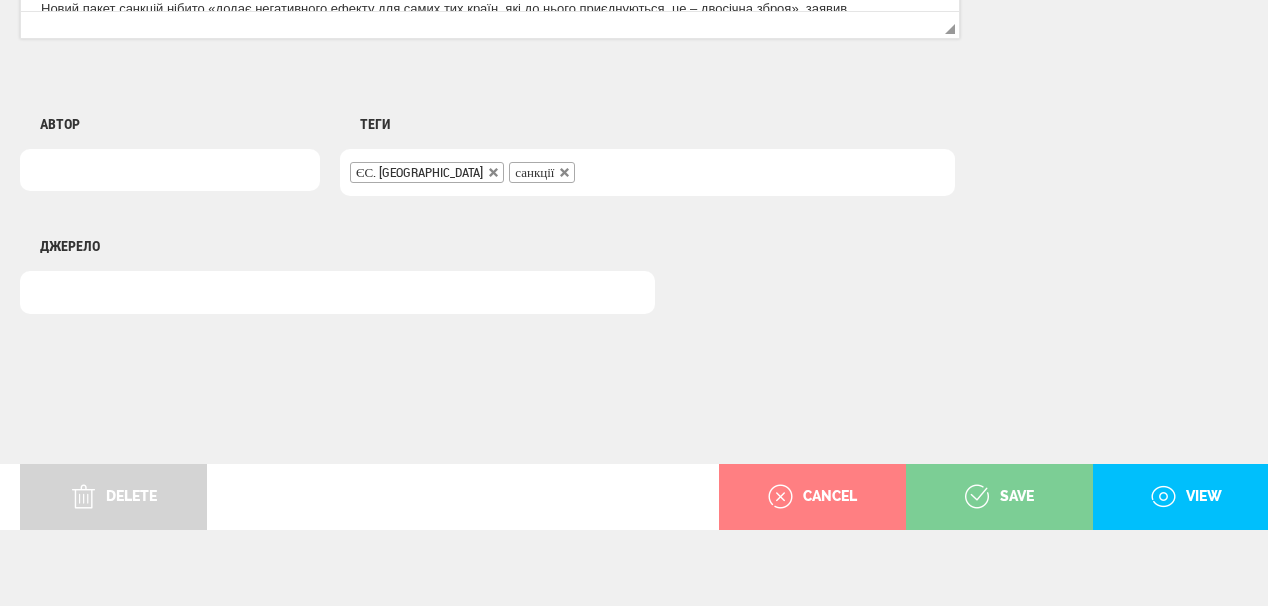 type on ""Найсильніші" санкції ЄС проти Москви – від SWIFT до Nord Stream" 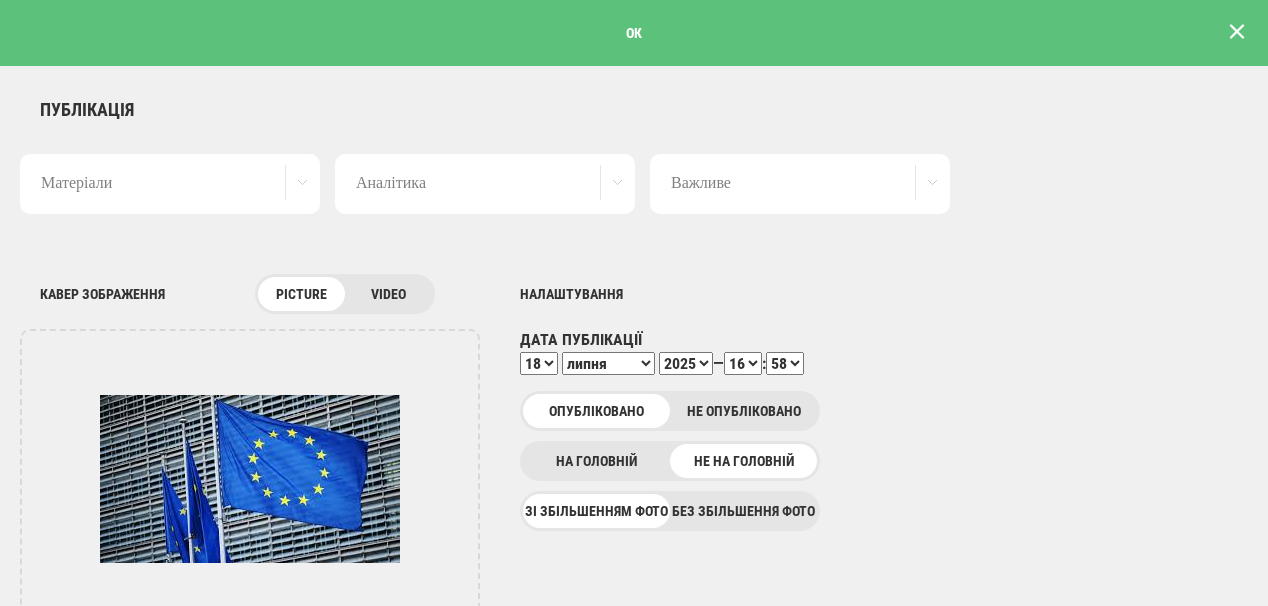 scroll, scrollTop: 0, scrollLeft: 0, axis: both 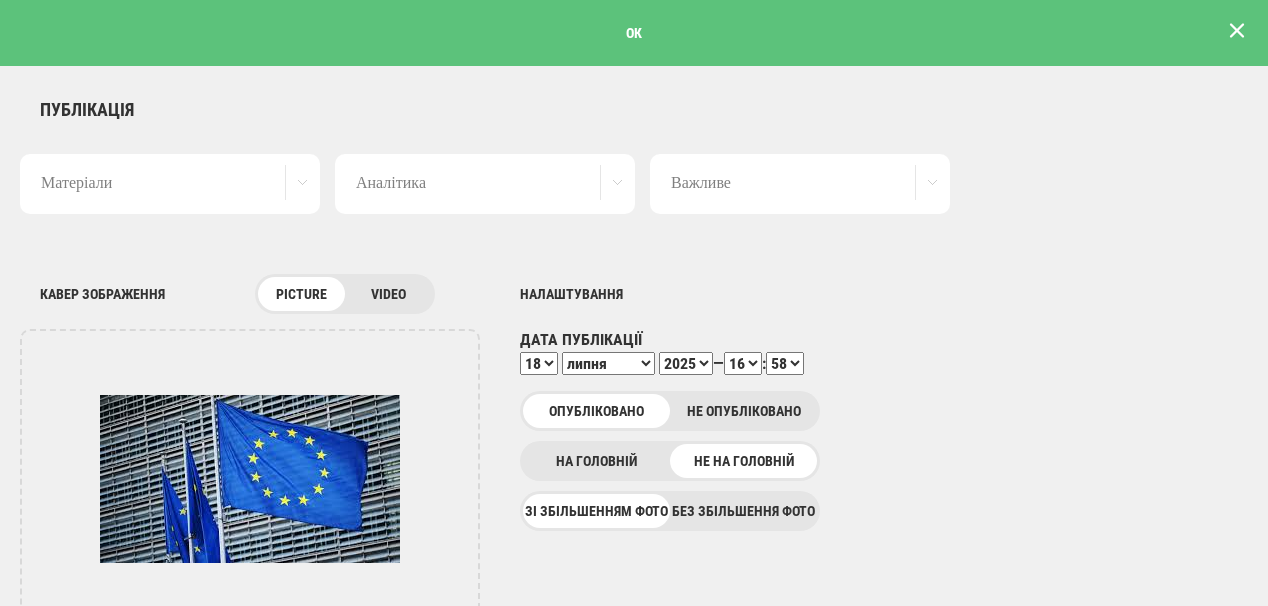 click at bounding box center (1237, 31) 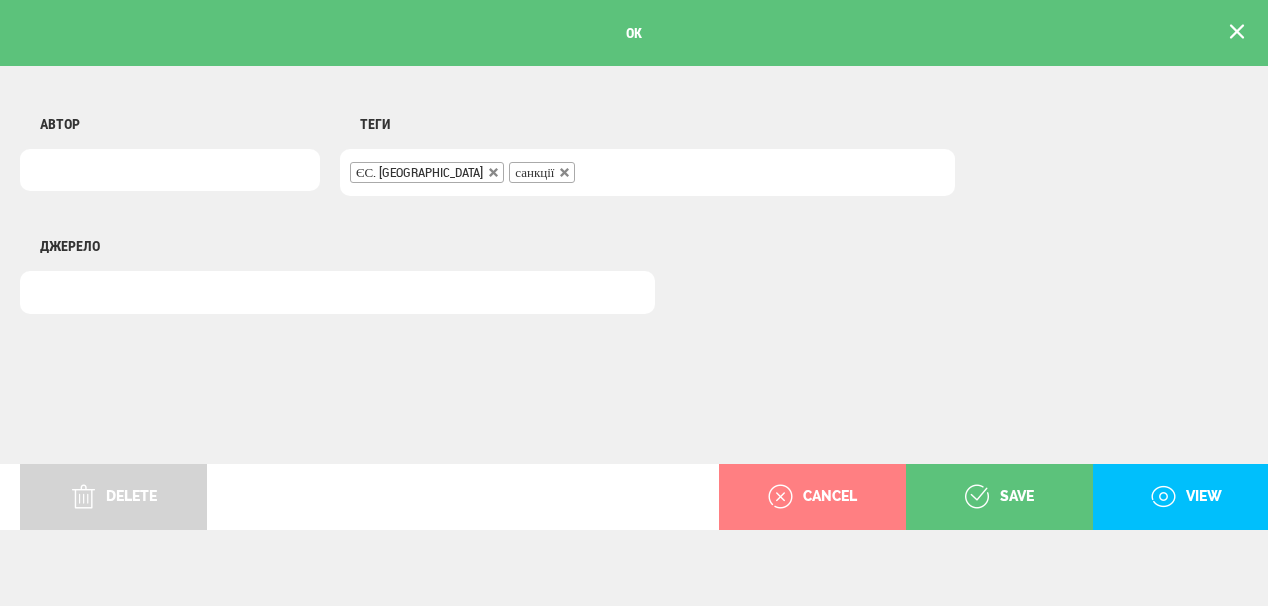scroll, scrollTop: 0, scrollLeft: 0, axis: both 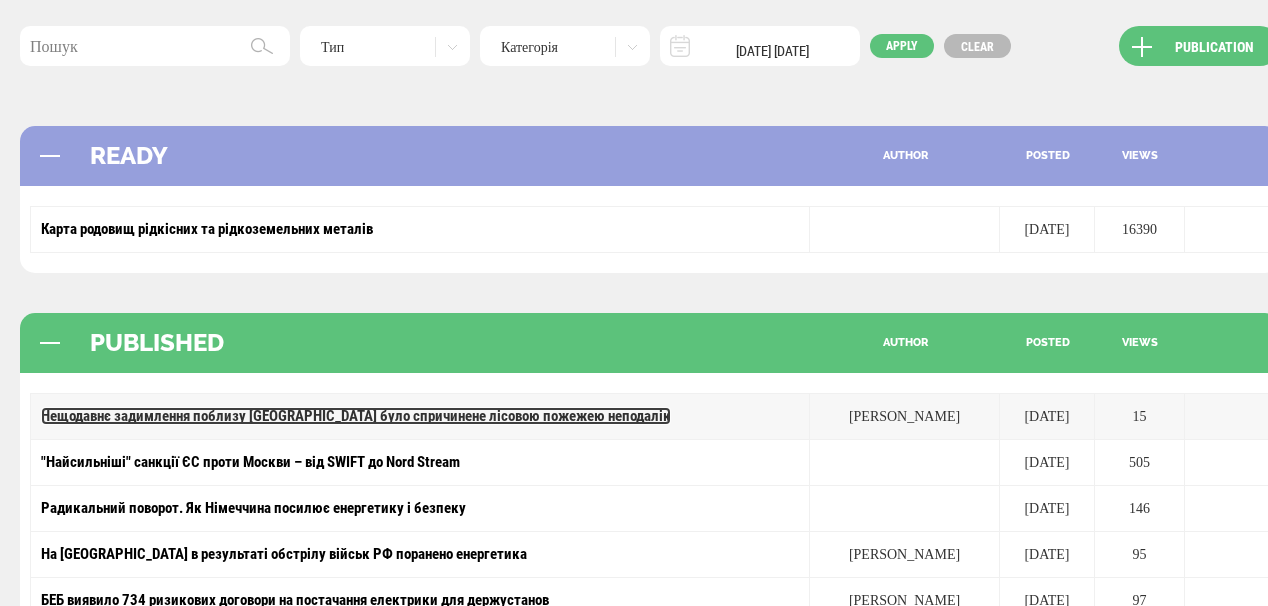 click on "Нещодавнє задимлення поблизу [GEOGRAPHIC_DATA] було спричинене лісовою пожежею неподалік" at bounding box center (356, 416) 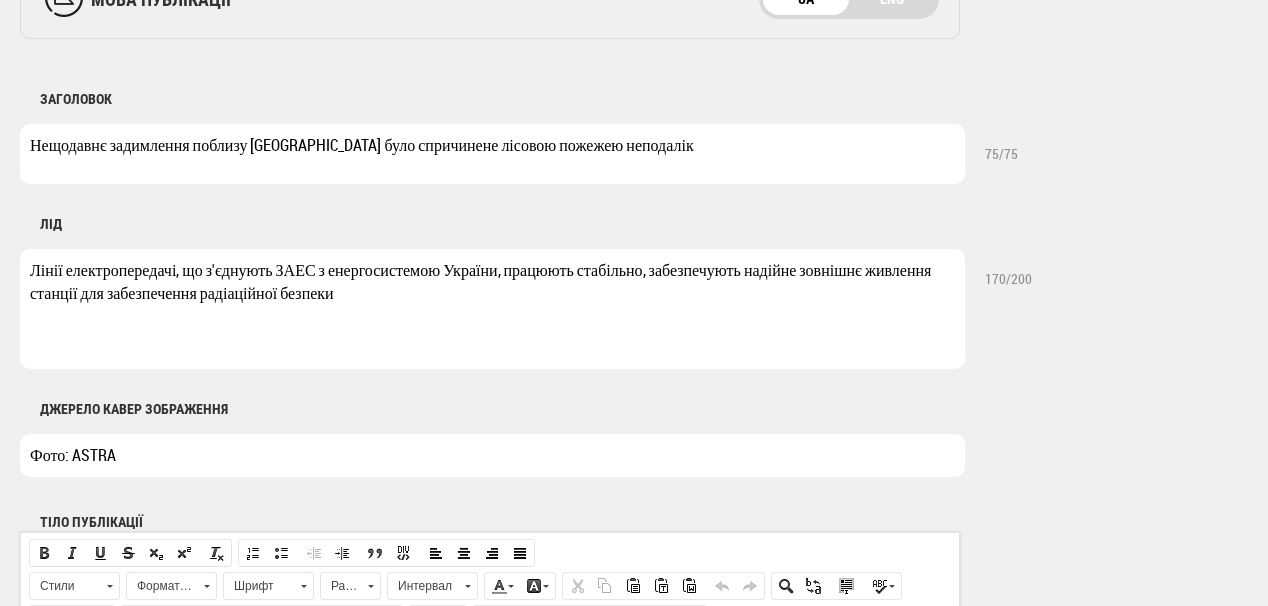 scroll, scrollTop: 800, scrollLeft: 0, axis: vertical 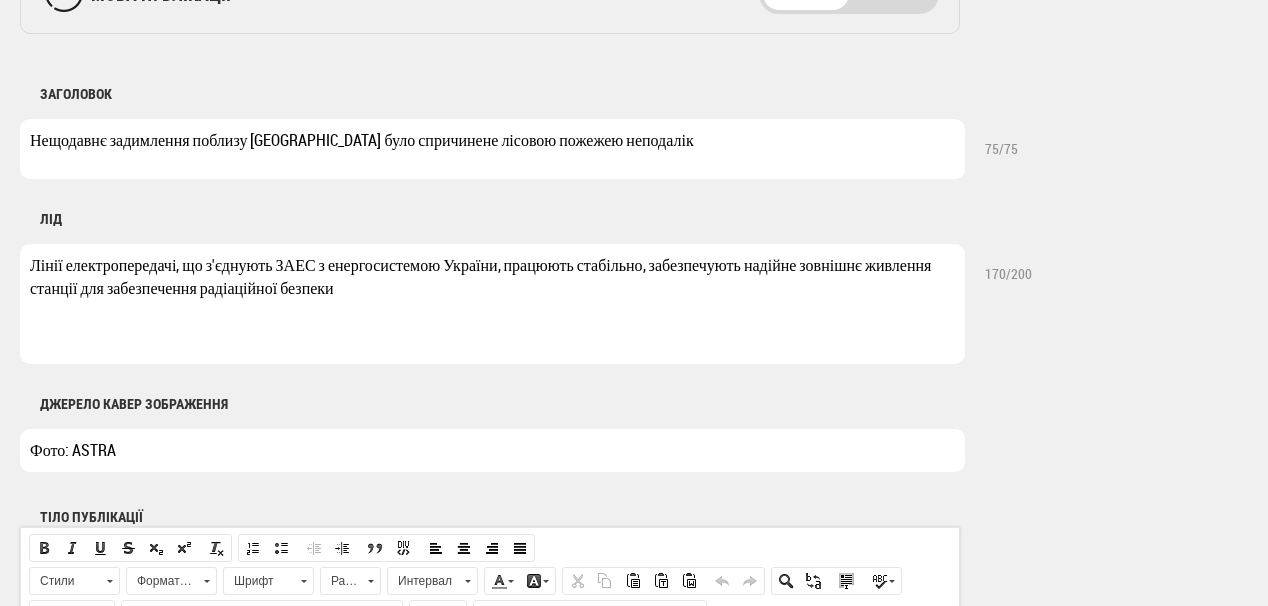 click on "Лінії електропередачі, що з'єднують ЗАЕС з енергосистемою України, працюють стабільно, забезпечують надійне зовнішнє живлення станції для забезпечення радіаційної безпеки" at bounding box center [492, 304] 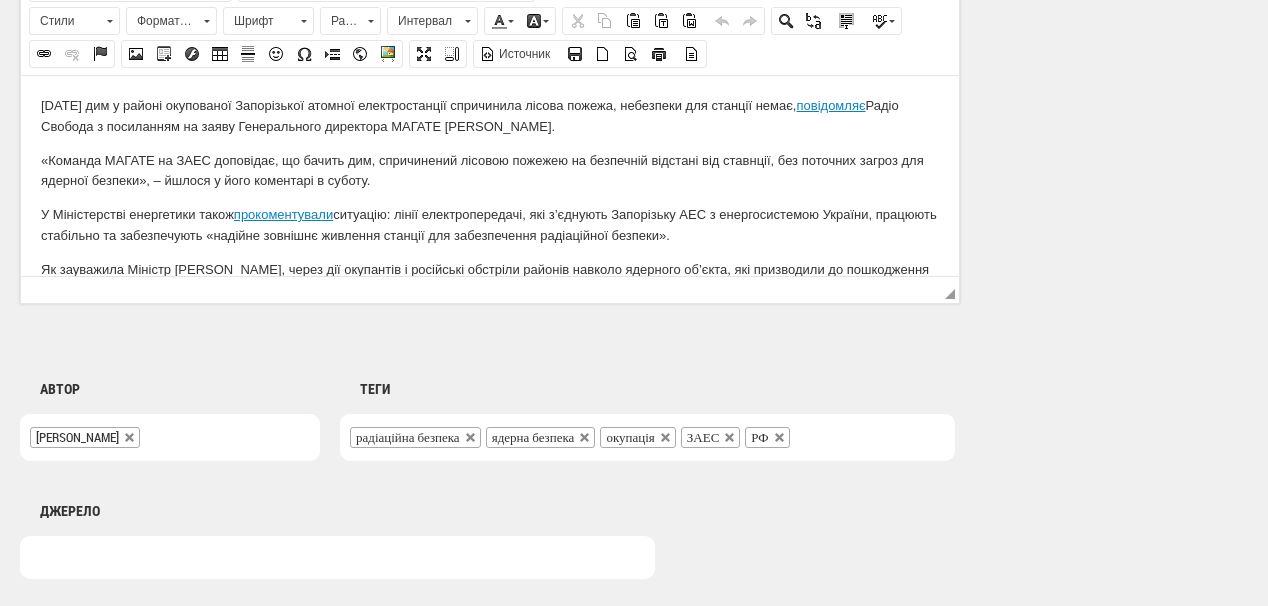 scroll, scrollTop: 1625, scrollLeft: 0, axis: vertical 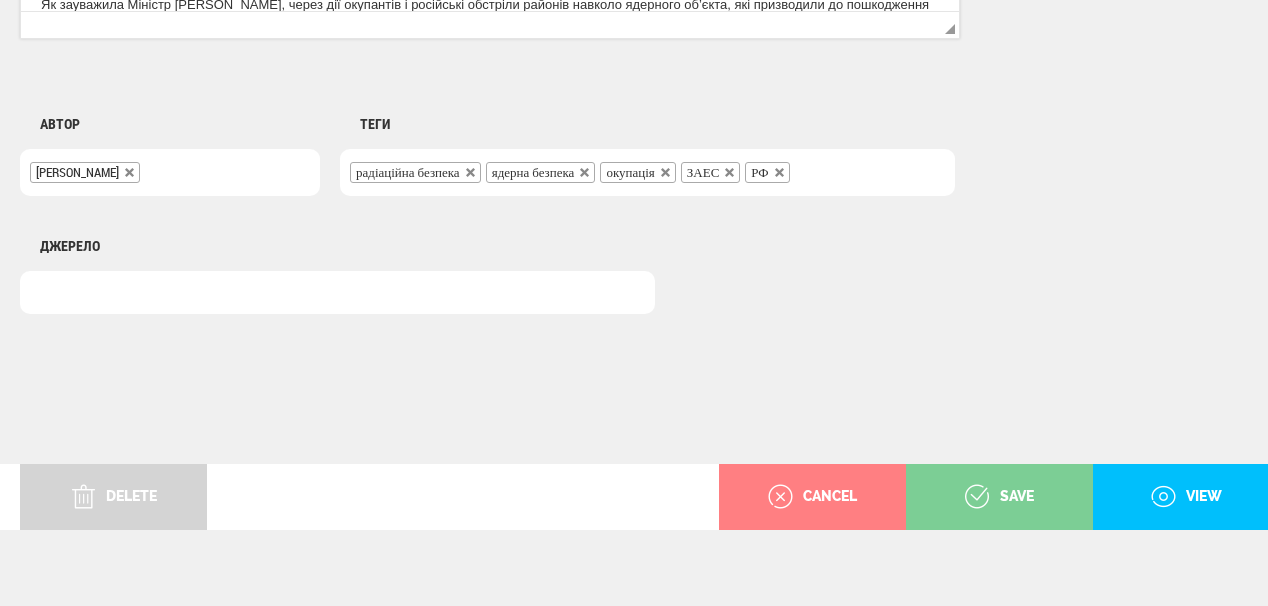 type on "Лінії електропередачі, що з'єднують ЗАЕС з енергосистемою України, працюють стабільно, забезпечують надійне зовнішнє живлення станції" 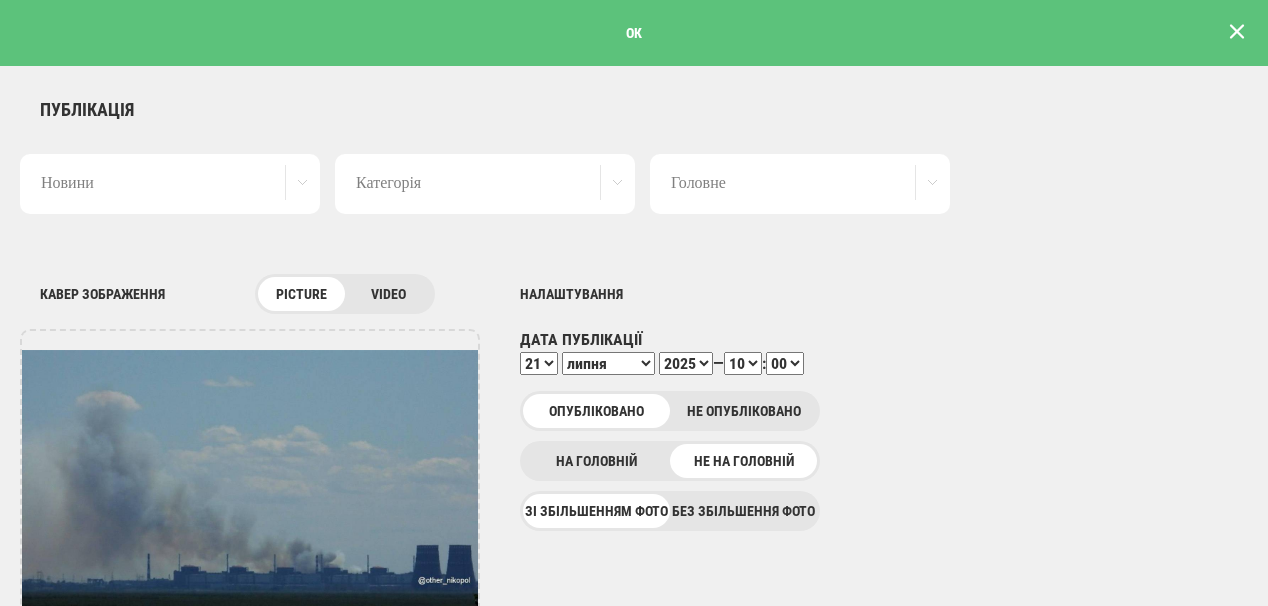 scroll, scrollTop: 0, scrollLeft: 0, axis: both 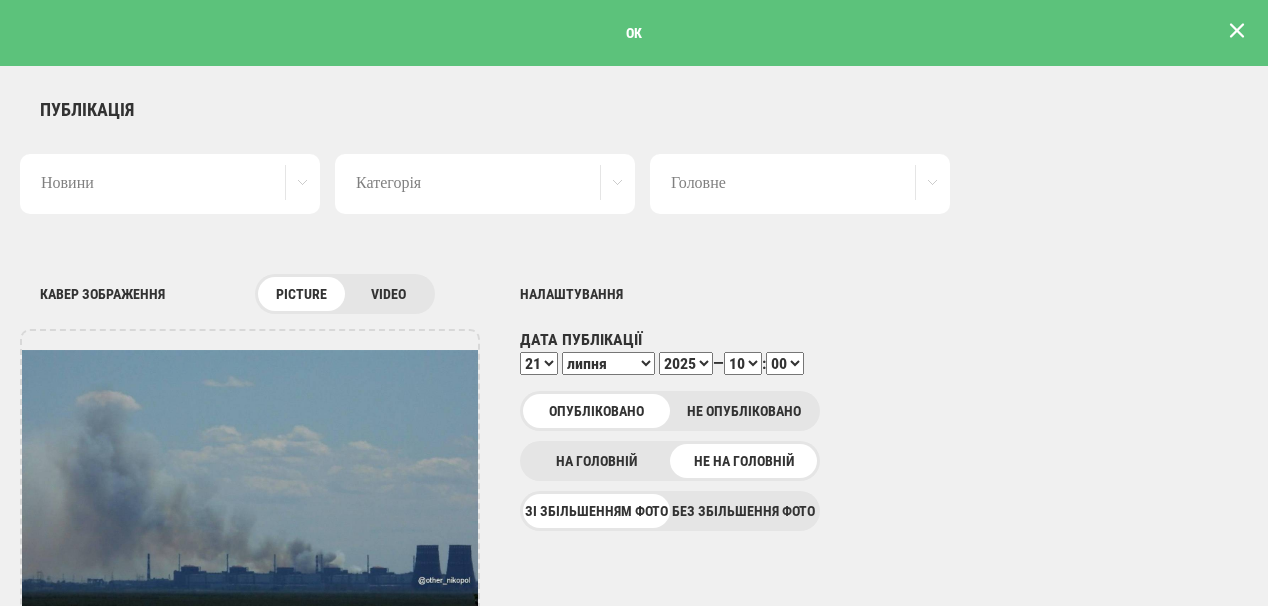 click at bounding box center (1237, 31) 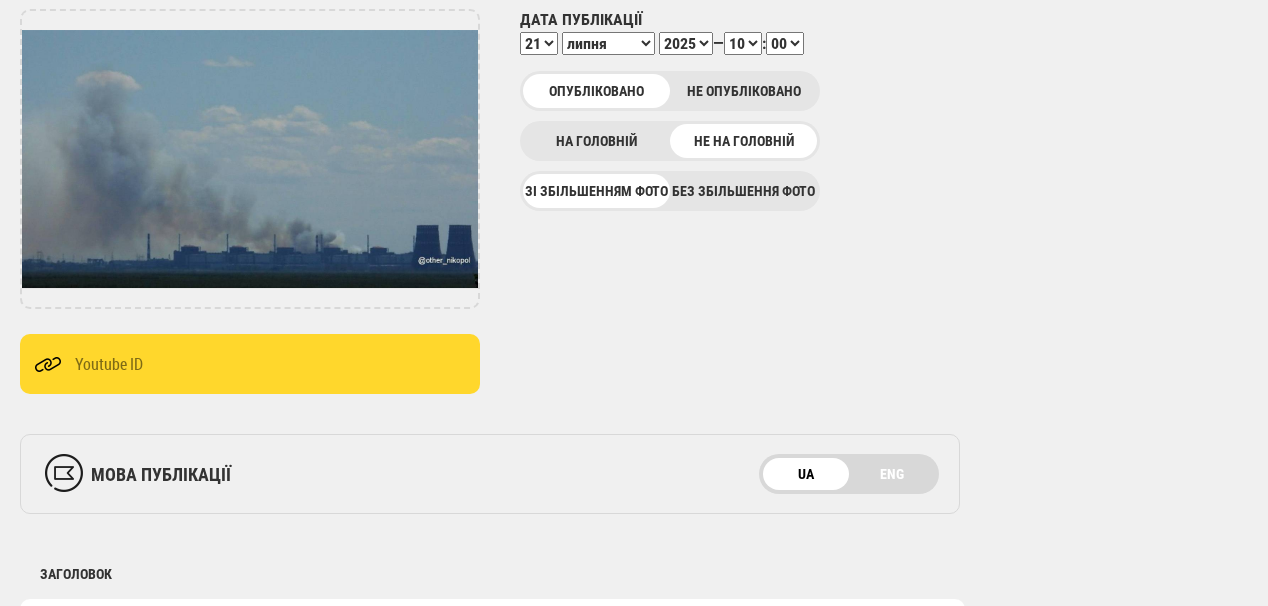 scroll, scrollTop: 640, scrollLeft: 0, axis: vertical 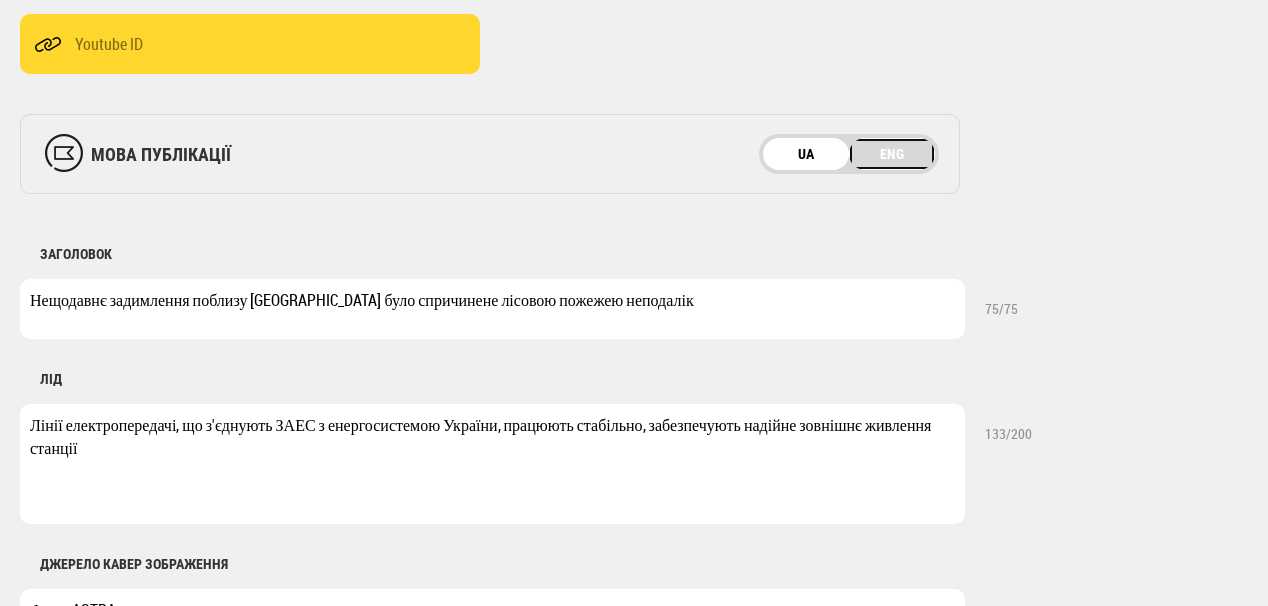 click on "ENG" at bounding box center (892, 154) 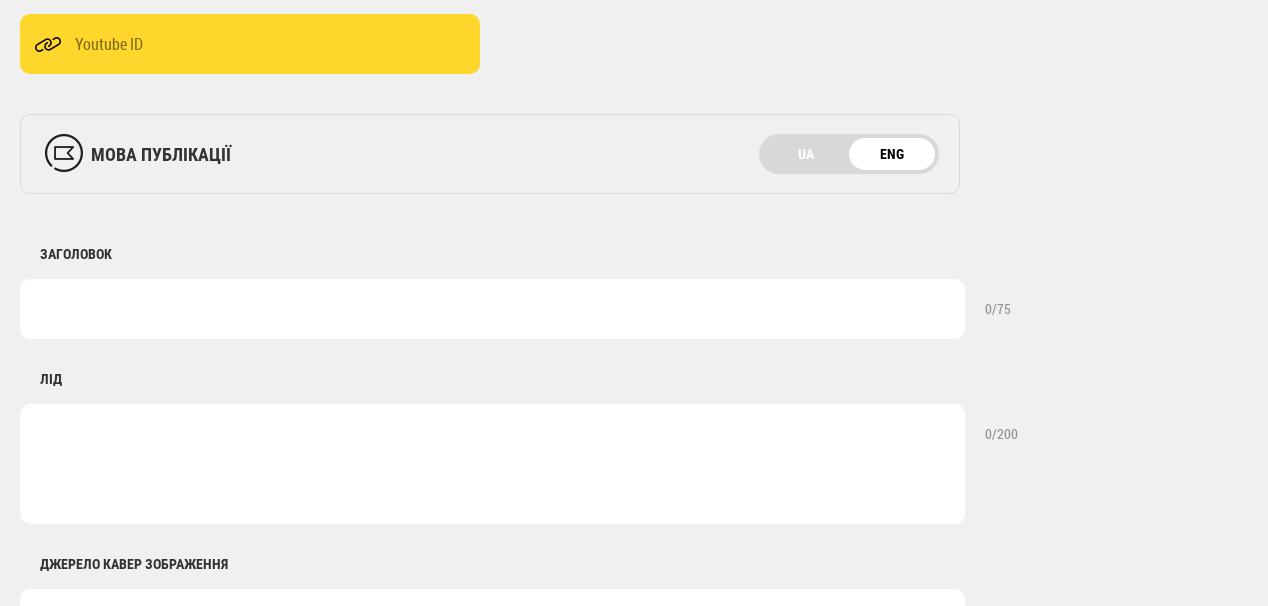click at bounding box center [492, 309] 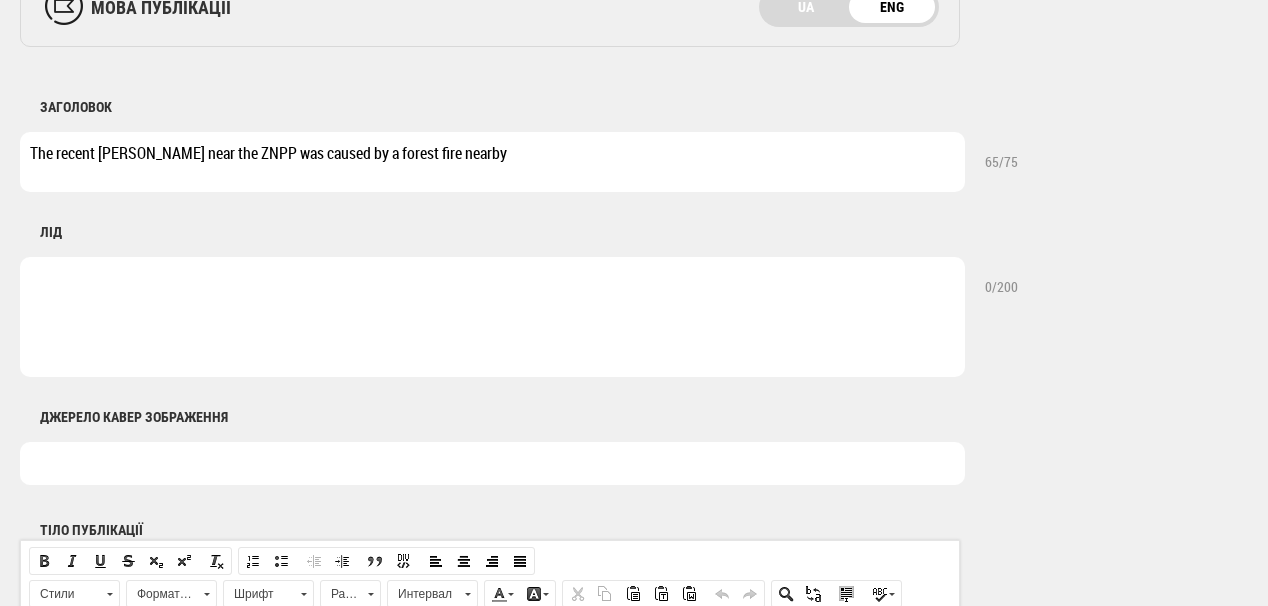 scroll, scrollTop: 800, scrollLeft: 0, axis: vertical 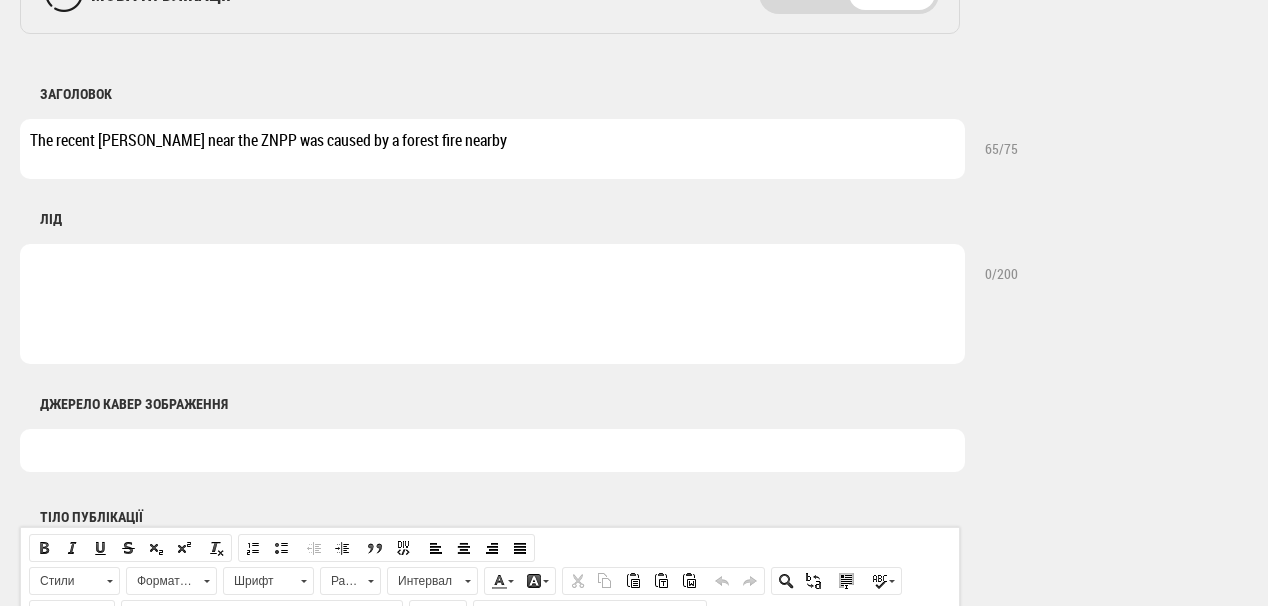 type on "The recent smoke near the ZNPP was caused by a forest fire nearby" 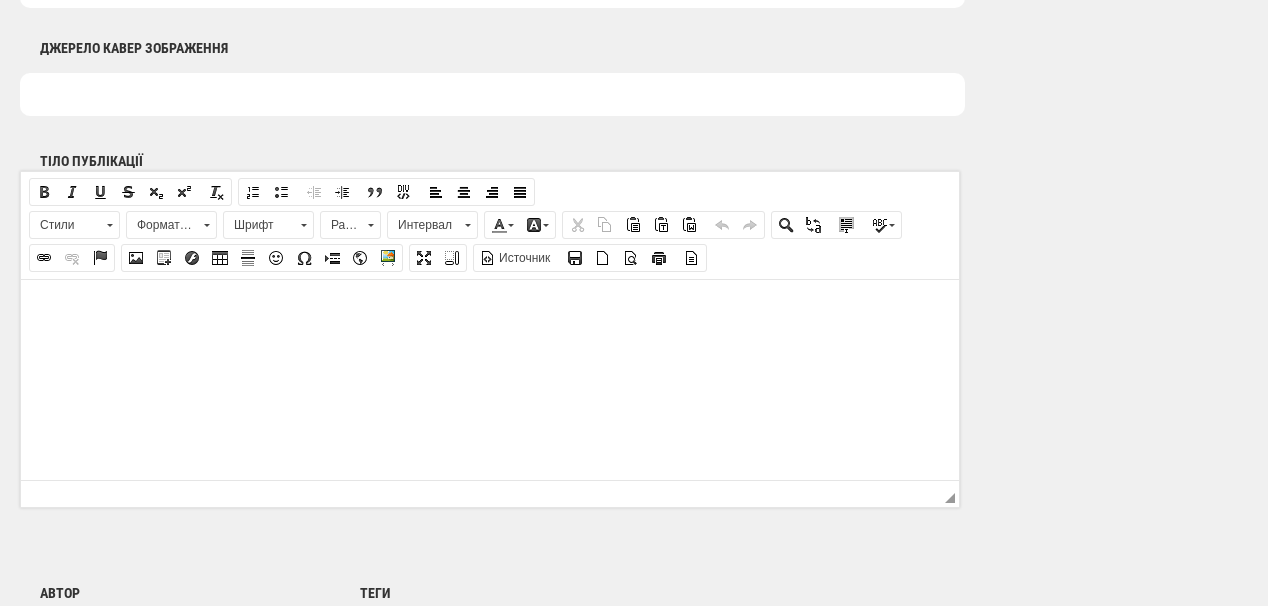 scroll, scrollTop: 1200, scrollLeft: 0, axis: vertical 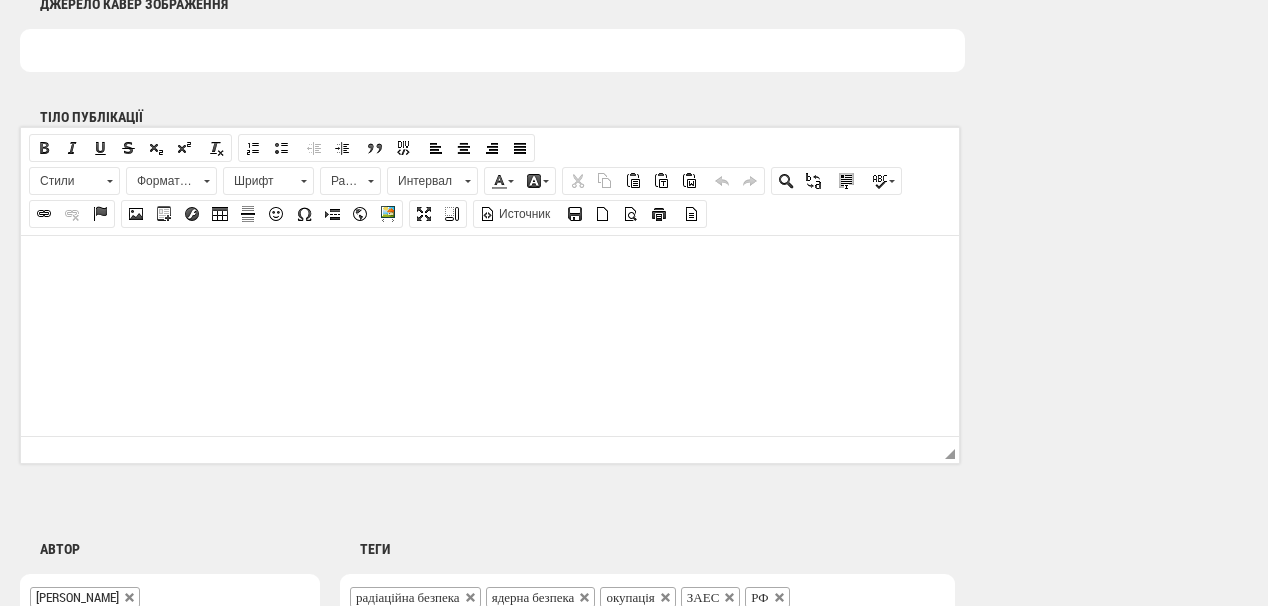 type on "The power transmission lines connecting the ZNPP to the Ukrainian power system operate stably, providing reliable external power to the station to ensure radiation safety" 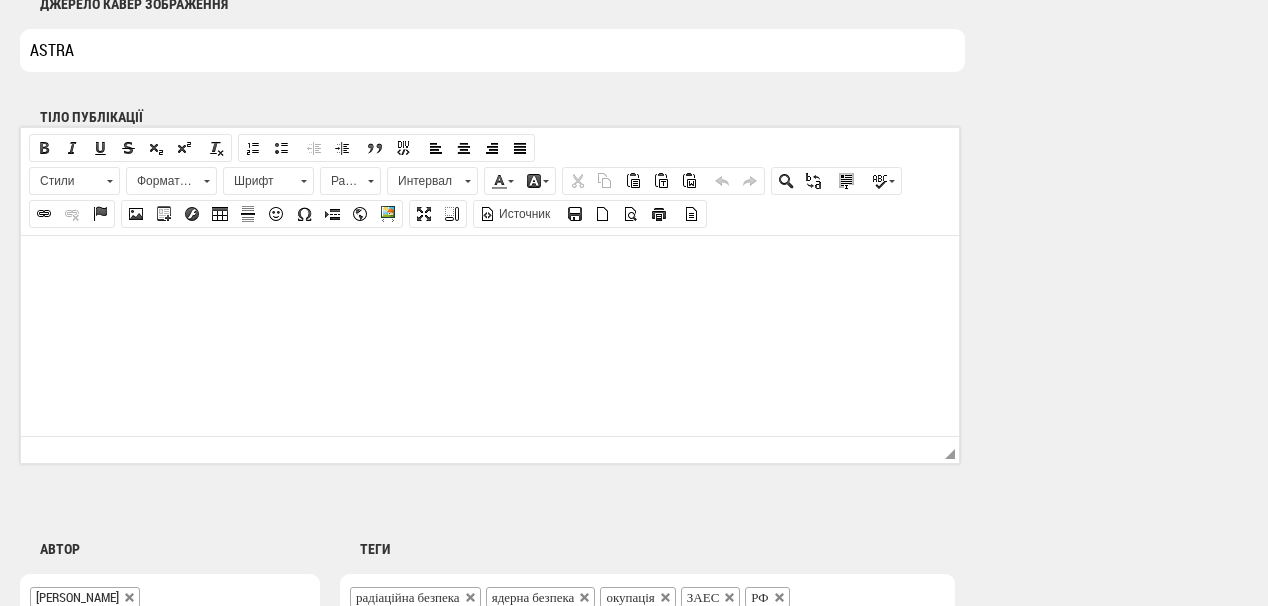 type on "ASTRA" 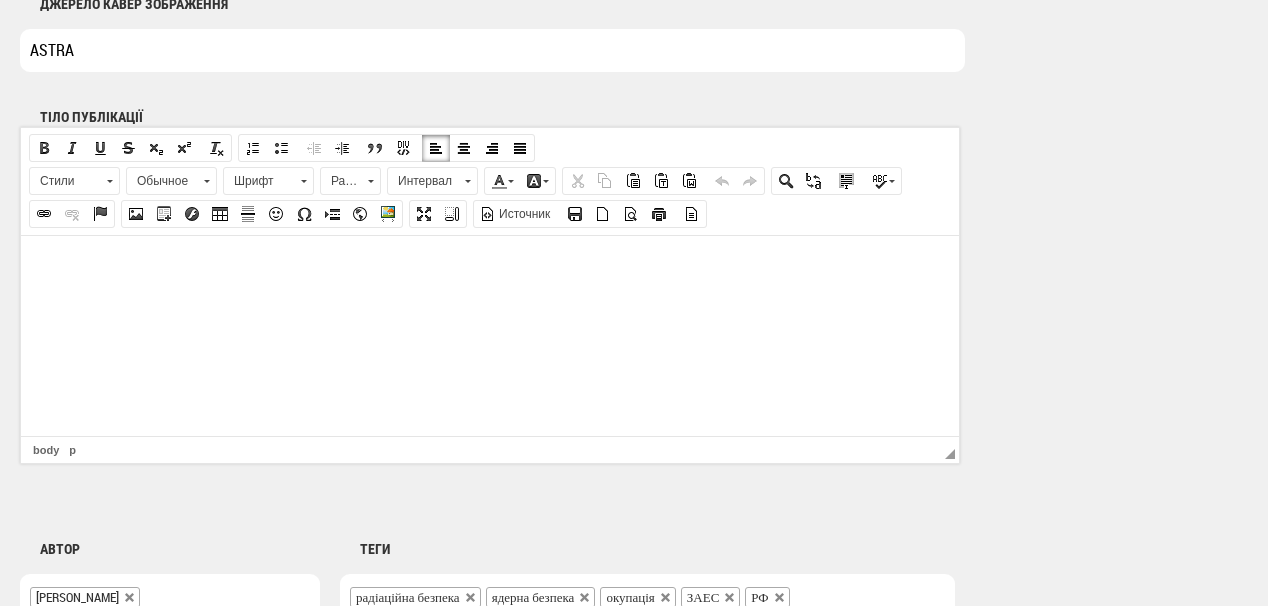 click at bounding box center [490, 265] 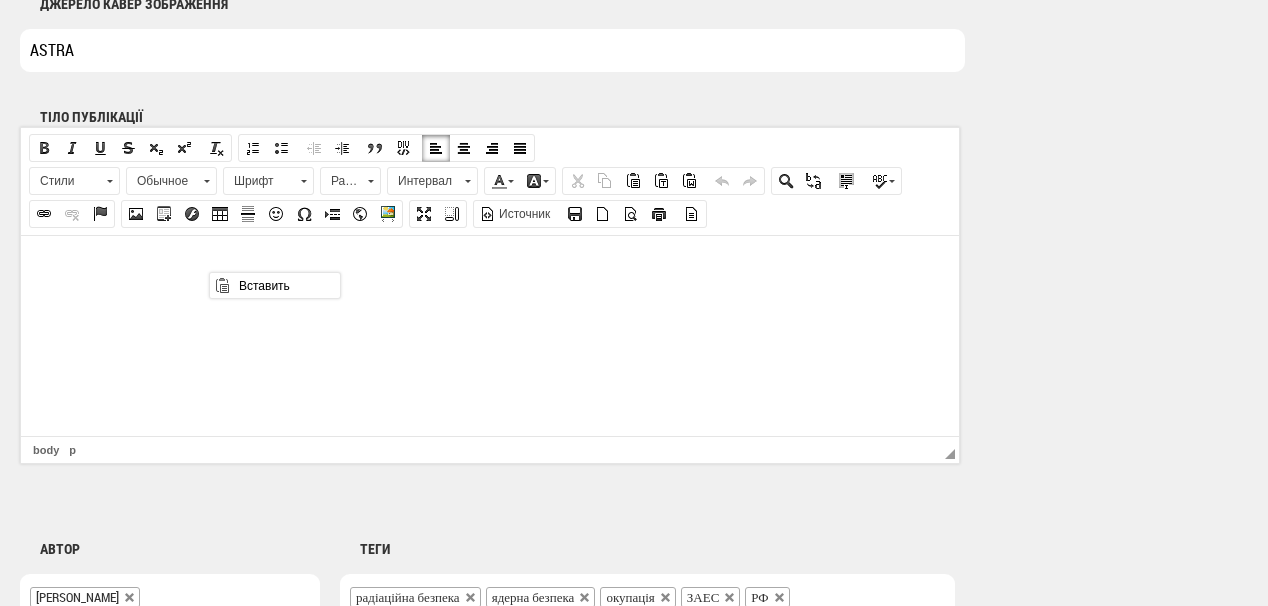 scroll, scrollTop: 0, scrollLeft: 0, axis: both 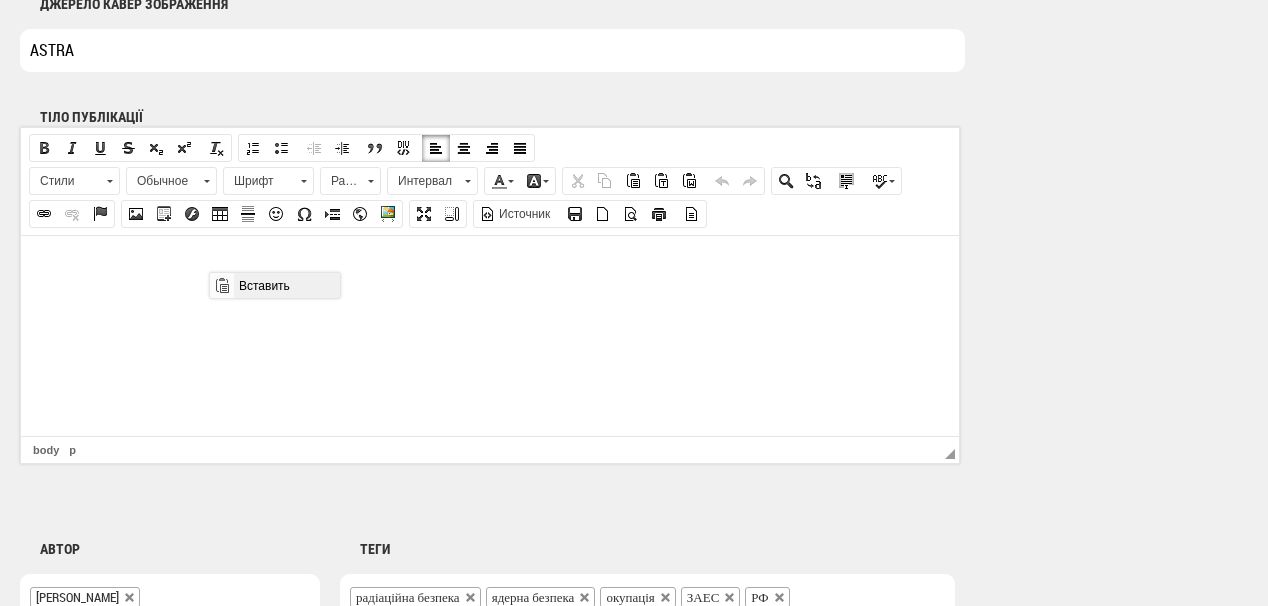 click on "Вставить" at bounding box center (286, 285) 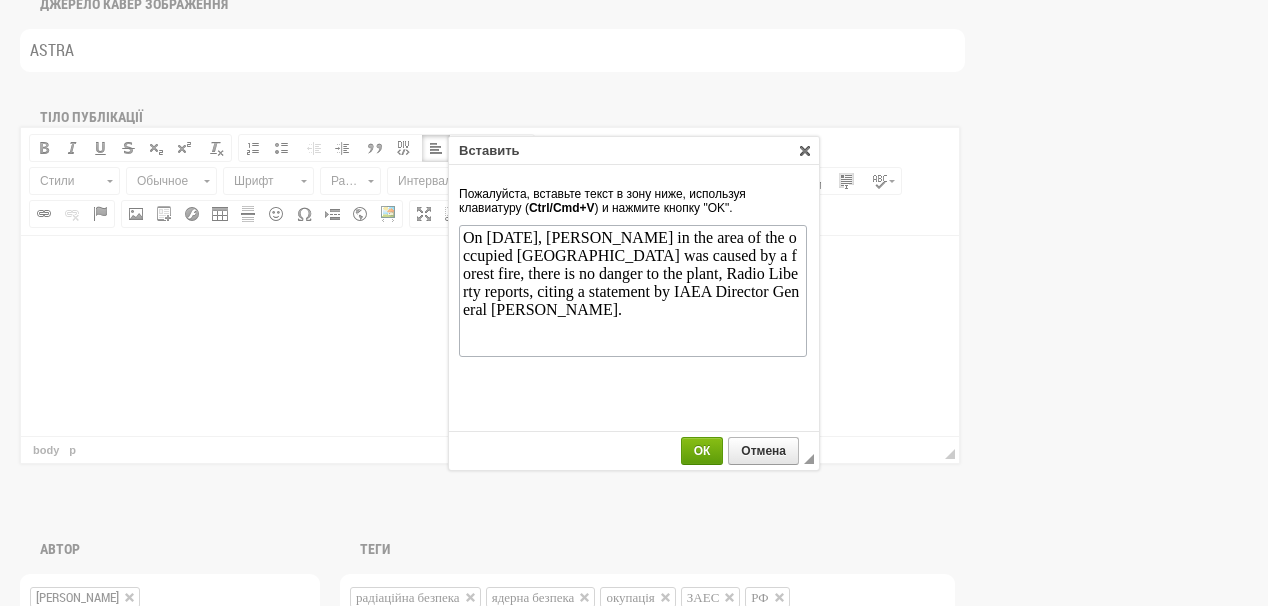 scroll, scrollTop: 0, scrollLeft: 0, axis: both 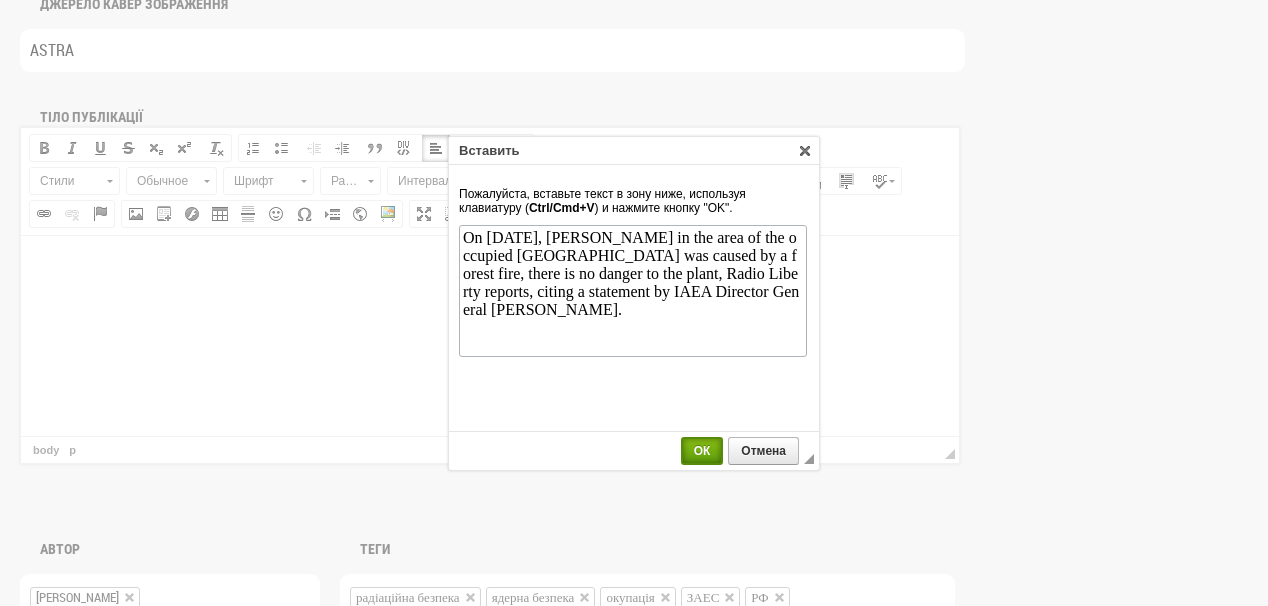 click on "ОК" at bounding box center (702, 451) 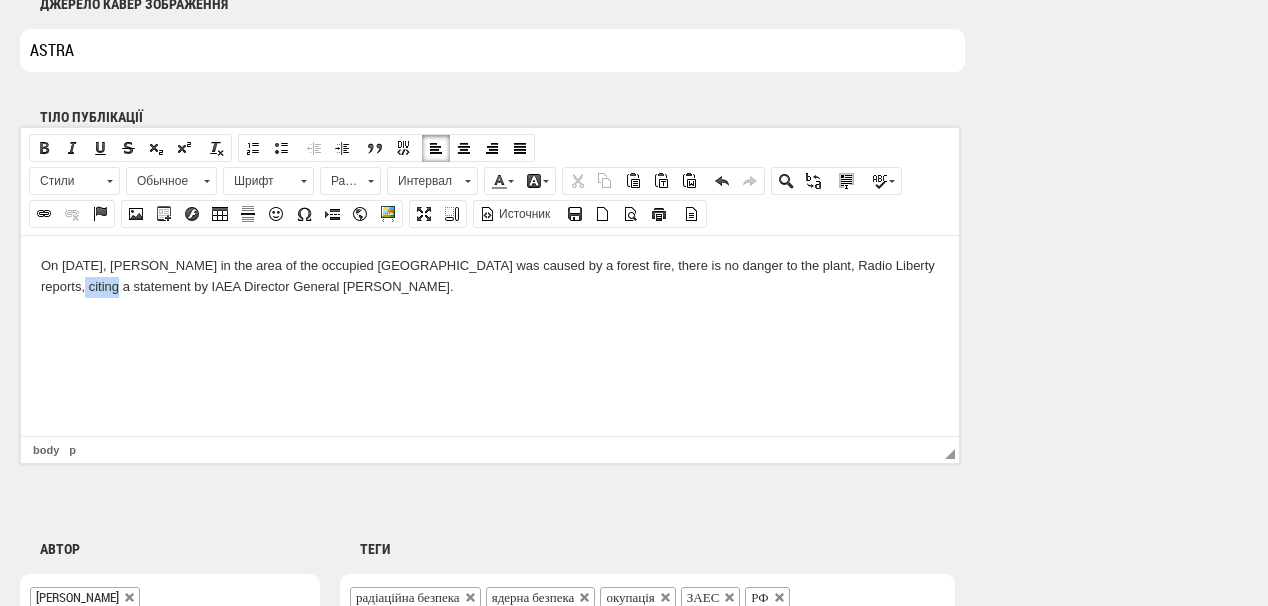drag, startPoint x: 79, startPoint y: 287, endPoint x: 36, endPoint y: 287, distance: 43 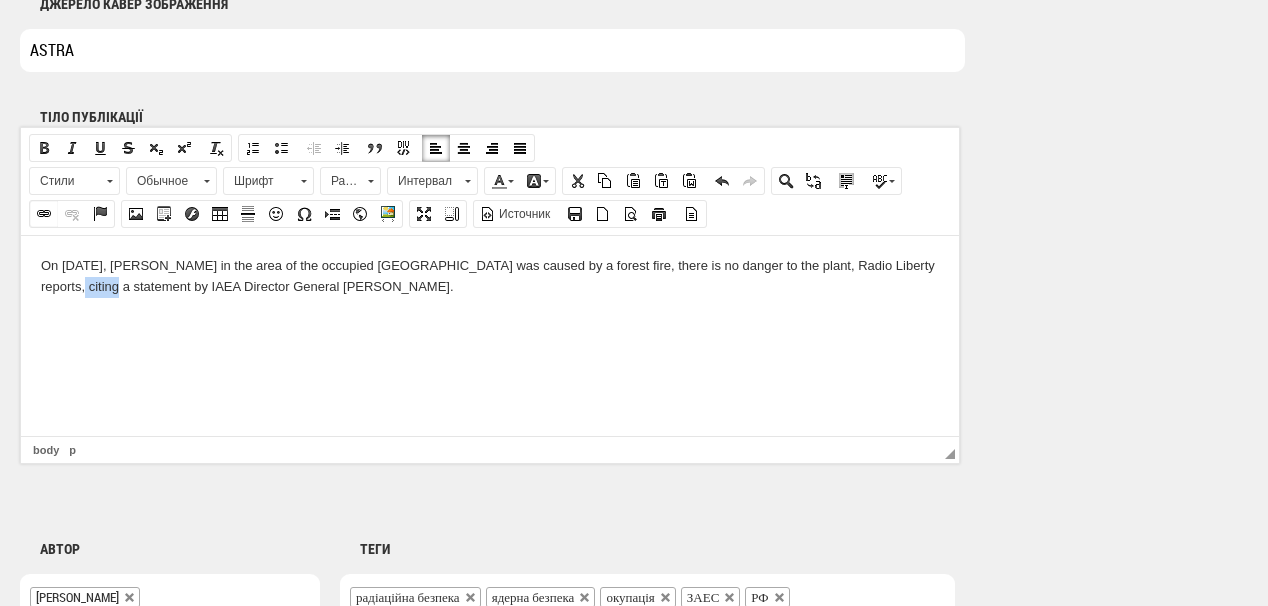 click at bounding box center [44, 214] 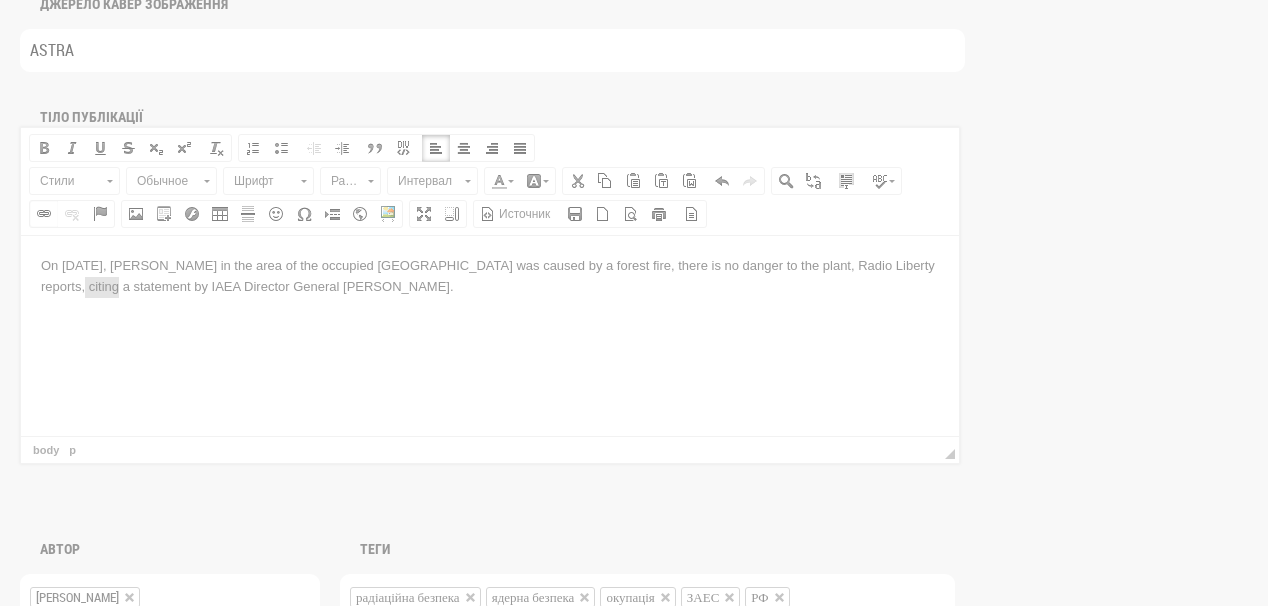 scroll, scrollTop: 0, scrollLeft: 0, axis: both 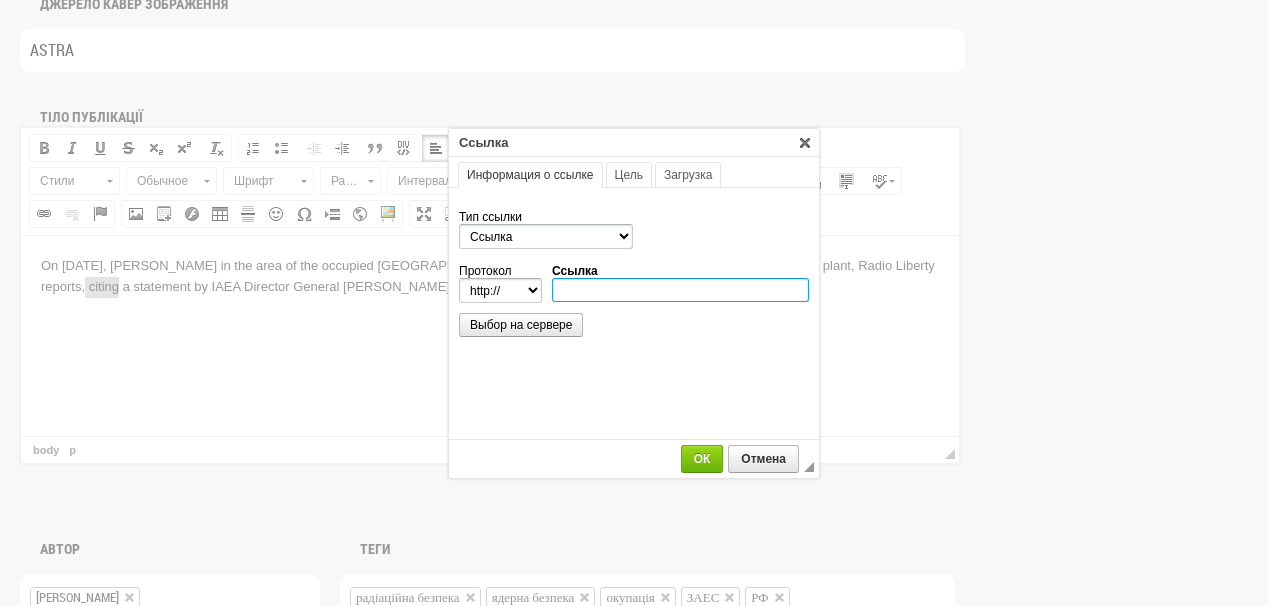 click on "Ссылка" at bounding box center [680, 290] 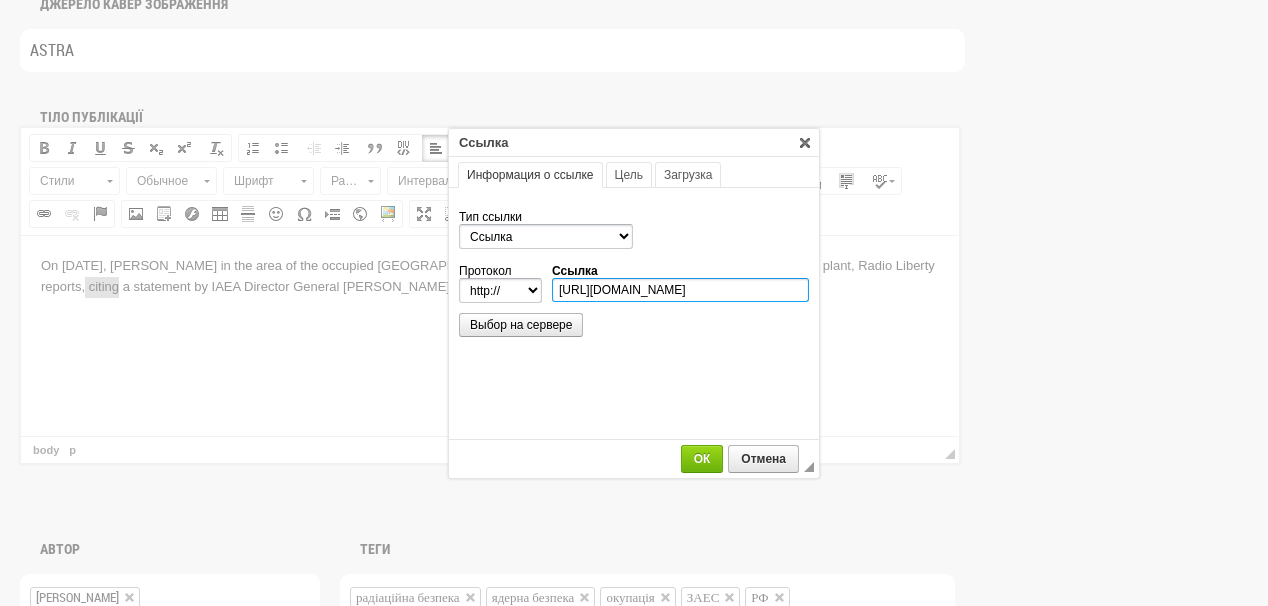 scroll, scrollTop: 0, scrollLeft: 197, axis: horizontal 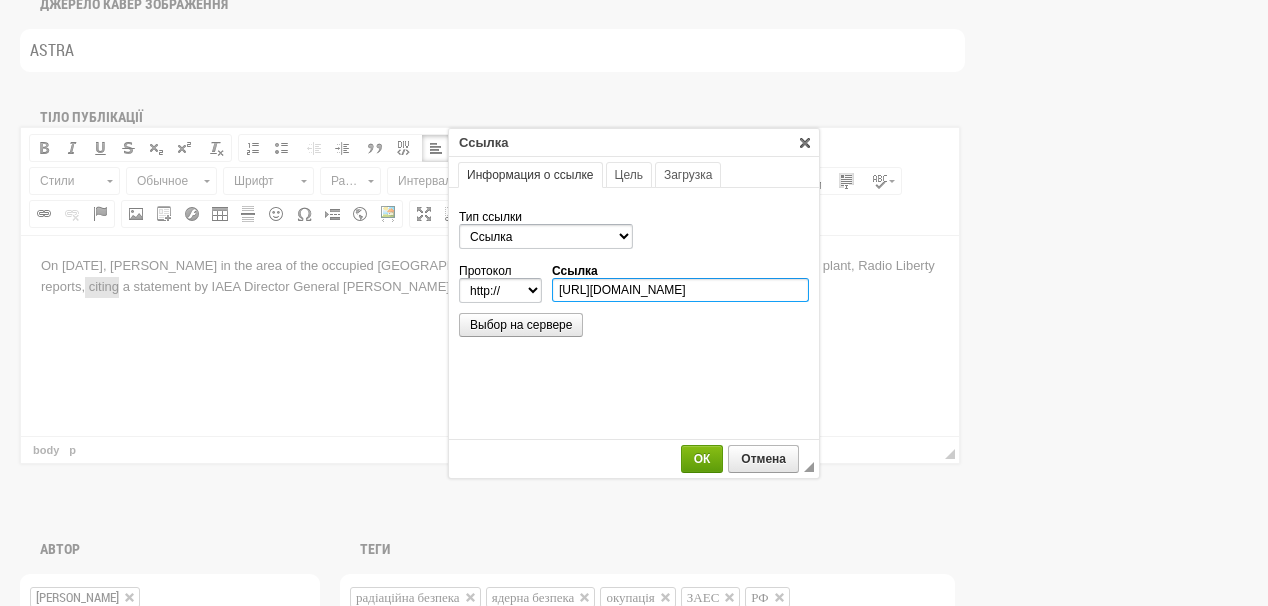 type on "https://www.radiosvoboda.org/a/news-mahate-minenerho-dym-zaes/33478610.html" 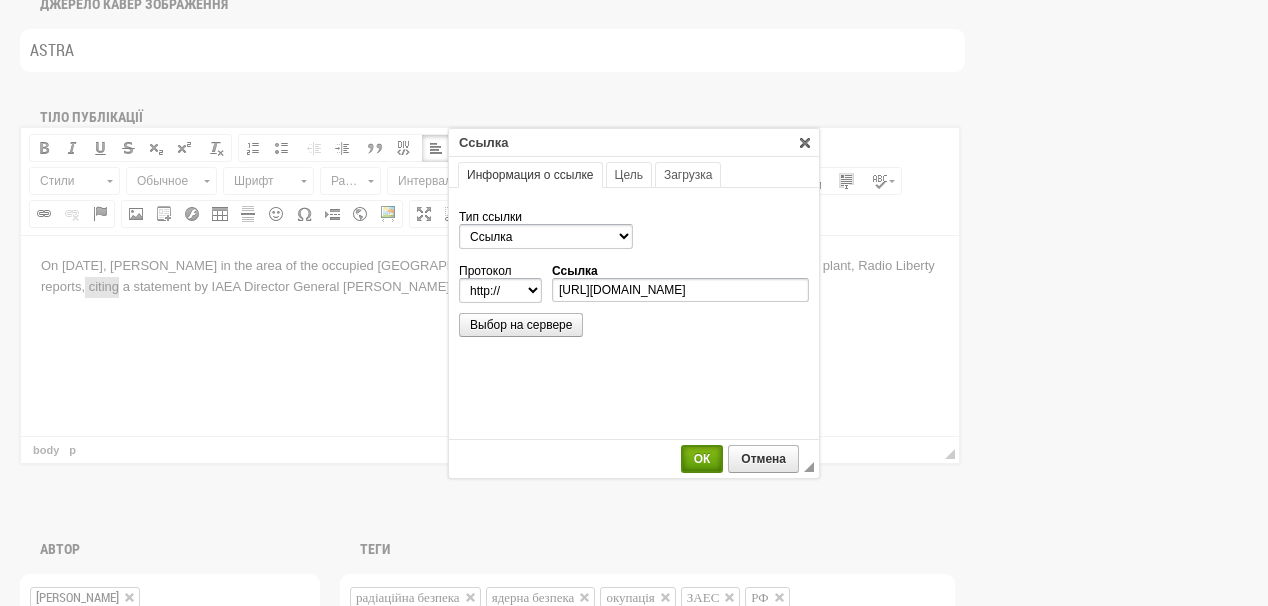 select on "https://" 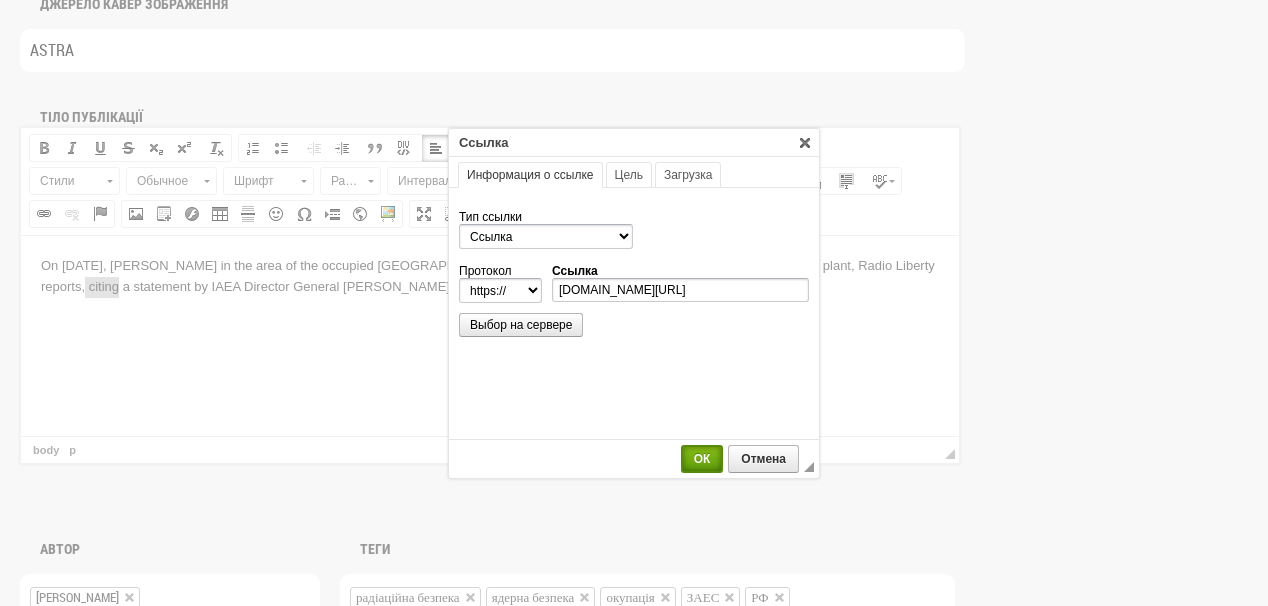 scroll, scrollTop: 0, scrollLeft: 0, axis: both 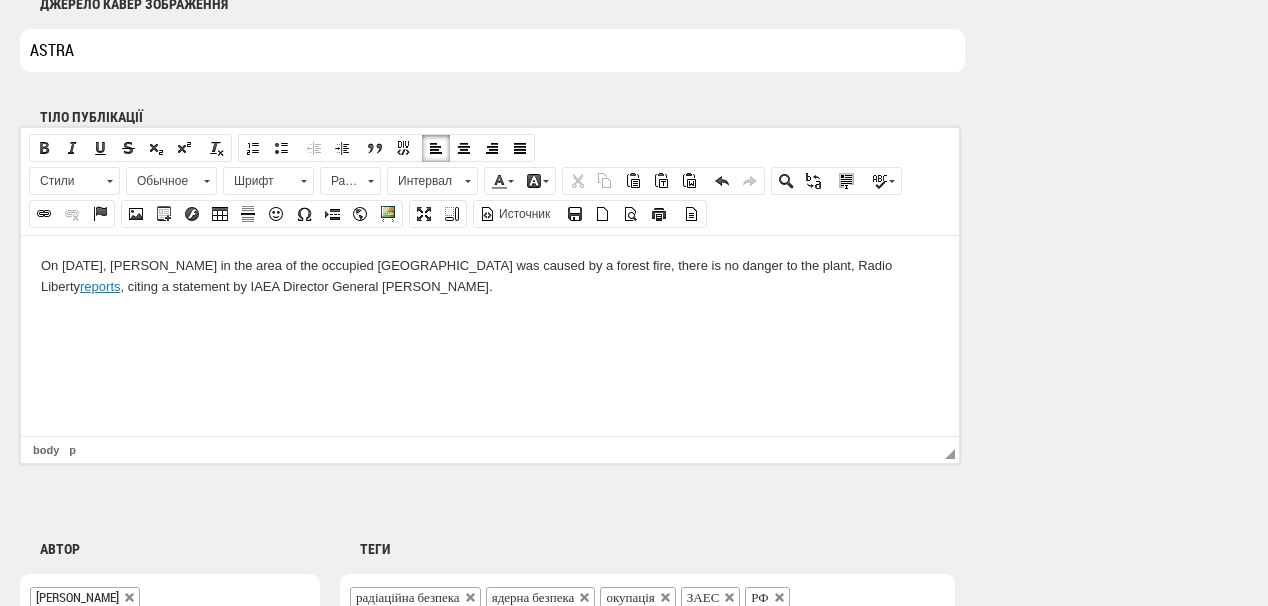 click on "On July 19, smoke in the area of the occupied Zaporizhzhia Nuclear Power Plant was caused by a forest fire, there is no danger to the plant, Radio Liberty  reports , citing a statement by IAEA Director General Rafael Mariano Grossi." at bounding box center [490, 292] 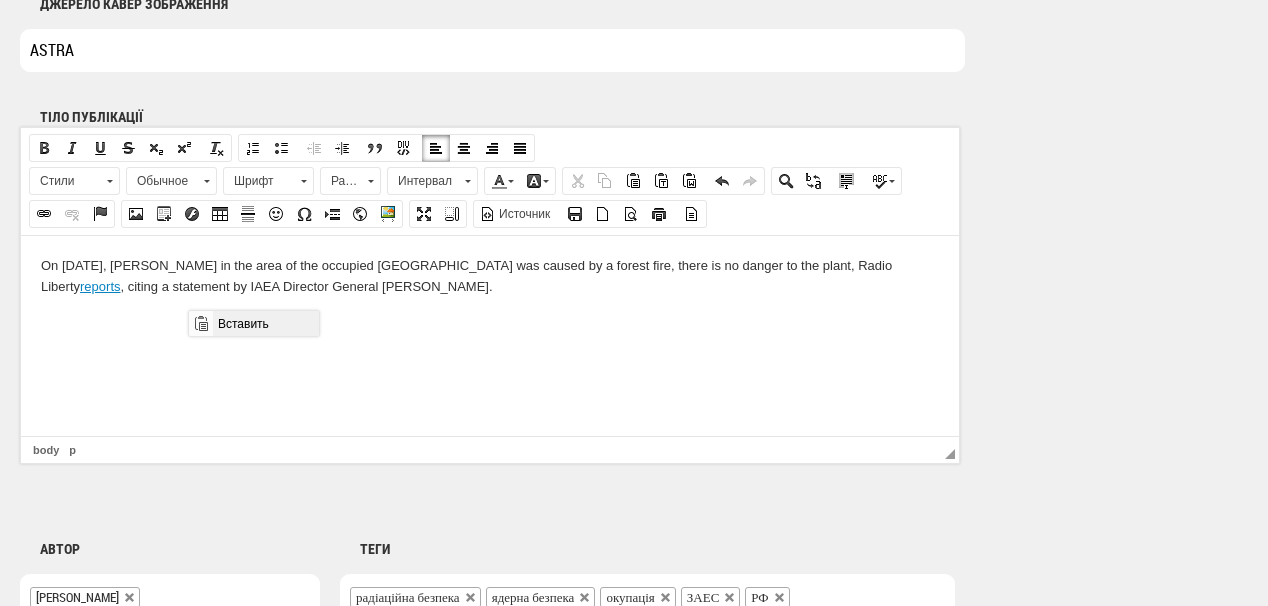 click on "Вставить" at bounding box center [265, 323] 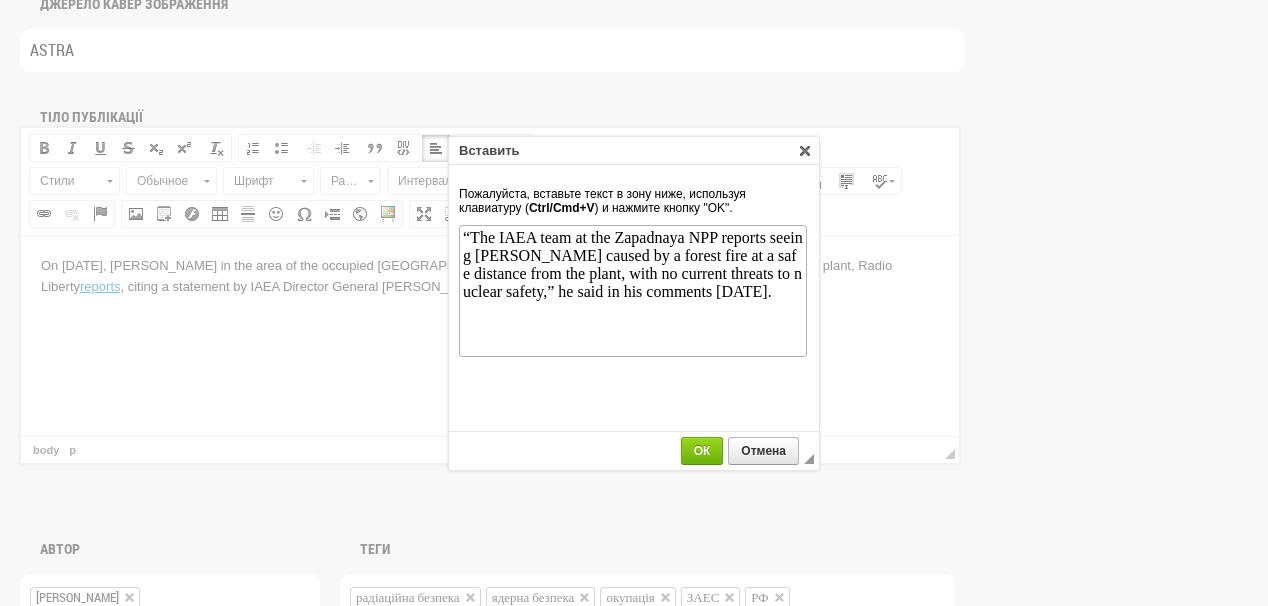 scroll, scrollTop: 0, scrollLeft: 0, axis: both 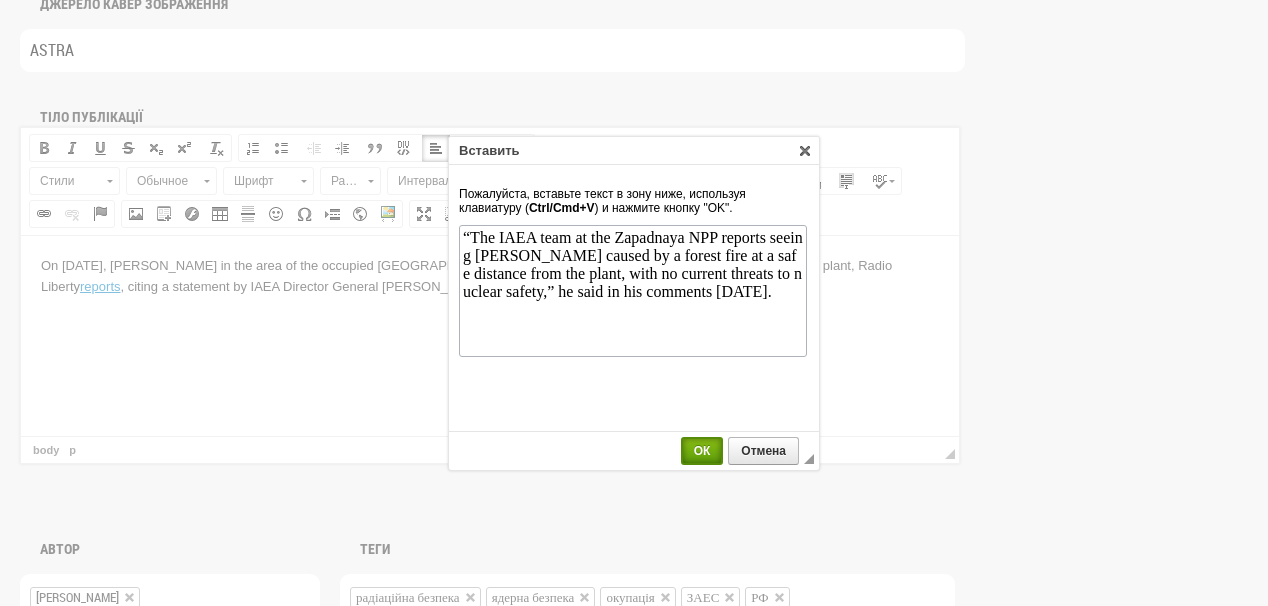 click on "ОК" at bounding box center [702, 451] 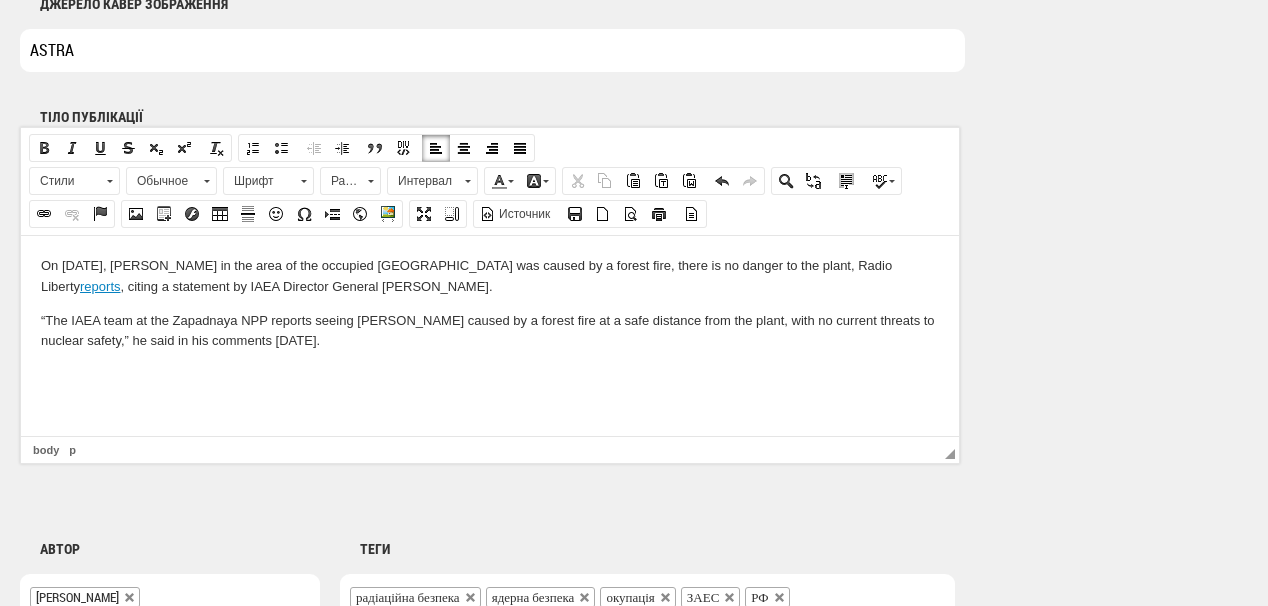 click at bounding box center [490, 374] 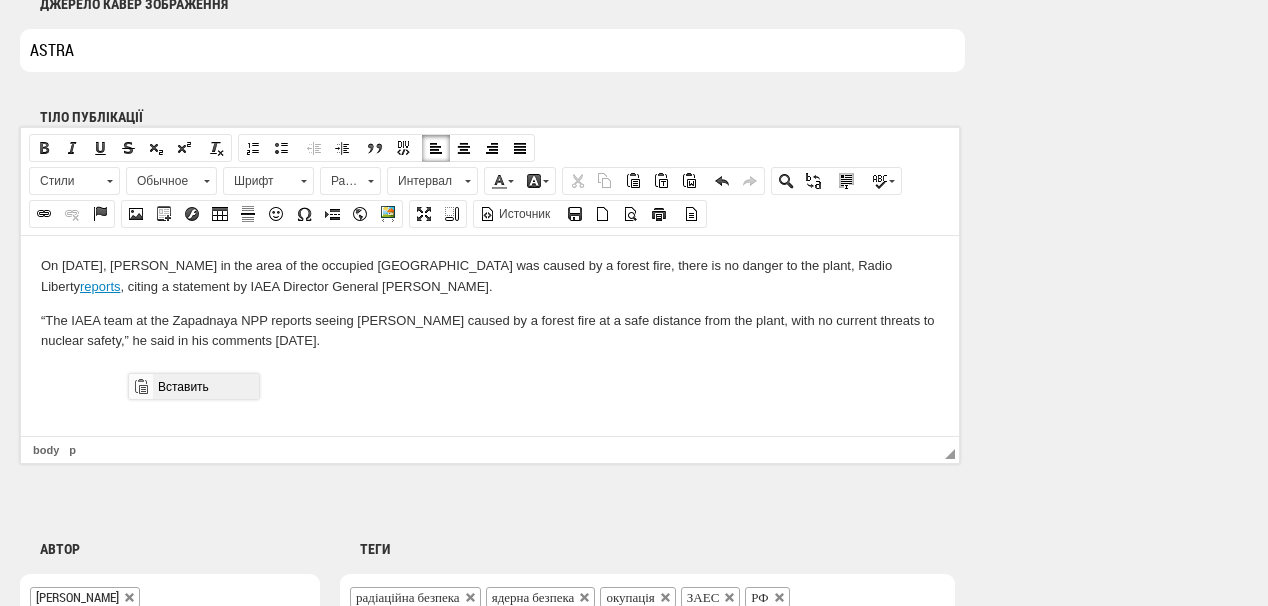 click on "Вставить" at bounding box center (205, 386) 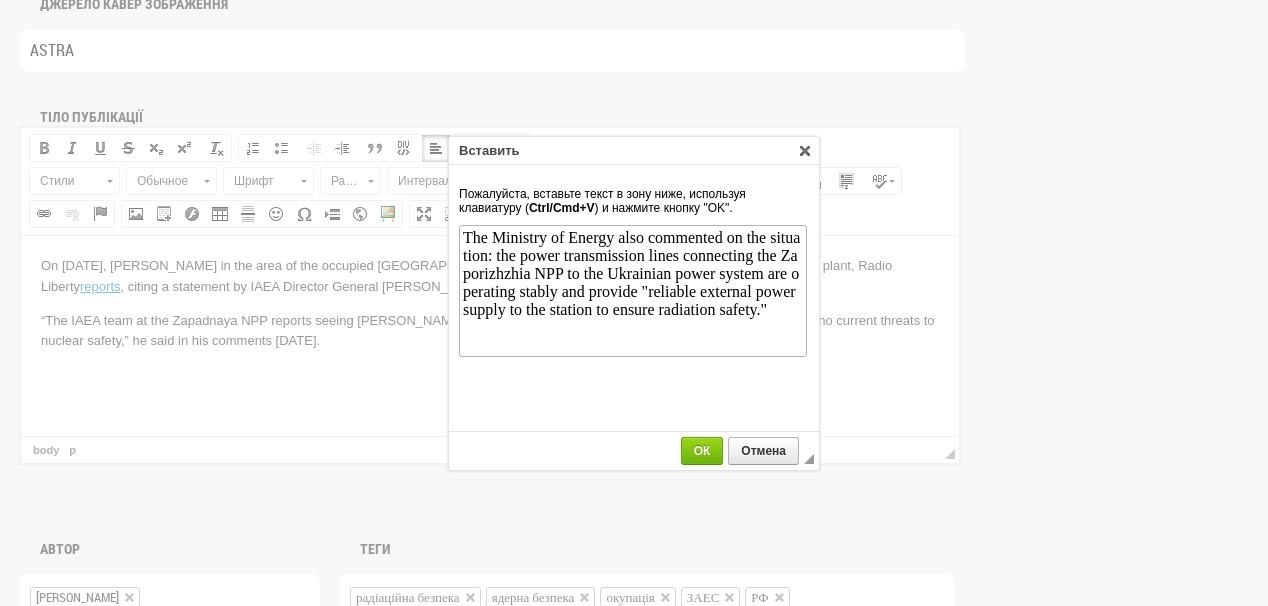 scroll, scrollTop: 0, scrollLeft: 0, axis: both 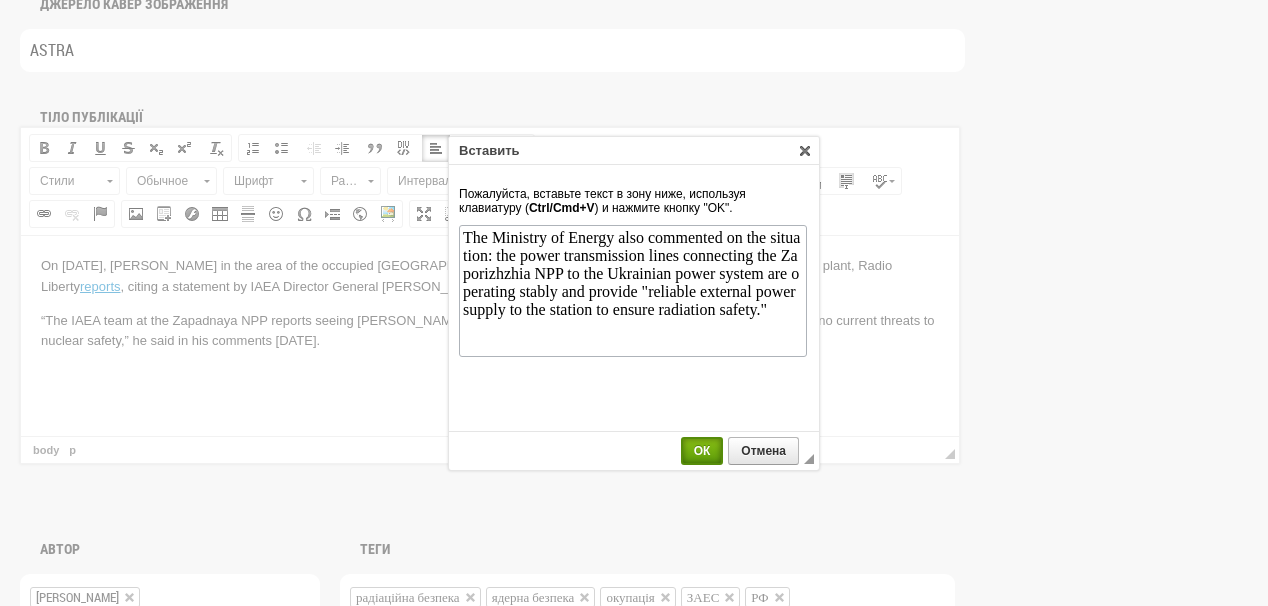 click on "ОК" at bounding box center [702, 451] 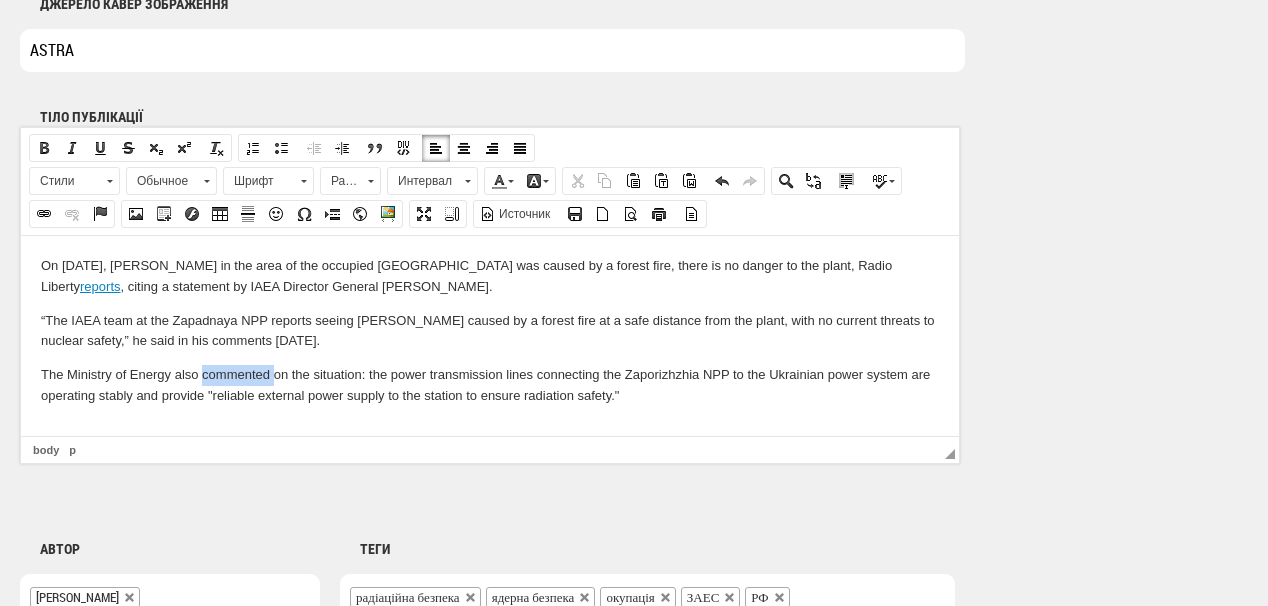 drag, startPoint x: 202, startPoint y: 375, endPoint x: 272, endPoint y: 371, distance: 70.11419 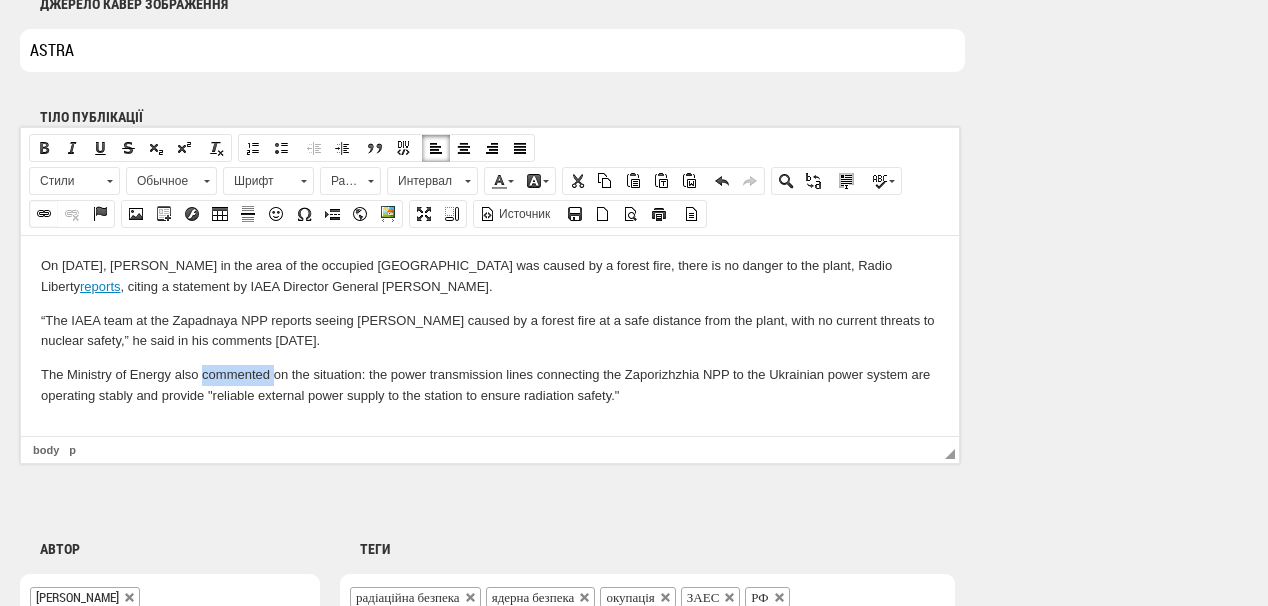 click at bounding box center (44, 214) 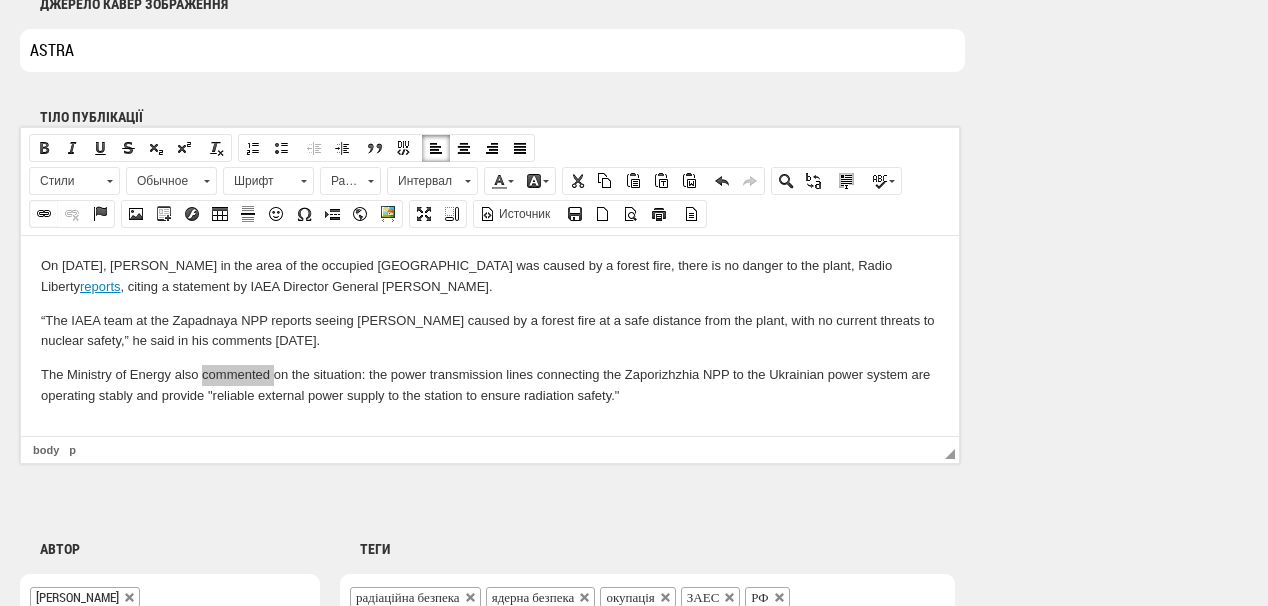 select on "http://" 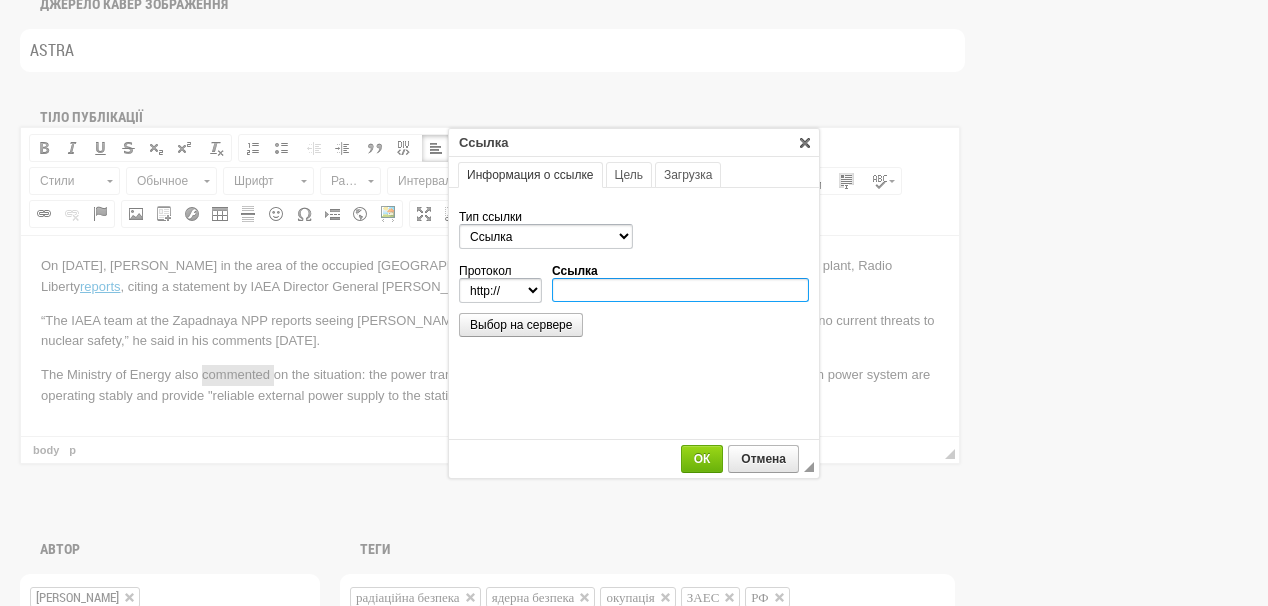 click on "Ссылка" at bounding box center (680, 290) 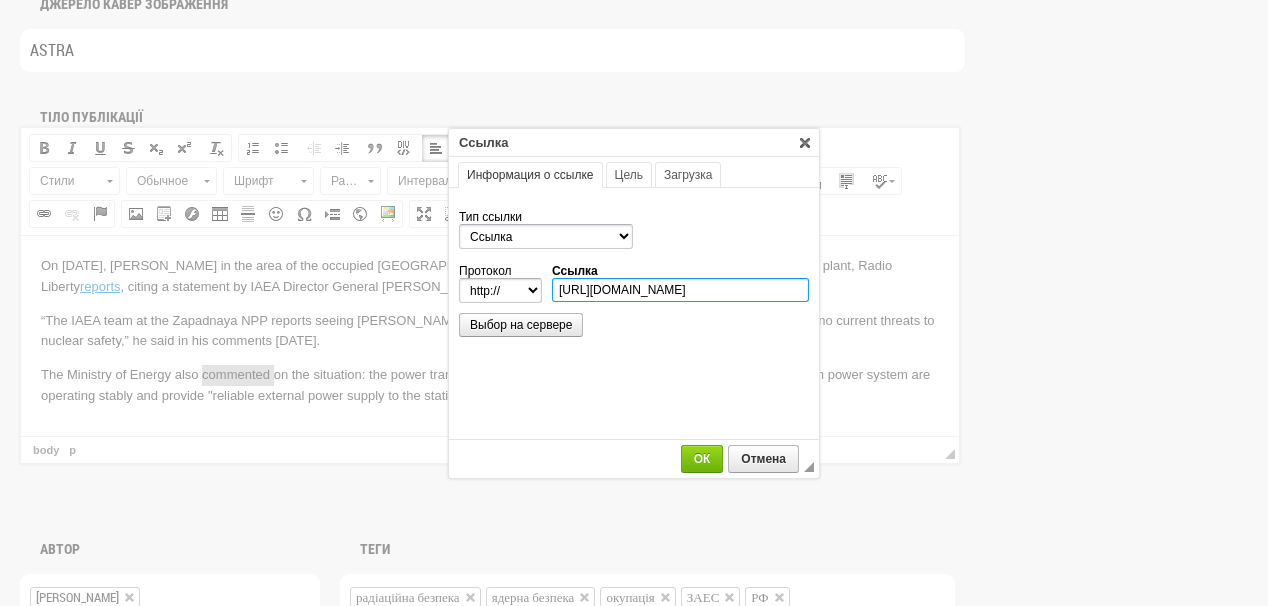 scroll, scrollTop: 0, scrollLeft: 99, axis: horizontal 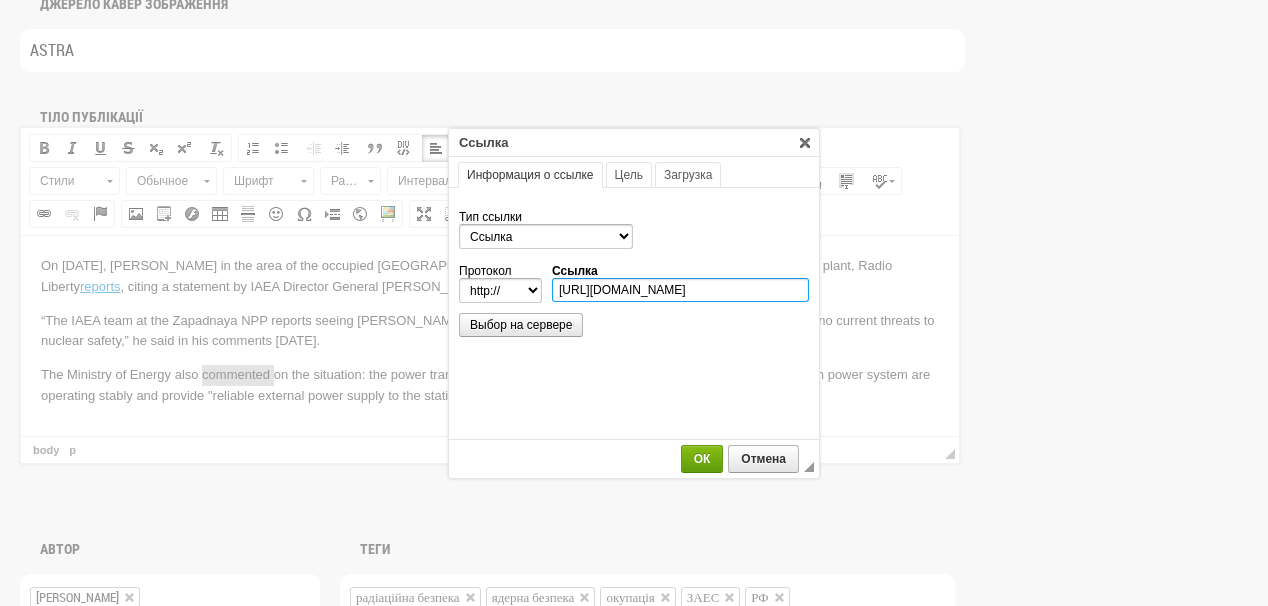 type on "https://www.mev.gov.ua/novyna/shchodo-sytuatsiyi-navkolo-zaes" 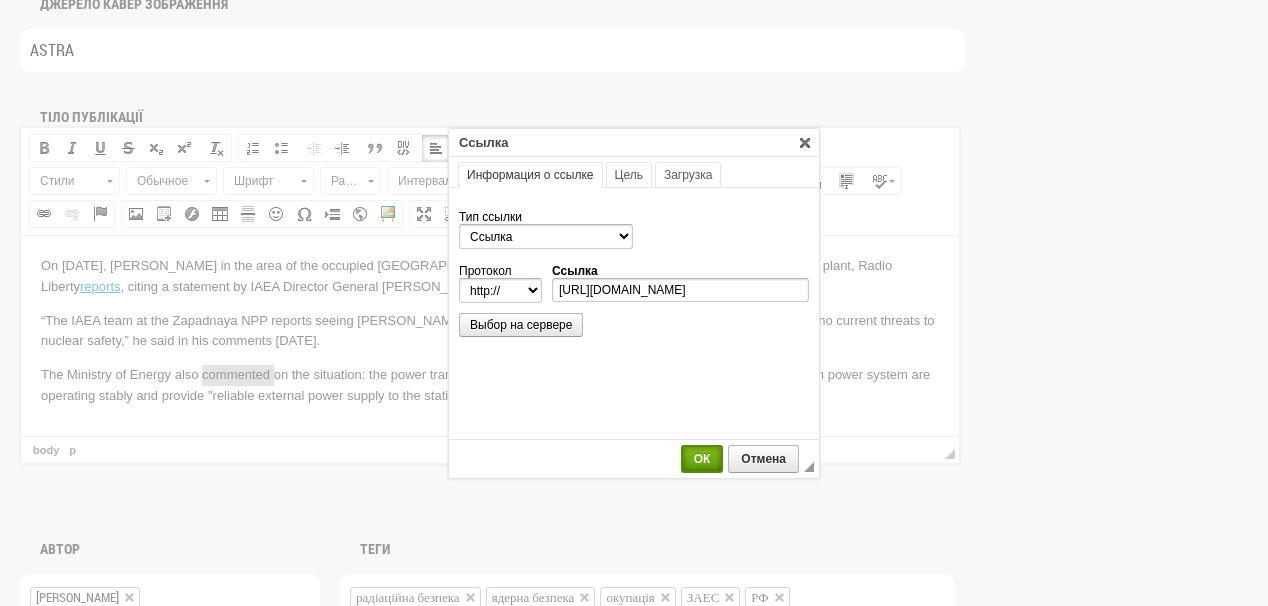 select on "https://" 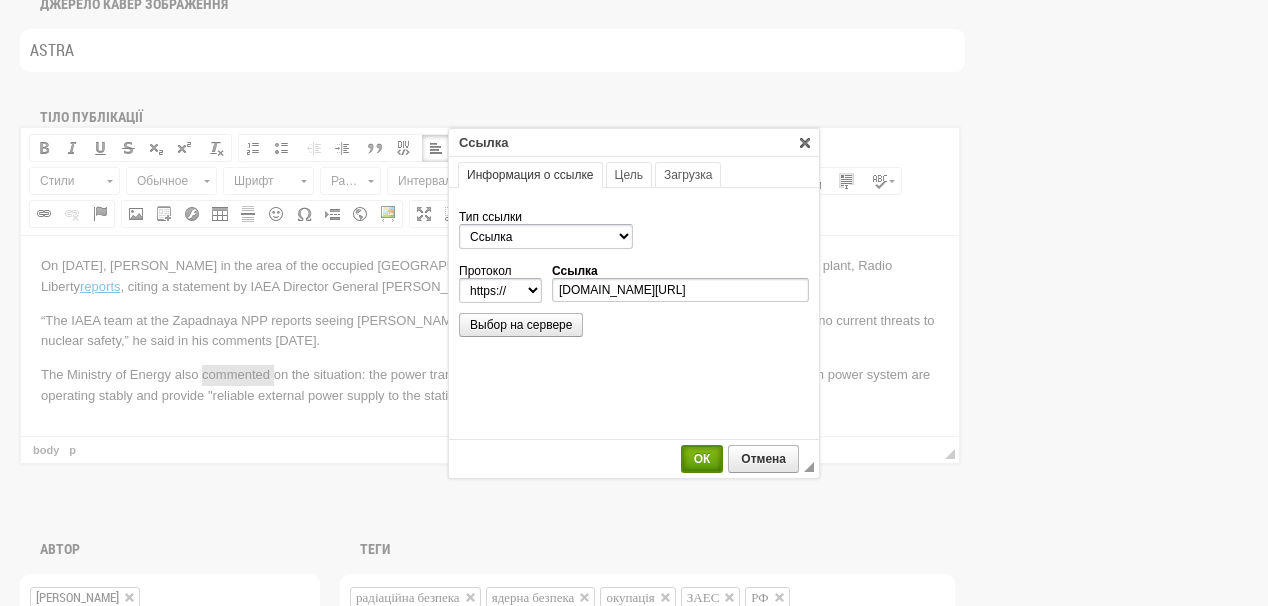 scroll, scrollTop: 0, scrollLeft: 0, axis: both 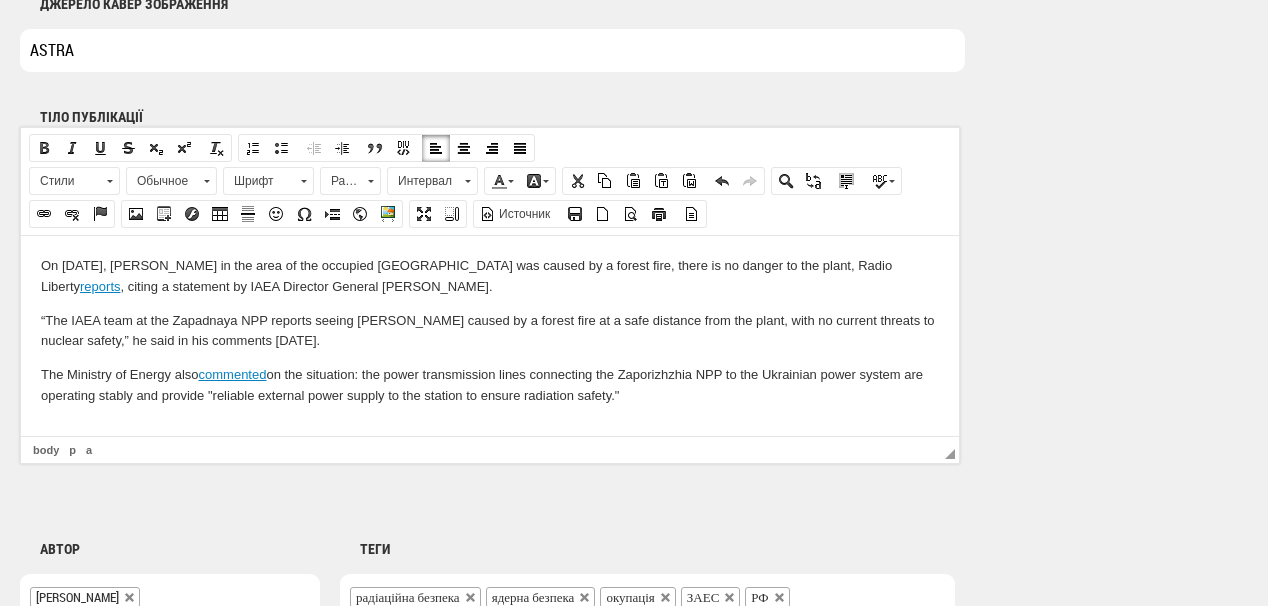 click on "The Ministry of Energy also  commented  on the situation: the power transmission lines connecting the Zaporizhzhia NPP to the Ukrainian power system are operating stably and provide "reliable external power supply to the station to ensure radiation safety."" at bounding box center (490, 385) 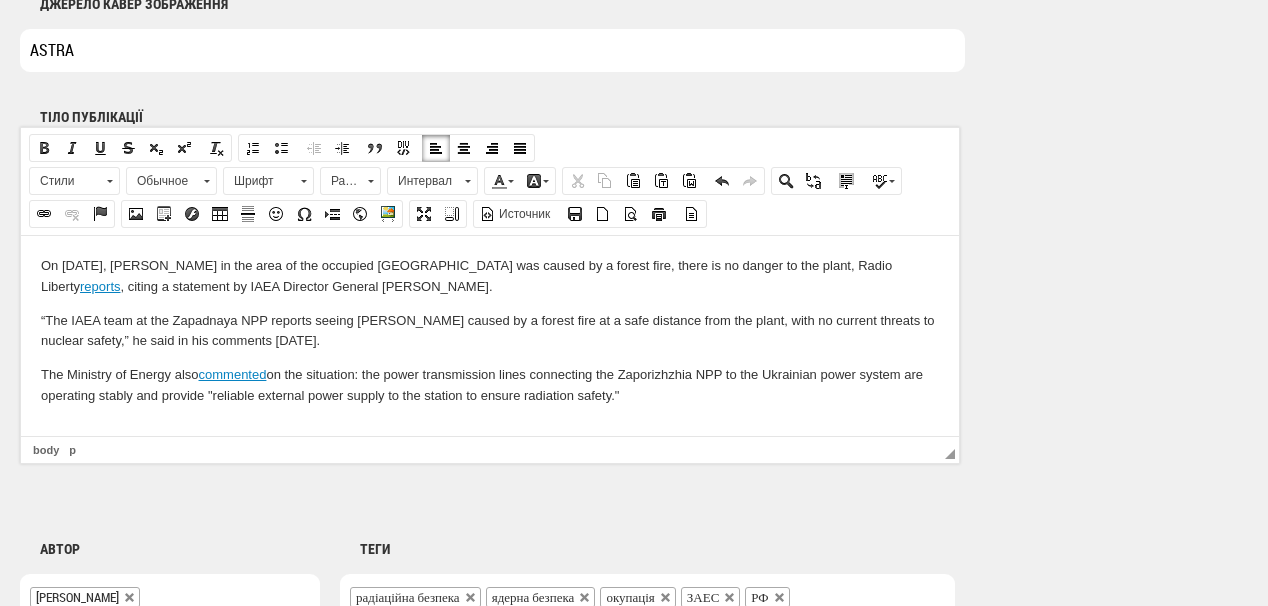 scroll, scrollTop: 0, scrollLeft: 0, axis: both 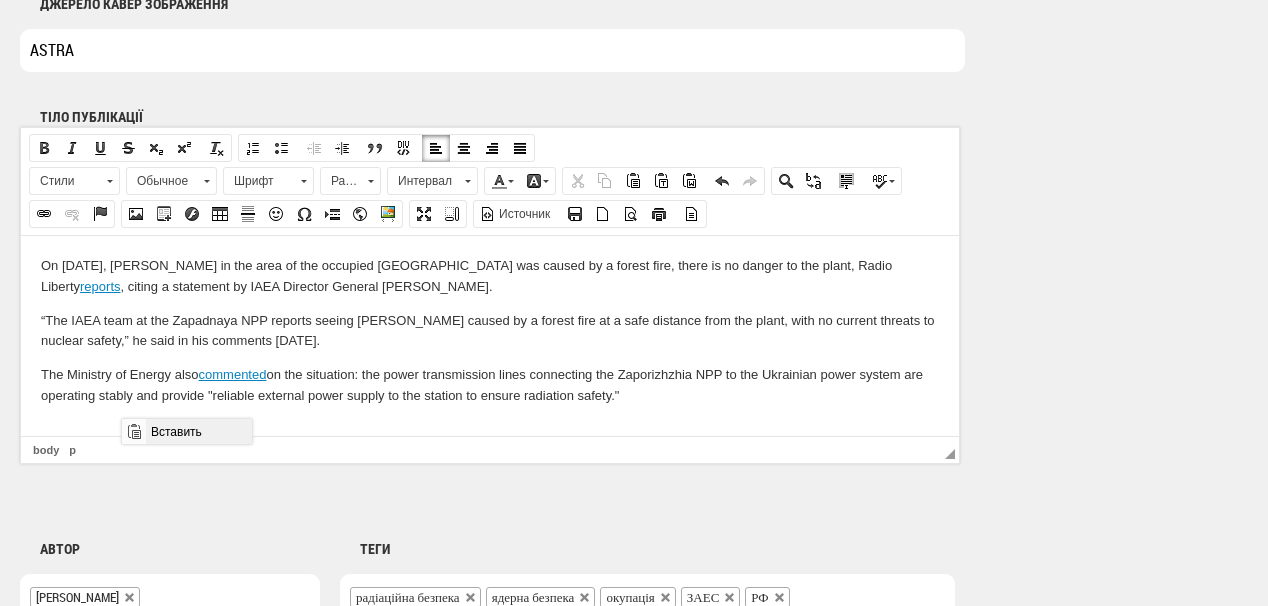 drag, startPoint x: 173, startPoint y: 424, endPoint x: 296, endPoint y: 845, distance: 438.60004 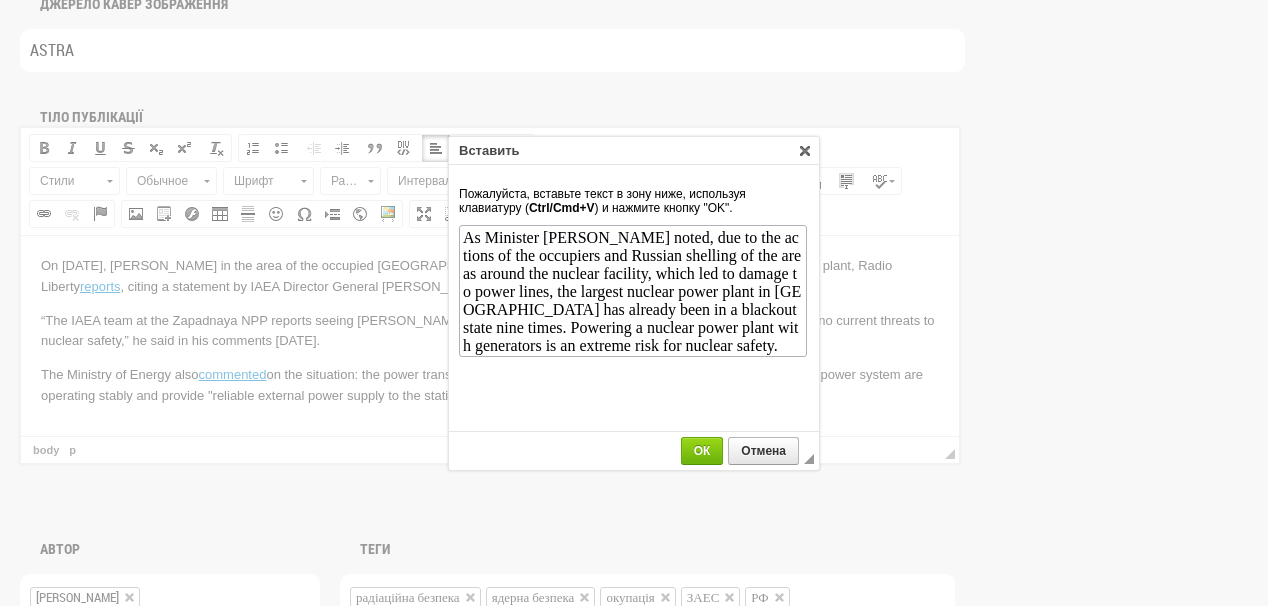 scroll, scrollTop: 0, scrollLeft: 0, axis: both 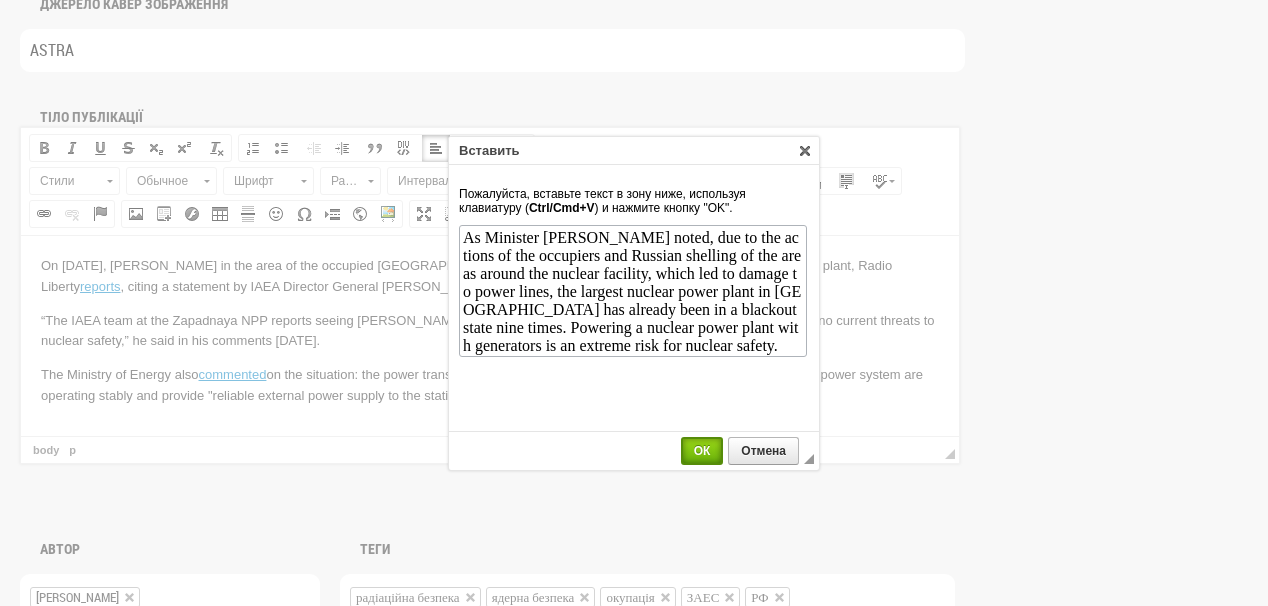 click on "ОК" at bounding box center (705, 451) 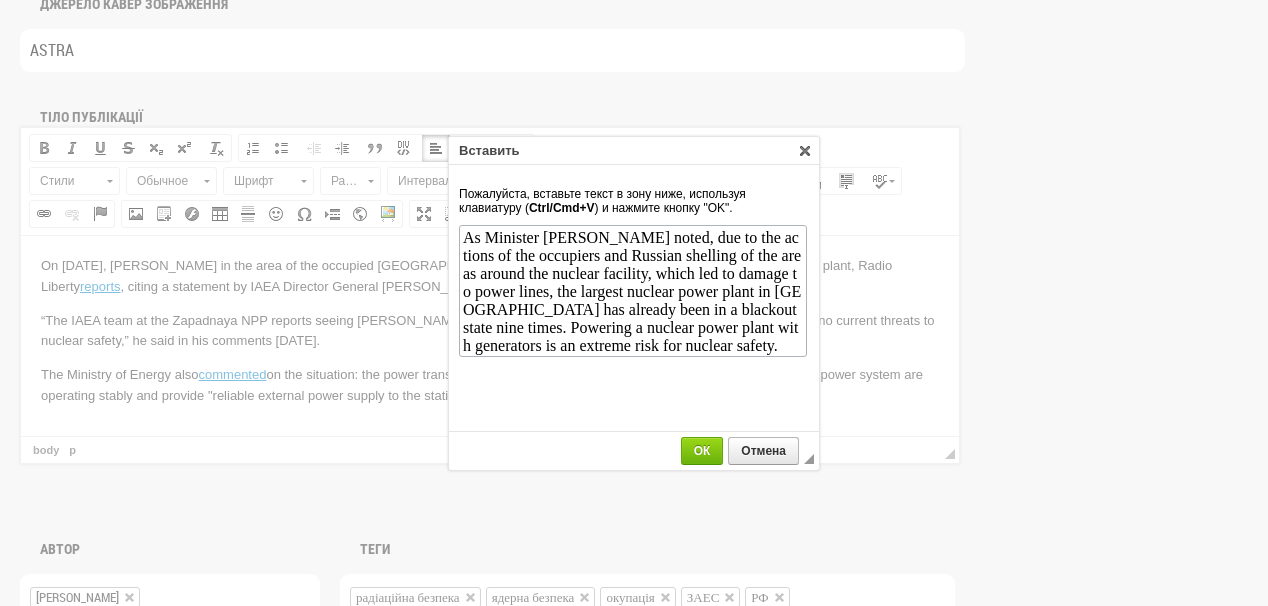 scroll, scrollTop: 42, scrollLeft: 0, axis: vertical 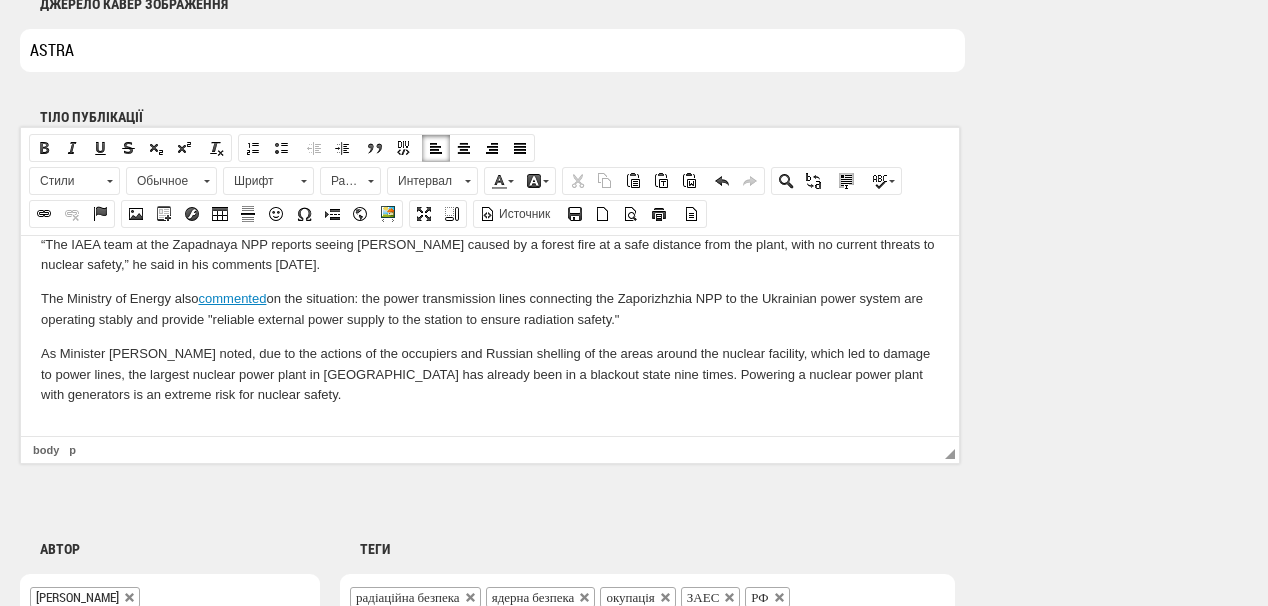 click at bounding box center [490, 428] 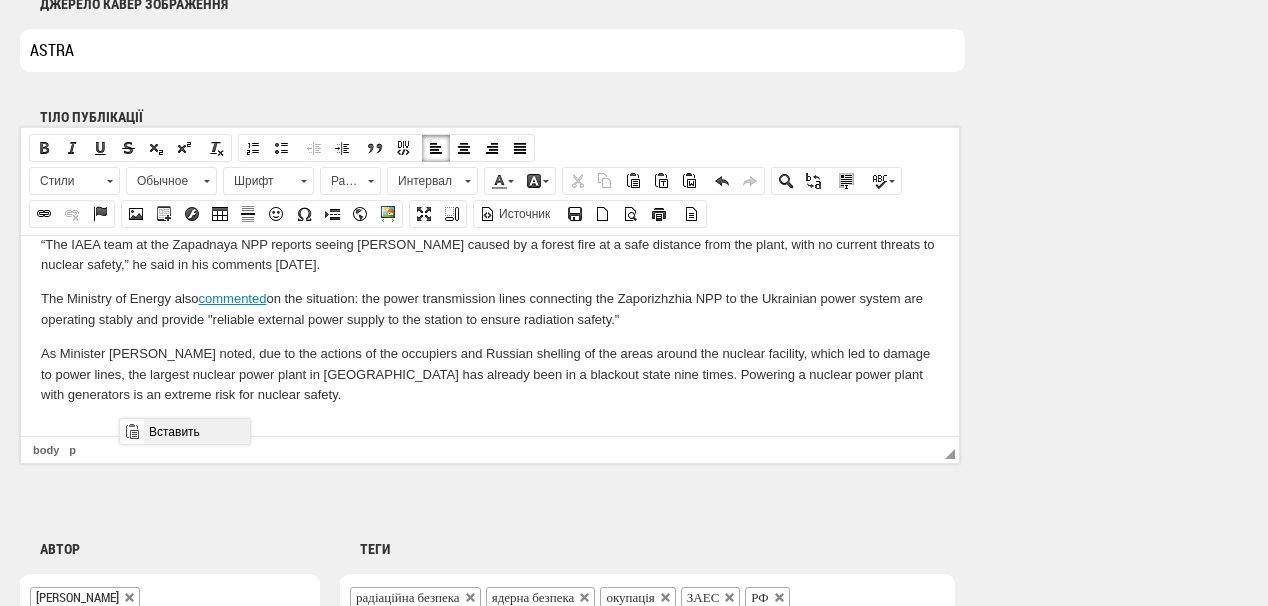 click on "Вставить" at bounding box center [196, 431] 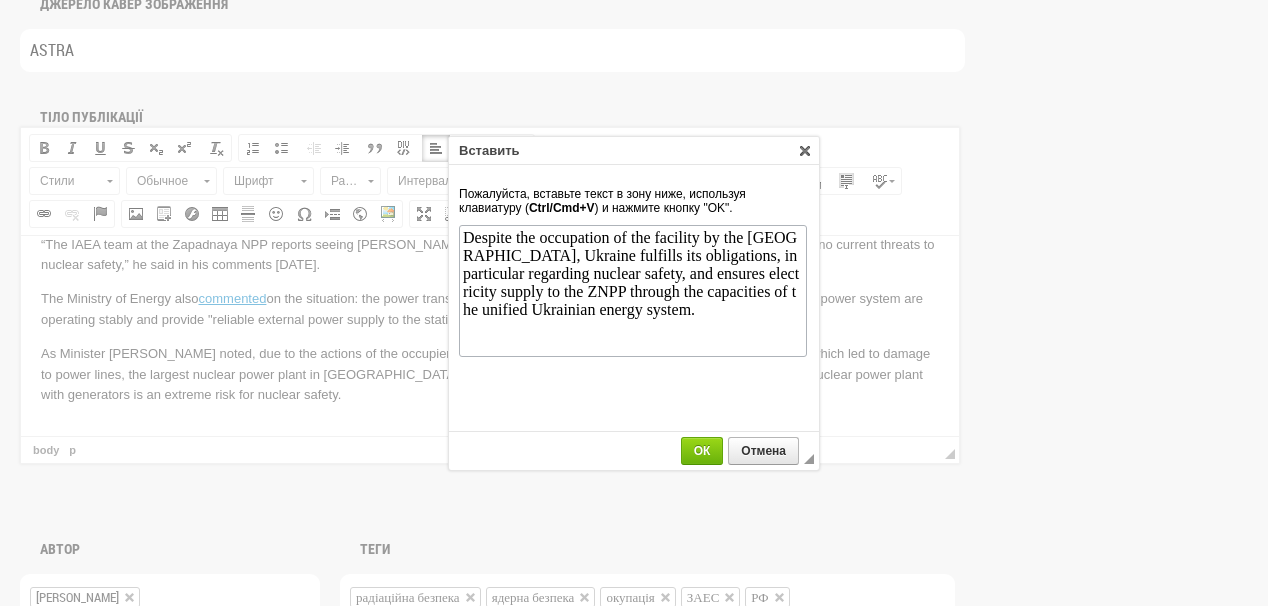 scroll, scrollTop: 0, scrollLeft: 0, axis: both 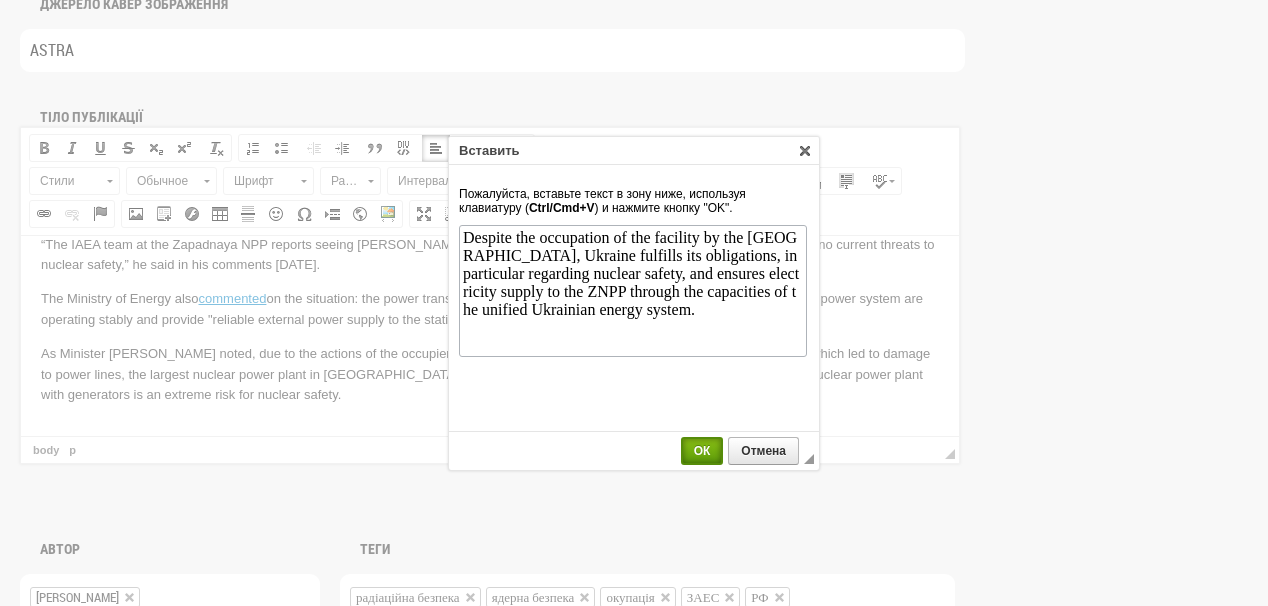 click on "ОК" at bounding box center [702, 451] 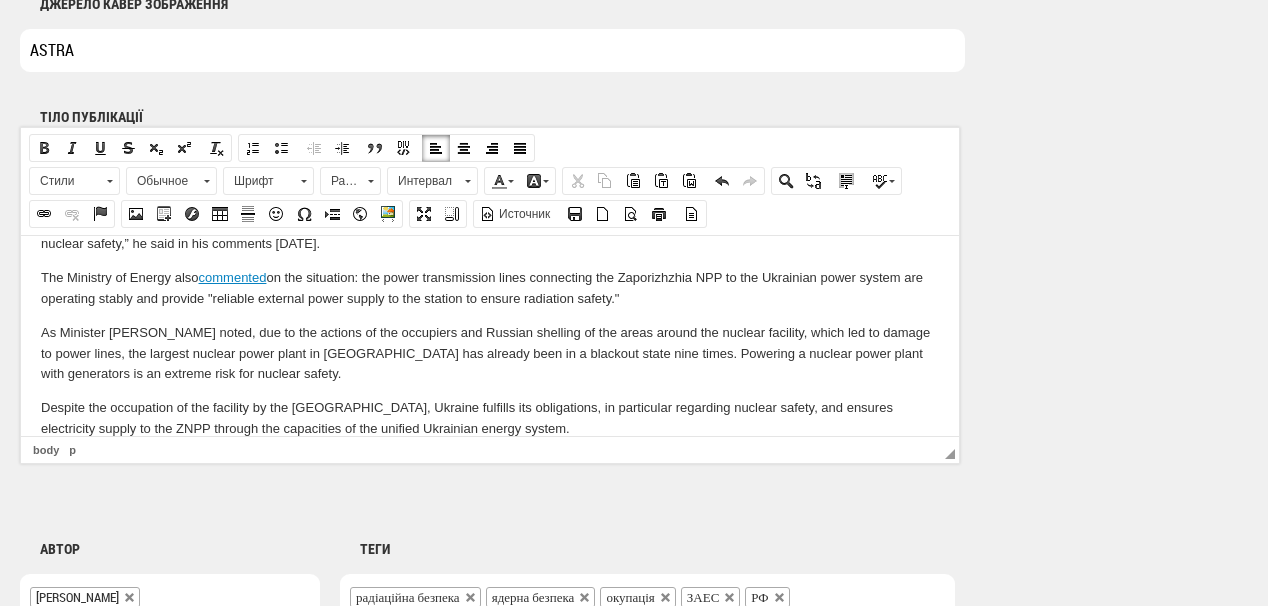scroll, scrollTop: 131, scrollLeft: 0, axis: vertical 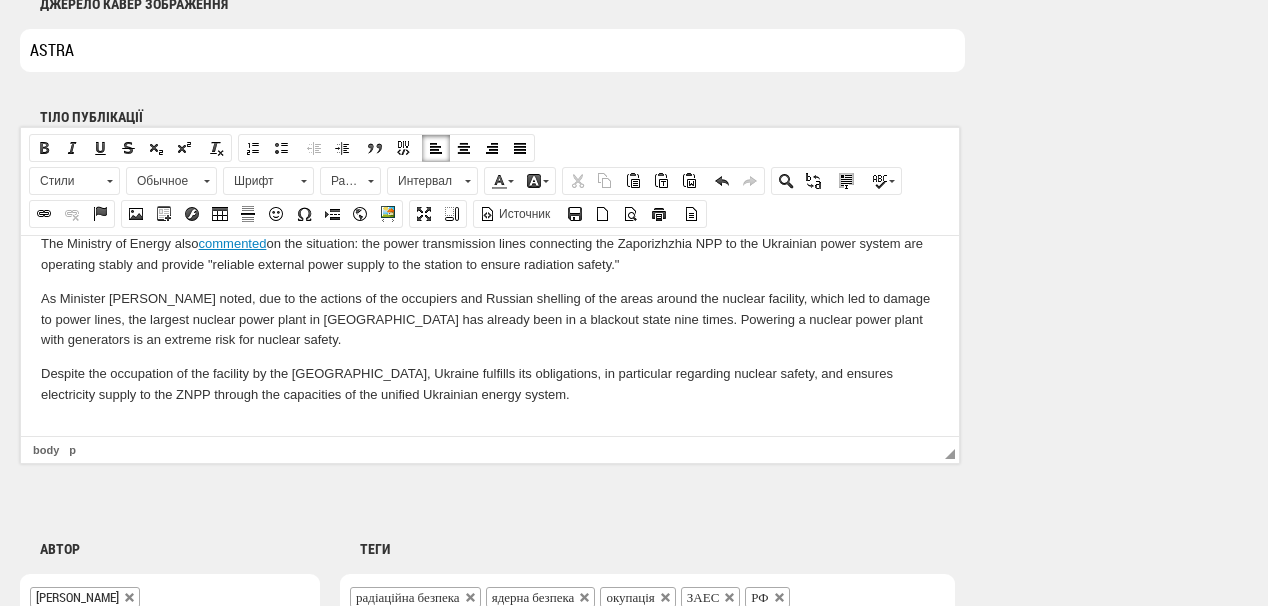 click at bounding box center (490, 428) 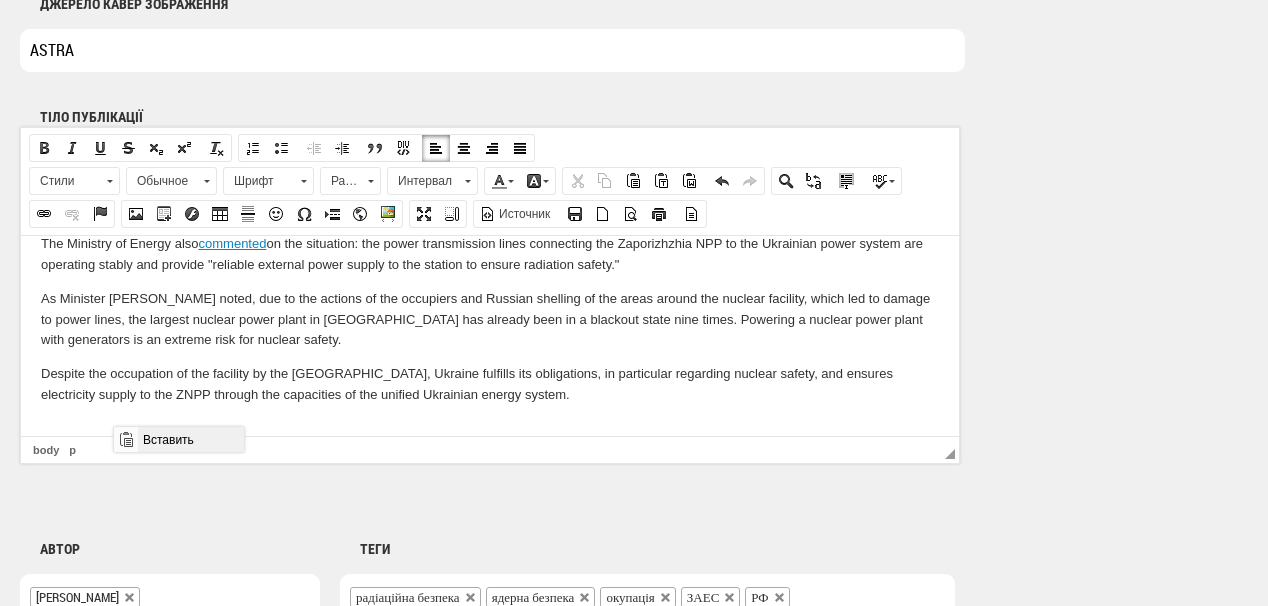drag, startPoint x: 145, startPoint y: 432, endPoint x: 280, endPoint y: 862, distance: 450.6939 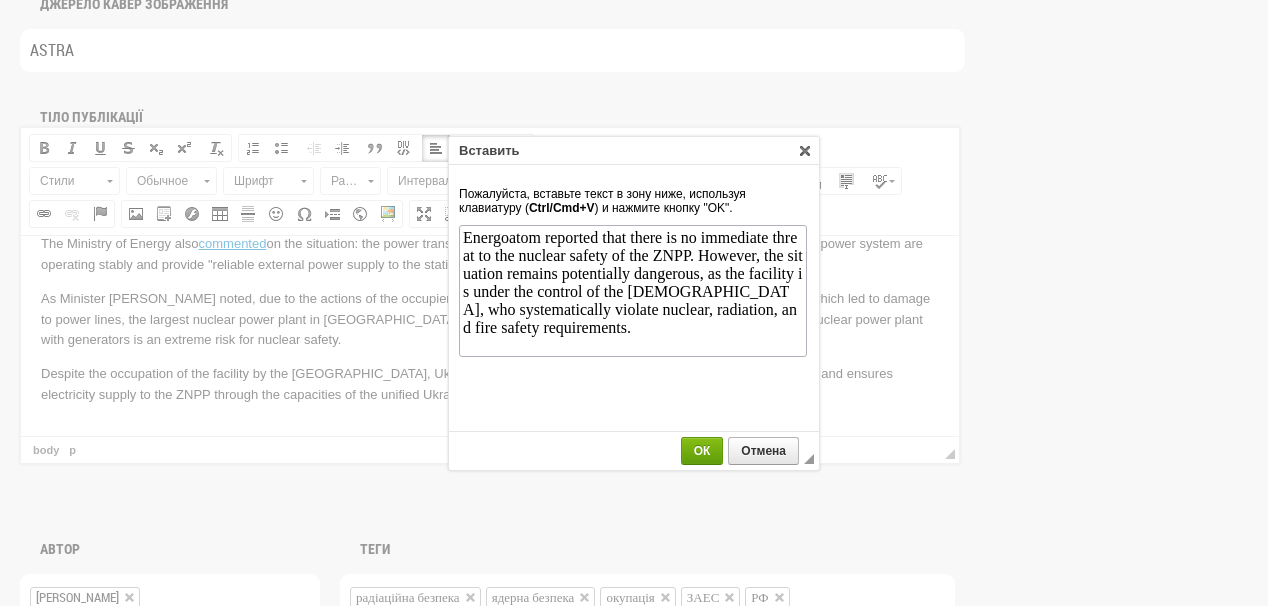 scroll, scrollTop: 0, scrollLeft: 0, axis: both 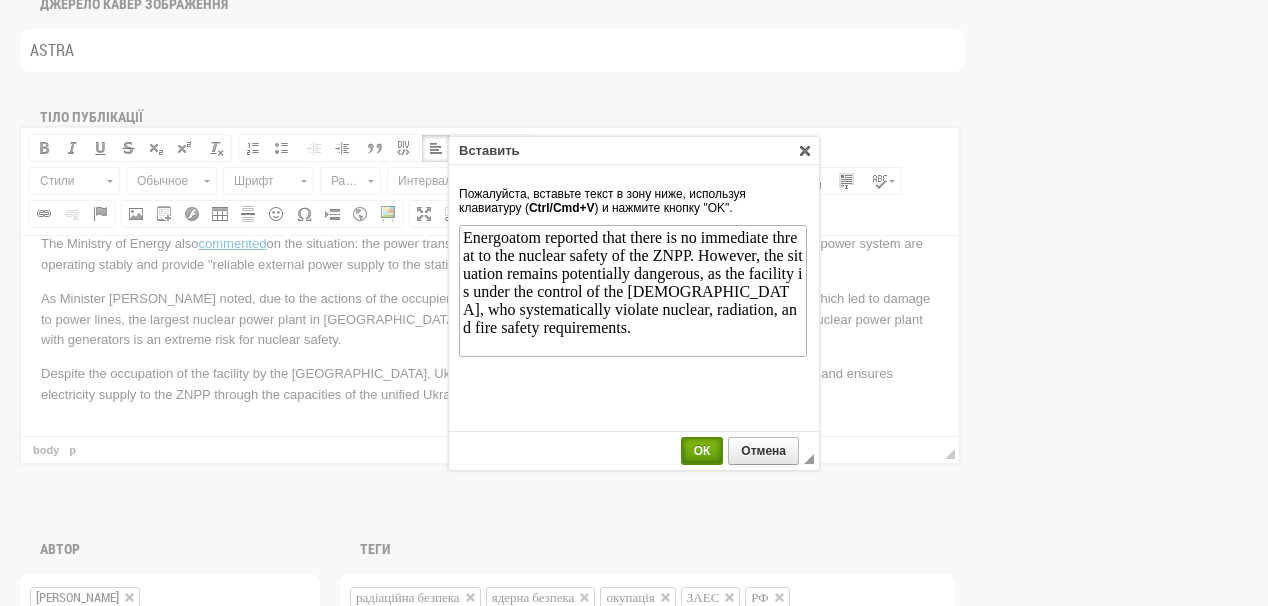 click on "ОК" at bounding box center (702, 451) 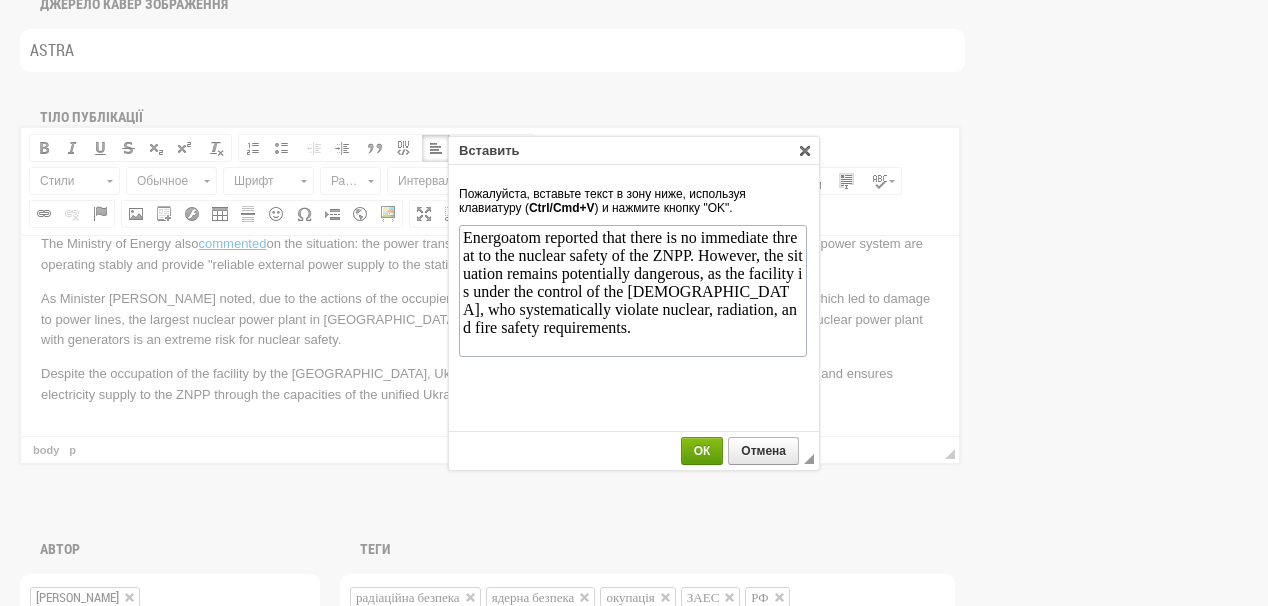 scroll, scrollTop: 152, scrollLeft: 0, axis: vertical 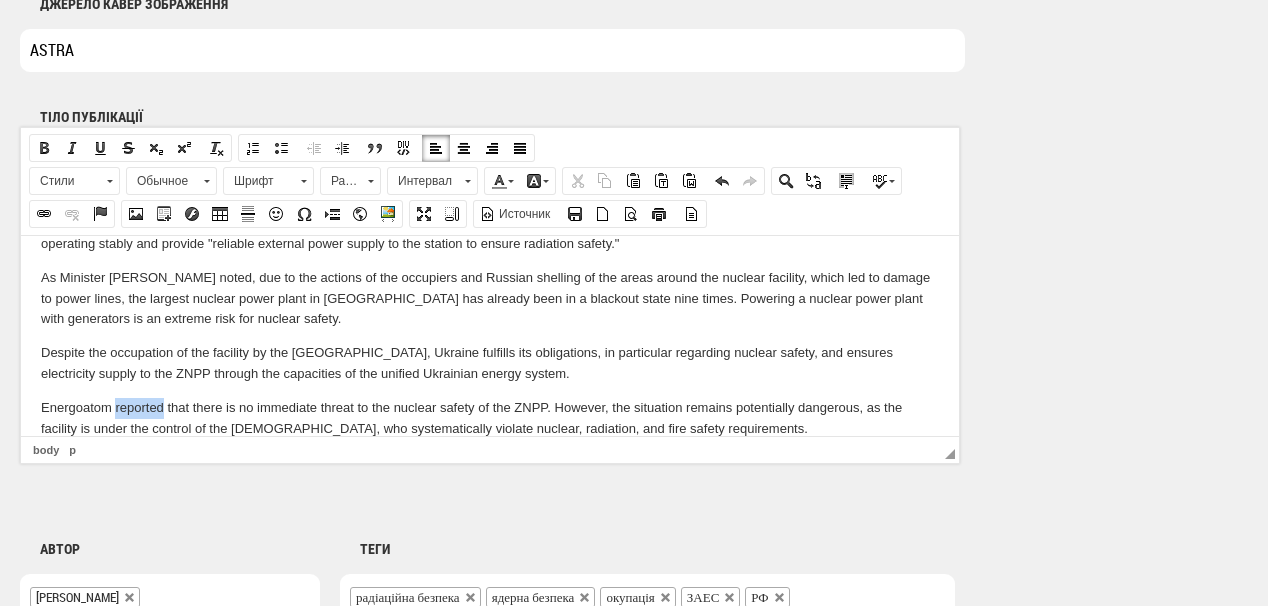 drag, startPoint x: 114, startPoint y: 407, endPoint x: 162, endPoint y: 412, distance: 48.259712 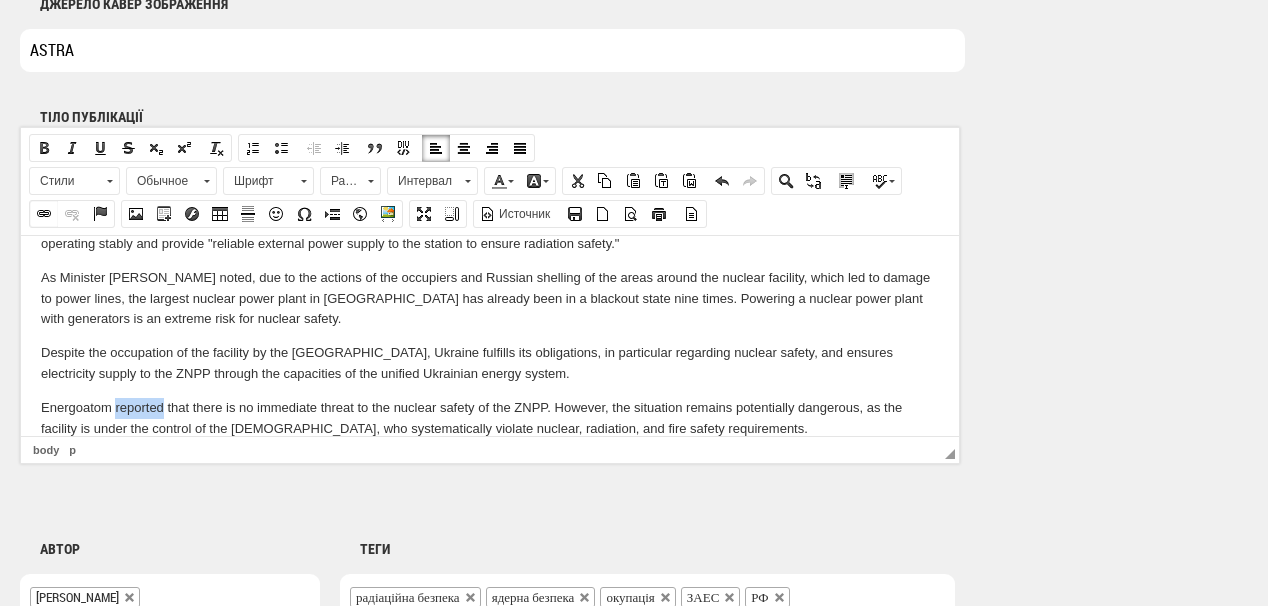 click at bounding box center [44, 214] 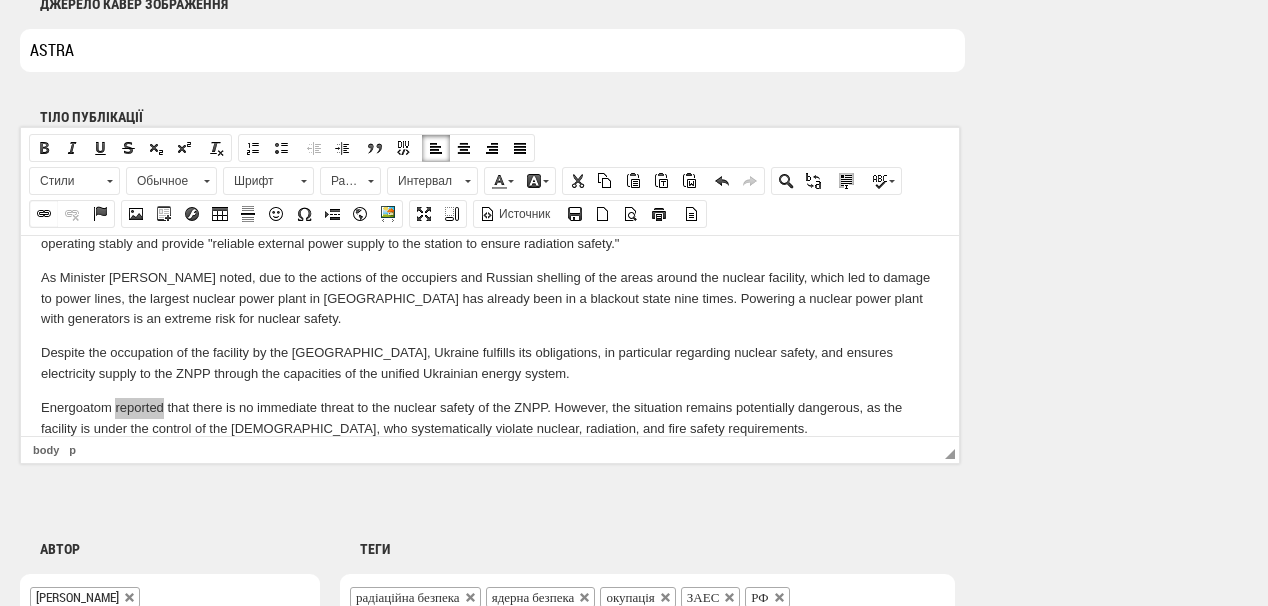 select on "http://" 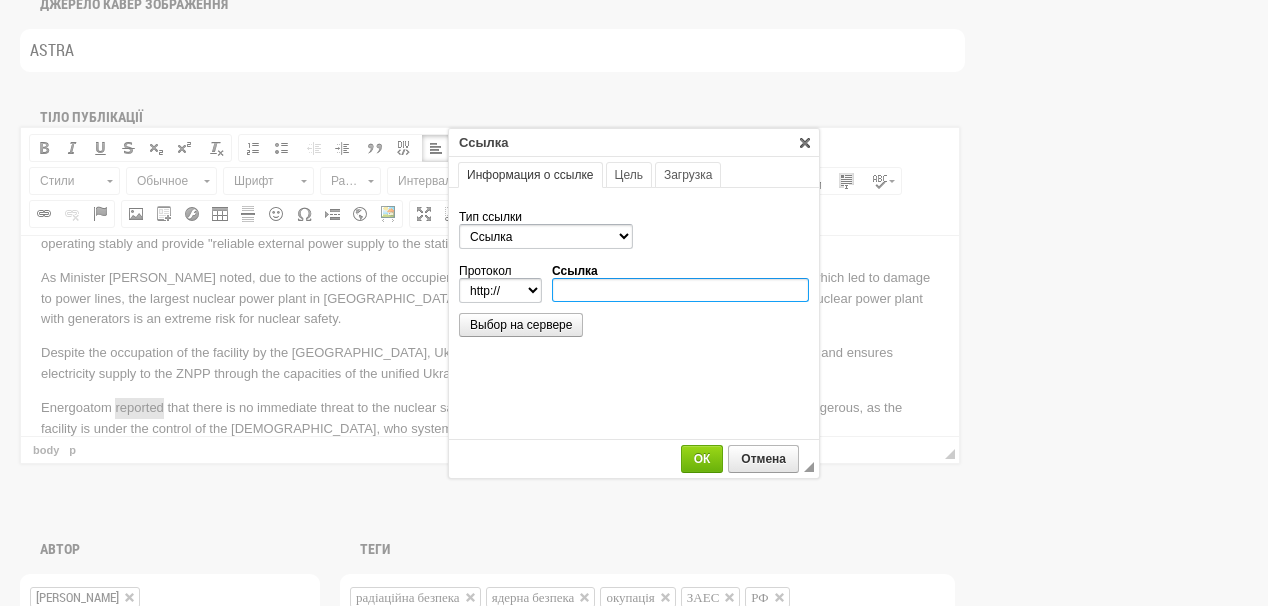 click on "Ссылка" at bounding box center [680, 290] 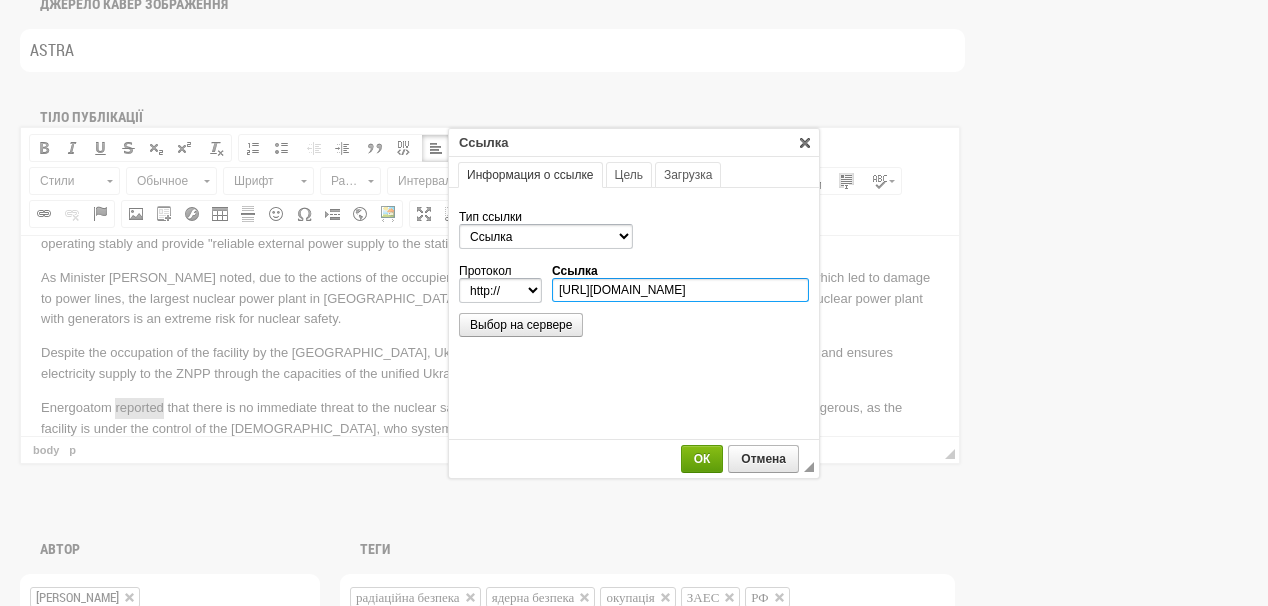 scroll, scrollTop: 0, scrollLeft: 560, axis: horizontal 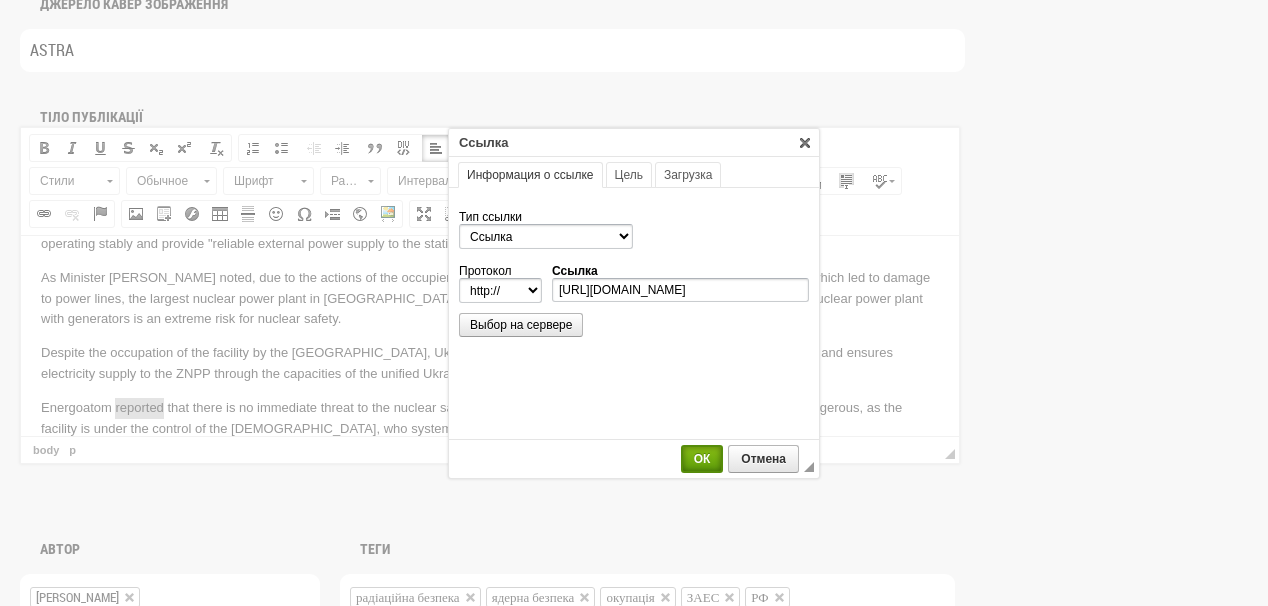 select on "https://" 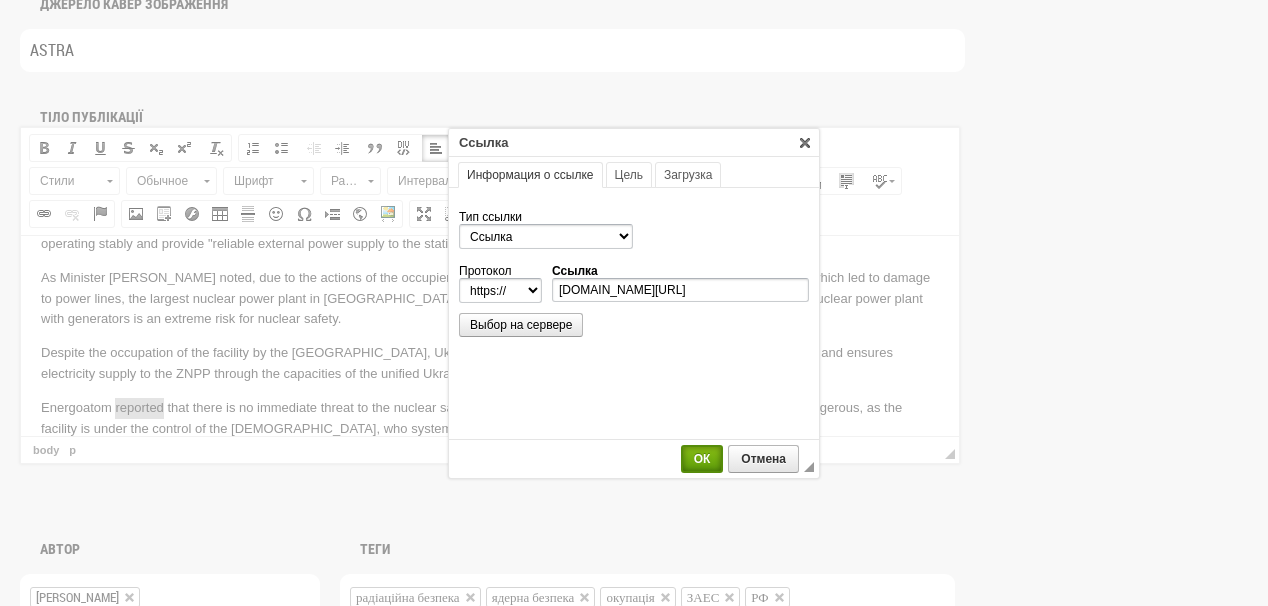 scroll, scrollTop: 0, scrollLeft: 0, axis: both 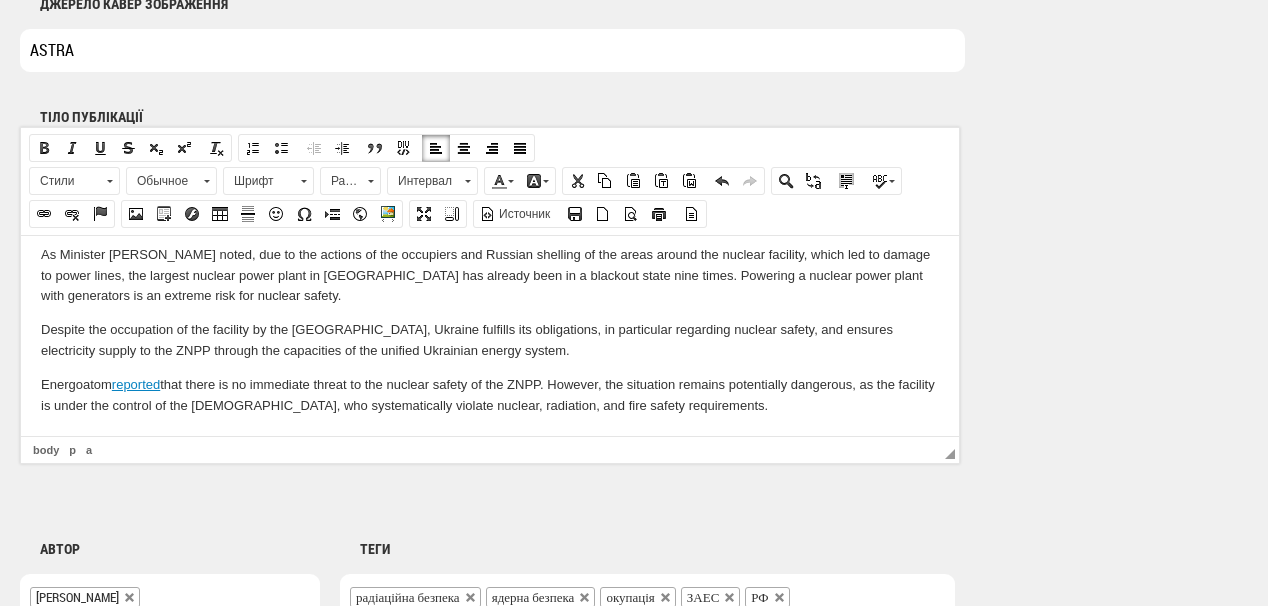 click on "Energoatom  reported  that there is no immediate threat to the nuclear safety of the ZNPP. However, the situation remains potentially dangerous, as the facility is under the control of the Russians, who systematically violate nuclear, radiation, and fire safety requirements." at bounding box center (490, 395) 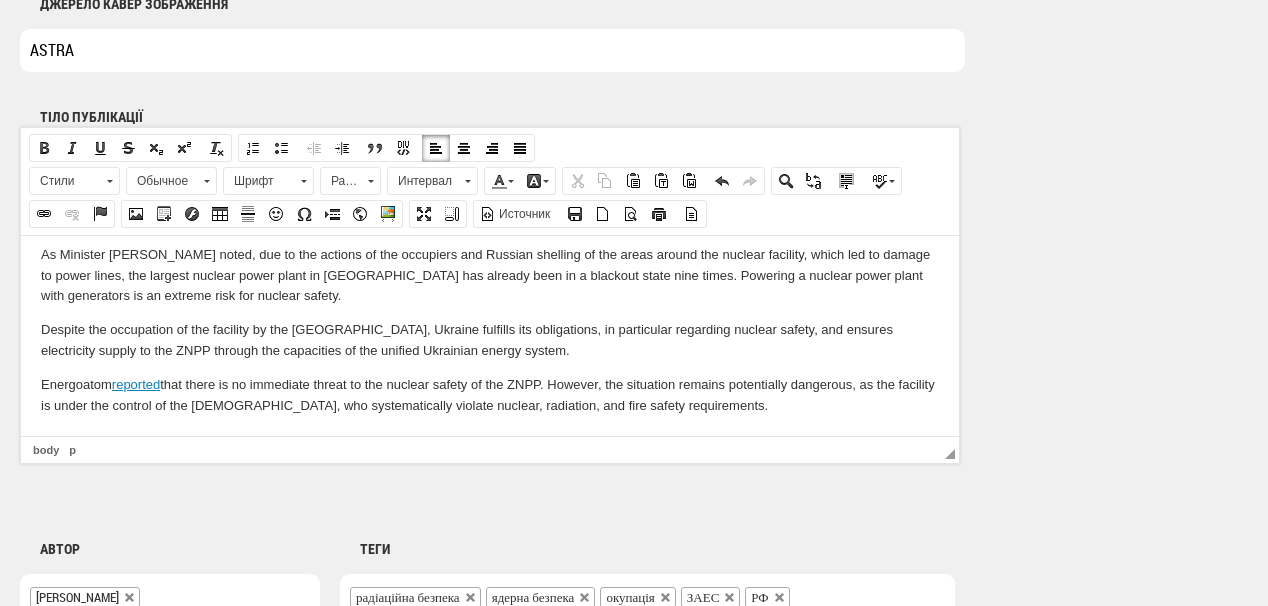 scroll, scrollTop: 185, scrollLeft: 0, axis: vertical 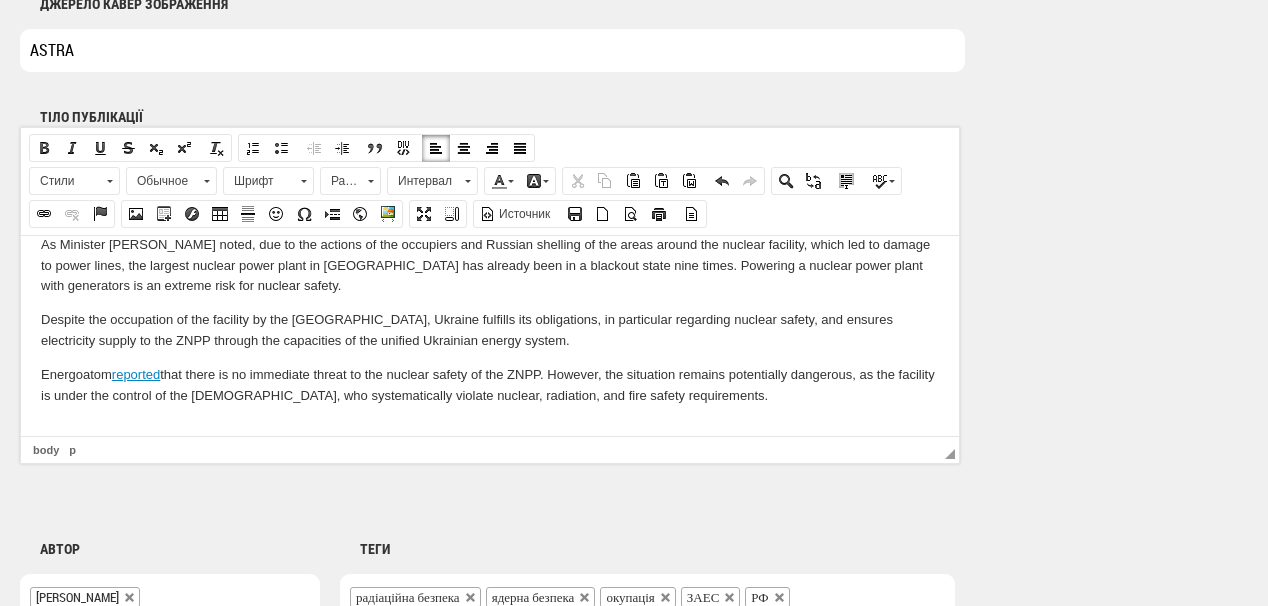 click at bounding box center [490, 428] 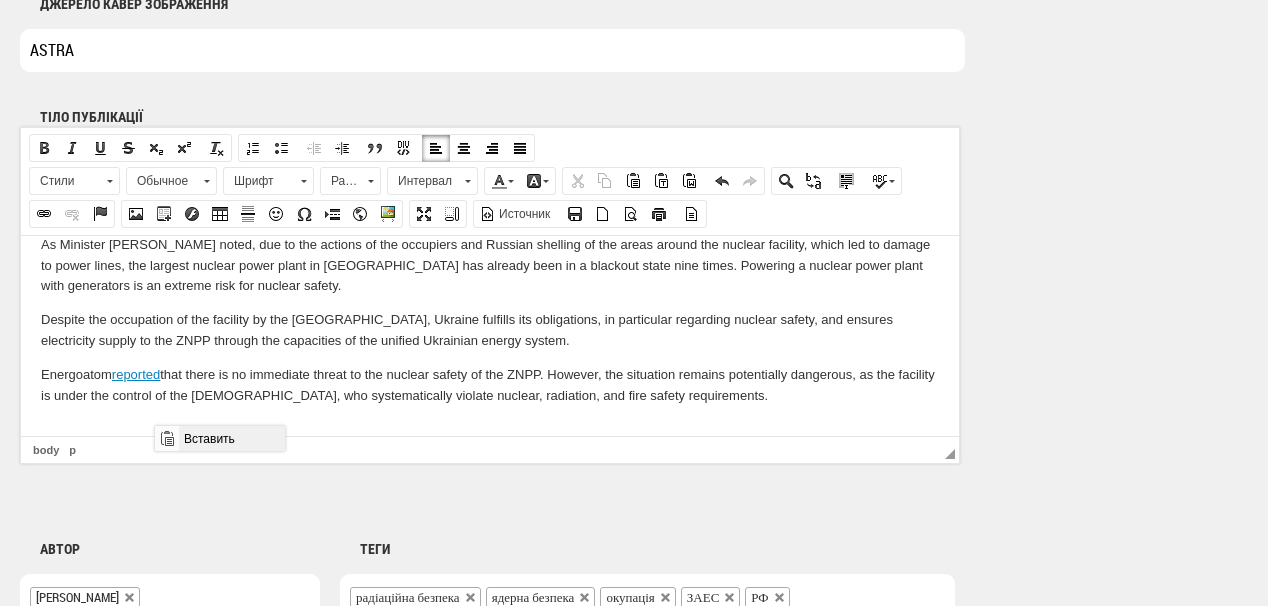 drag, startPoint x: 182, startPoint y: 437, endPoint x: 365, endPoint y: 864, distance: 464.56216 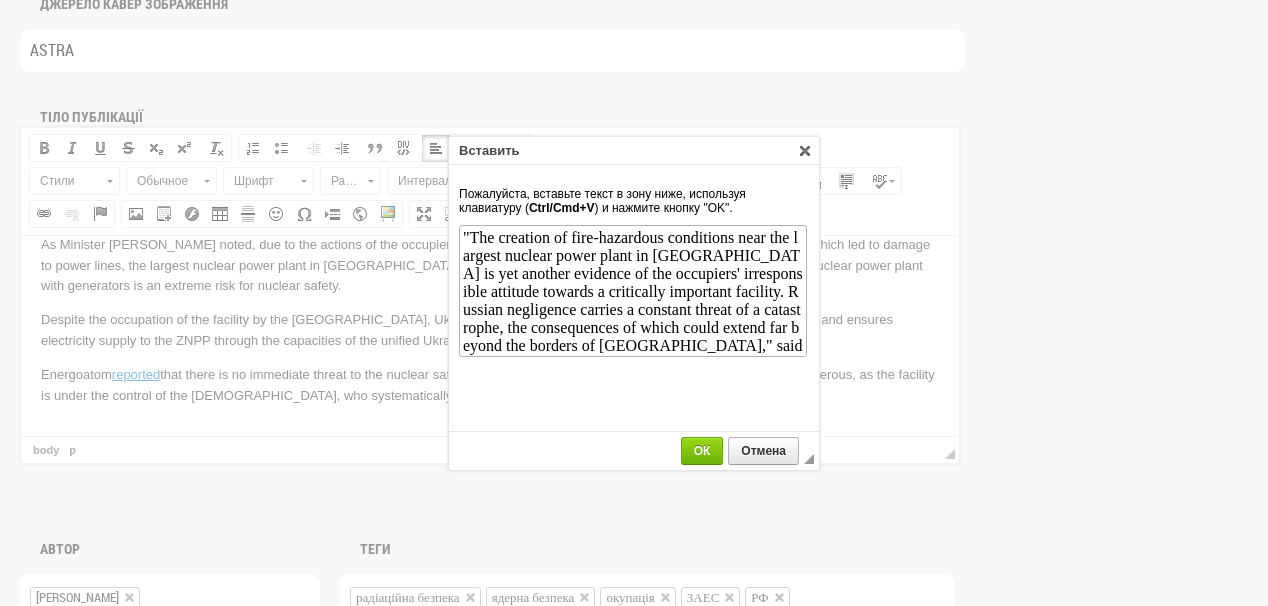 scroll, scrollTop: 19, scrollLeft: 0, axis: vertical 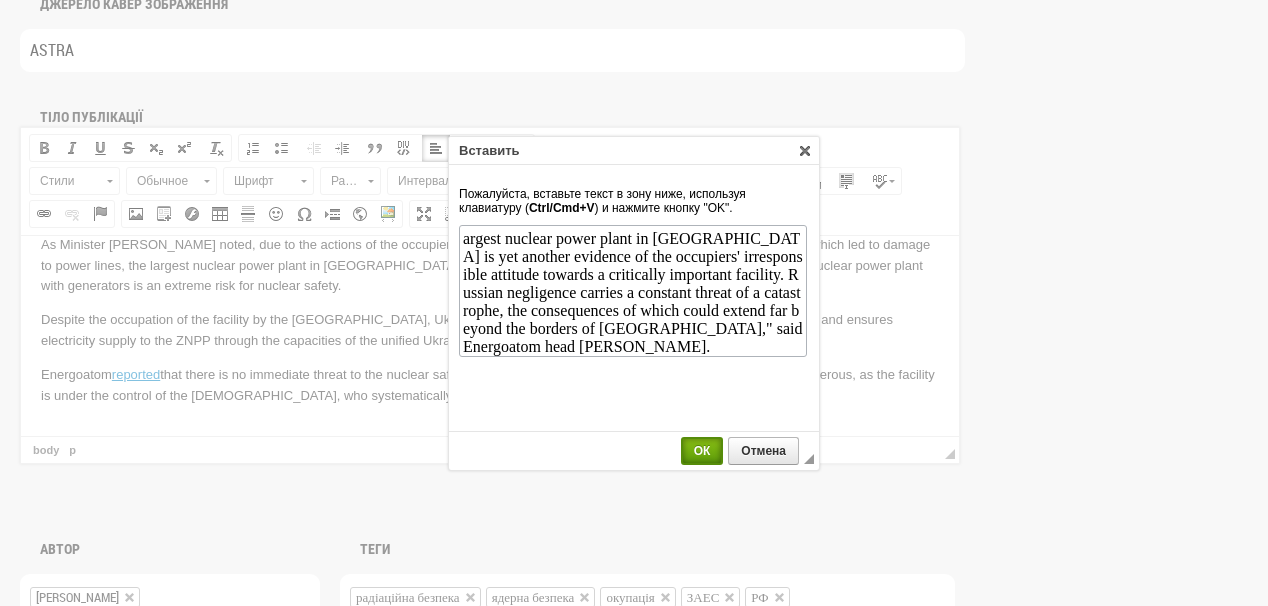 click on "ОК" at bounding box center (702, 451) 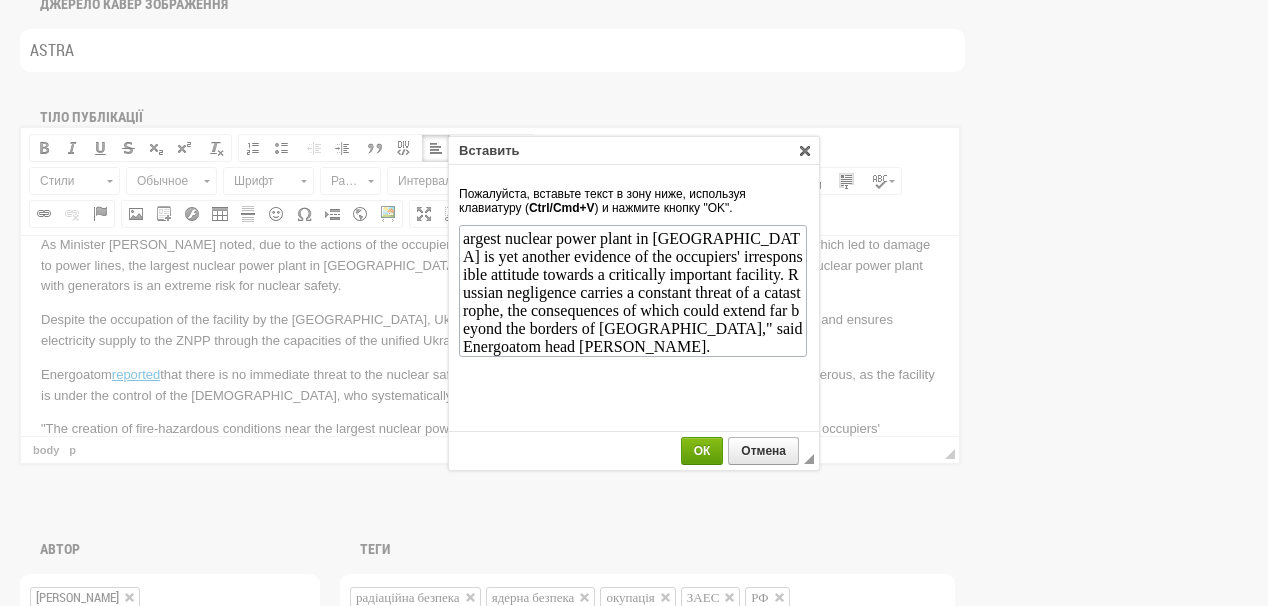 scroll, scrollTop: 227, scrollLeft: 0, axis: vertical 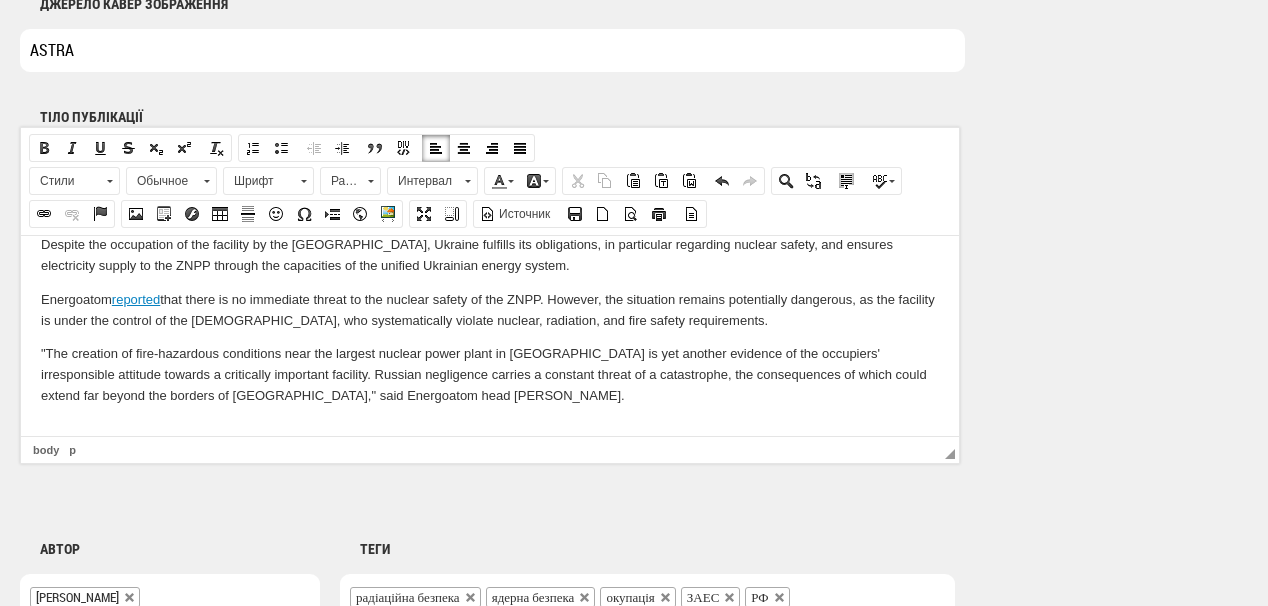 click at bounding box center [490, 429] 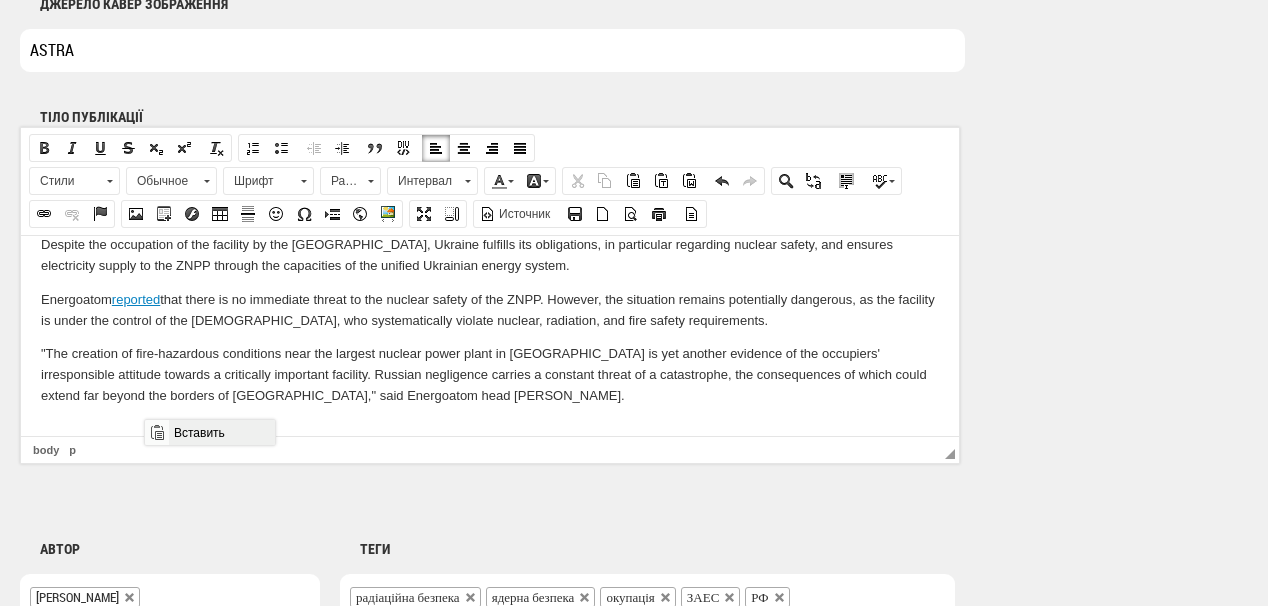 click on "Вставить" at bounding box center (221, 432) 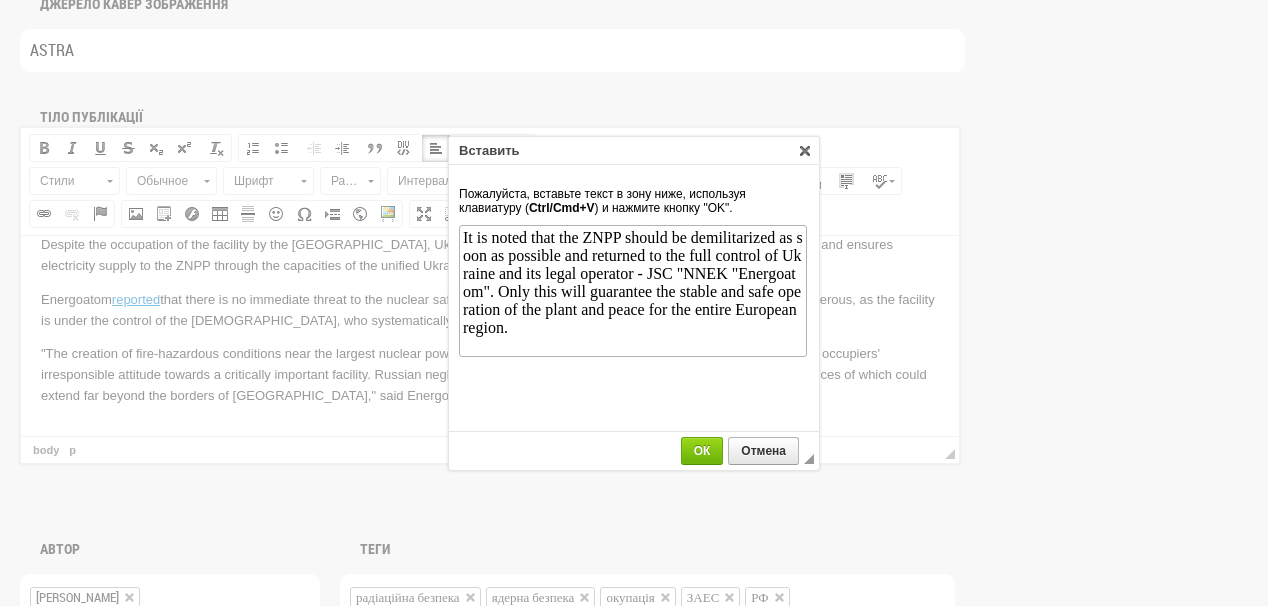 scroll, scrollTop: 0, scrollLeft: 0, axis: both 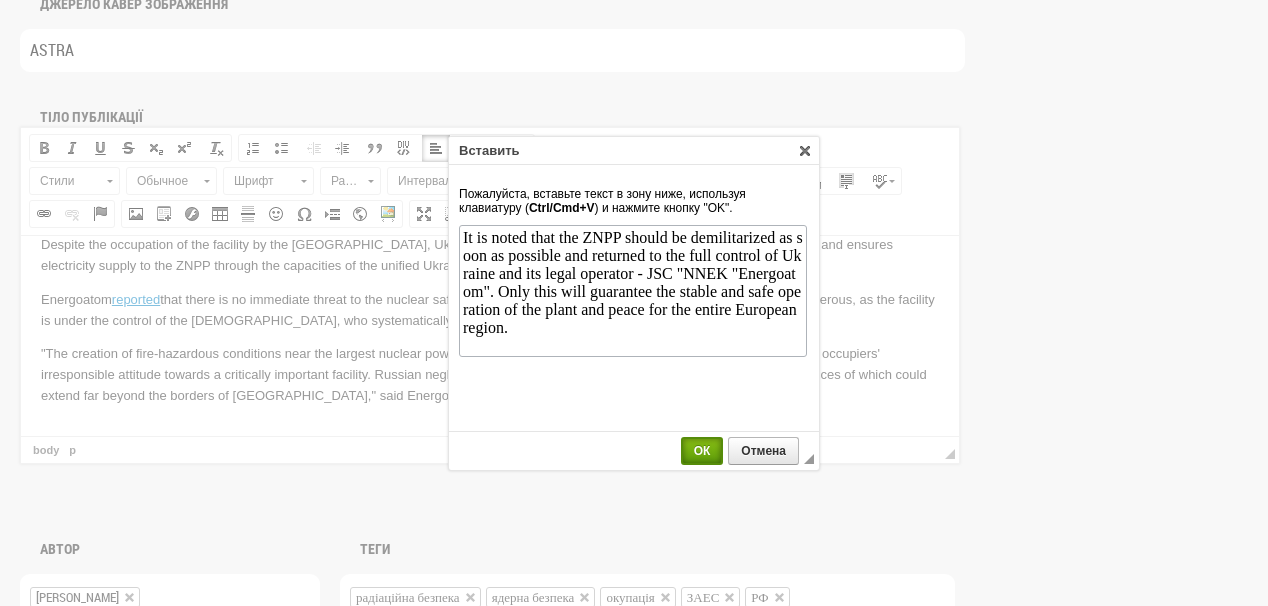 click on "ОК" at bounding box center (702, 451) 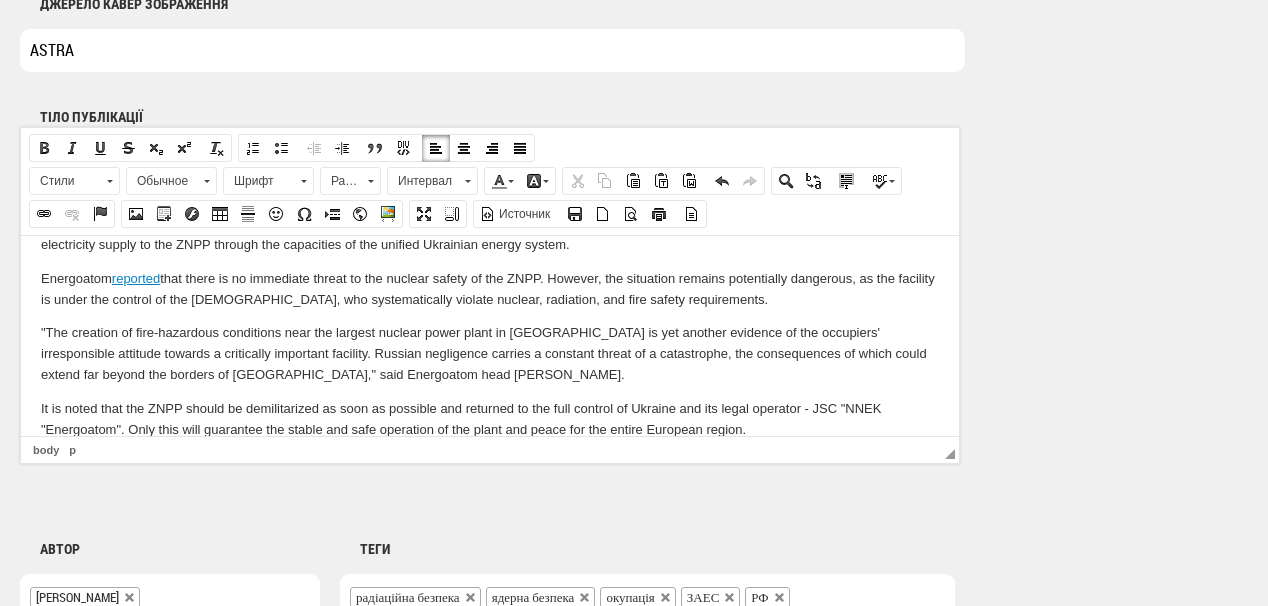 scroll, scrollTop: 316, scrollLeft: 0, axis: vertical 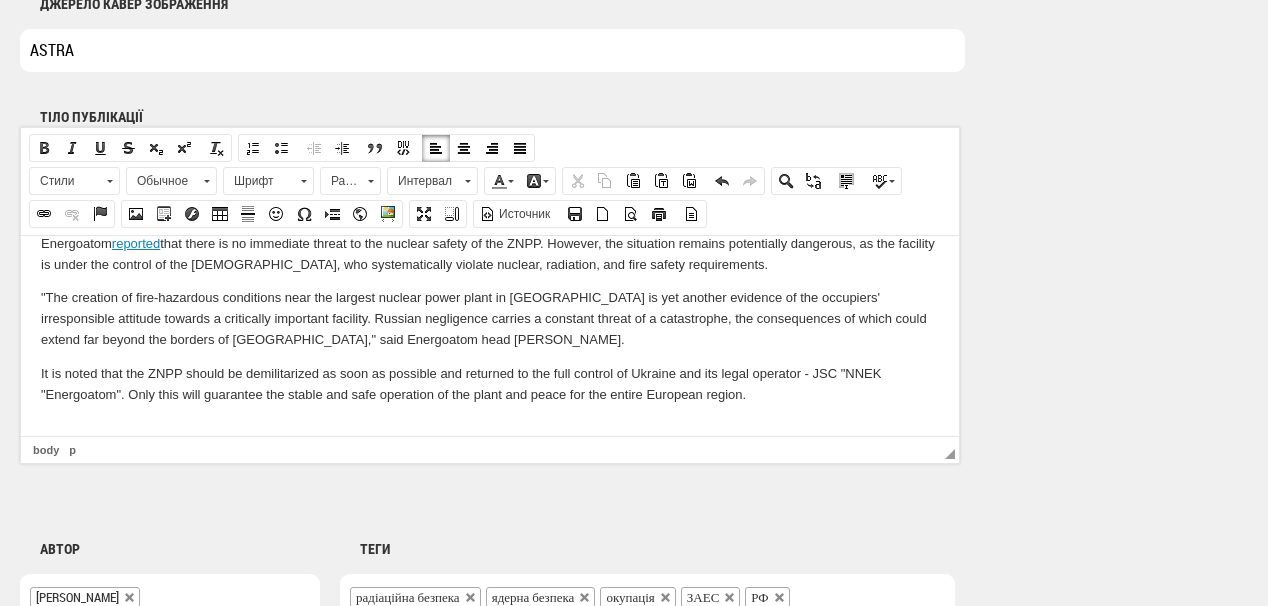 click at bounding box center (490, 427) 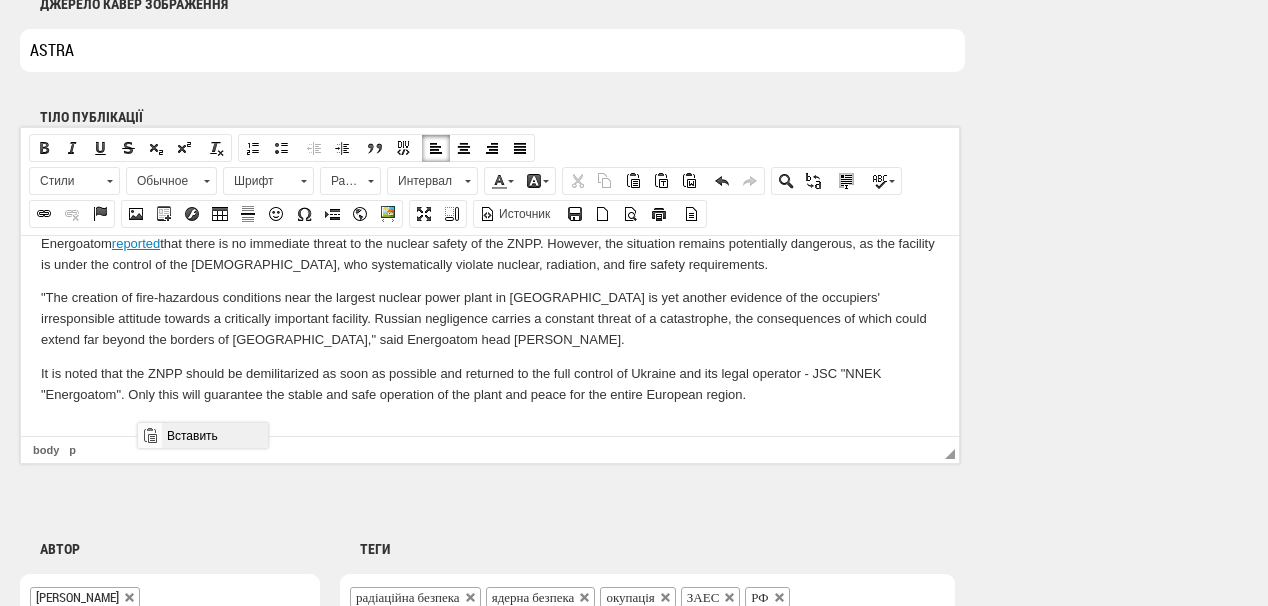 drag, startPoint x: 181, startPoint y: 437, endPoint x: 530, endPoint y: 824, distance: 521.1238 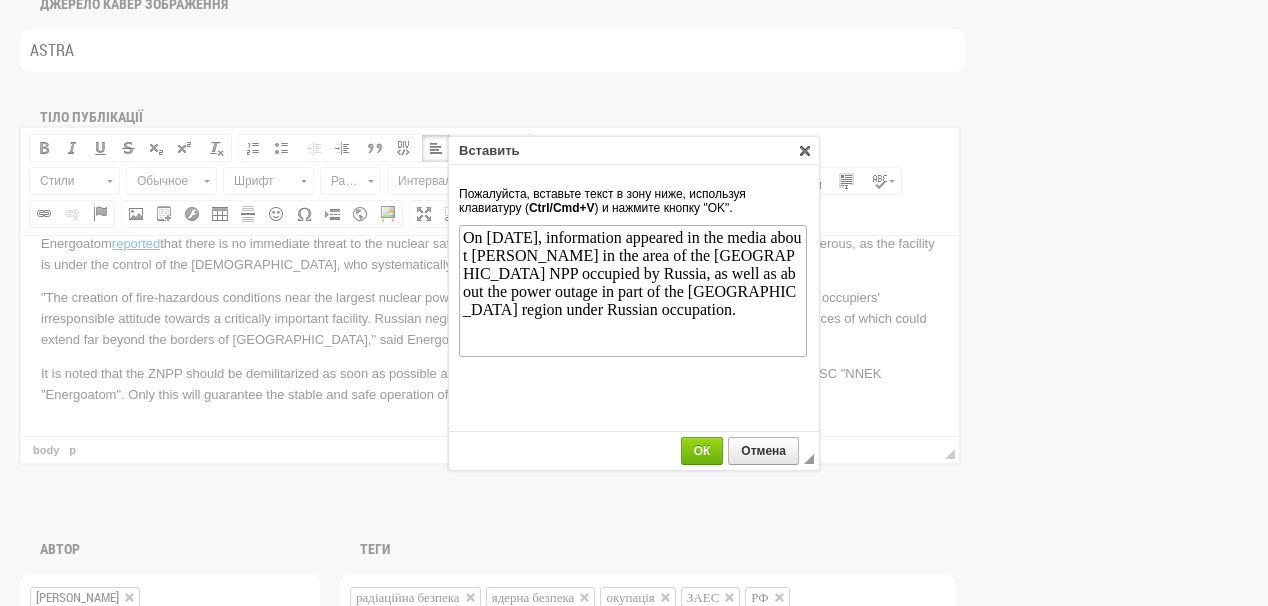 scroll, scrollTop: 0, scrollLeft: 0, axis: both 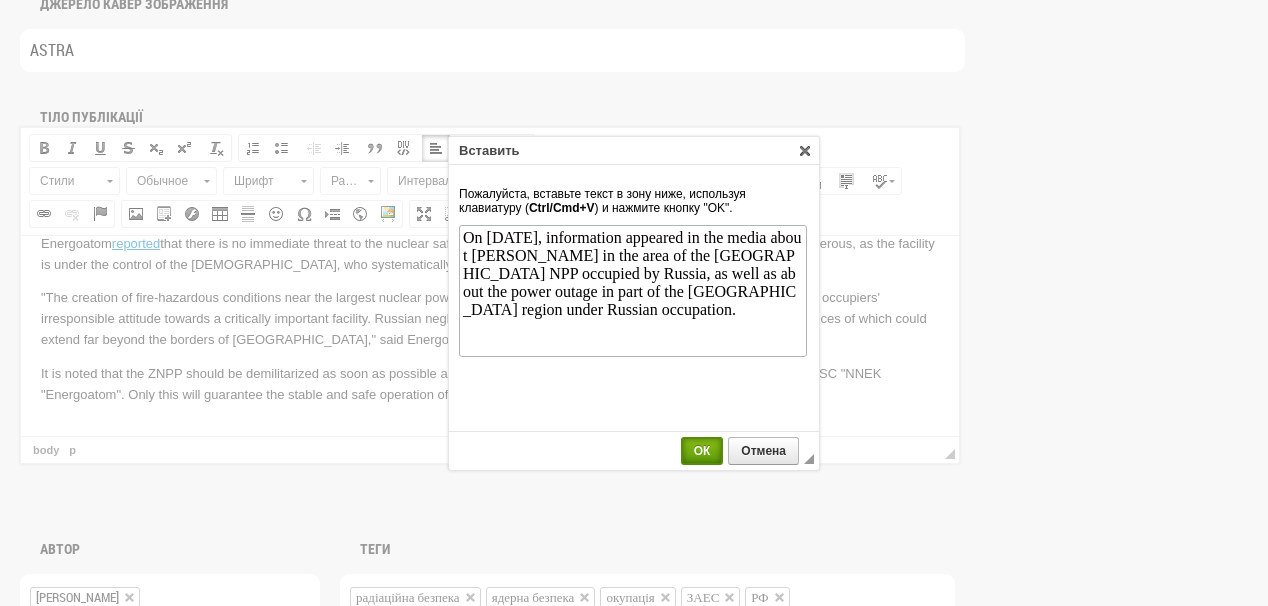 click on "ОК" at bounding box center (702, 451) 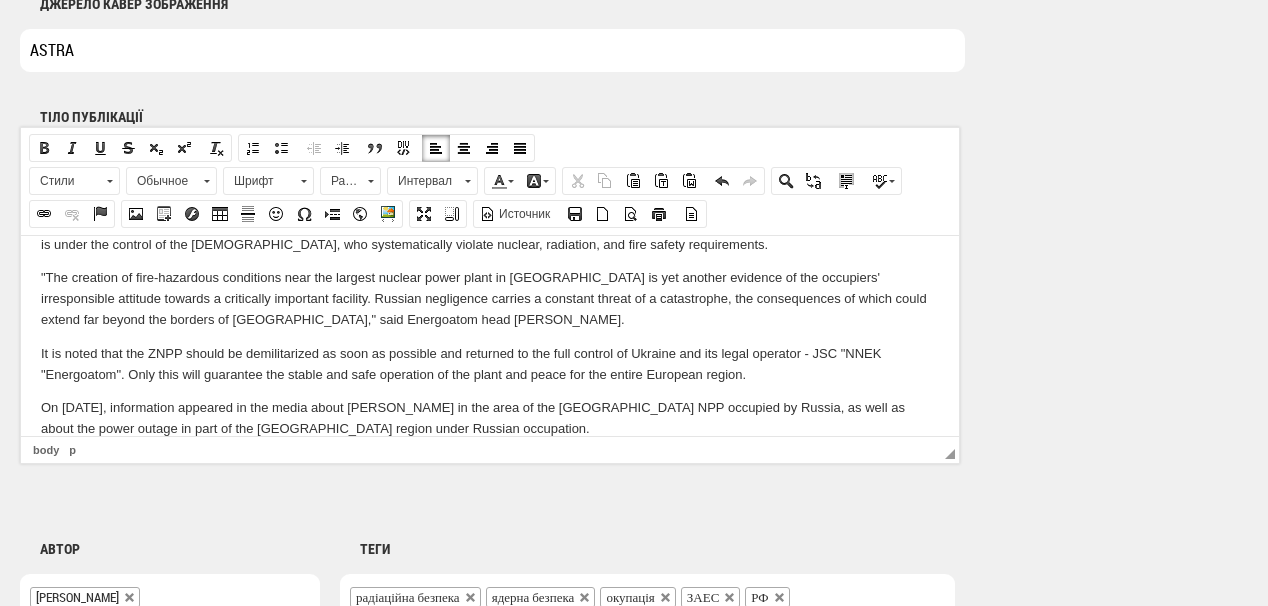 scroll, scrollTop: 370, scrollLeft: 0, axis: vertical 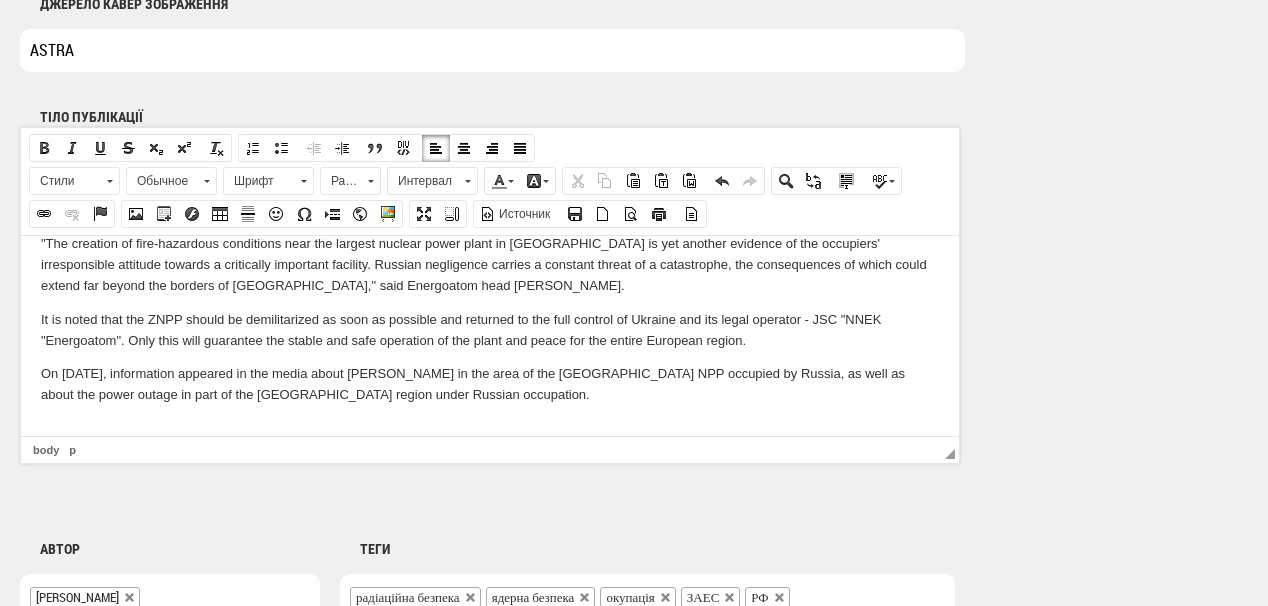 click at bounding box center [490, 428] 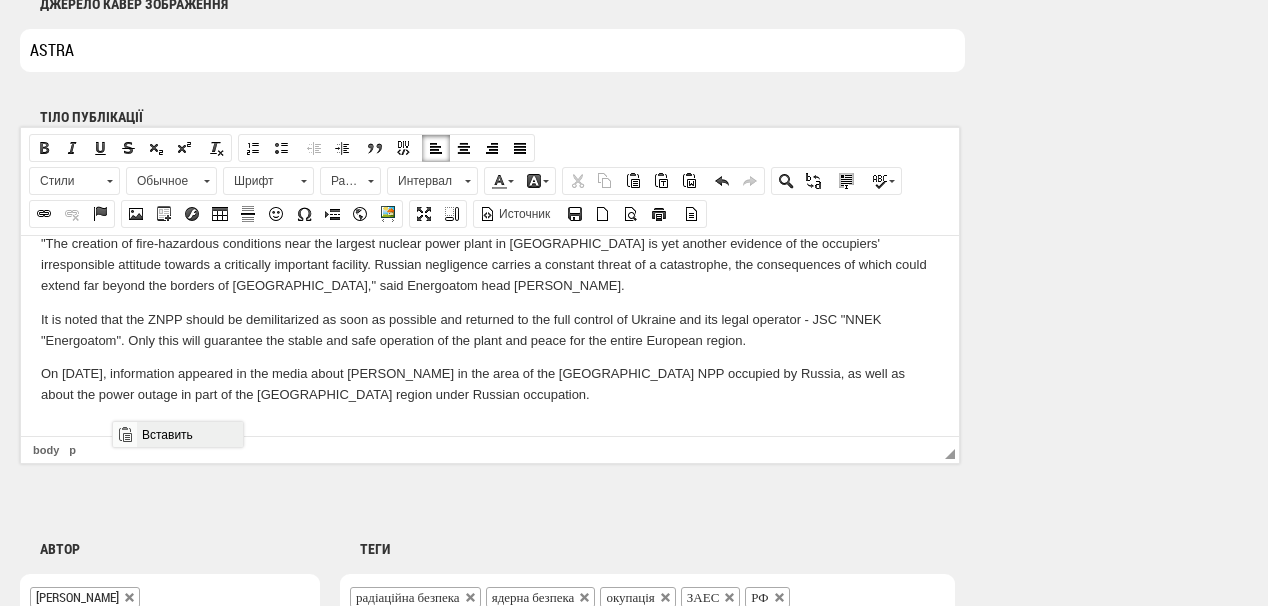 click on "Вставить" at bounding box center [189, 434] 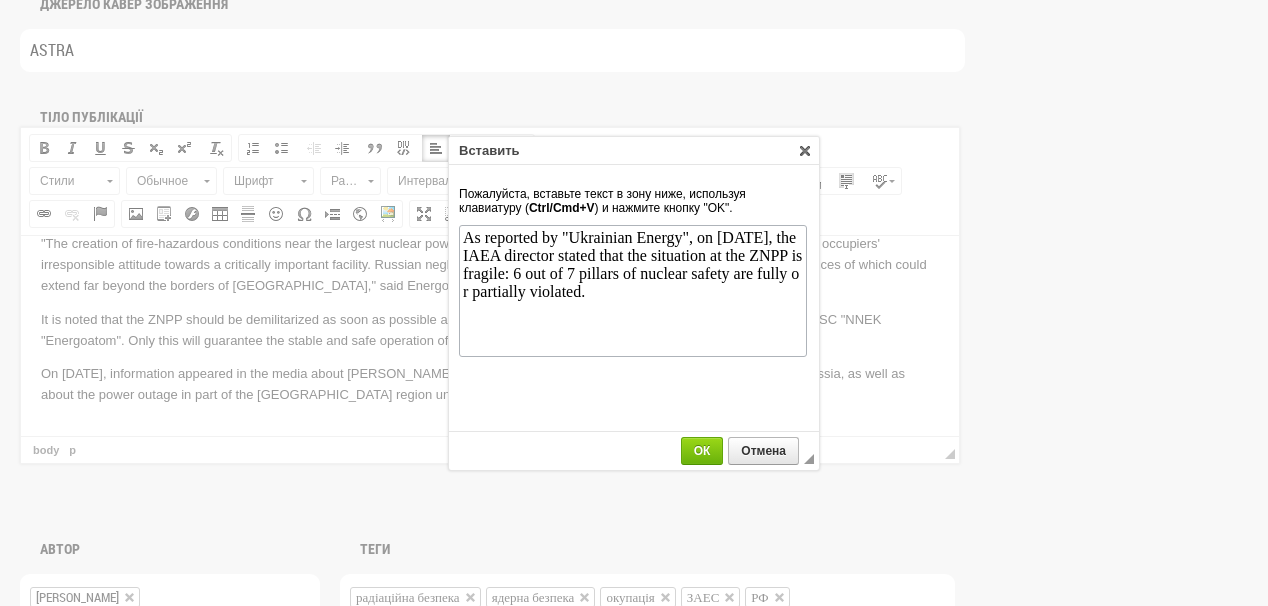 scroll, scrollTop: 0, scrollLeft: 0, axis: both 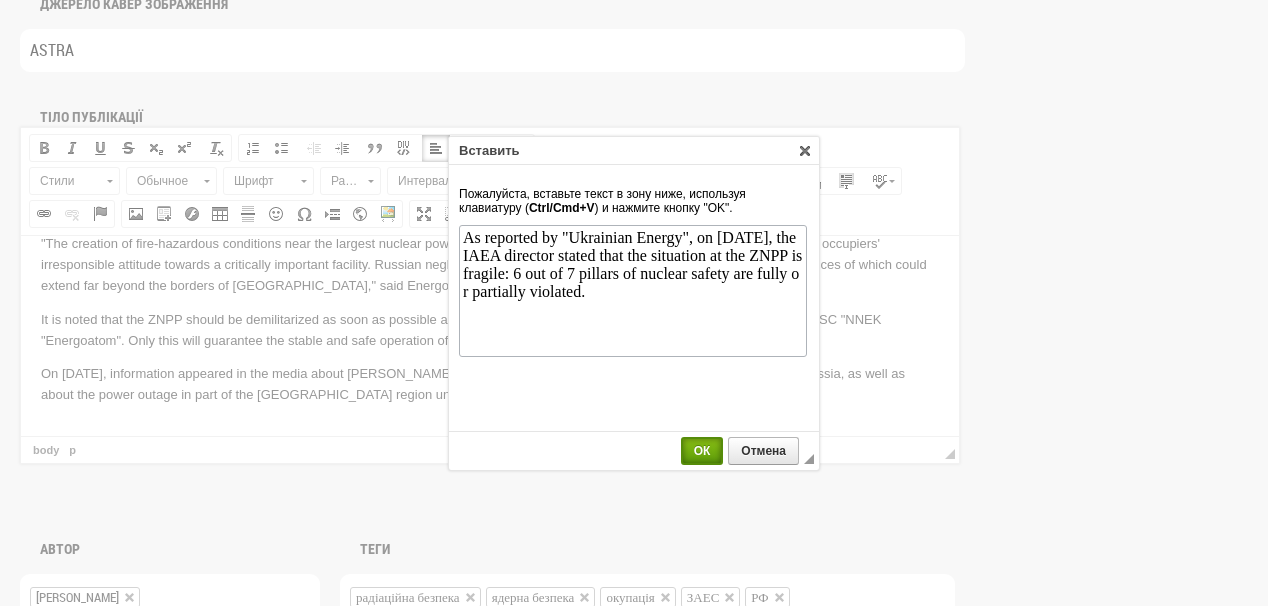 click on "ОК" at bounding box center (702, 451) 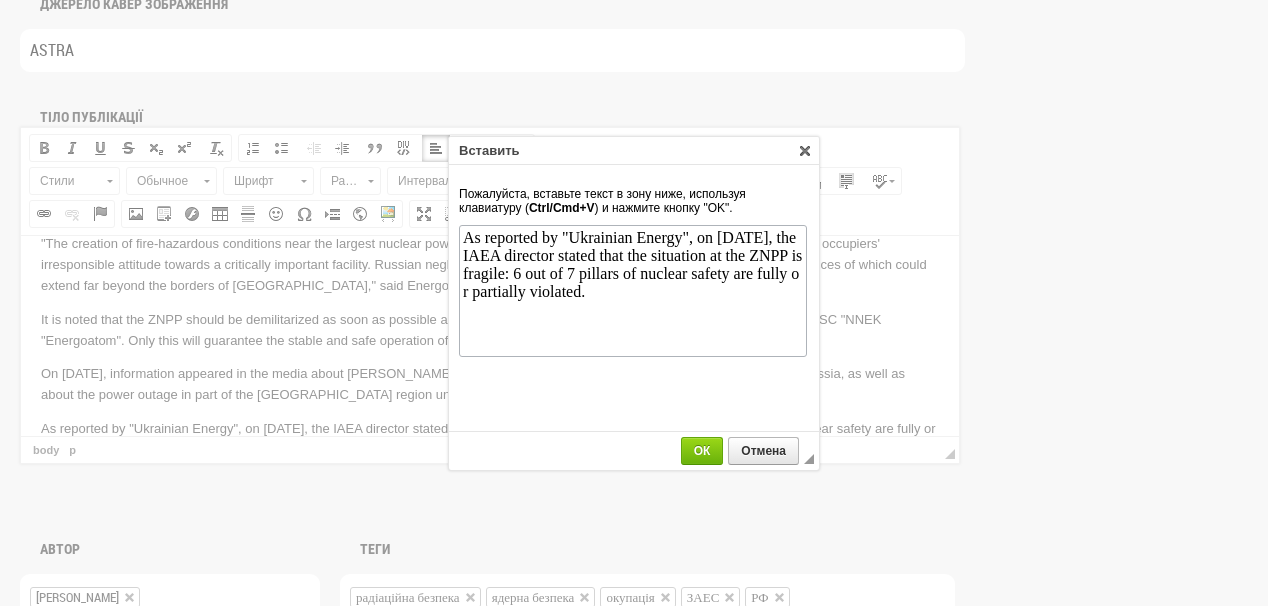 scroll, scrollTop: 391, scrollLeft: 0, axis: vertical 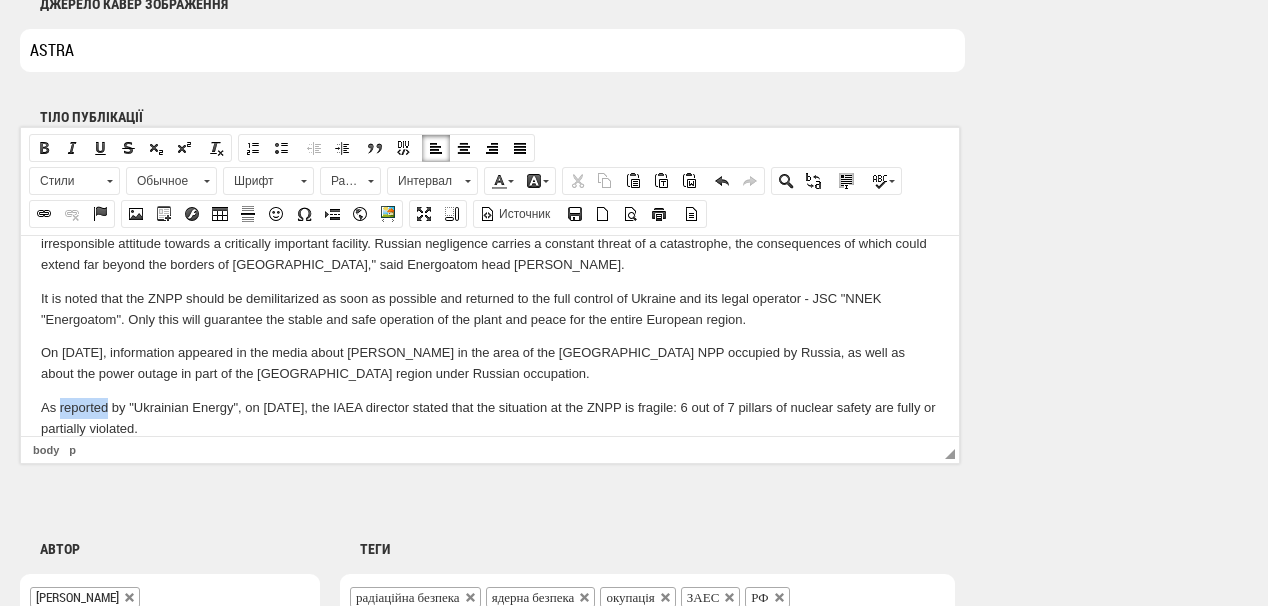 drag, startPoint x: 60, startPoint y: 403, endPoint x: 106, endPoint y: 403, distance: 46 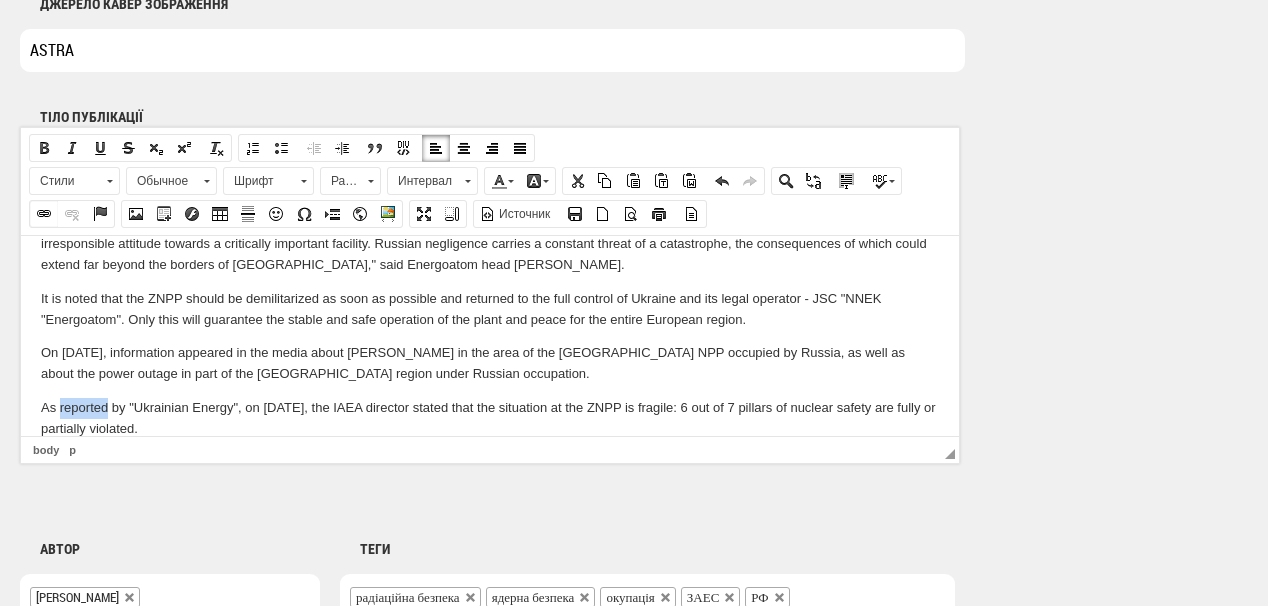 click at bounding box center (44, 214) 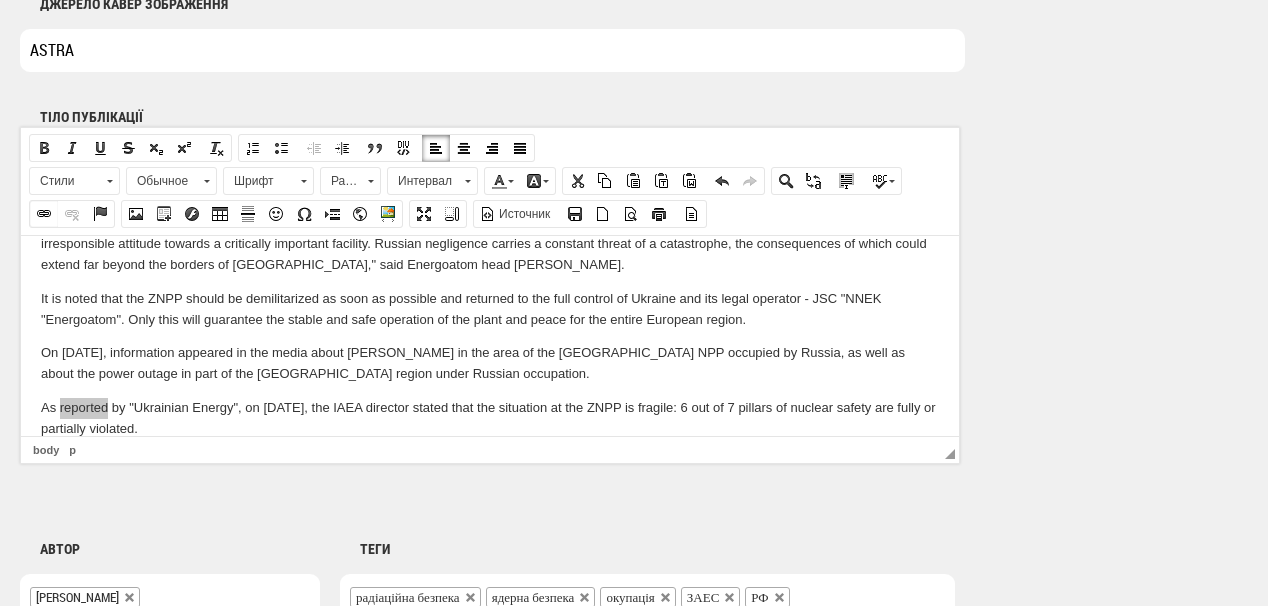 select on "http://" 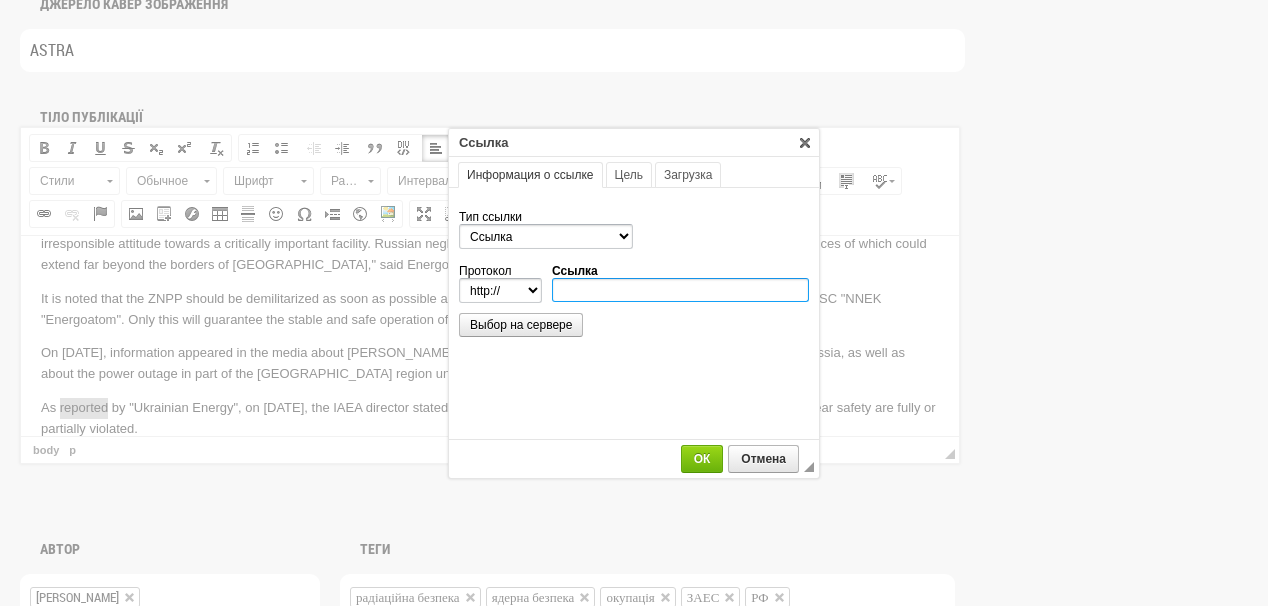 click on "Ссылка" at bounding box center (680, 290) 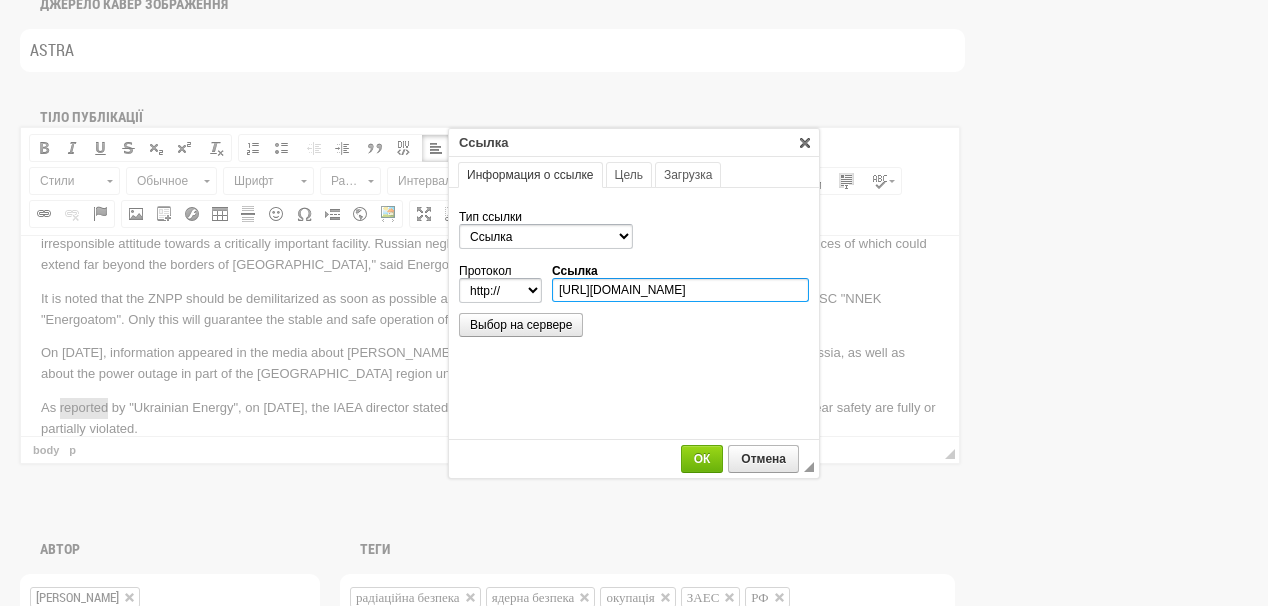 scroll, scrollTop: 0, scrollLeft: 195, axis: horizontal 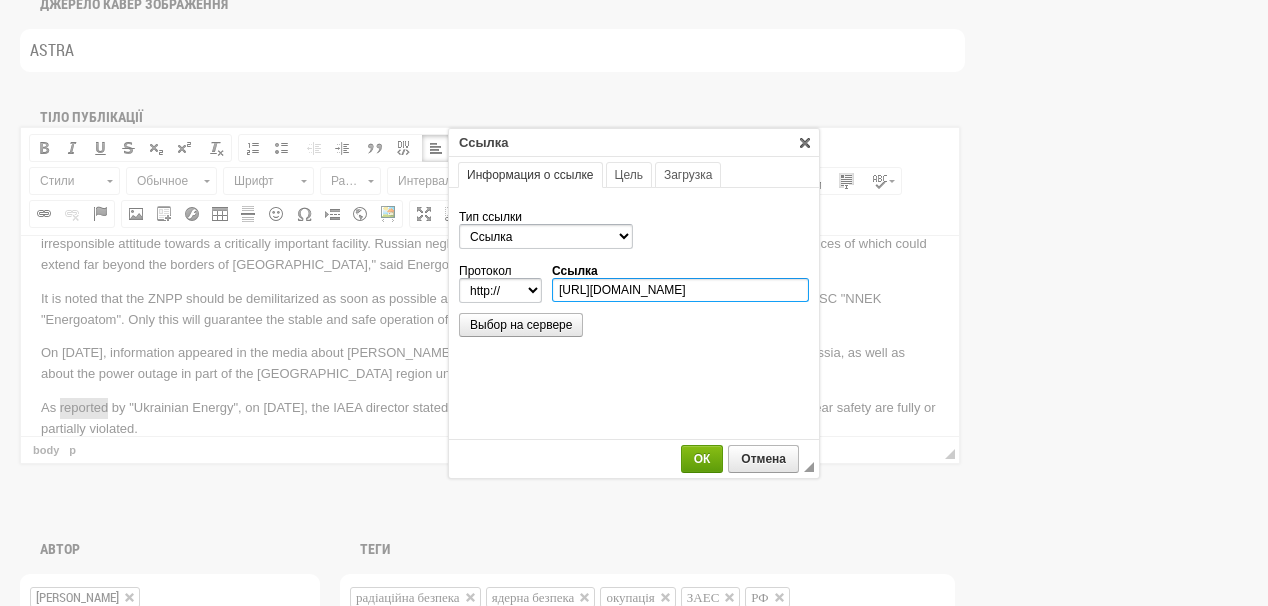 type on "https://ua-energy.org/uk/posts/sytuatsiia-na-zaes-krykhka-zaiava-dyrektora-mahate" 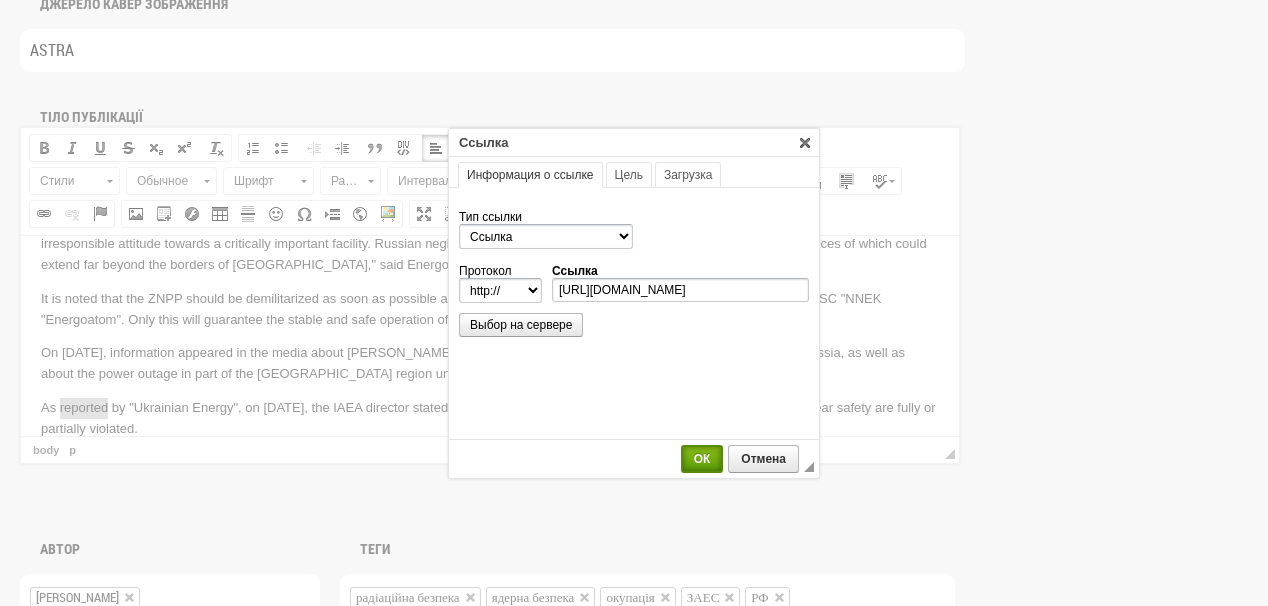 select on "https://" 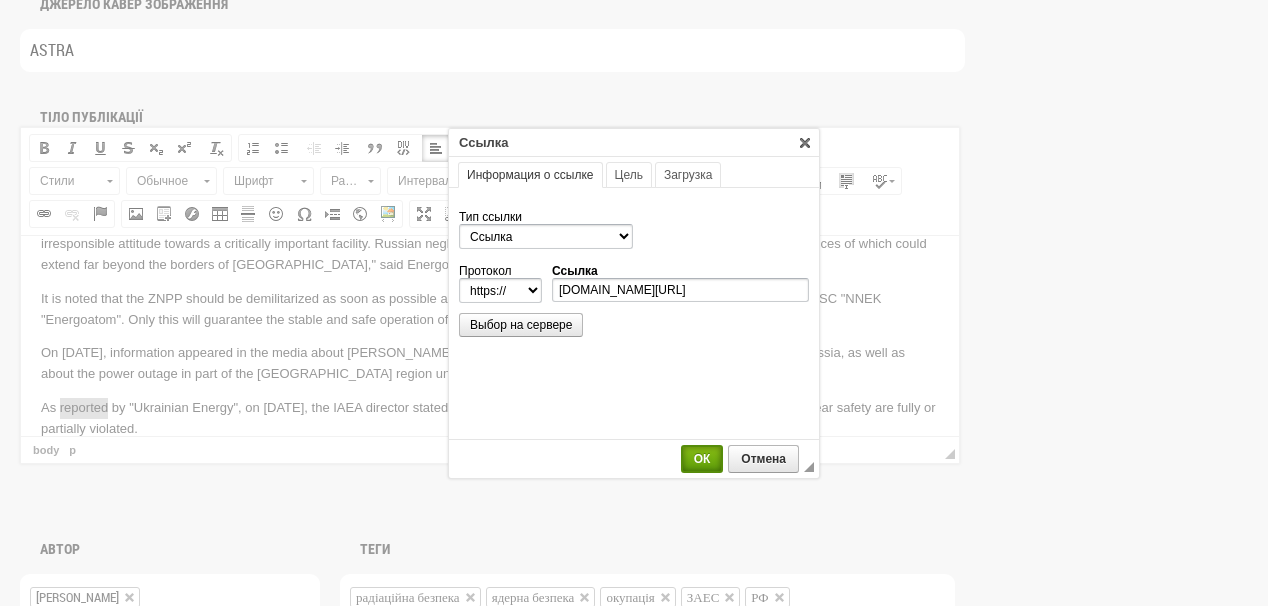click on "ОК" at bounding box center [702, 459] 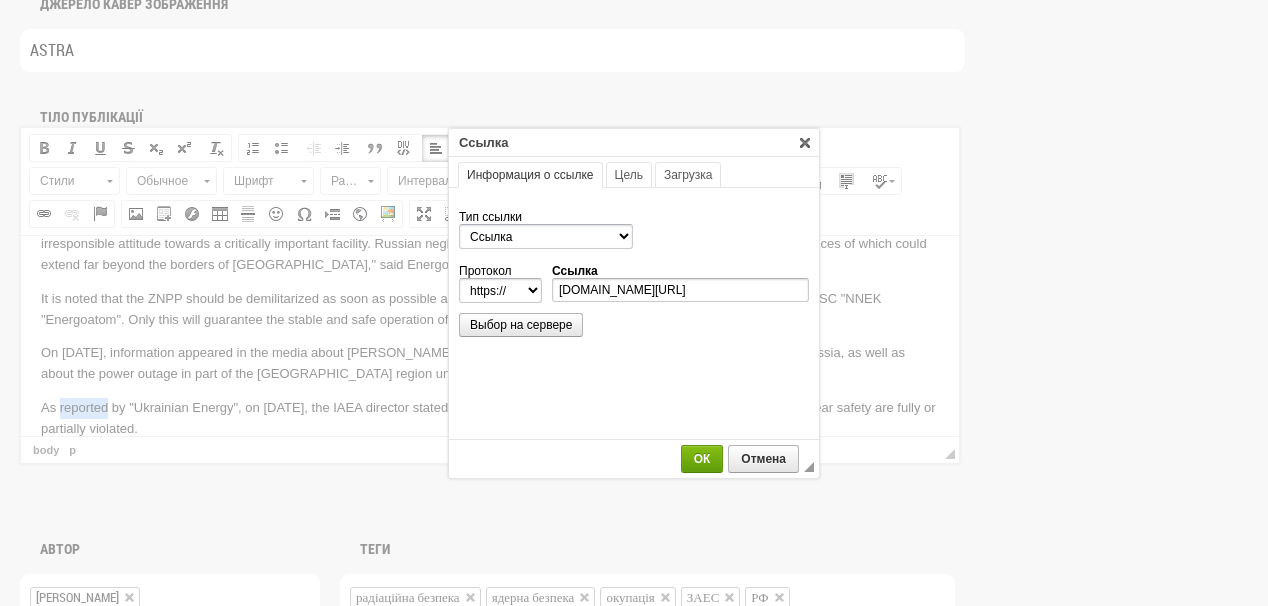 scroll, scrollTop: 0, scrollLeft: 0, axis: both 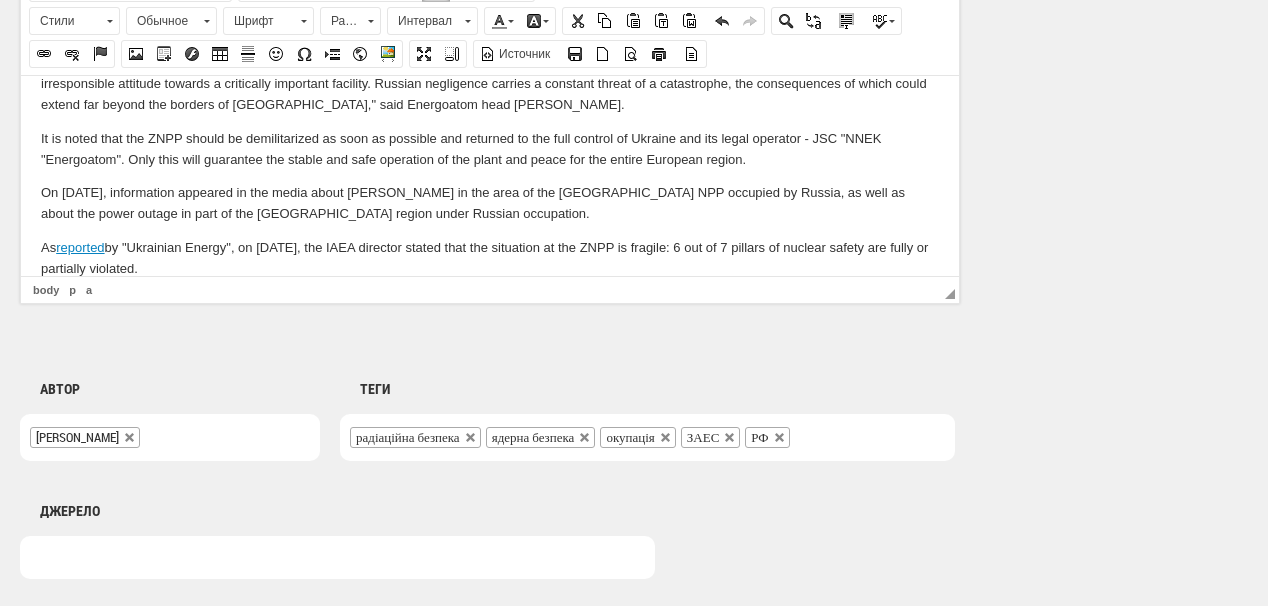 click on "As  reported  by "Ukrainian Energy", on June 6, the IAEA director stated that the situation at the ZNPP is fragile: 6 out of 7 pillars of nuclear safety are fully or partially violated." at bounding box center (490, 258) 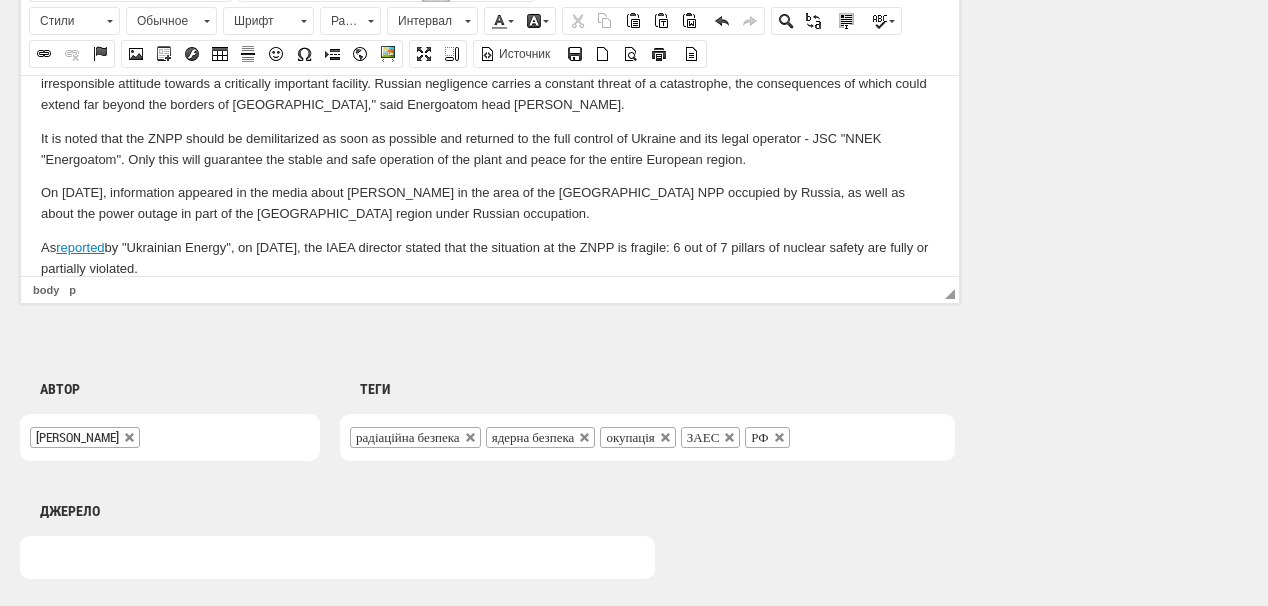 scroll, scrollTop: 424, scrollLeft: 0, axis: vertical 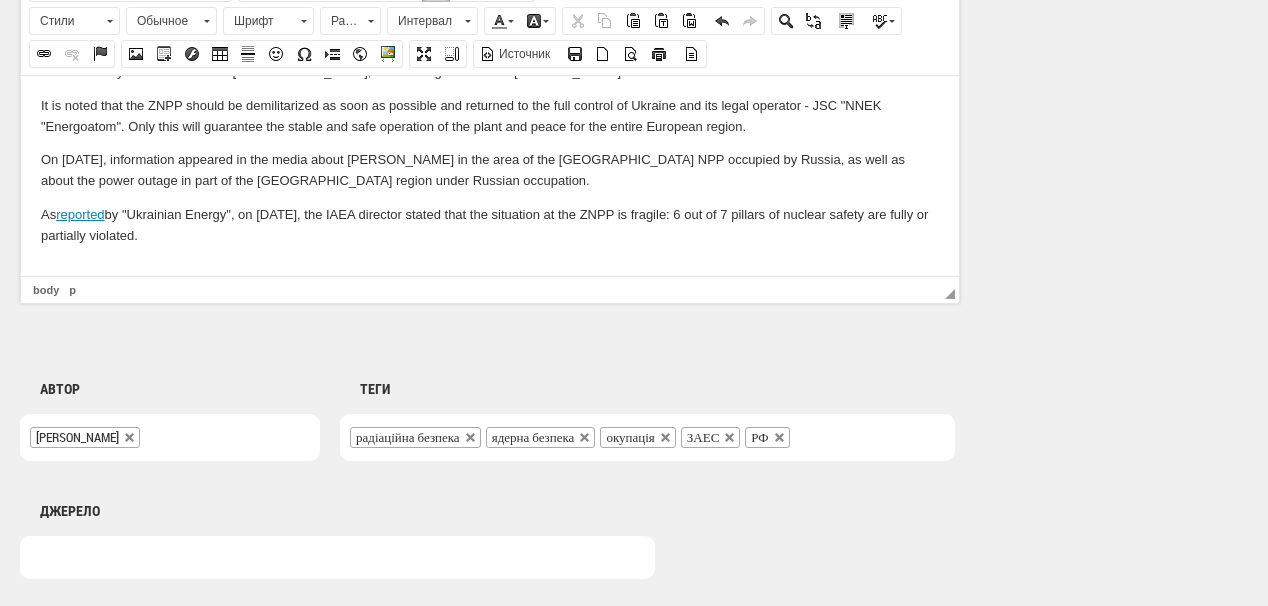 click 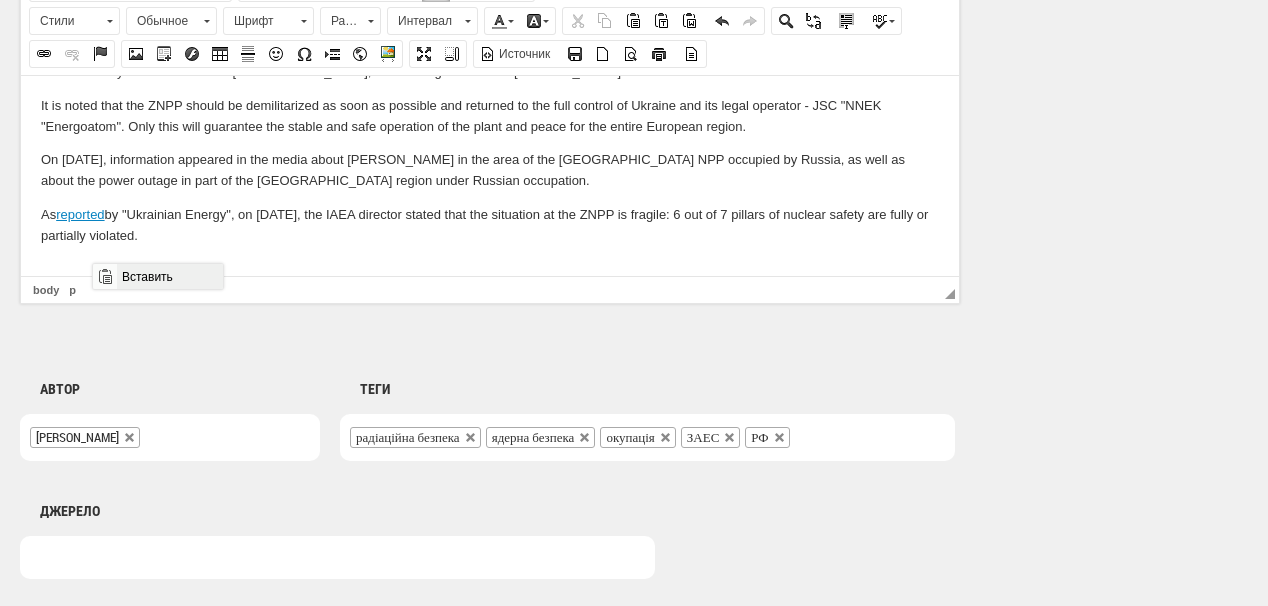 click on "Вставить" 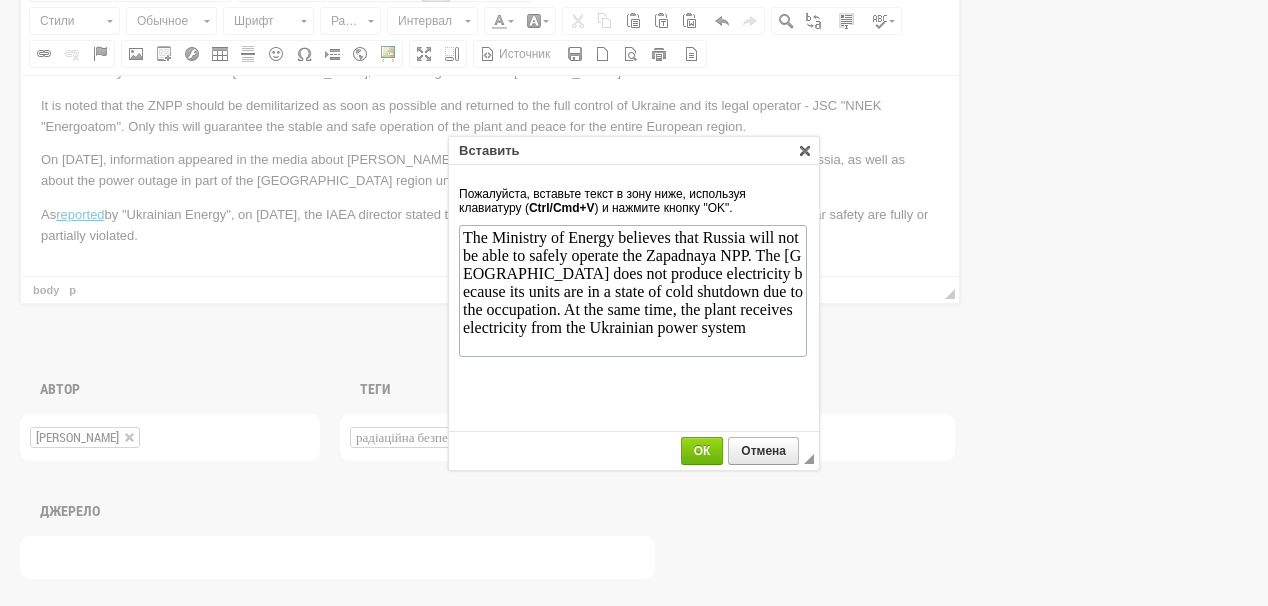 scroll, scrollTop: 0, scrollLeft: 0, axis: both 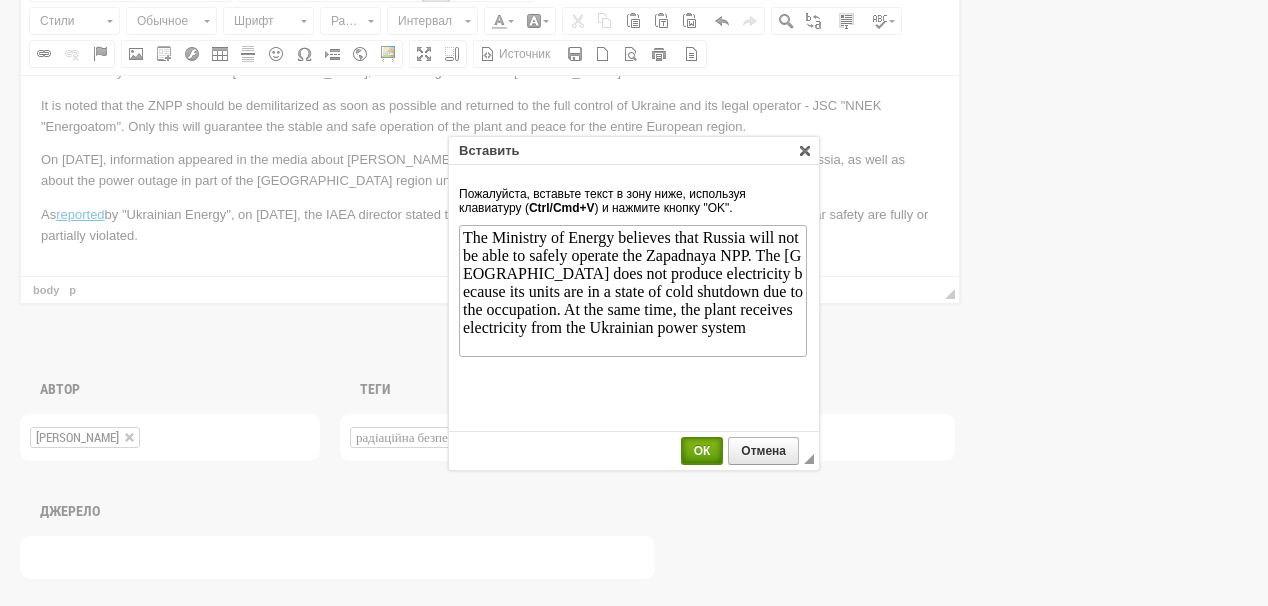 click on "ОК" 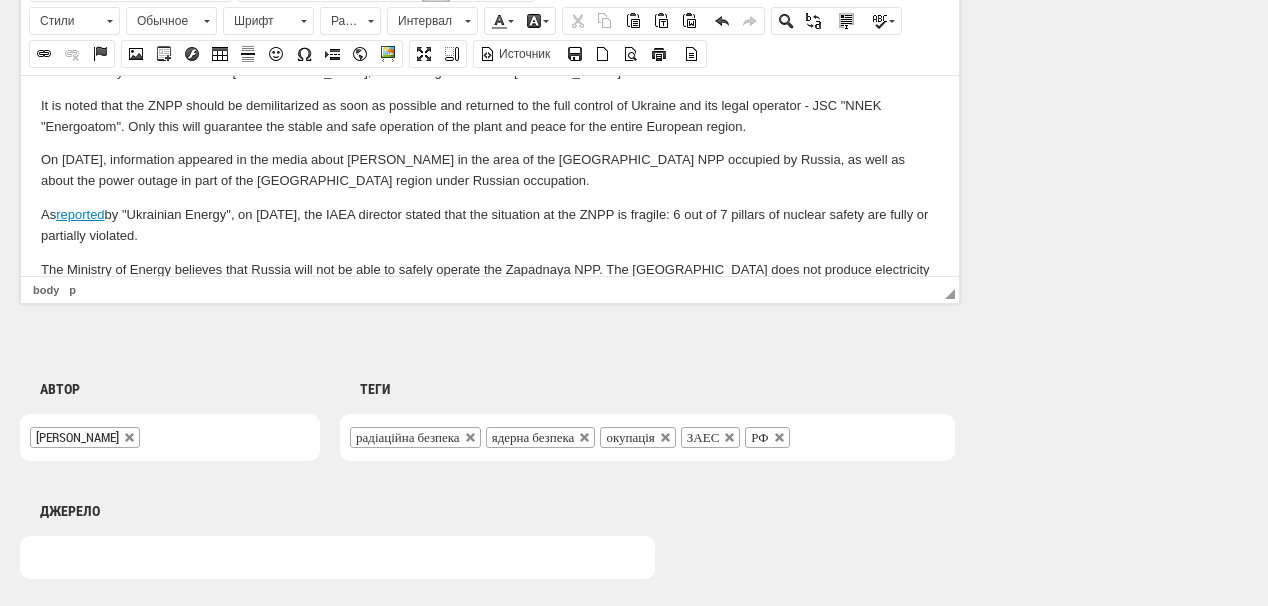 scroll, scrollTop: 445, scrollLeft: 0, axis: vertical 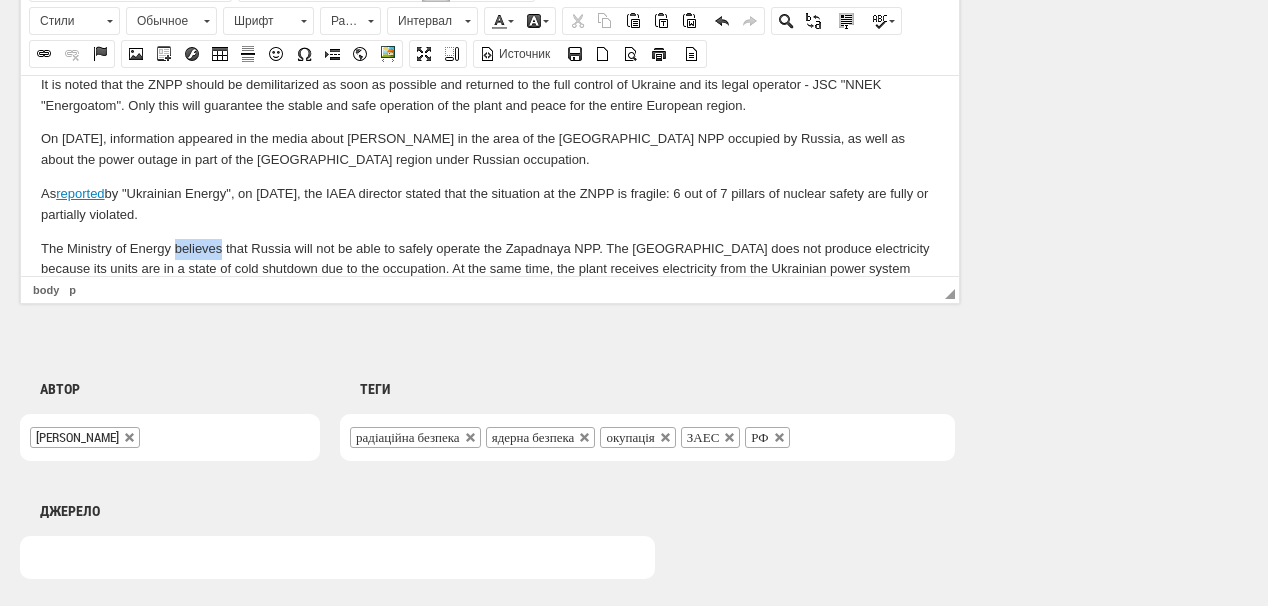 drag, startPoint x: 153, startPoint y: 171, endPoint x: 200, endPoint y: 171, distance: 47 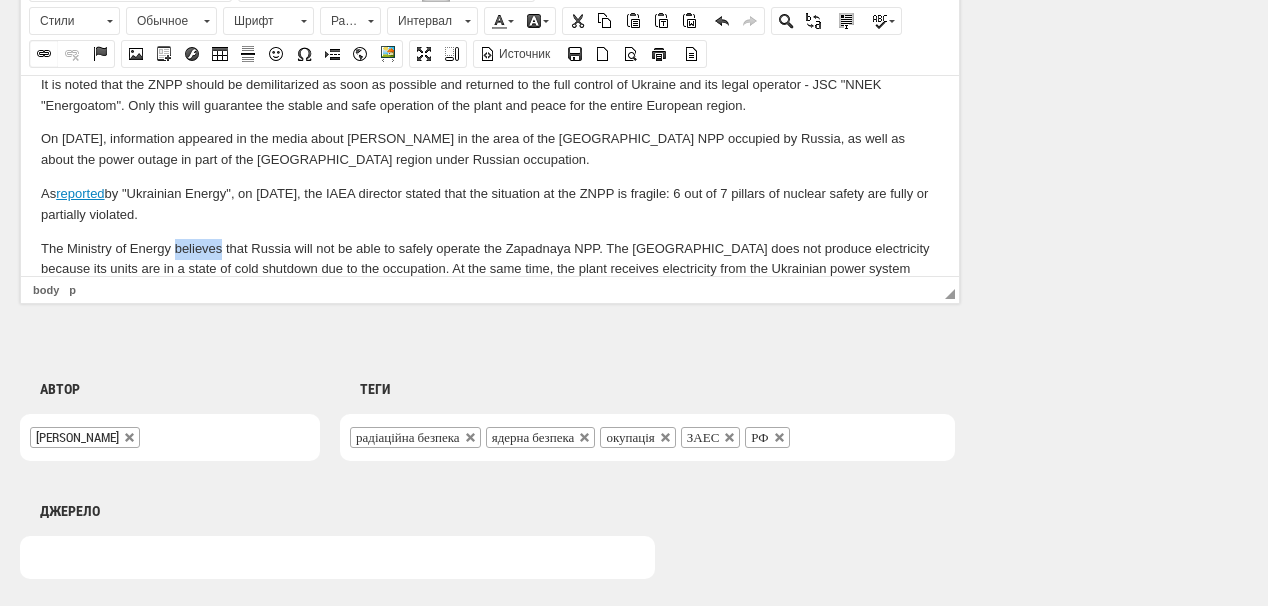 click 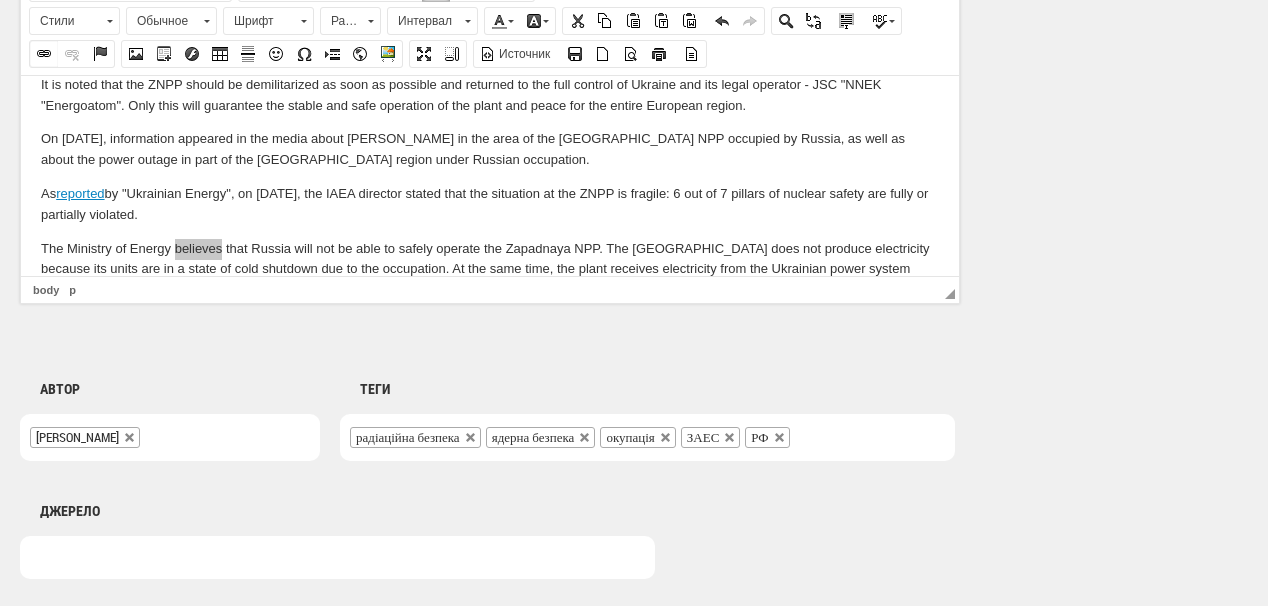 select on "http://" 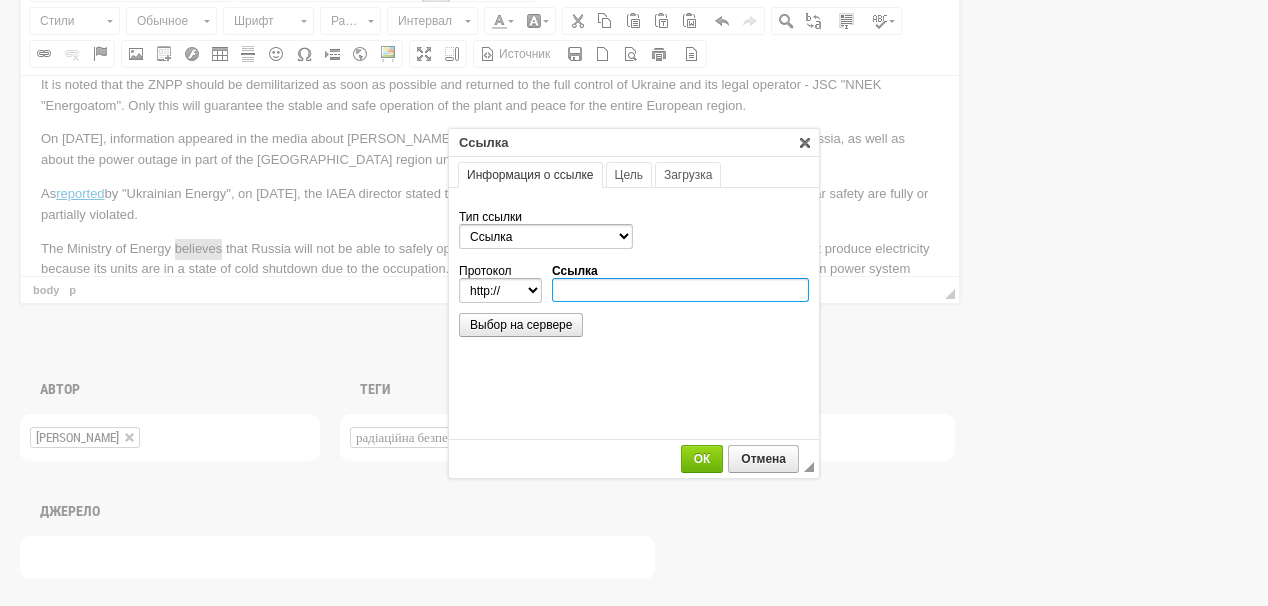 click on "Ссылка" 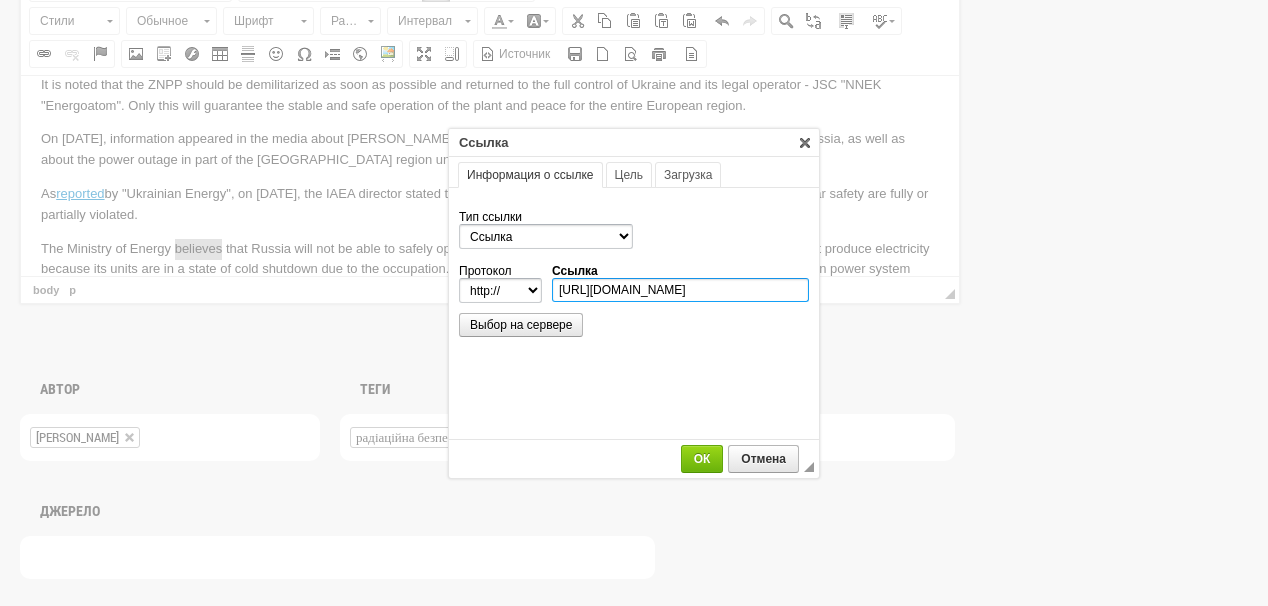 scroll, scrollTop: 0, scrollLeft: 192, axis: horizontal 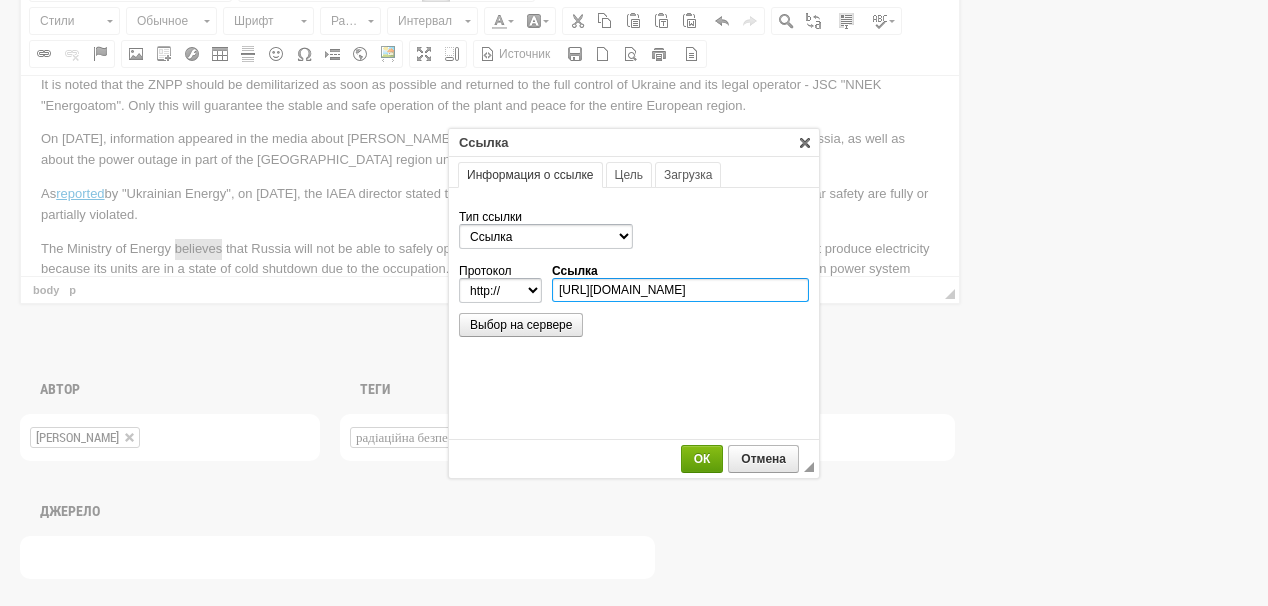 type on "https://ua-energy.org/en/posts/05-06-2025-902f2f4d-92f3-4cc7-bb22-f764a4bc7cf0" 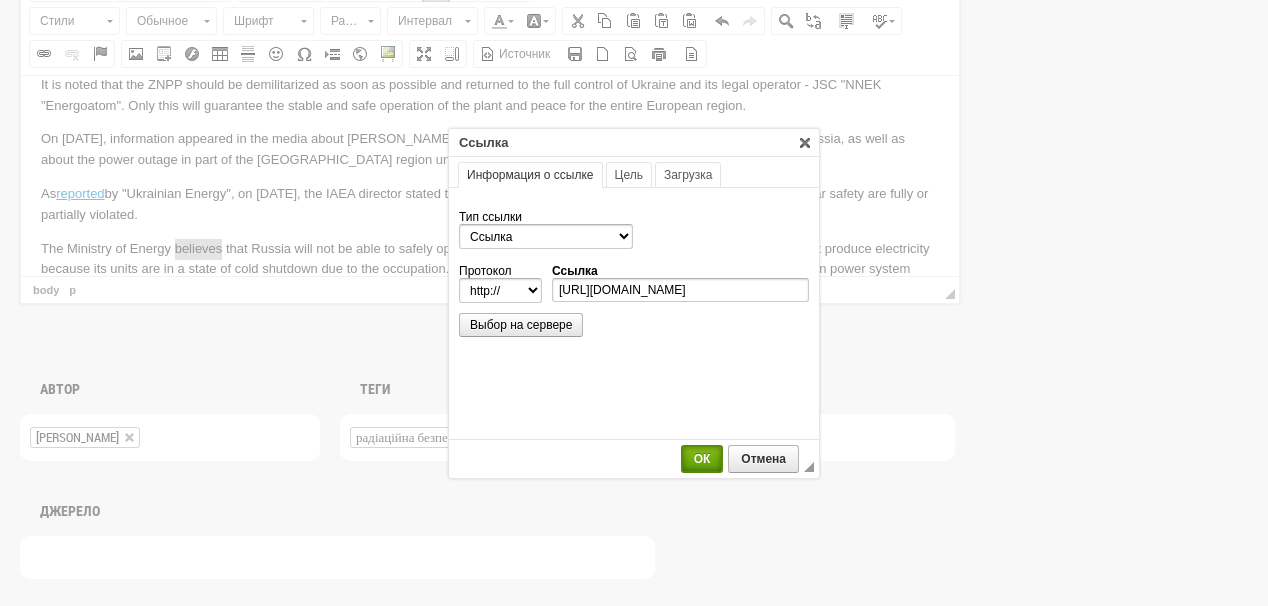 select on "https://" 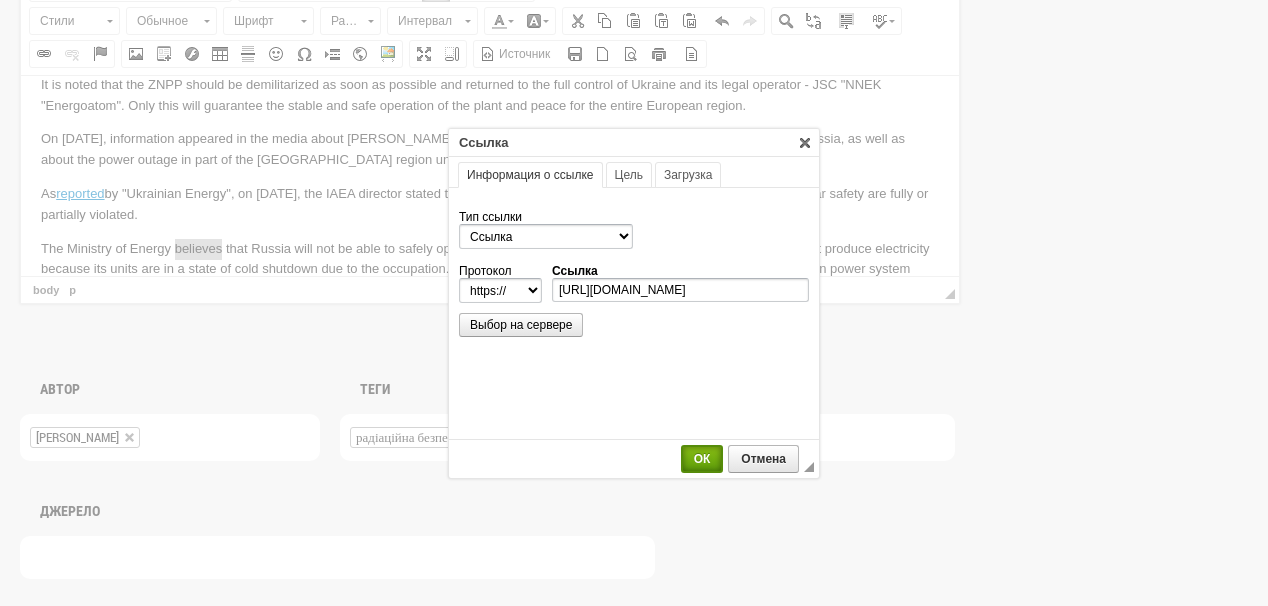 type on "ua-energy.org/en/posts/05-06-2025-902f2f4d-92f3-4cc7-bb22-f764a4bc7cf0" 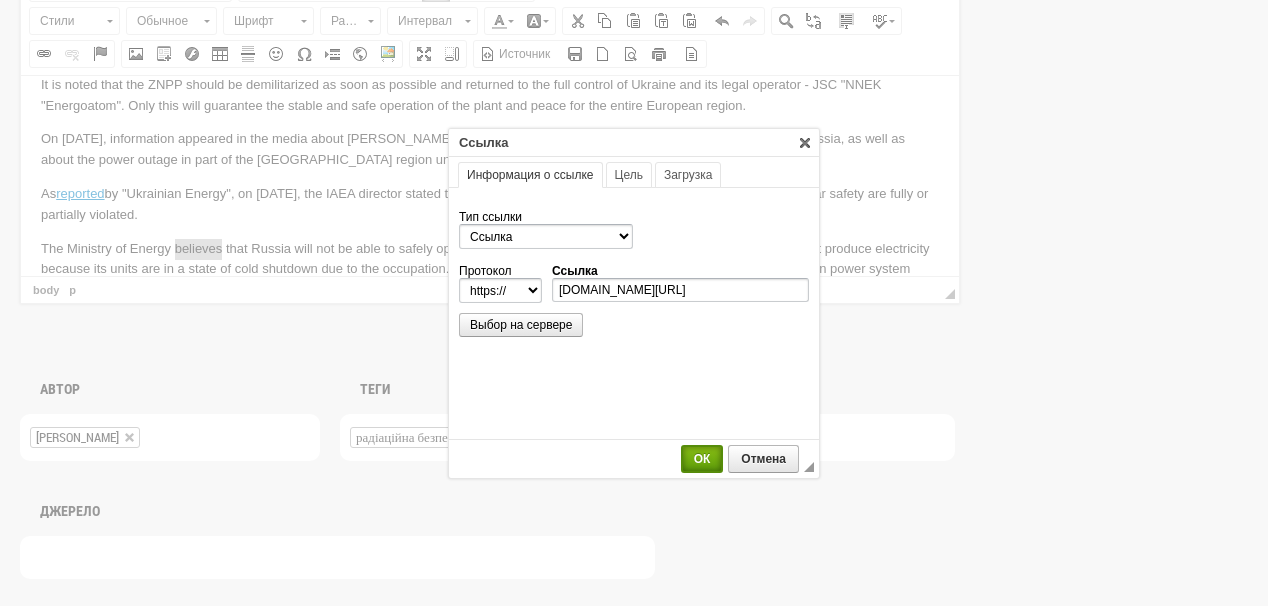 scroll, scrollTop: 0, scrollLeft: 0, axis: both 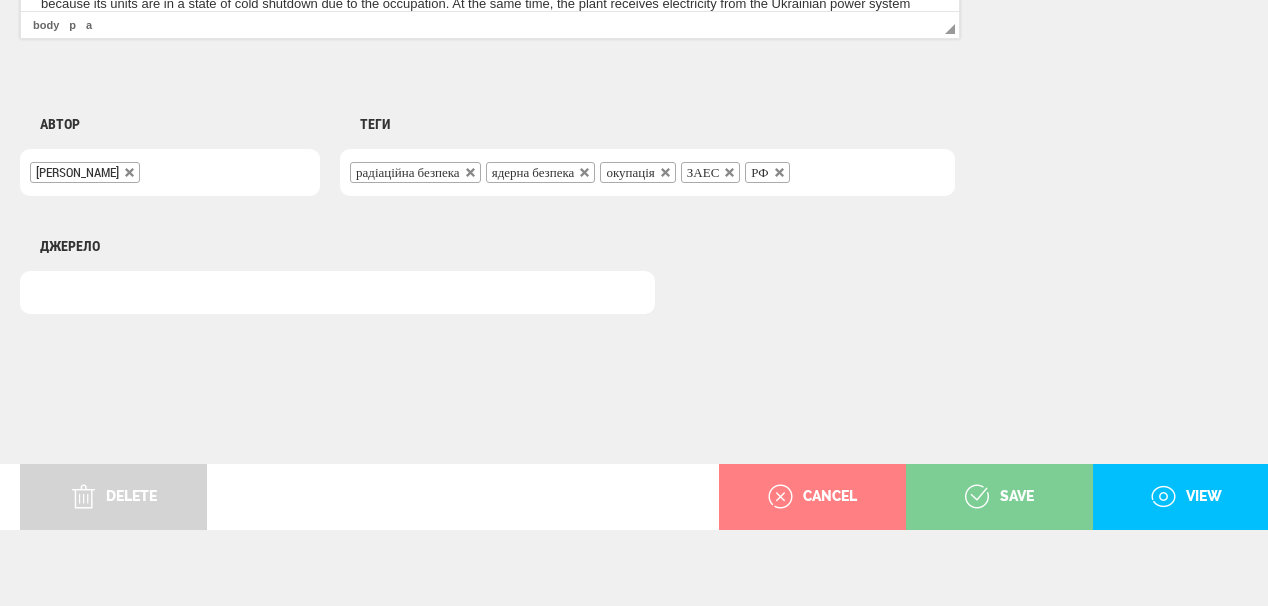click on "save" 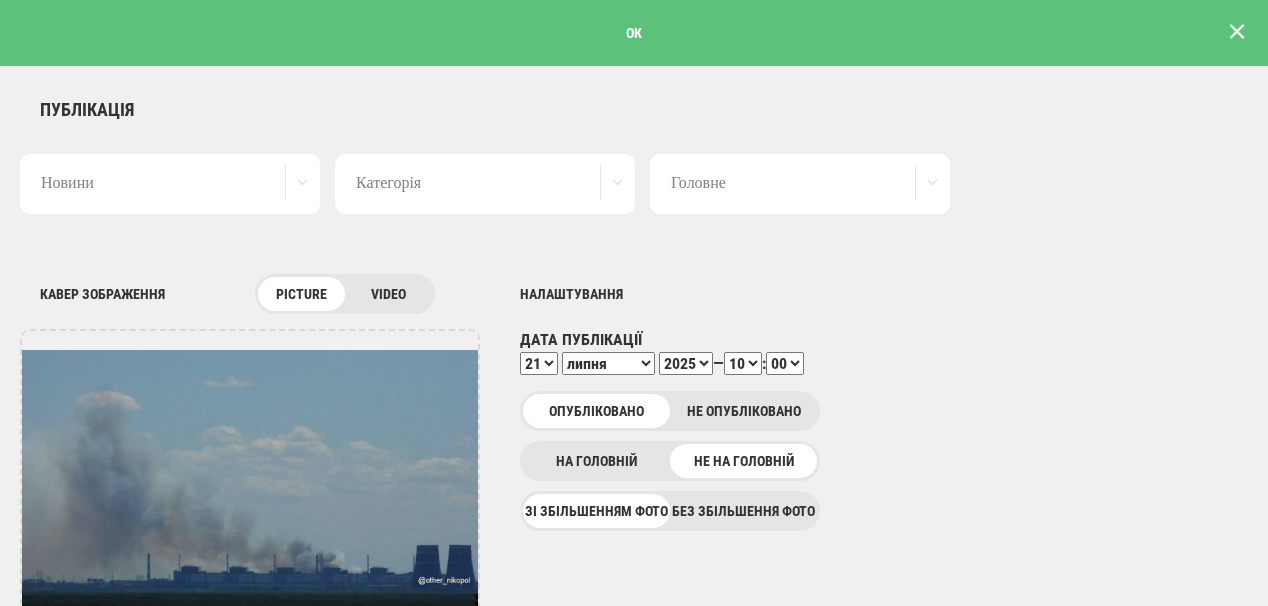 scroll, scrollTop: 0, scrollLeft: 0, axis: both 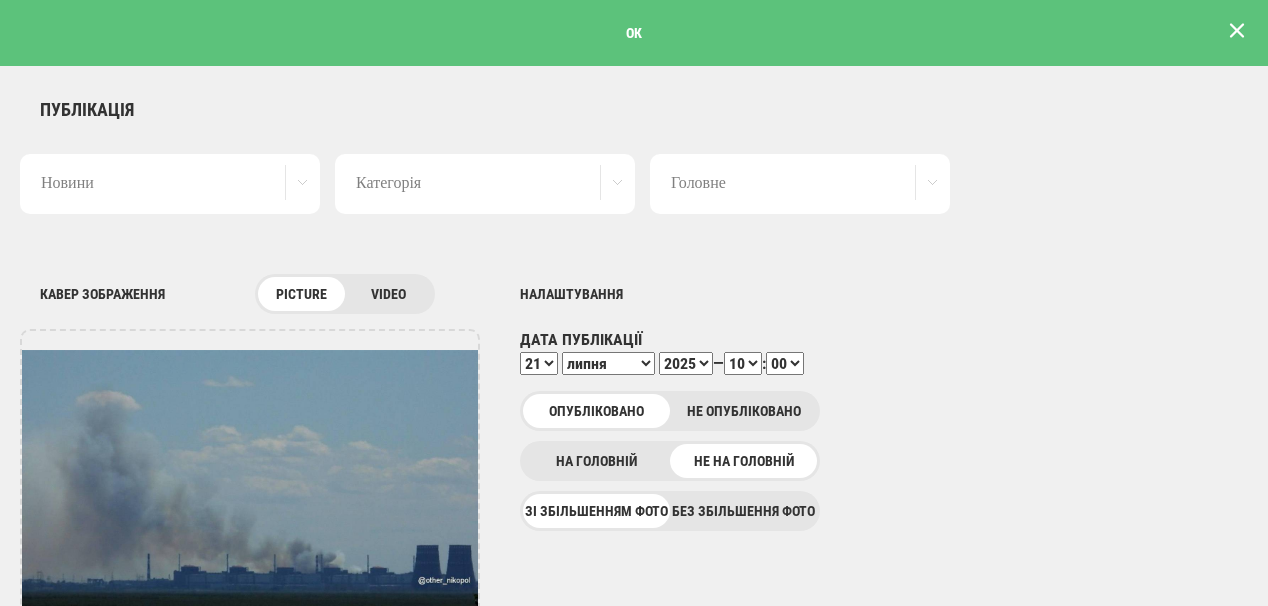 click at bounding box center [1237, 31] 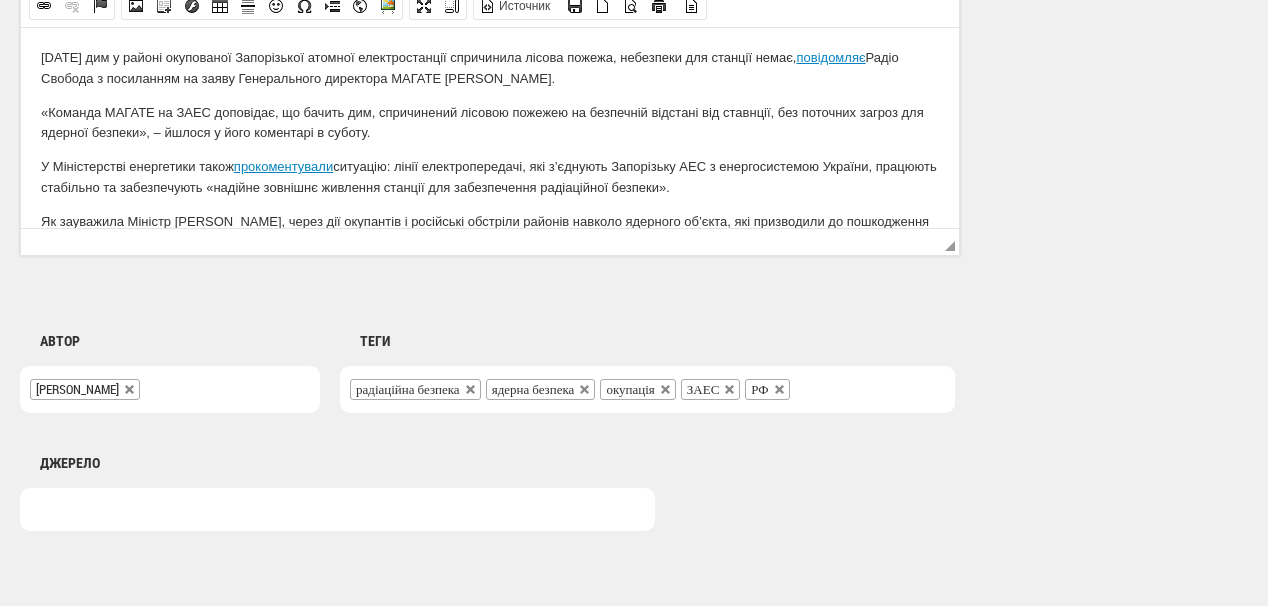 scroll, scrollTop: 1600, scrollLeft: 0, axis: vertical 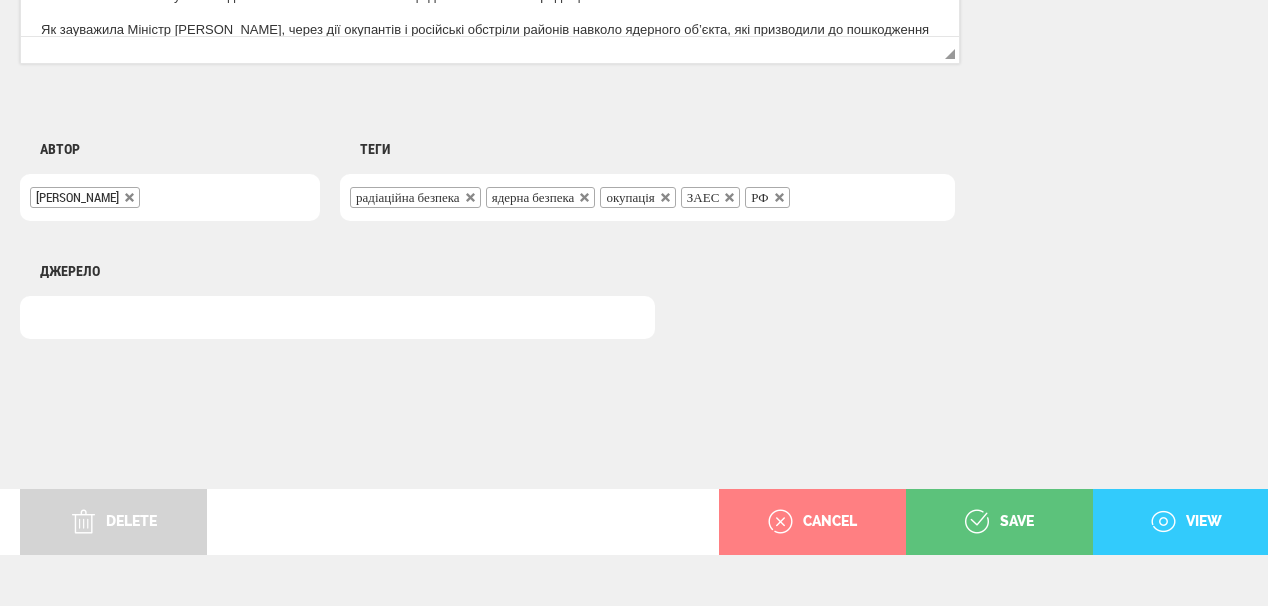 click on "view" at bounding box center [1186, 522] 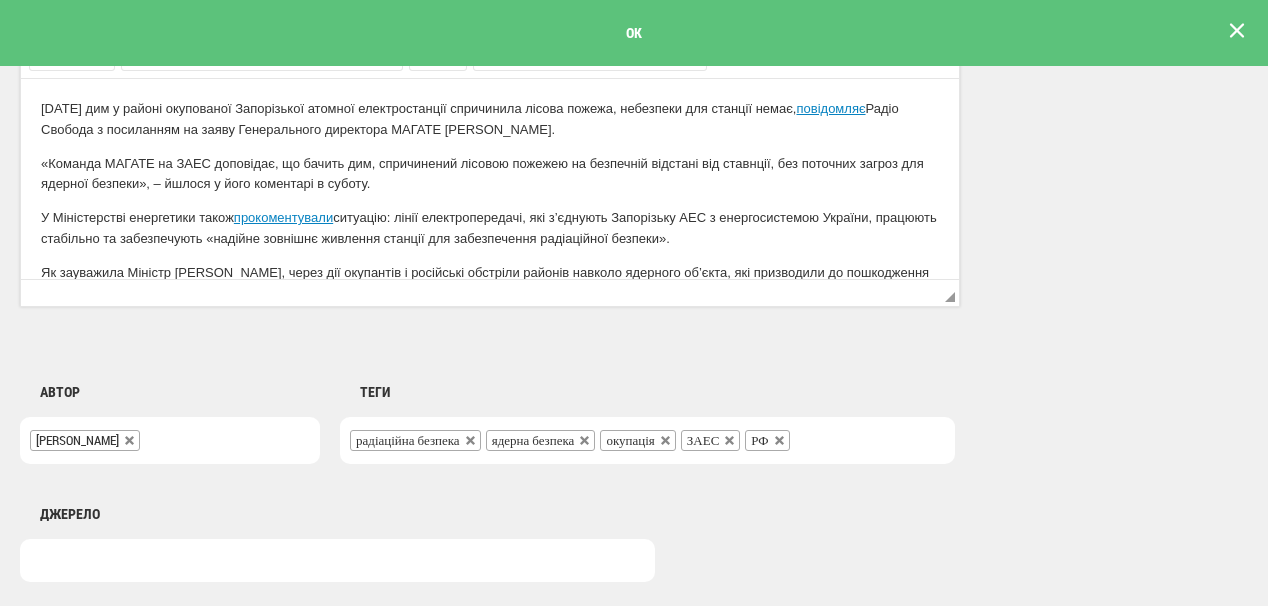 scroll, scrollTop: 0, scrollLeft: 0, axis: both 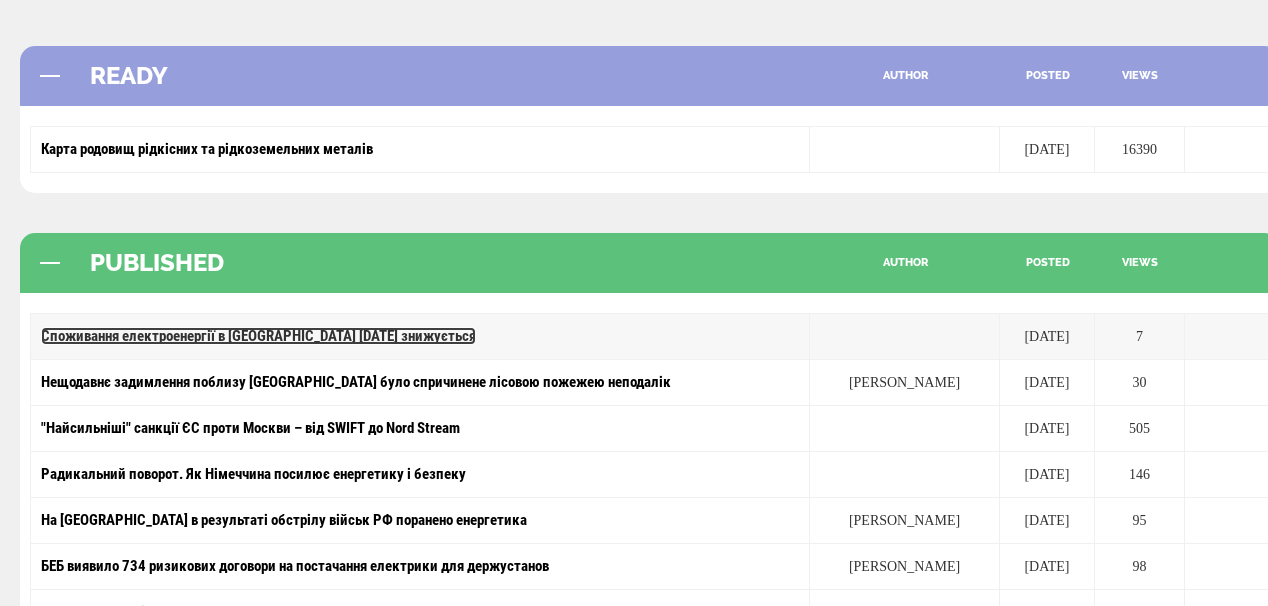 click on "Споживання електроенергії в [GEOGRAPHIC_DATA] [DATE] знижується" at bounding box center [258, 336] 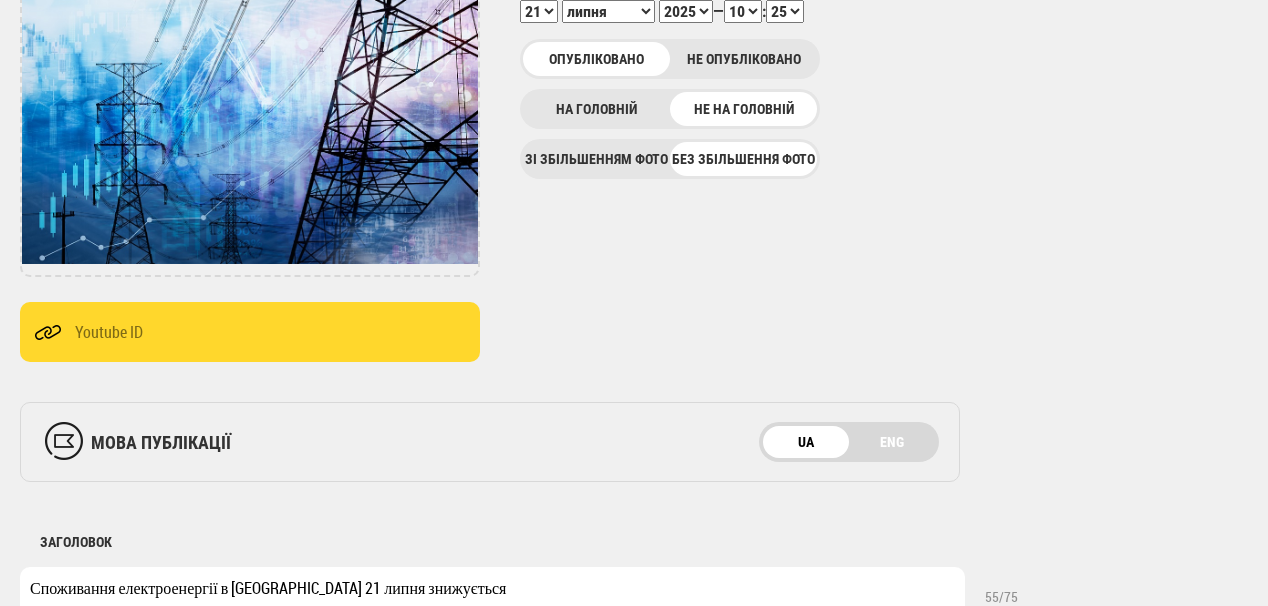 scroll, scrollTop: 400, scrollLeft: 0, axis: vertical 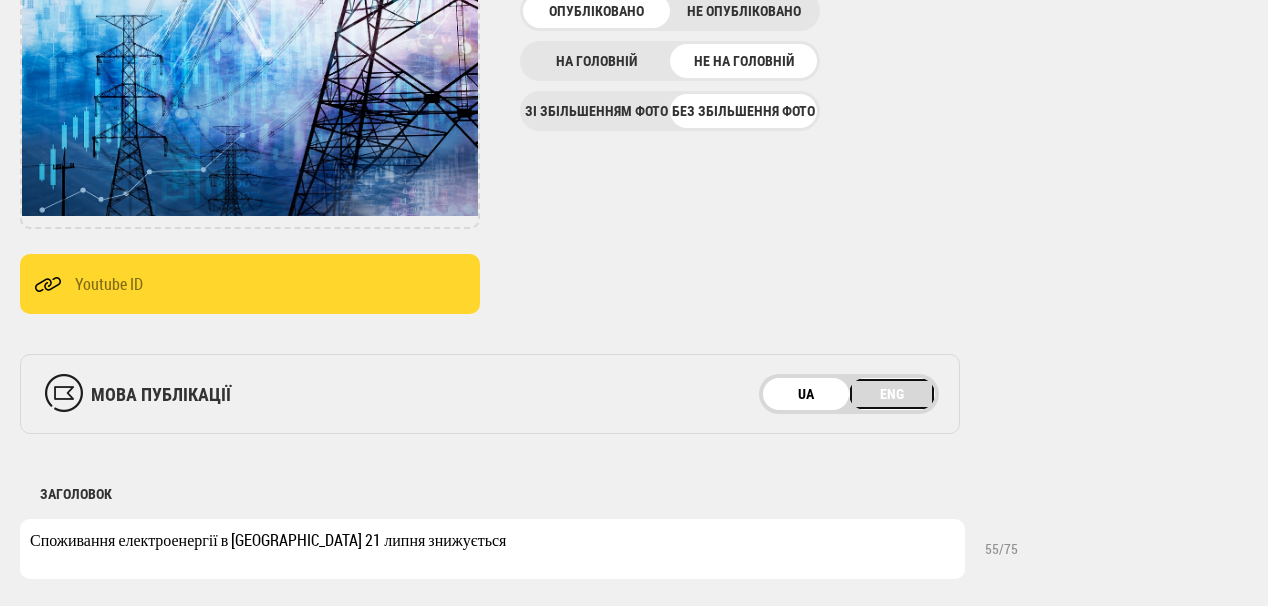 click on "ENG" at bounding box center (892, 394) 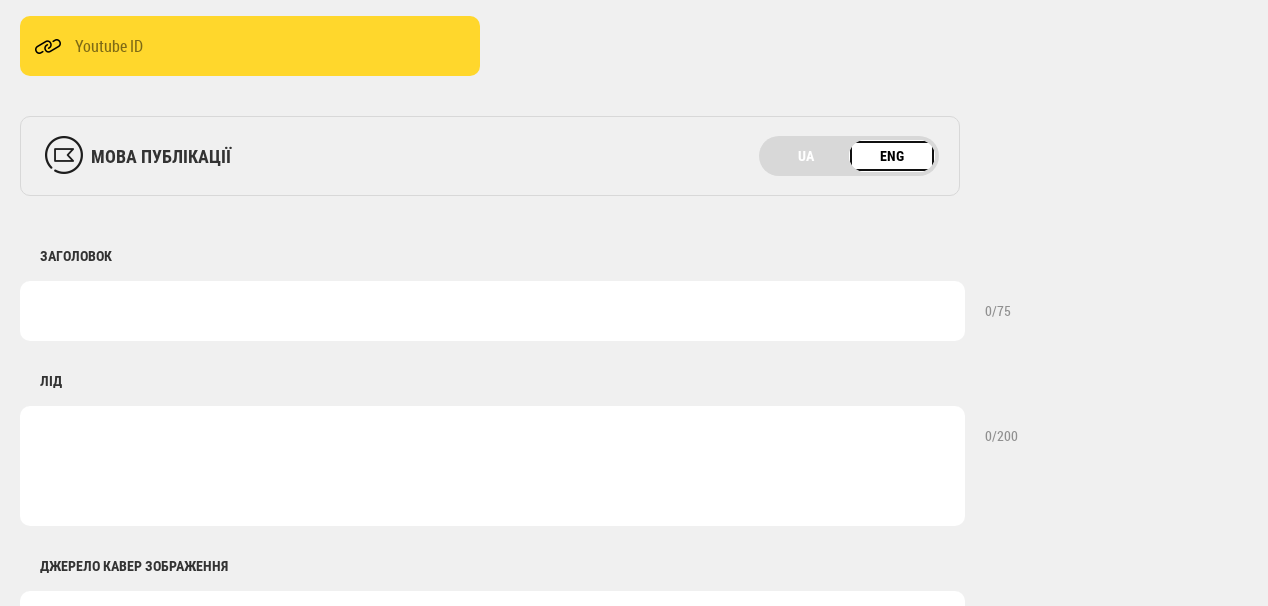 scroll, scrollTop: 640, scrollLeft: 0, axis: vertical 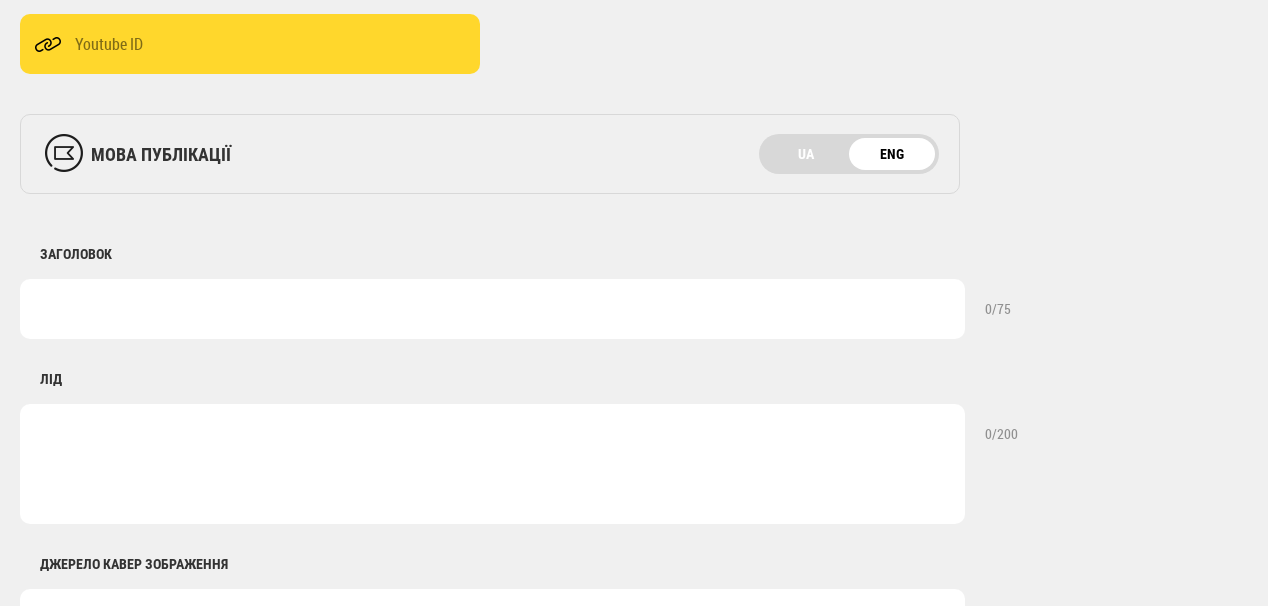 click at bounding box center (492, 309) 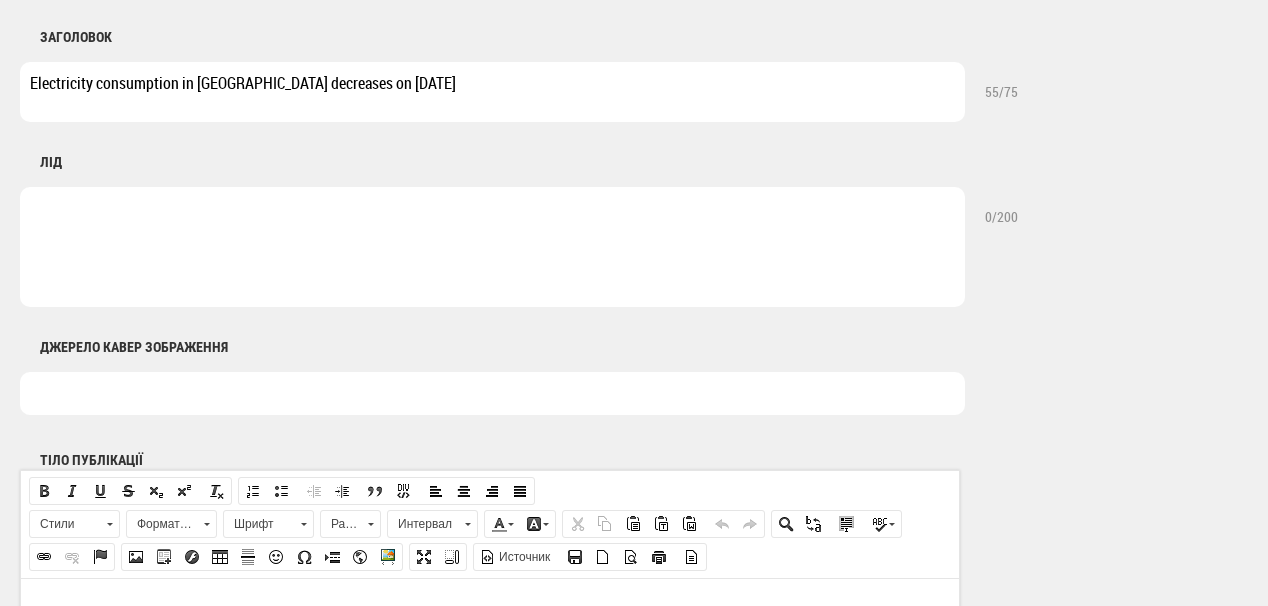 scroll, scrollTop: 880, scrollLeft: 0, axis: vertical 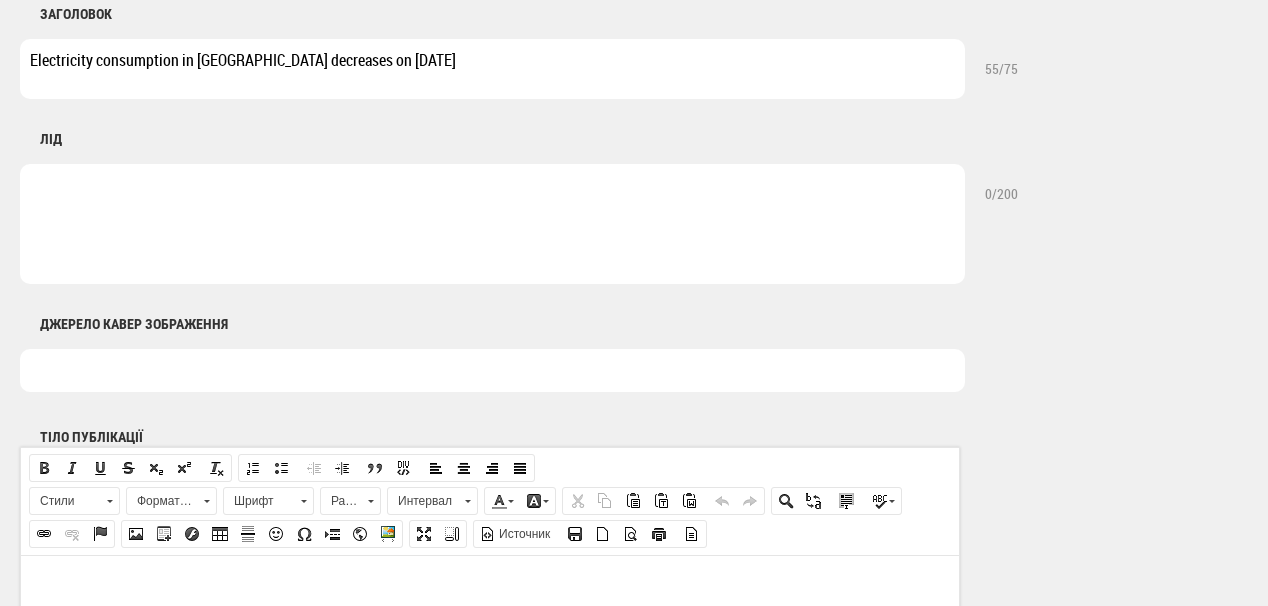 type on "Electricity consumption in Ukraine decreases on July 21" 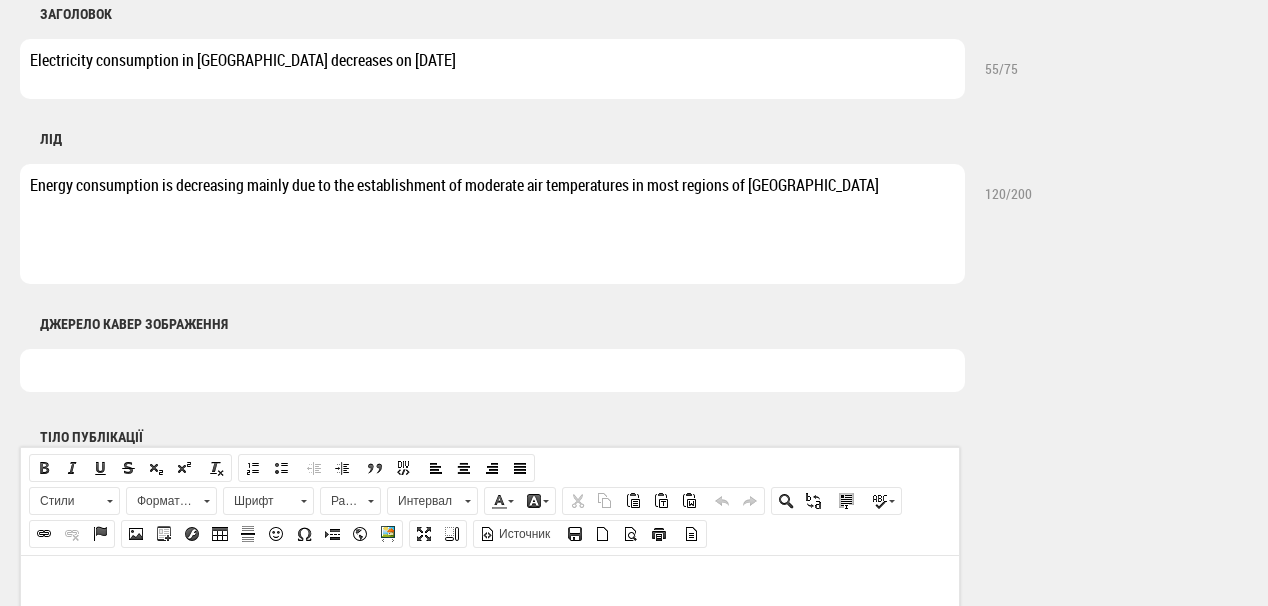 type on "Energy consumption is decreasing mainly due to the establishment of moderate air temperatures in most regions of Ukraine" 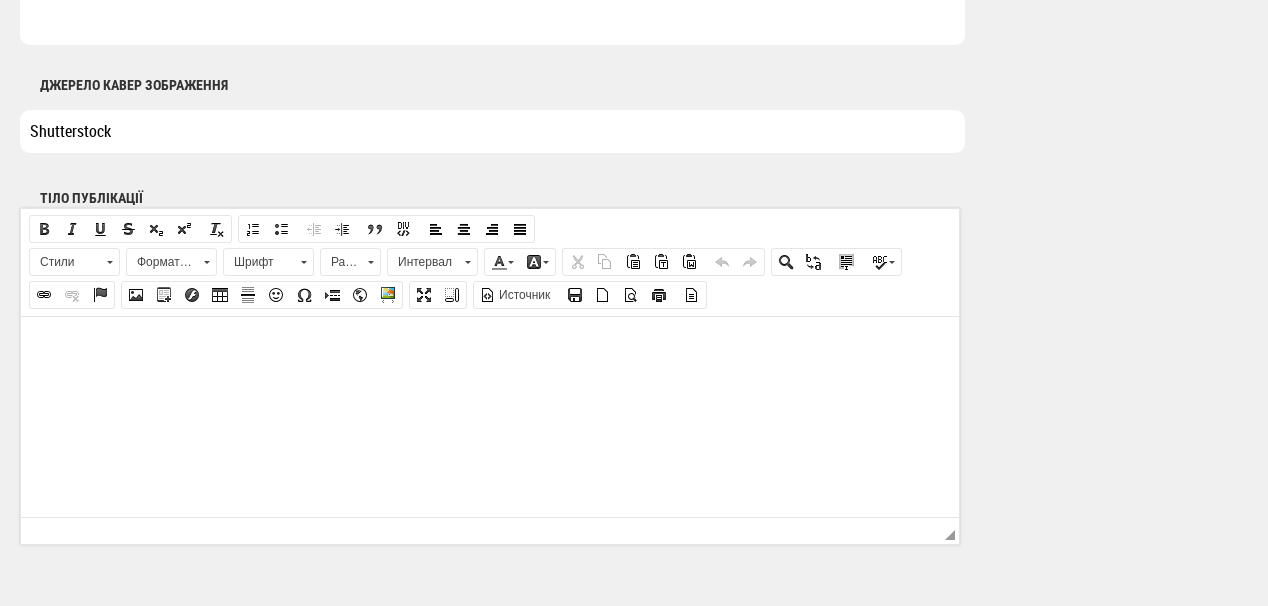 scroll, scrollTop: 1120, scrollLeft: 0, axis: vertical 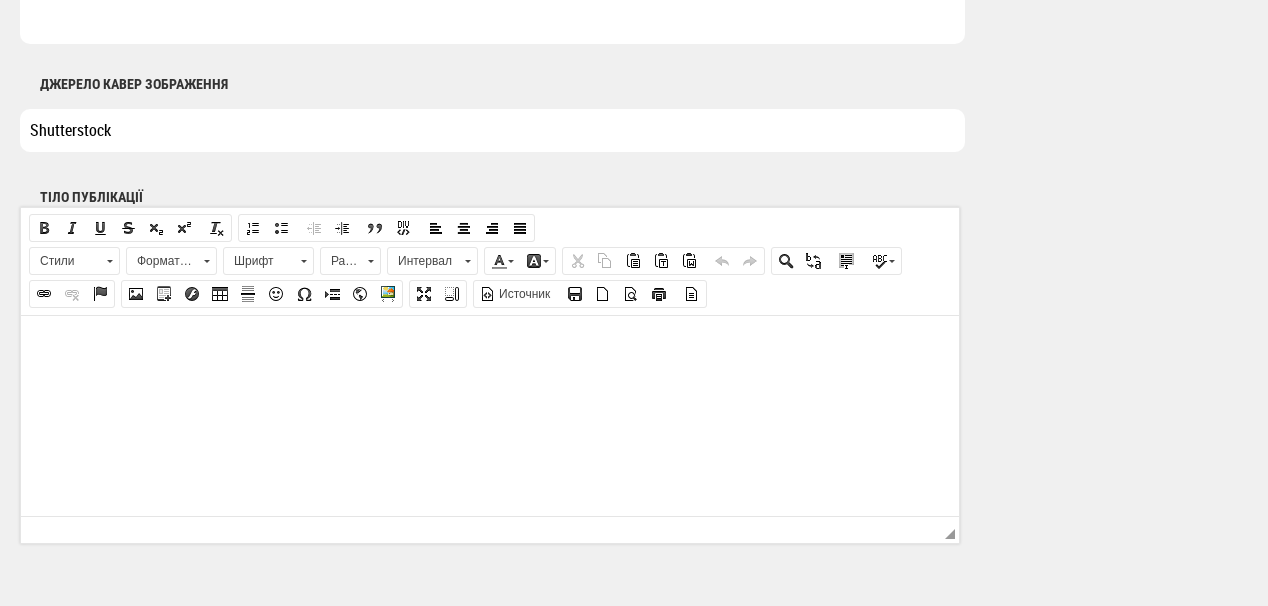 type on "Shutterstock" 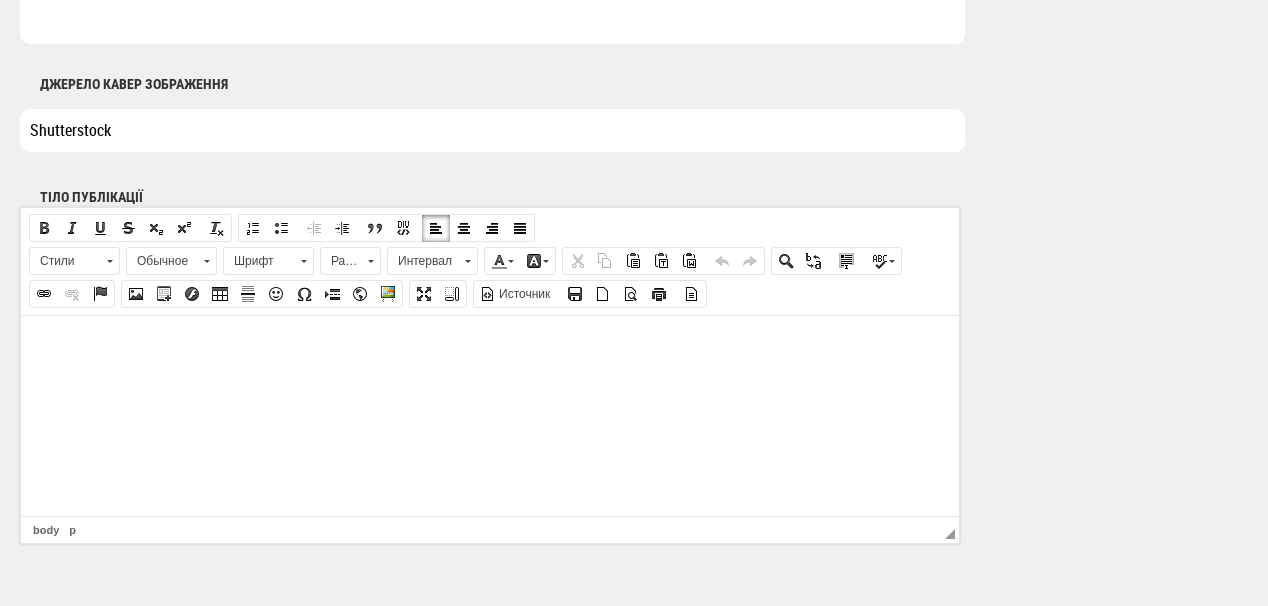 click at bounding box center (490, 345) 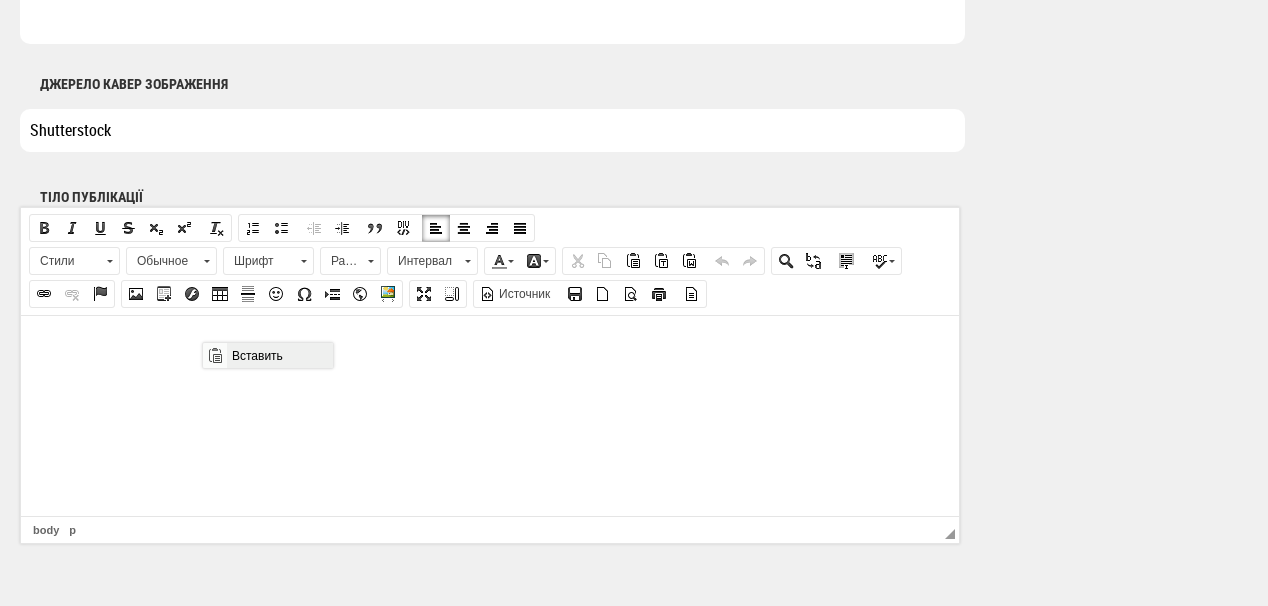 scroll, scrollTop: 0, scrollLeft: 0, axis: both 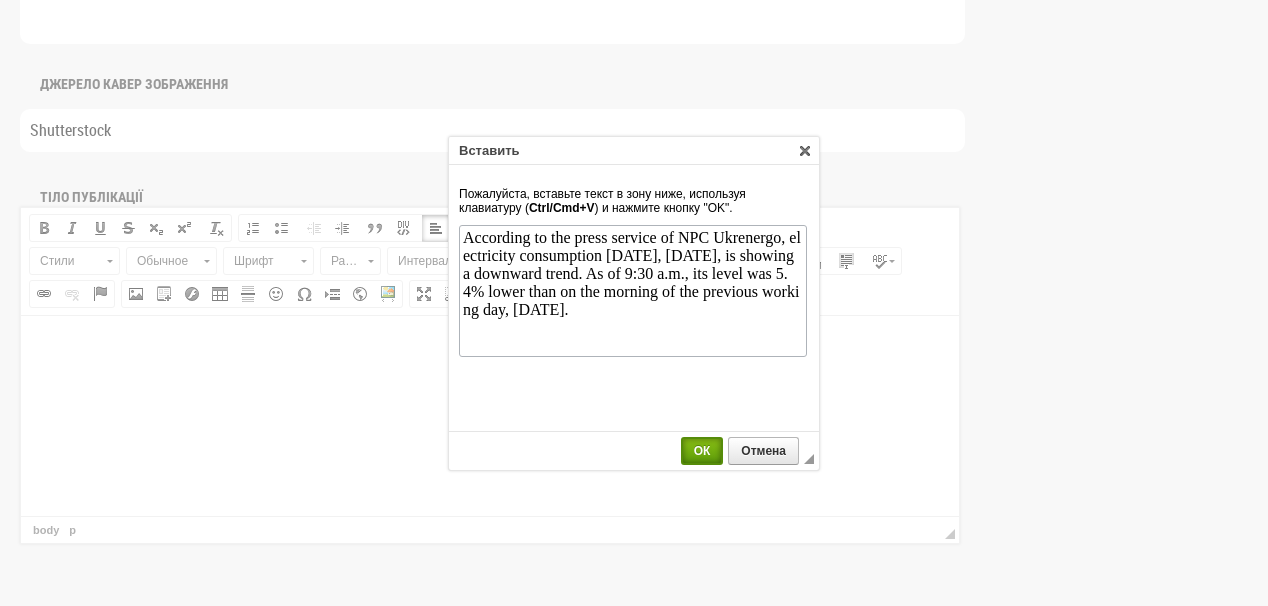 click on "ОК" at bounding box center (702, 451) 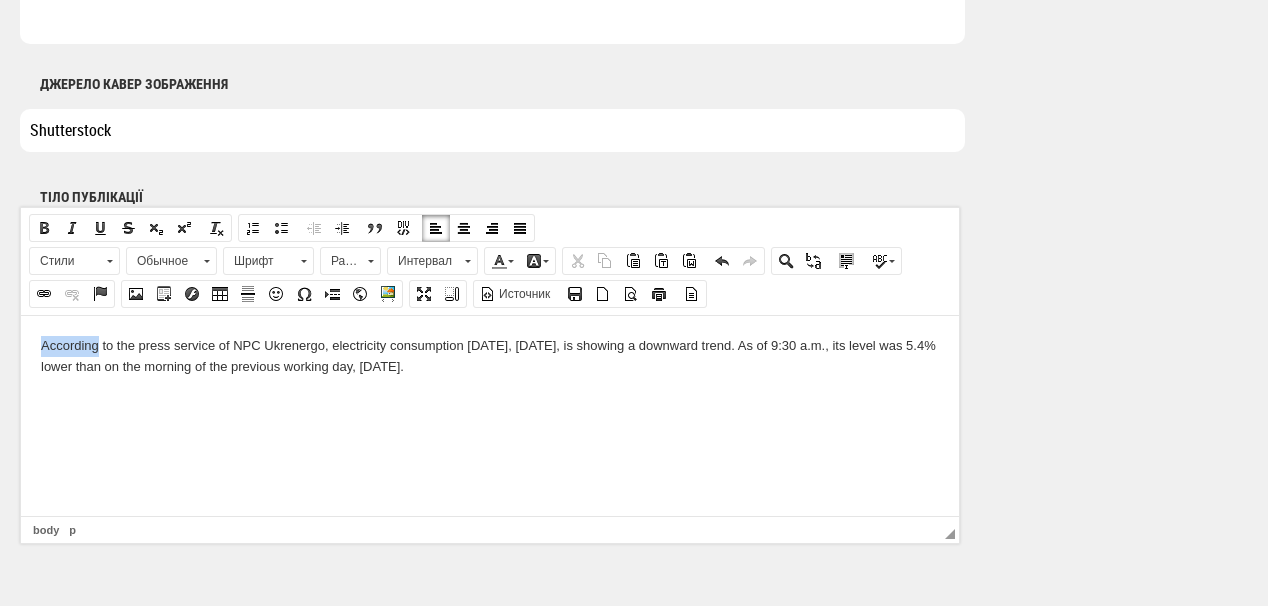 drag, startPoint x: 41, startPoint y: 345, endPoint x: 100, endPoint y: 345, distance: 59 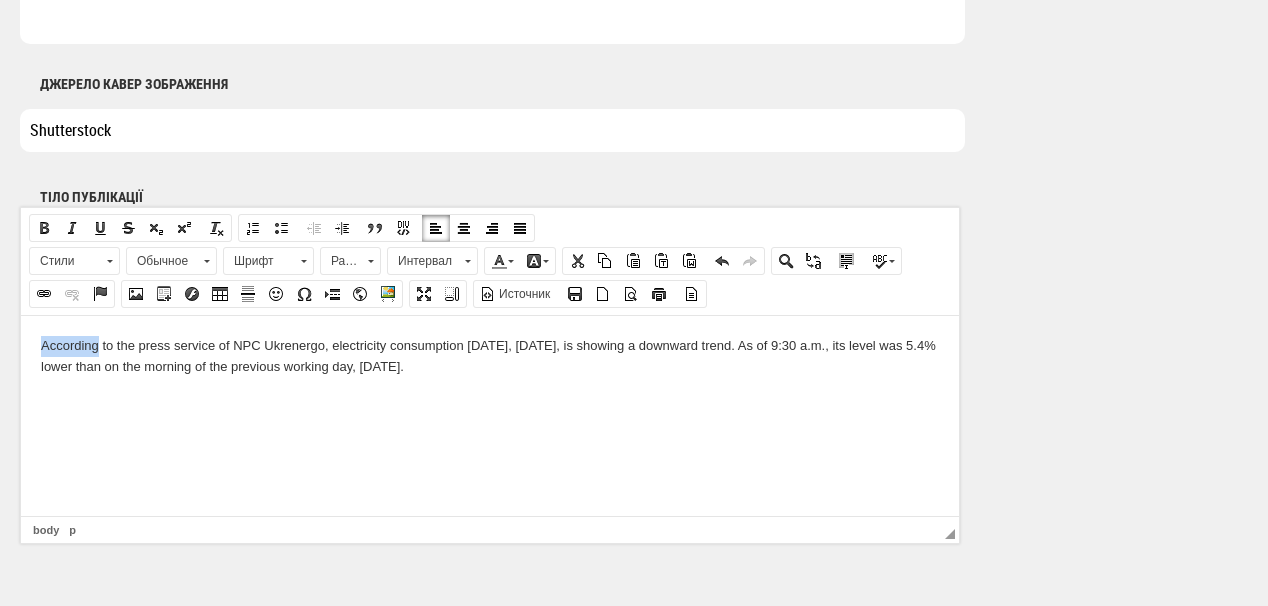 click at bounding box center [44, 294] 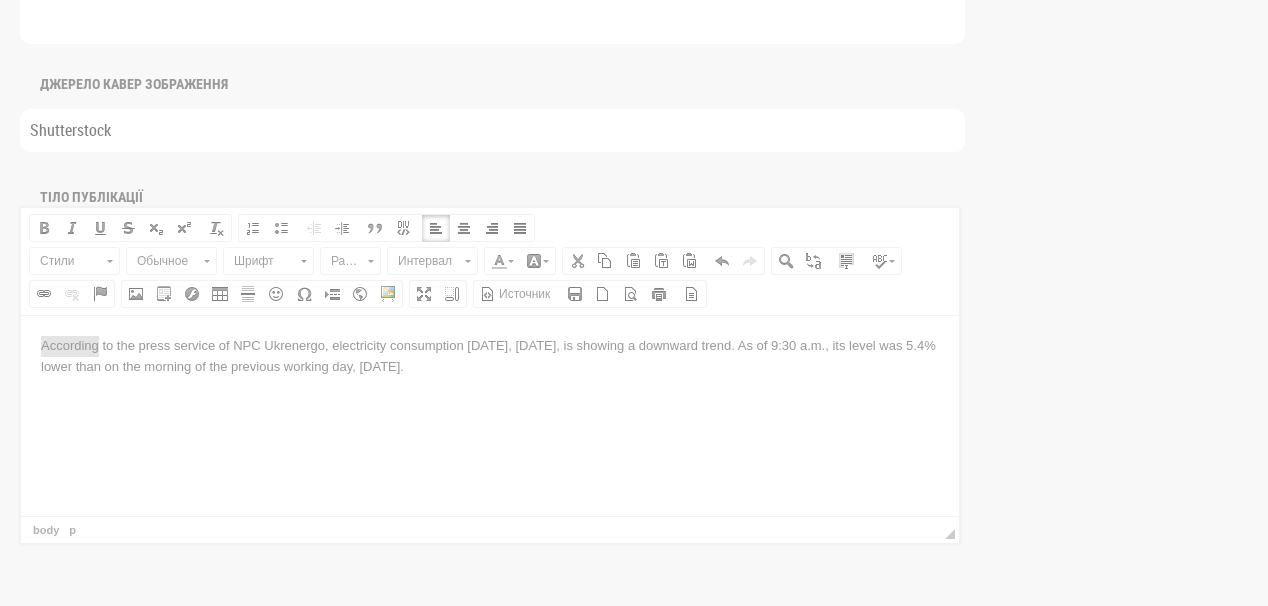 scroll, scrollTop: 0, scrollLeft: 0, axis: both 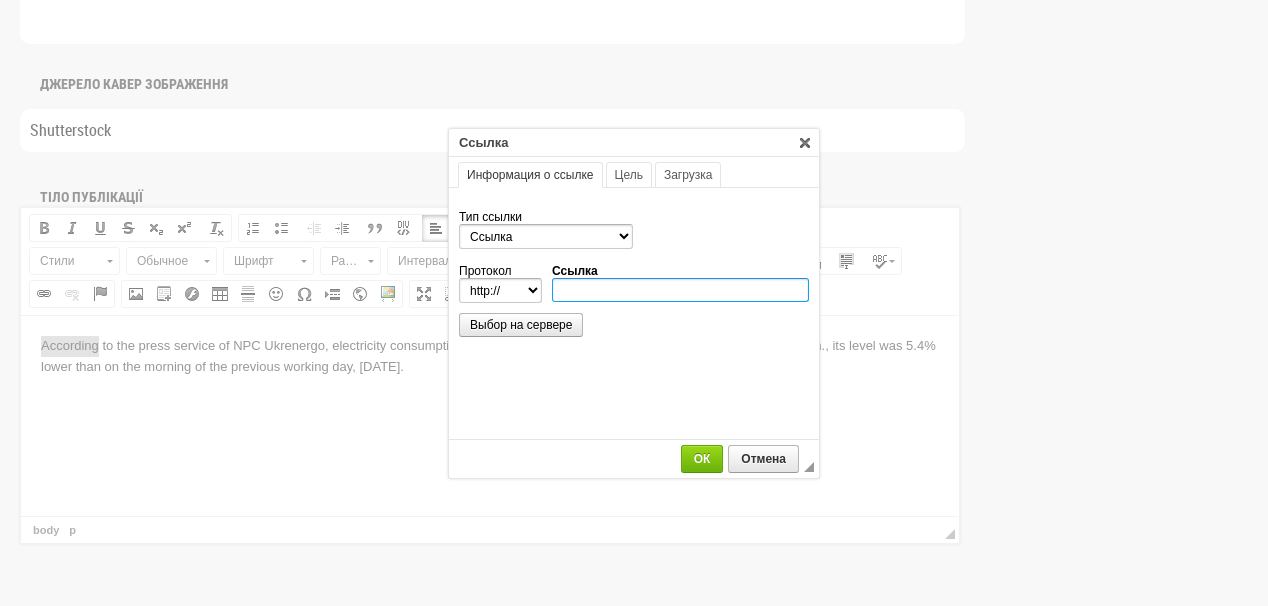 click on "Ссылка" at bounding box center (680, 290) 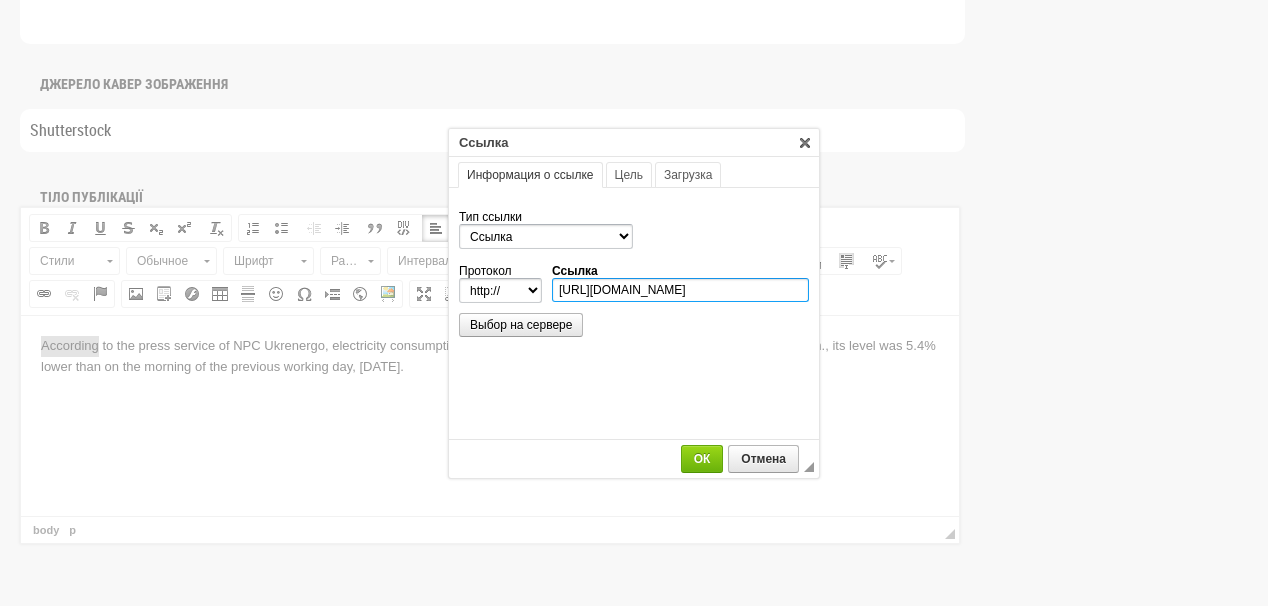 scroll, scrollTop: 0, scrollLeft: 644, axis: horizontal 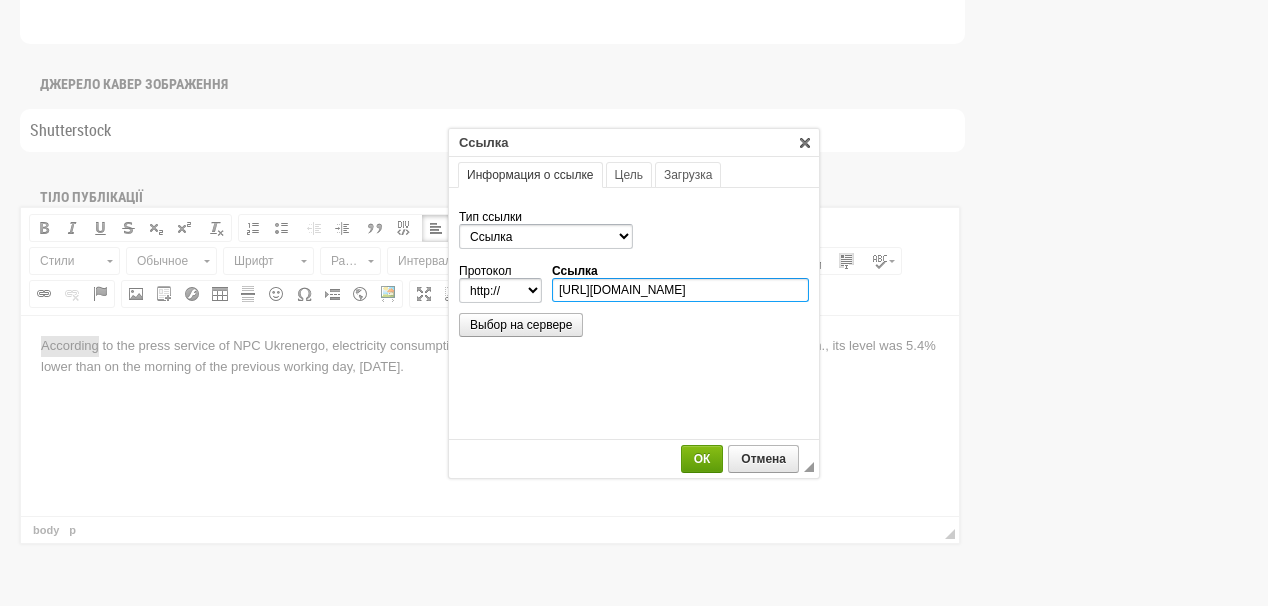 type on "https://www.facebook.com/npcukrenergo/posts/pfbid0KKfjfAqG14X3gjFMW4afyoAHAnJhUnNoGgphLp86B6d4C7BuhjVKwprpT7zYASBml?rdid=cKQAMVwio8BNxNbt#" 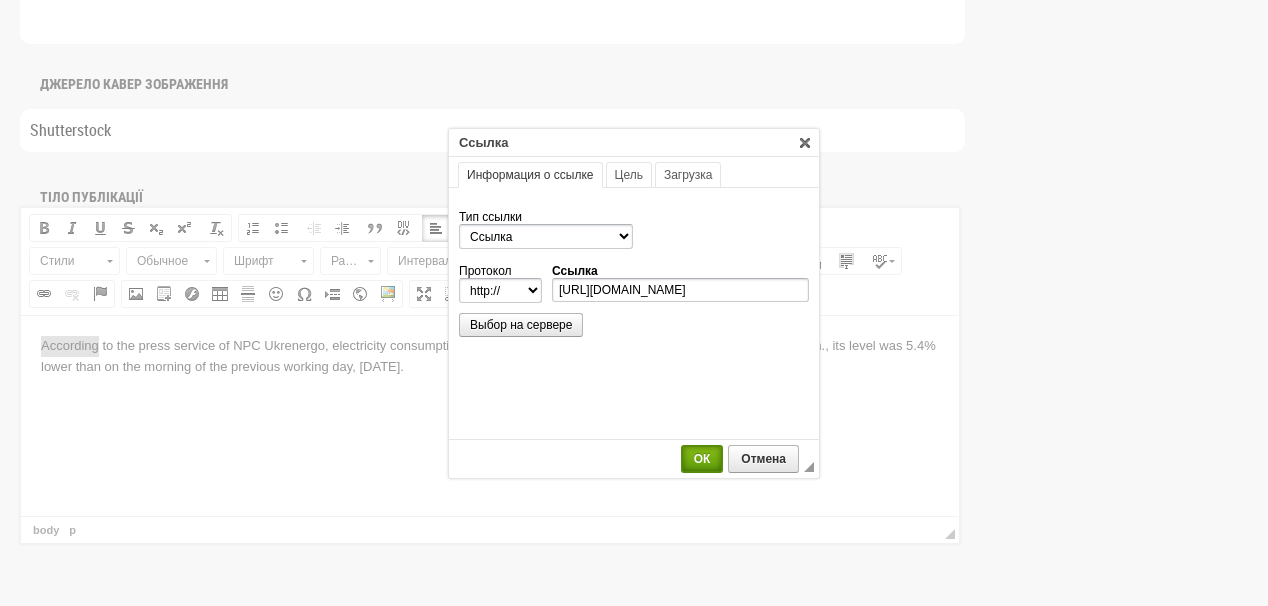 select on "https://" 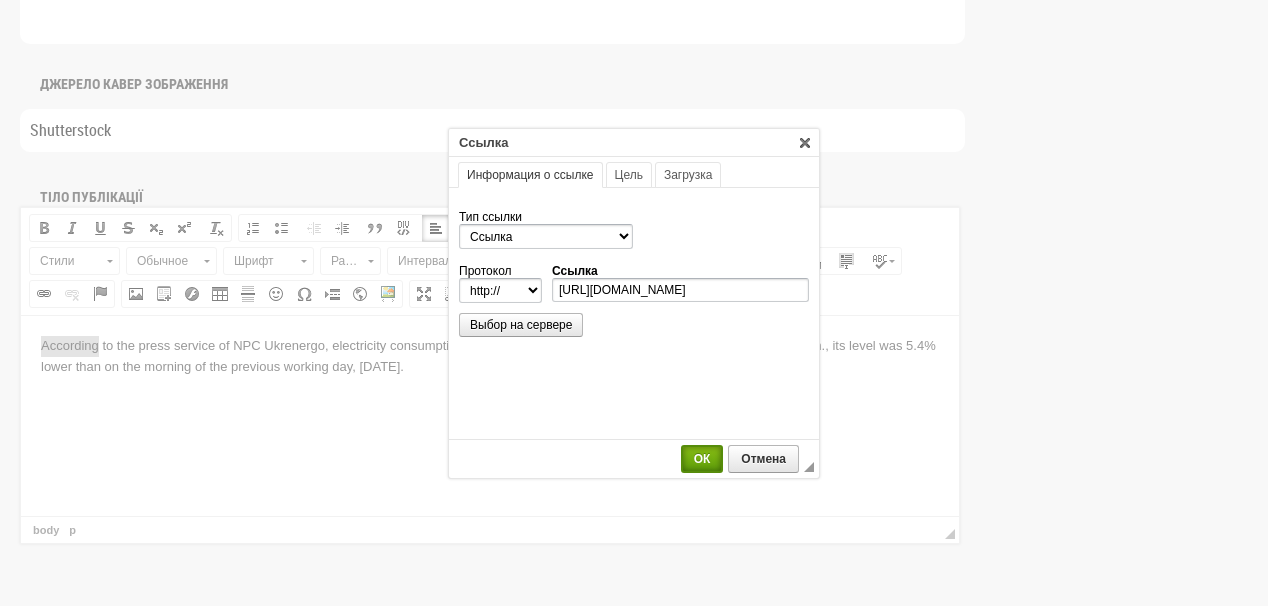 type on "www.facebook.com/npcukrenergo/posts/pfbid0KKfjfAqG14X3gjFMW4afyoAHAnJhUnNoGgphLp86B6d4C7BuhjVKwprpT7zYASBml?rdid=cKQAMVwio8BNxNbt#" 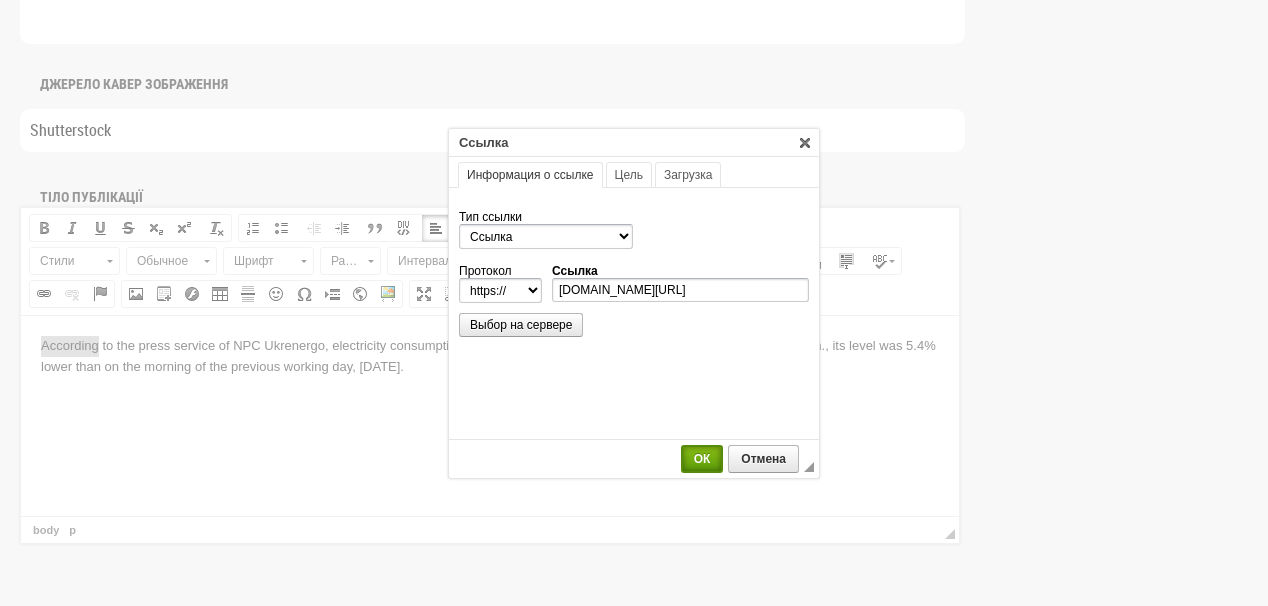 scroll, scrollTop: 0, scrollLeft: 0, axis: both 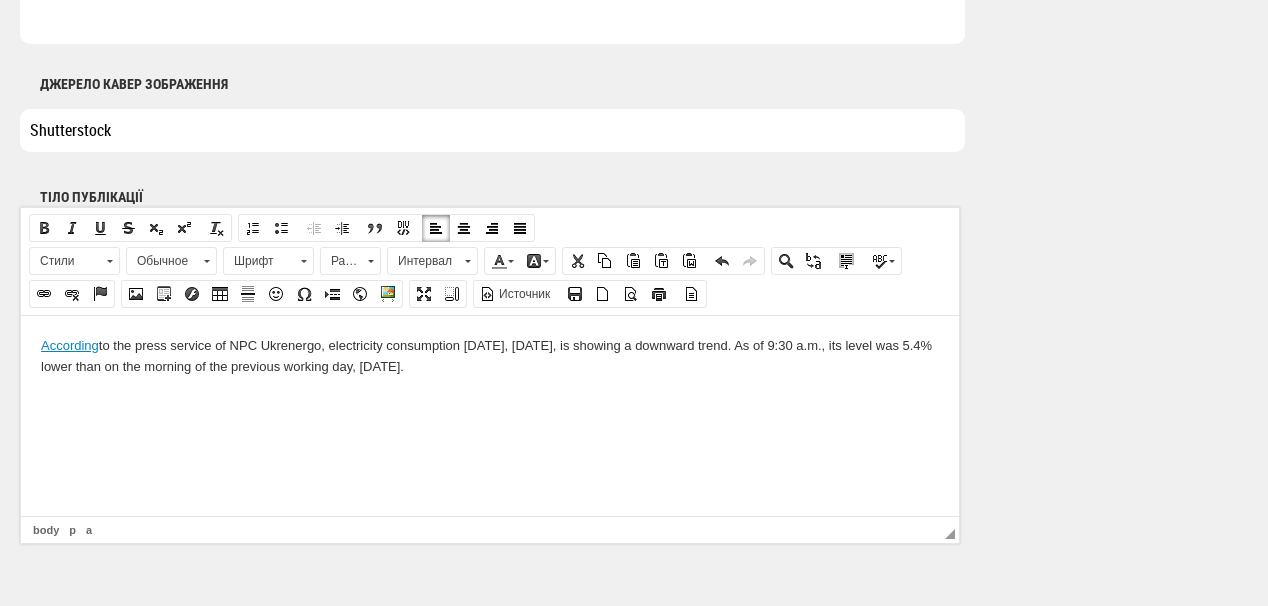 click on "According  to the press service of NPC Ukrenergo, electricity consumption today, Monday, July 21, is showing a downward trend. As of 9:30 a.m., its level was 5.4% lower than on the morning of the previous working day, Friday." at bounding box center [490, 356] 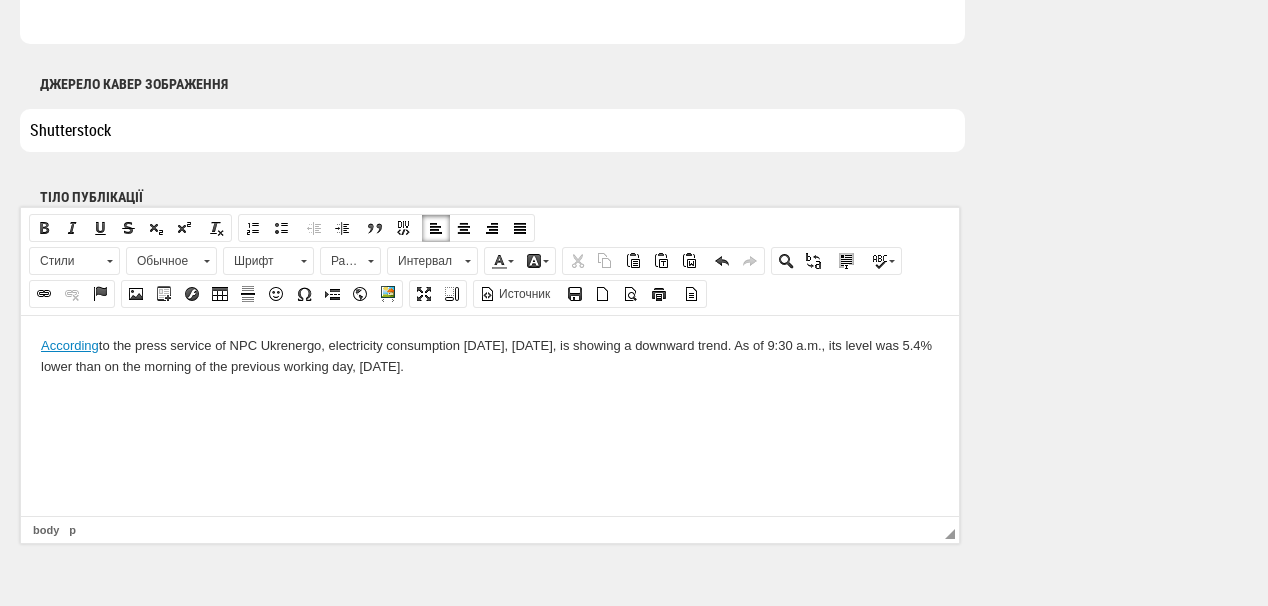 click at bounding box center (490, 400) 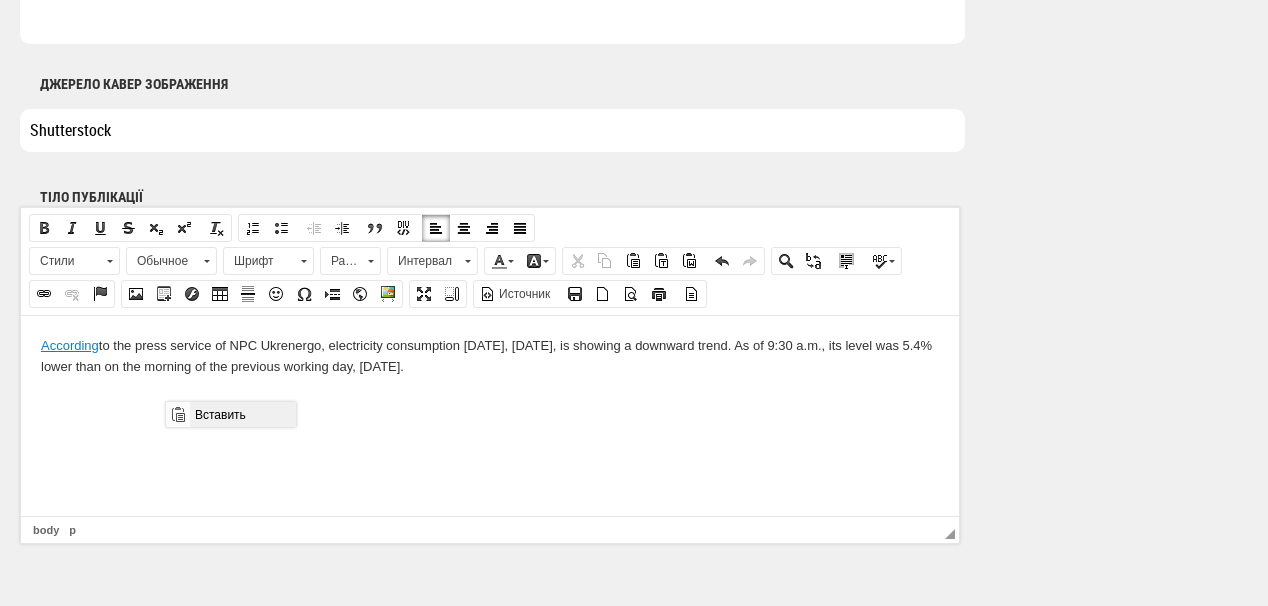 click on "Вставить" at bounding box center (242, 414) 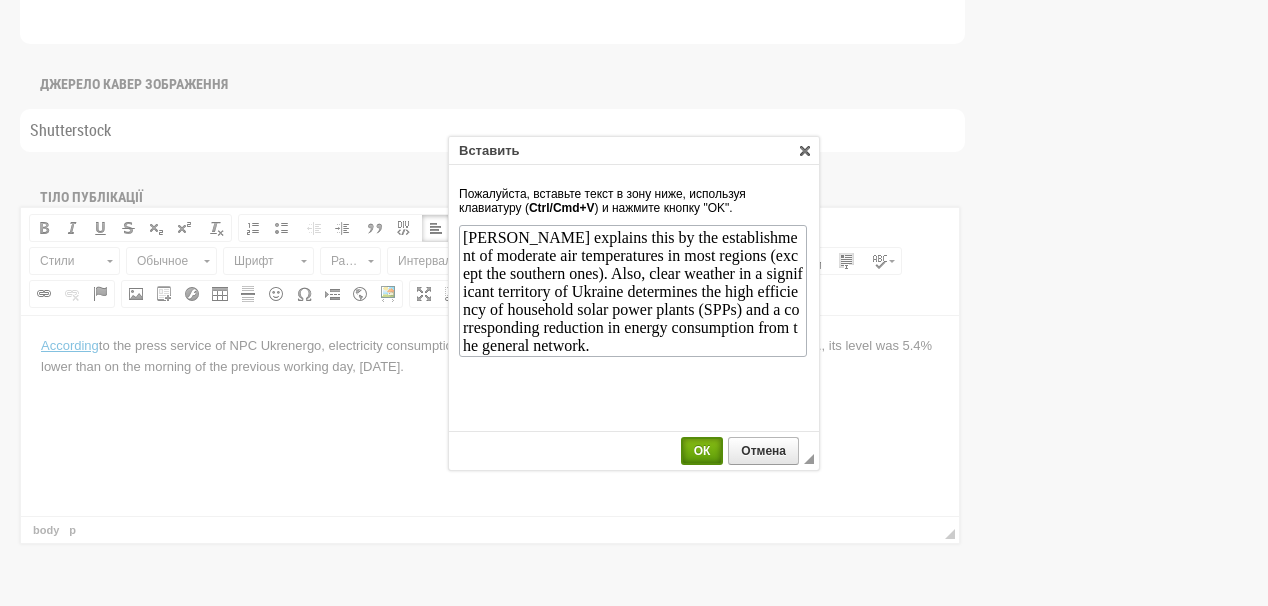 click on "ОК" at bounding box center [702, 451] 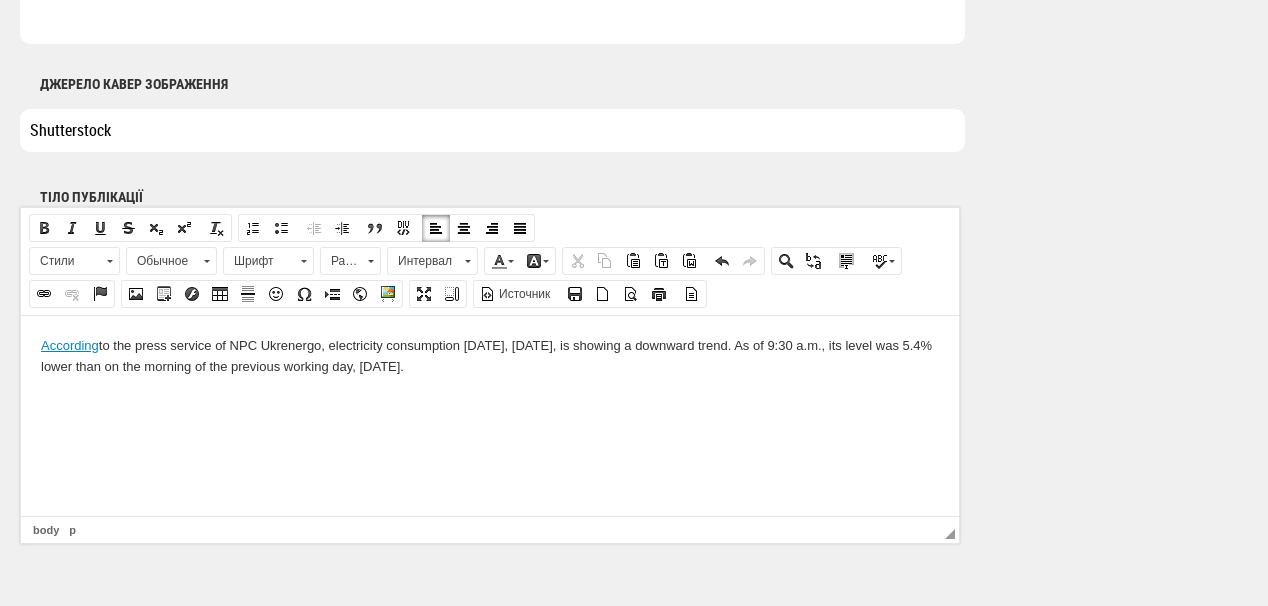 scroll, scrollTop: 0, scrollLeft: 0, axis: both 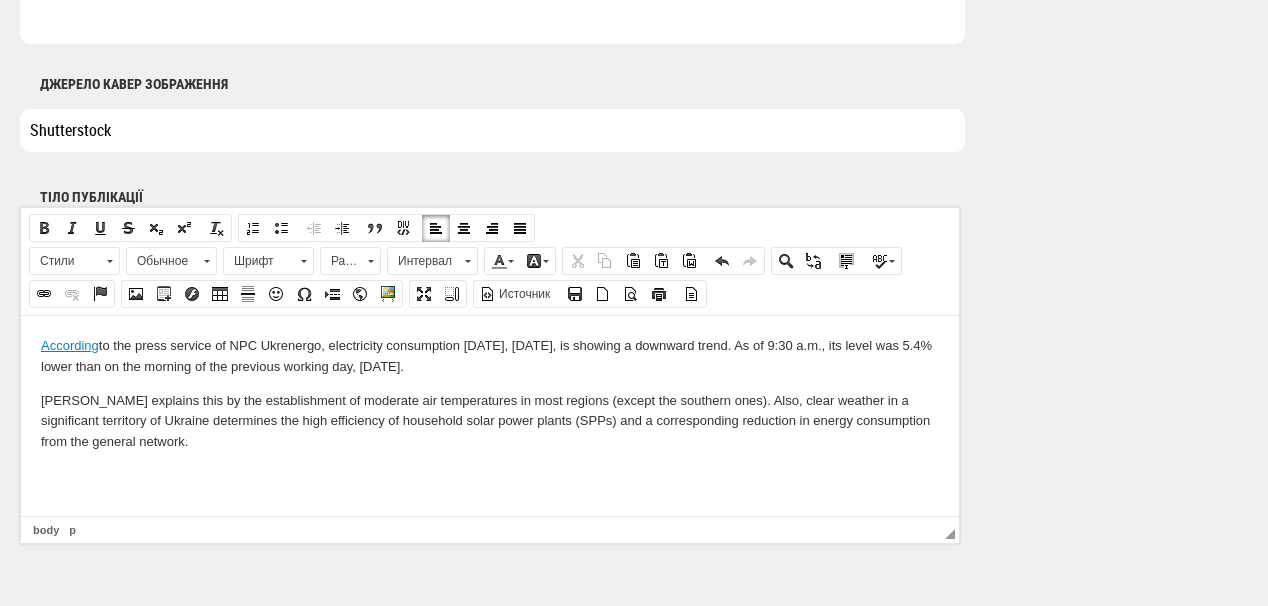 click at bounding box center [490, 475] 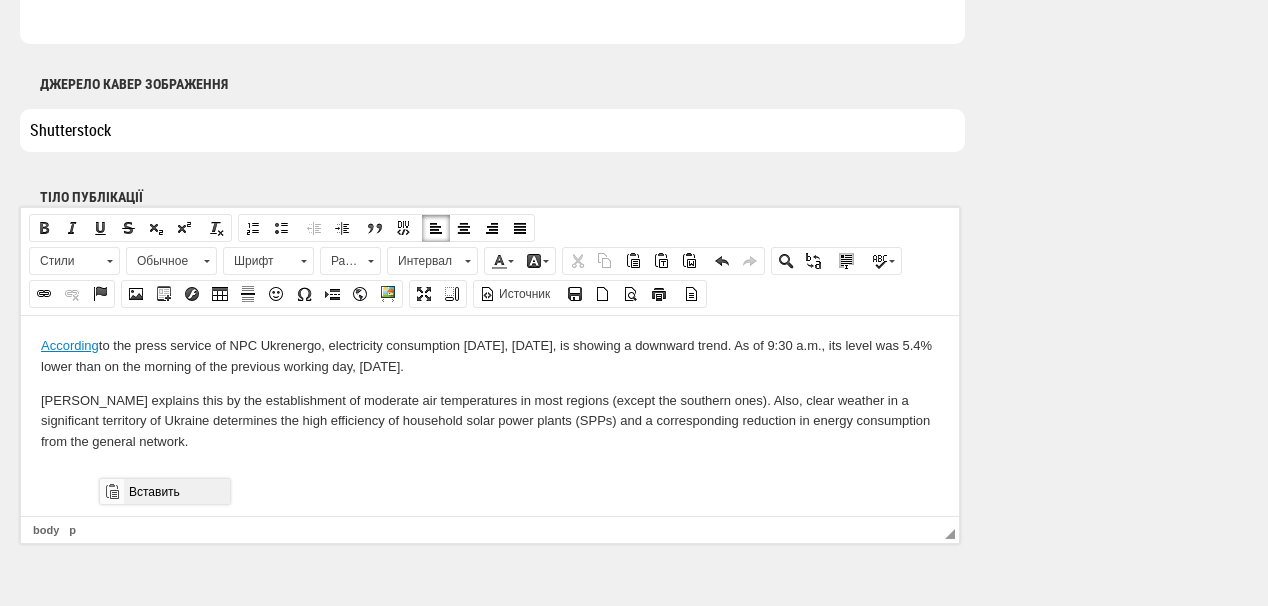 drag, startPoint x: 161, startPoint y: 489, endPoint x: 547, endPoint y: 835, distance: 518.3744 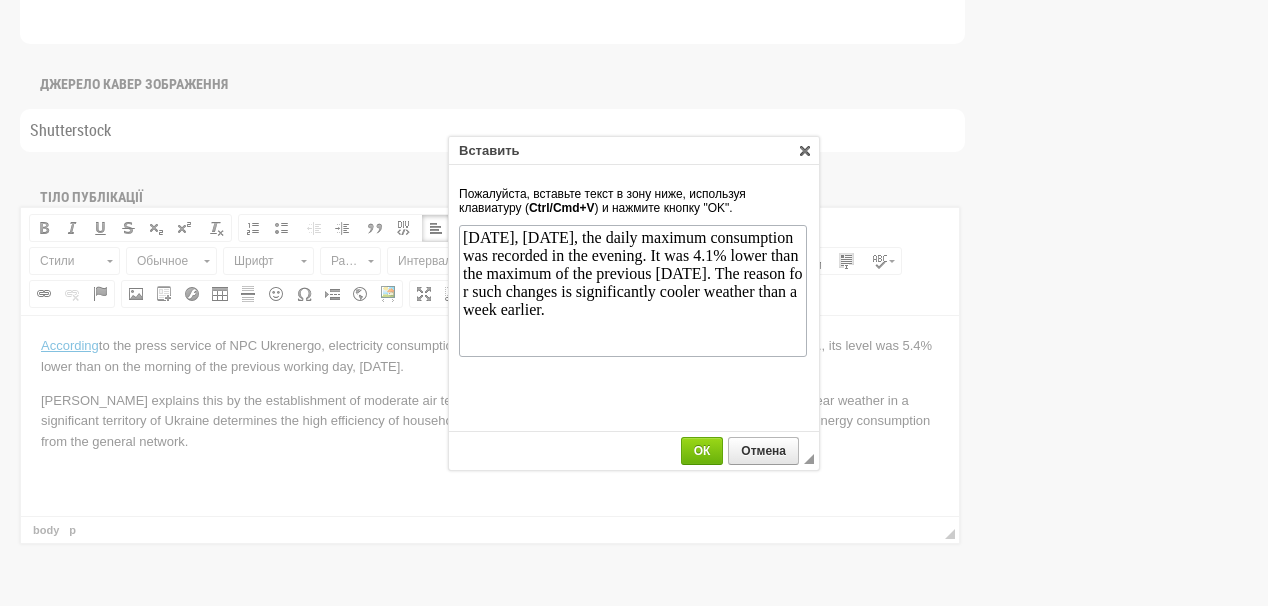scroll, scrollTop: 0, scrollLeft: 0, axis: both 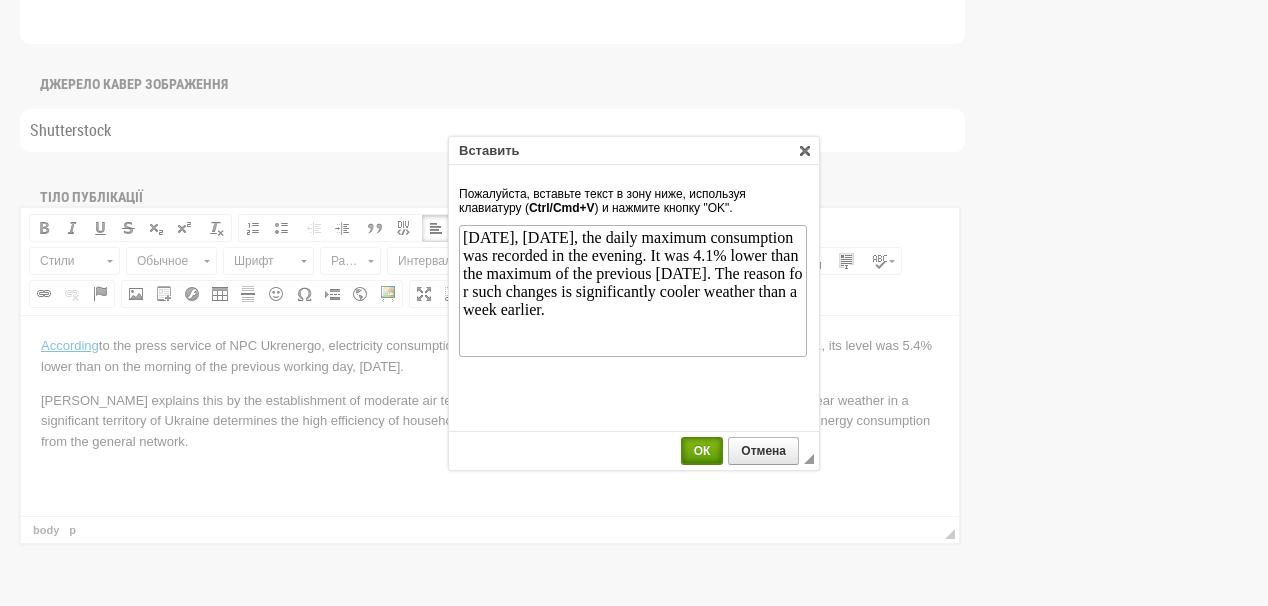click on "ОК" at bounding box center (702, 451) 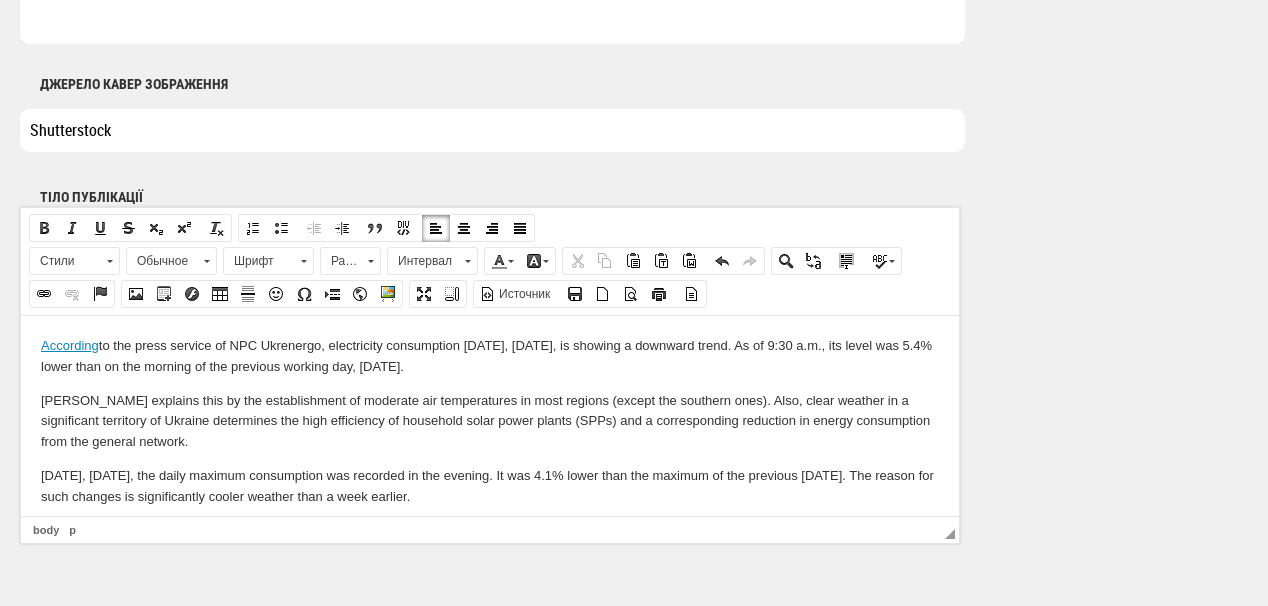 scroll, scrollTop: 21, scrollLeft: 0, axis: vertical 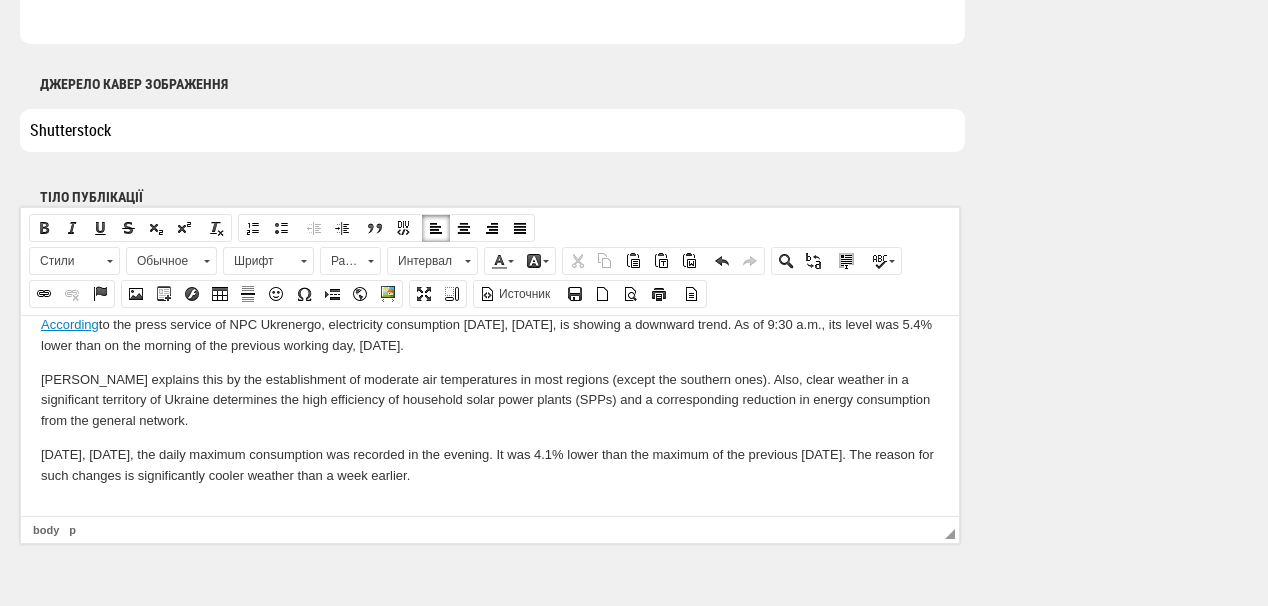 click at bounding box center [490, 509] 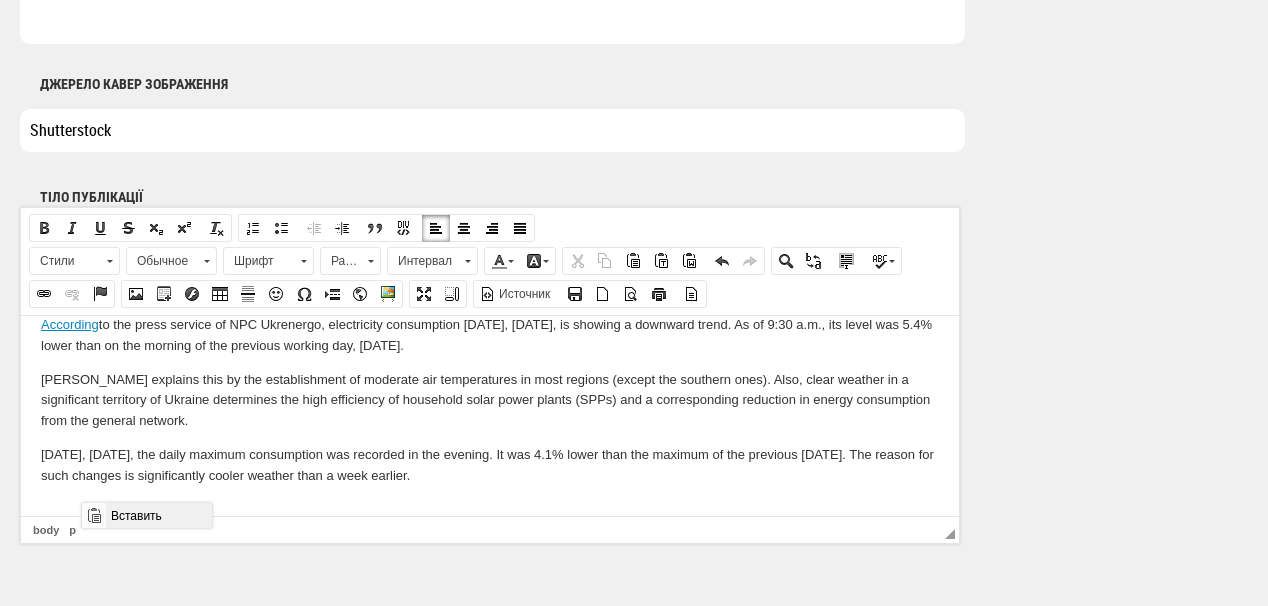 click on "Вставить" at bounding box center [158, 515] 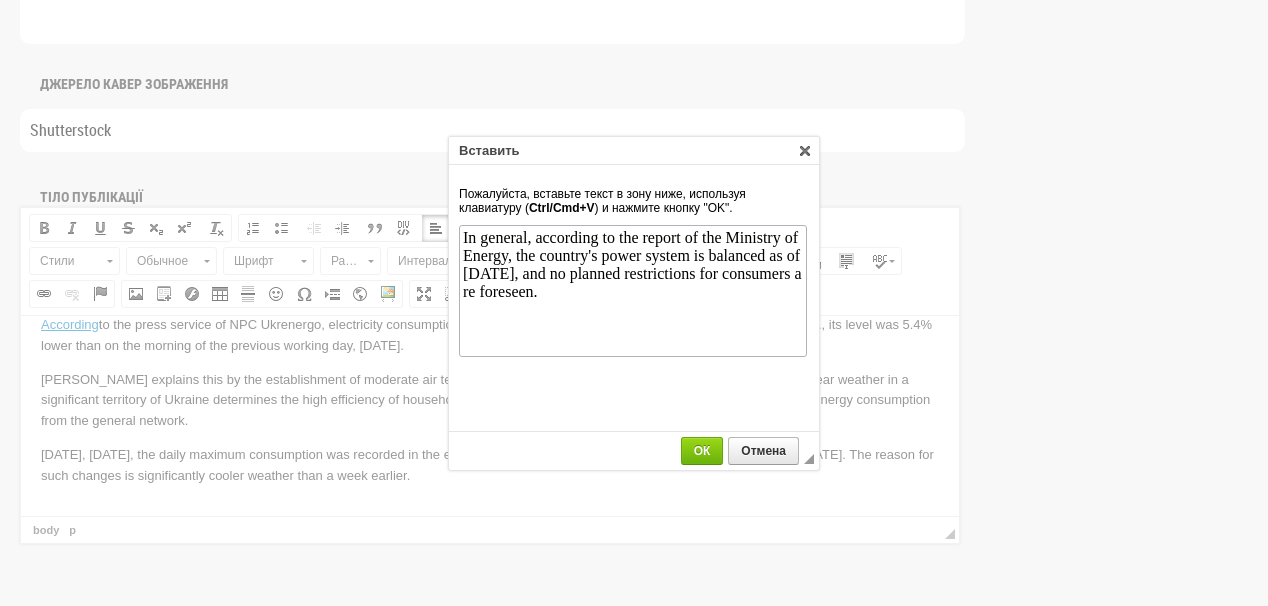 scroll, scrollTop: 0, scrollLeft: 0, axis: both 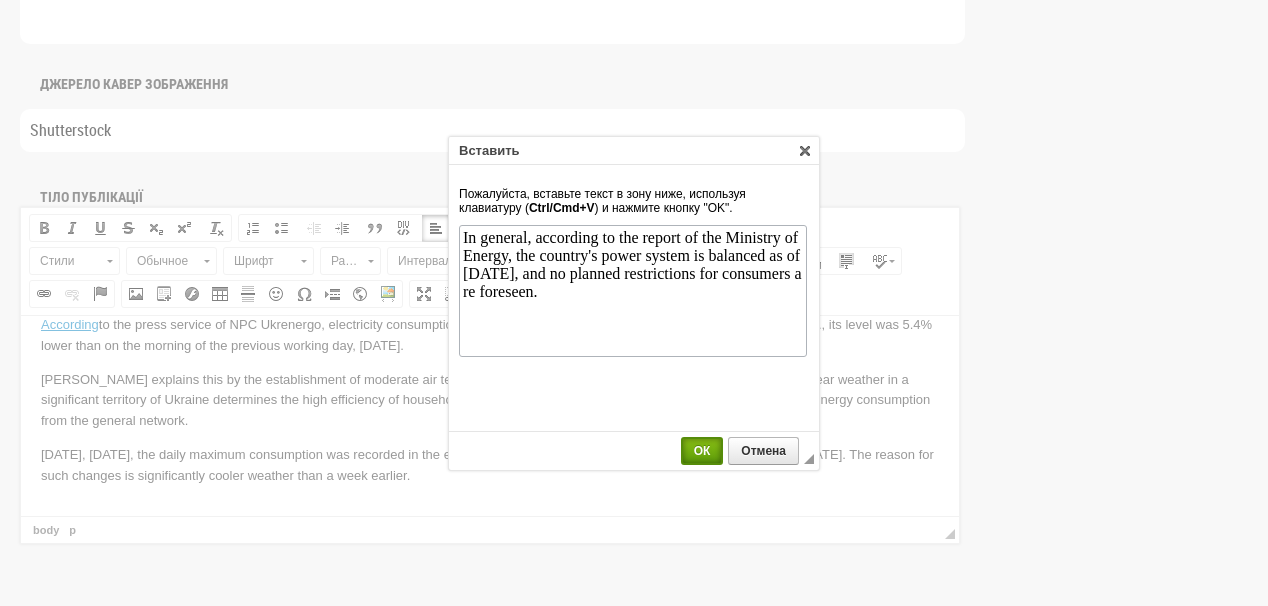 click on "ОК" at bounding box center (702, 451) 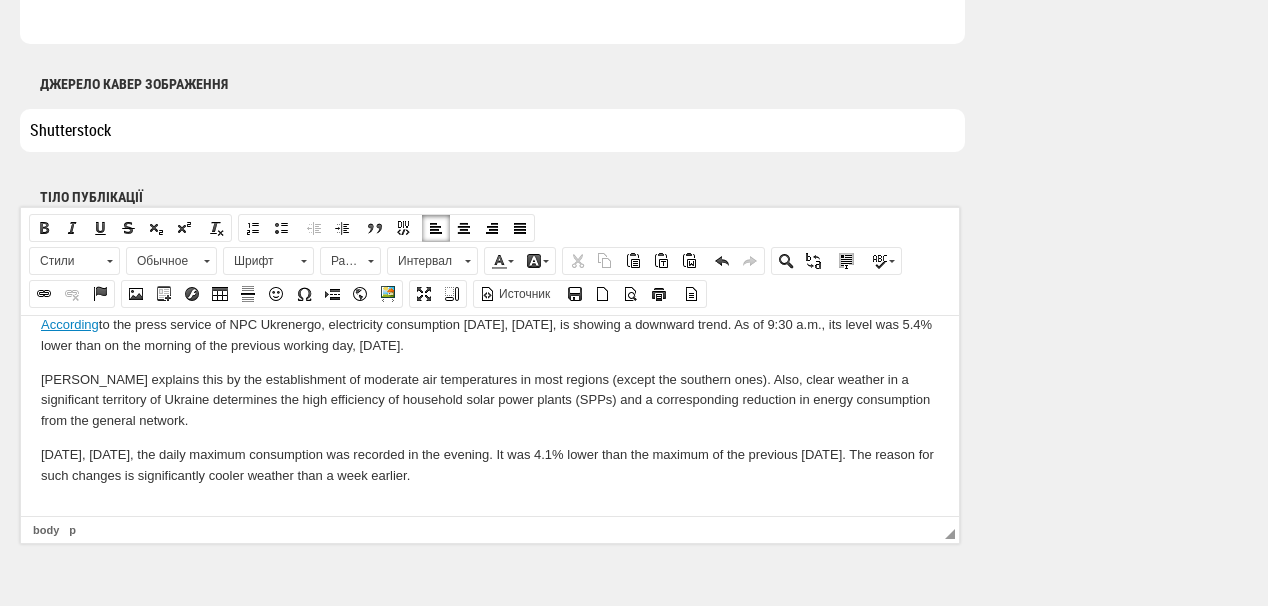 scroll, scrollTop: 42, scrollLeft: 0, axis: vertical 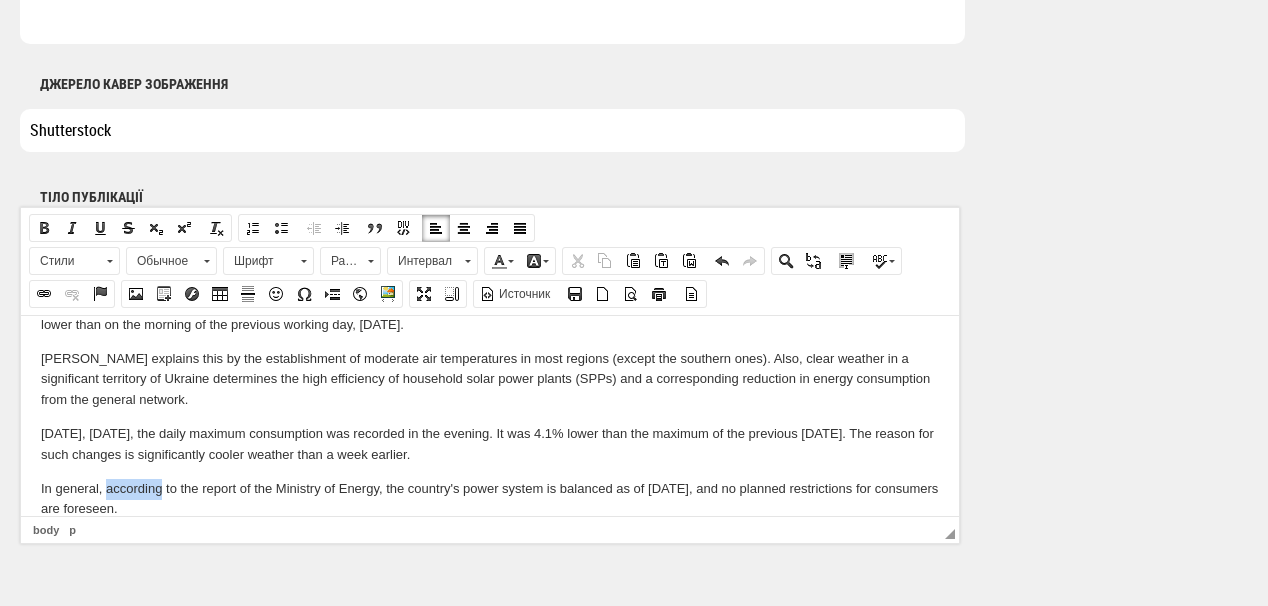 drag, startPoint x: 105, startPoint y: 484, endPoint x: 162, endPoint y: 486, distance: 57.035076 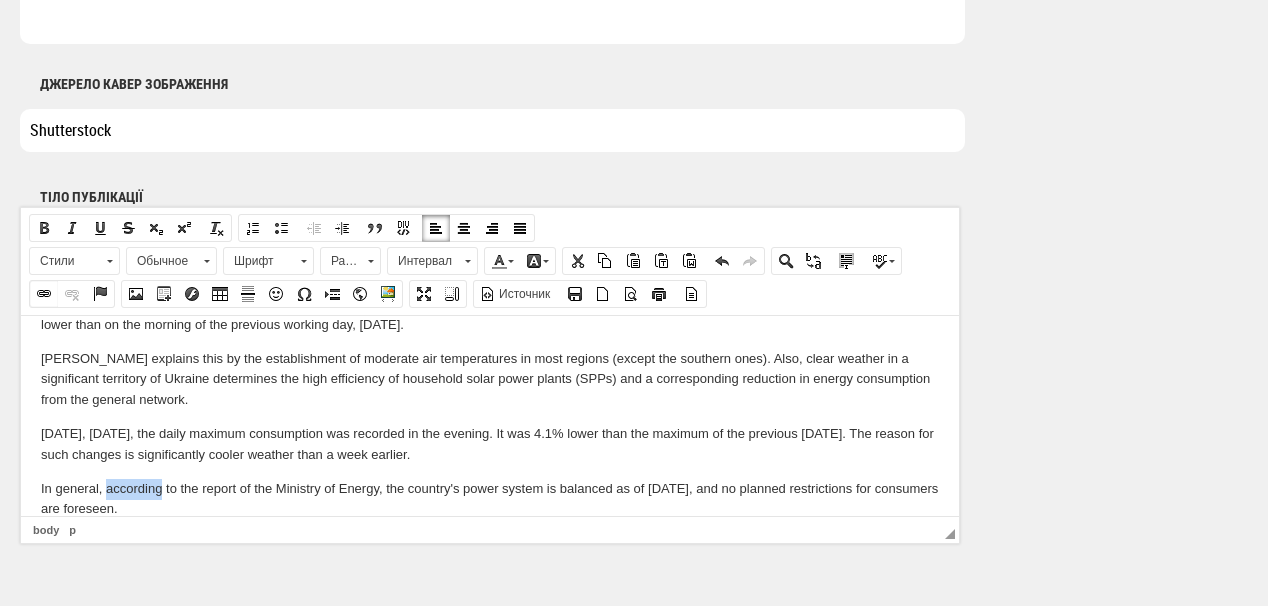 click at bounding box center [44, 294] 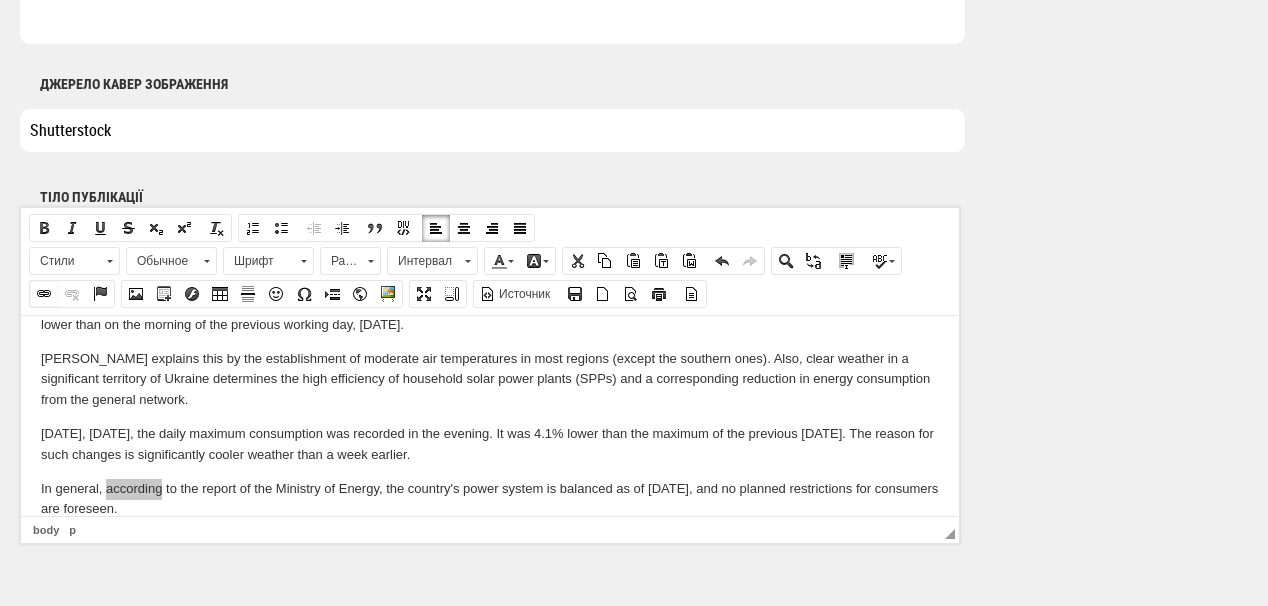 select on "http://" 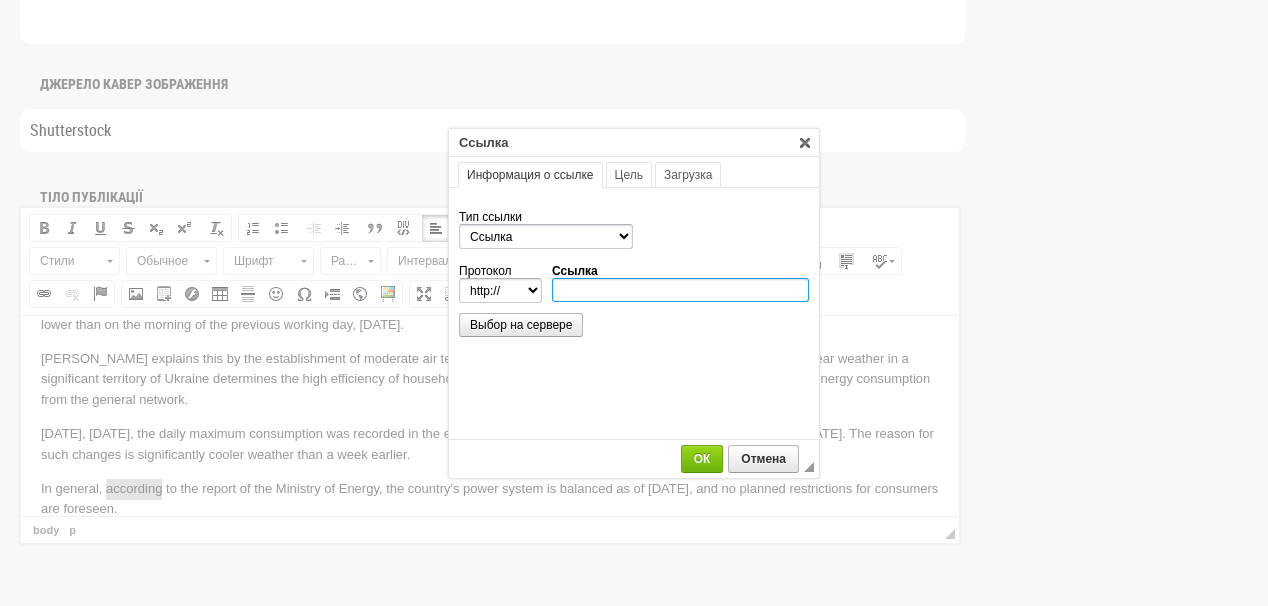 click on "Ссылка" at bounding box center (680, 290) 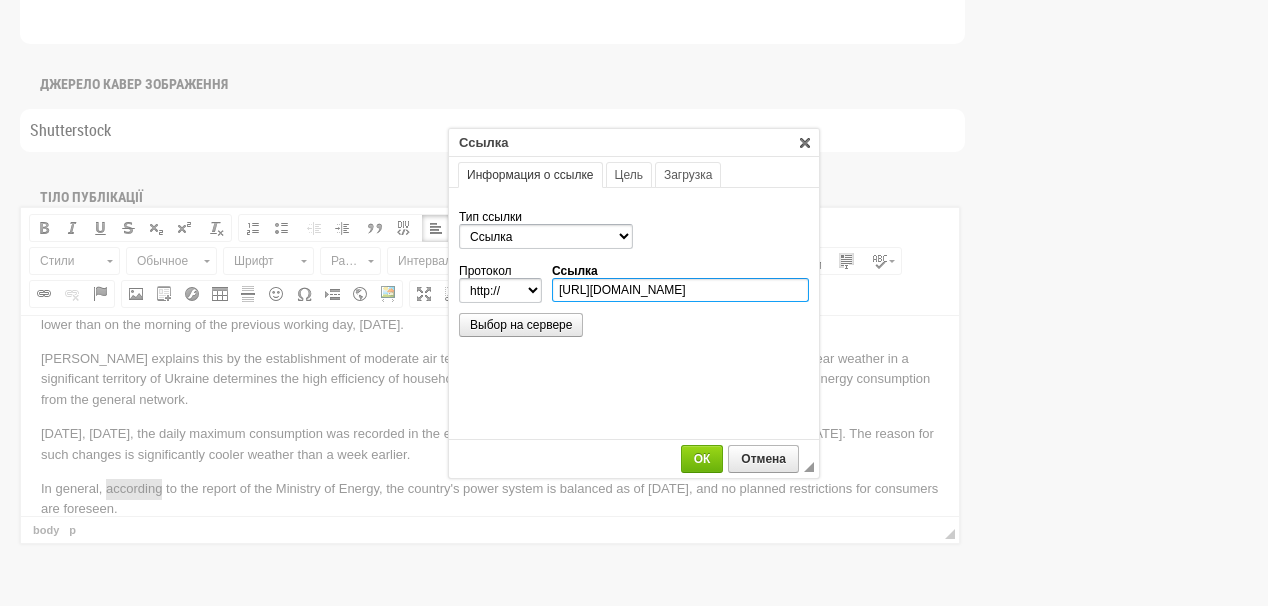 scroll, scrollTop: 0, scrollLeft: 144, axis: horizontal 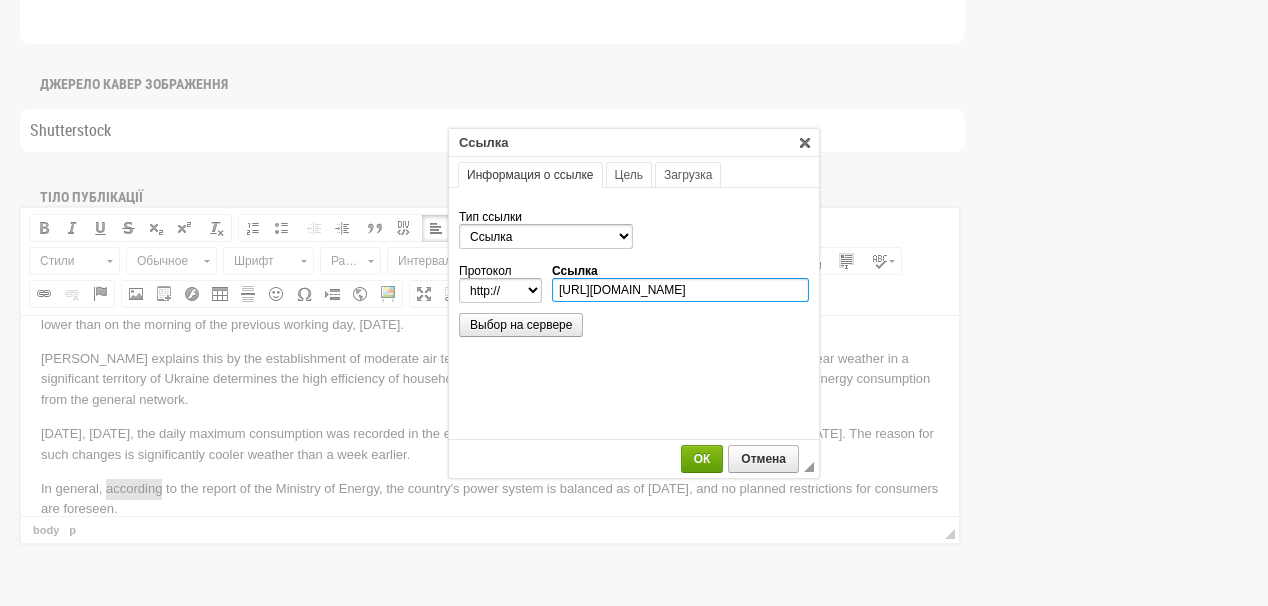 type on "https://www.mev.gov.ua/novyna/sytuatsiya-v-enerhosystemi-na-21-lypnya" 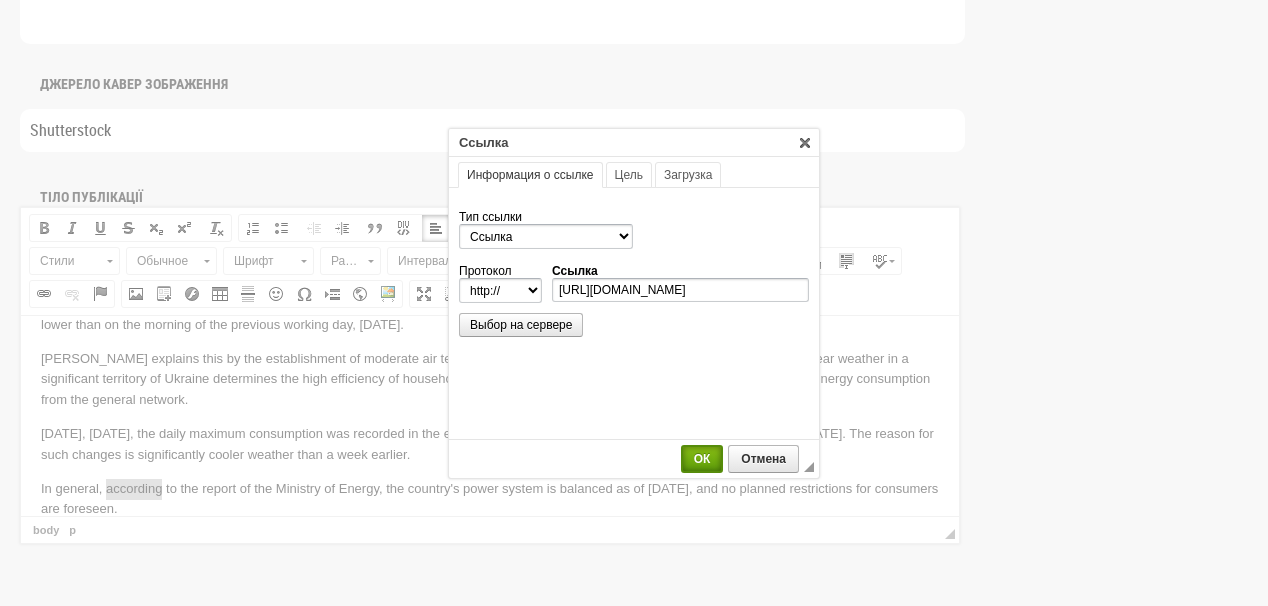 select on "https://" 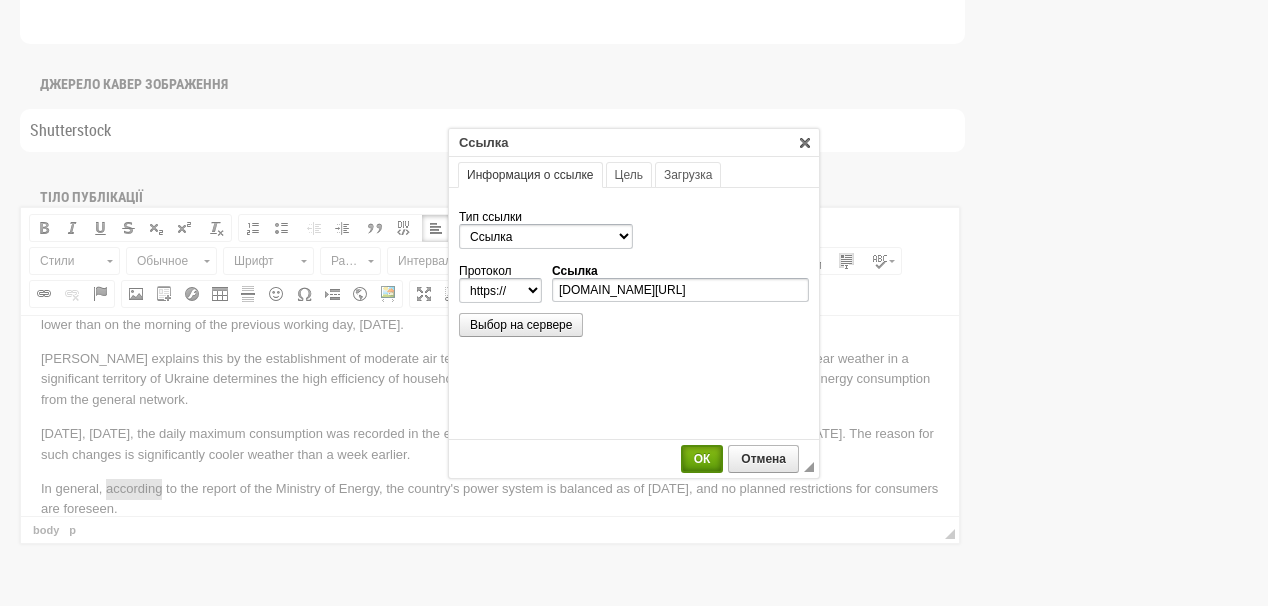 scroll, scrollTop: 0, scrollLeft: 0, axis: both 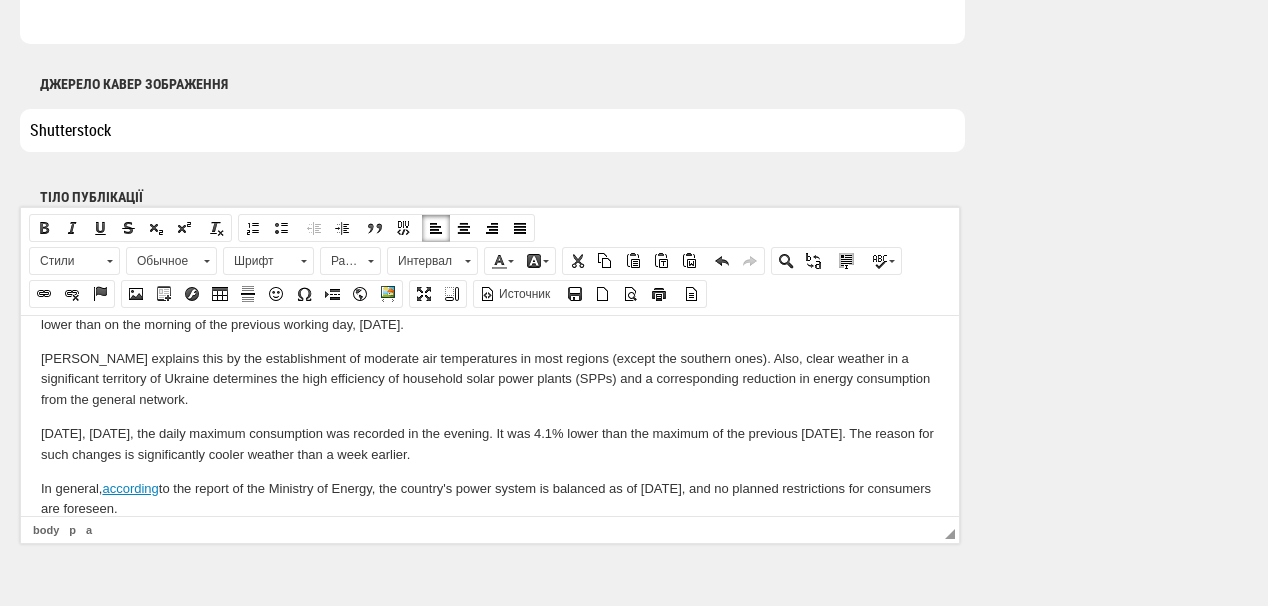 click on "◢ Путь элементов body p a" at bounding box center [490, 529] 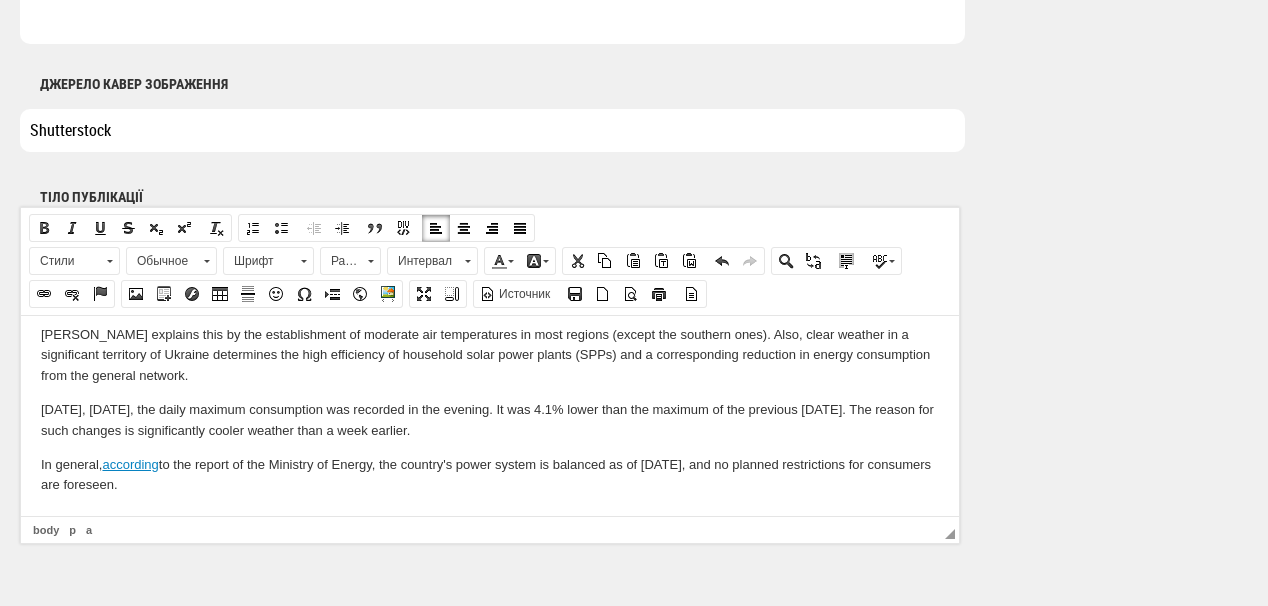 click on "In general,  according  to the report of the Ministry of Energy, the country's power system is balanced as of July 21, and no planned restrictions for consumers are foreseen." at bounding box center [490, 475] 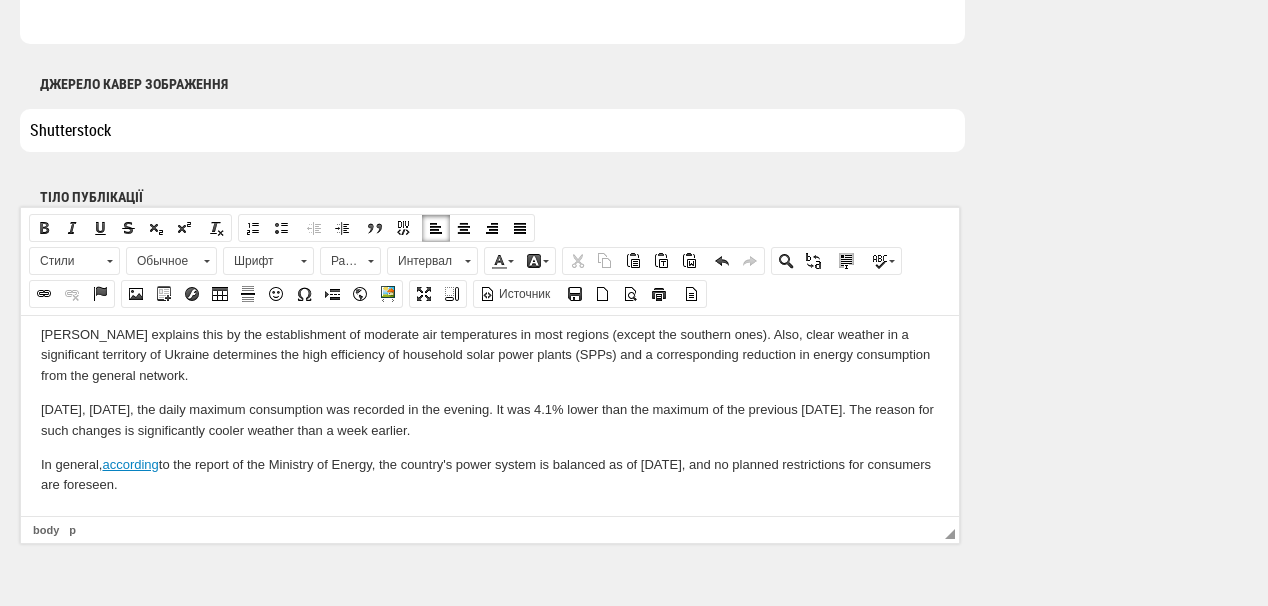 scroll, scrollTop: 76, scrollLeft: 0, axis: vertical 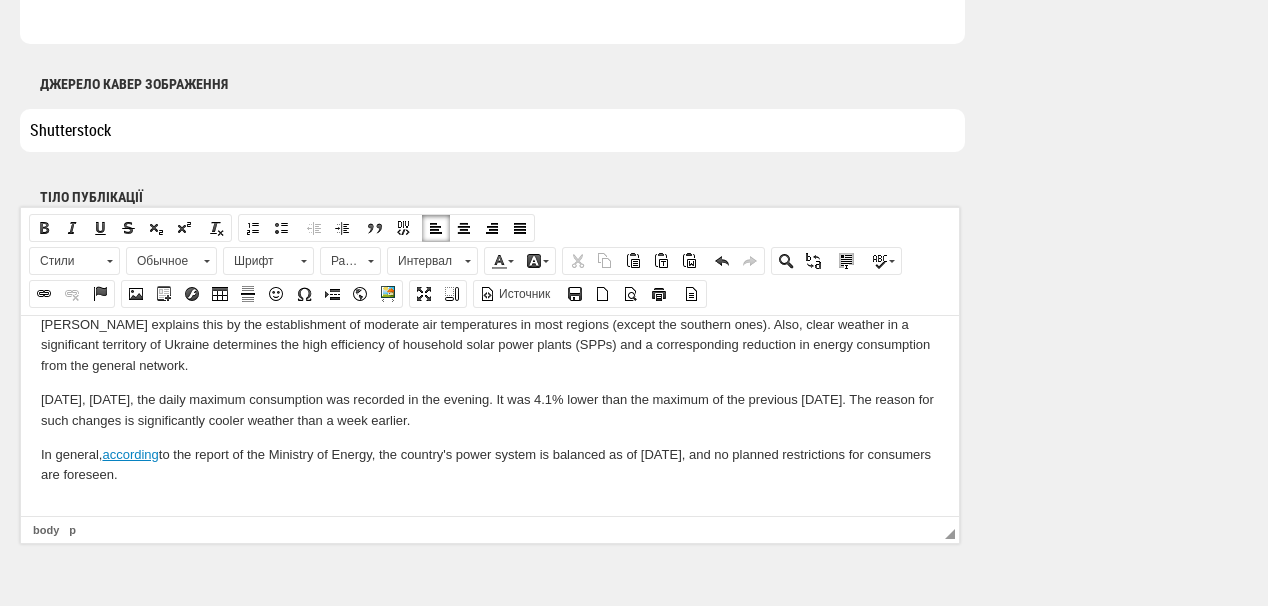 click on "According  to the press service of NPC Ukrenergo, electricity consumption today, Monday, July 21, is showing a downward trend. As of 9:30 a.m., its level was 5.4% lower than on the morning of the previous working day, Friday. Ukrenergo explains this by the establishment of moderate air temperatures in most regions (except the southern ones). Also, clear weather in a significant territory of Ukraine determines the high efficiency of household solar power plants (SPPs) and a corresponding reduction in energy consumption from the general network. Yesterday, Sunday, July 20, the daily maximum consumption was recorded in the evening. It was 4.1% lower than the maximum of the previous Sunday, July 13. The reason for such changes is significantly cooler weather than a week earlier. In general,  according  to the report of the Ministry of Energy, the country's power system is balanced as of July 21, and no planned restrictions for consumers are foreseen." at bounding box center (490, 389) 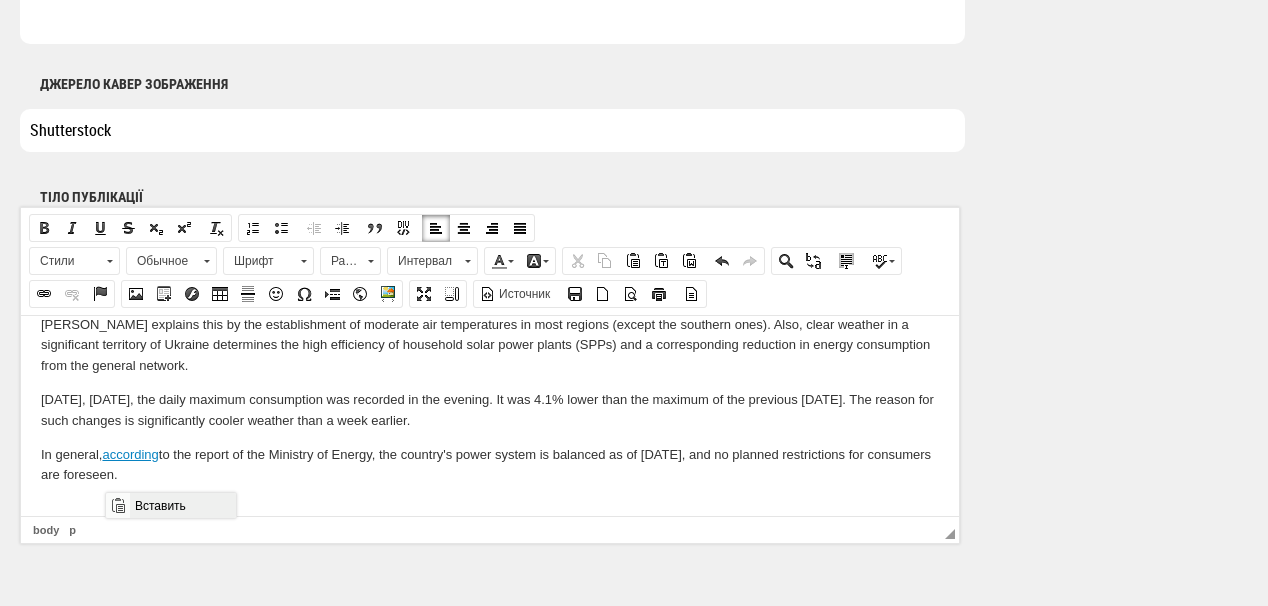 click on "Вставить" at bounding box center [182, 505] 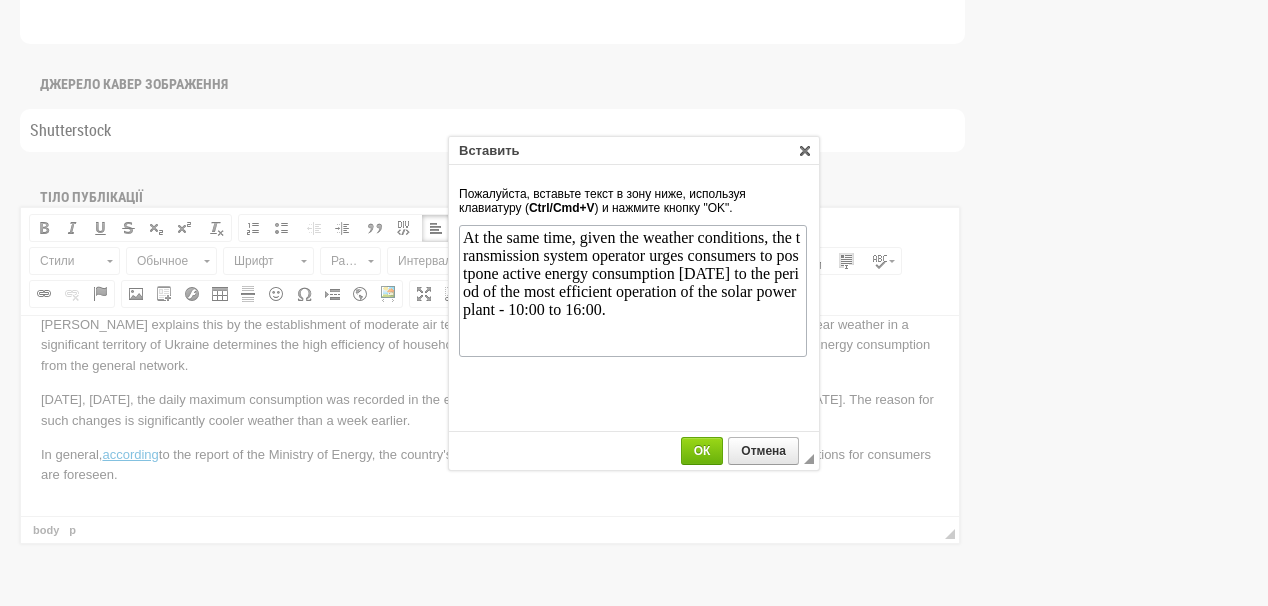 scroll, scrollTop: 0, scrollLeft: 0, axis: both 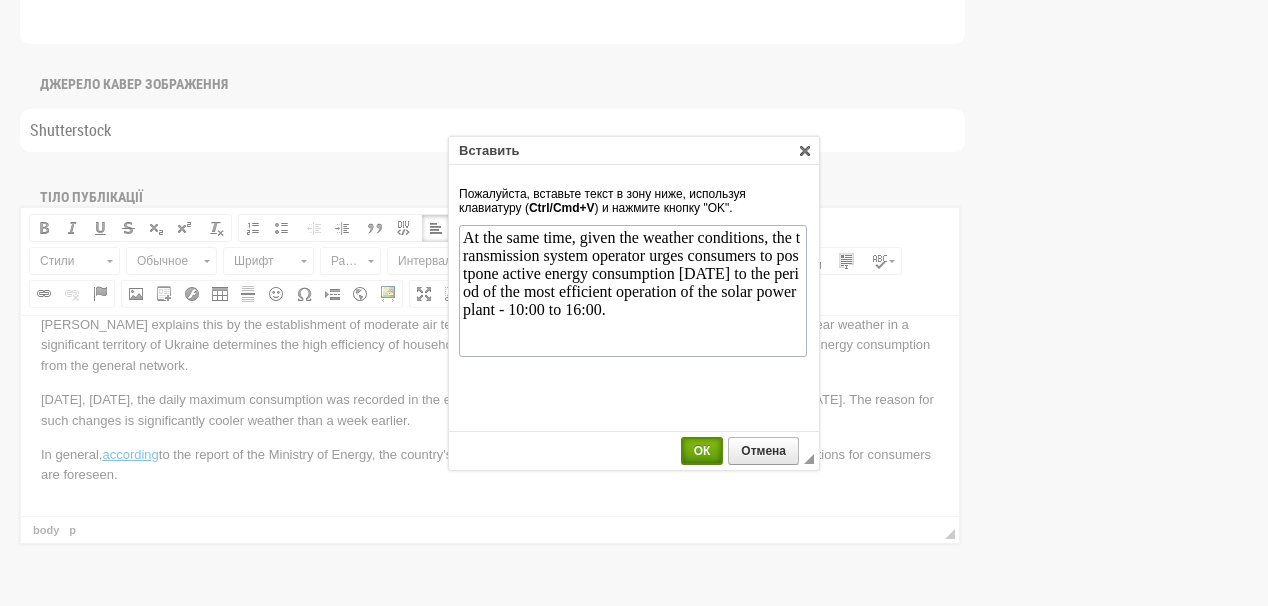click on "ОК" at bounding box center [702, 451] 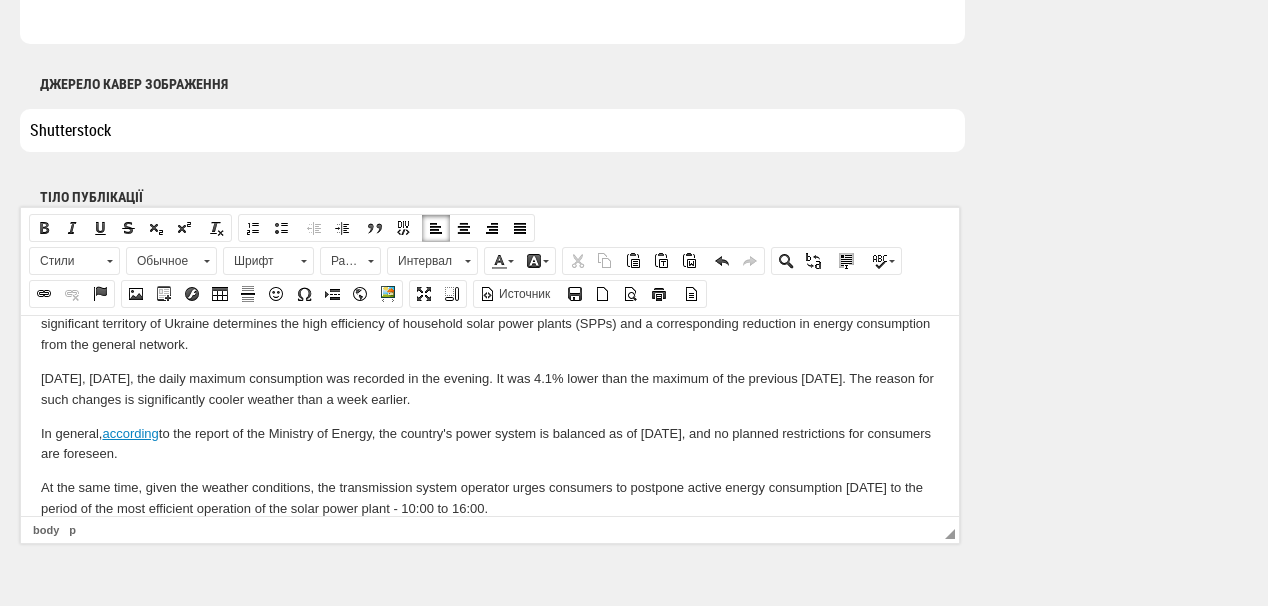 scroll, scrollTop: 131, scrollLeft: 0, axis: vertical 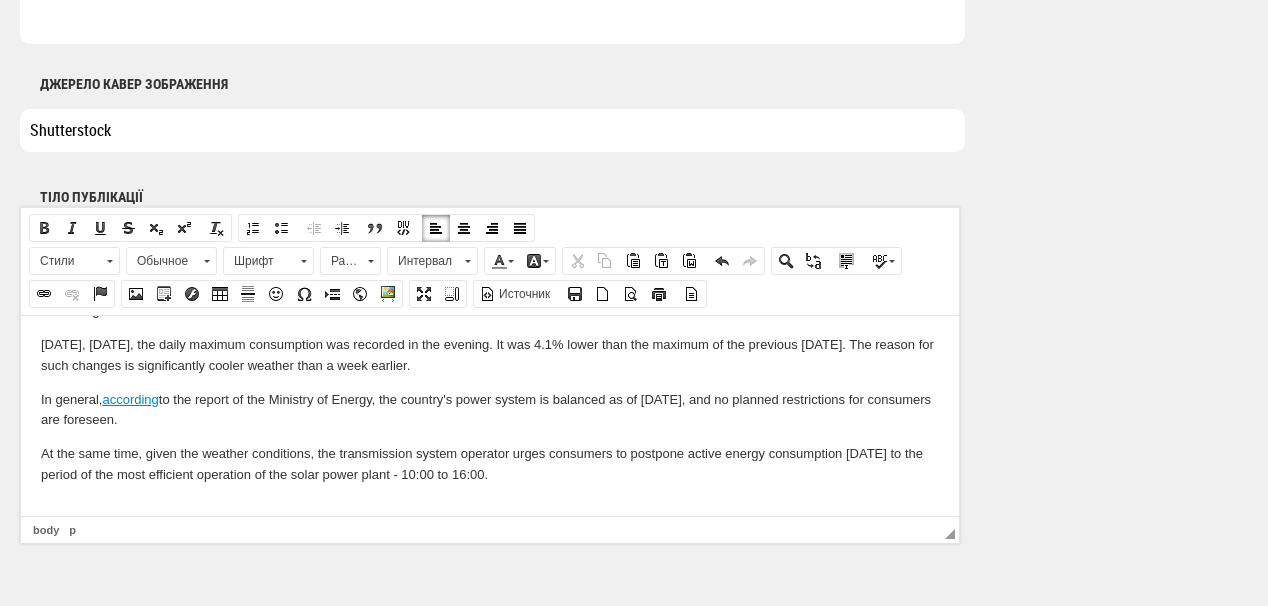 click at bounding box center (490, 508) 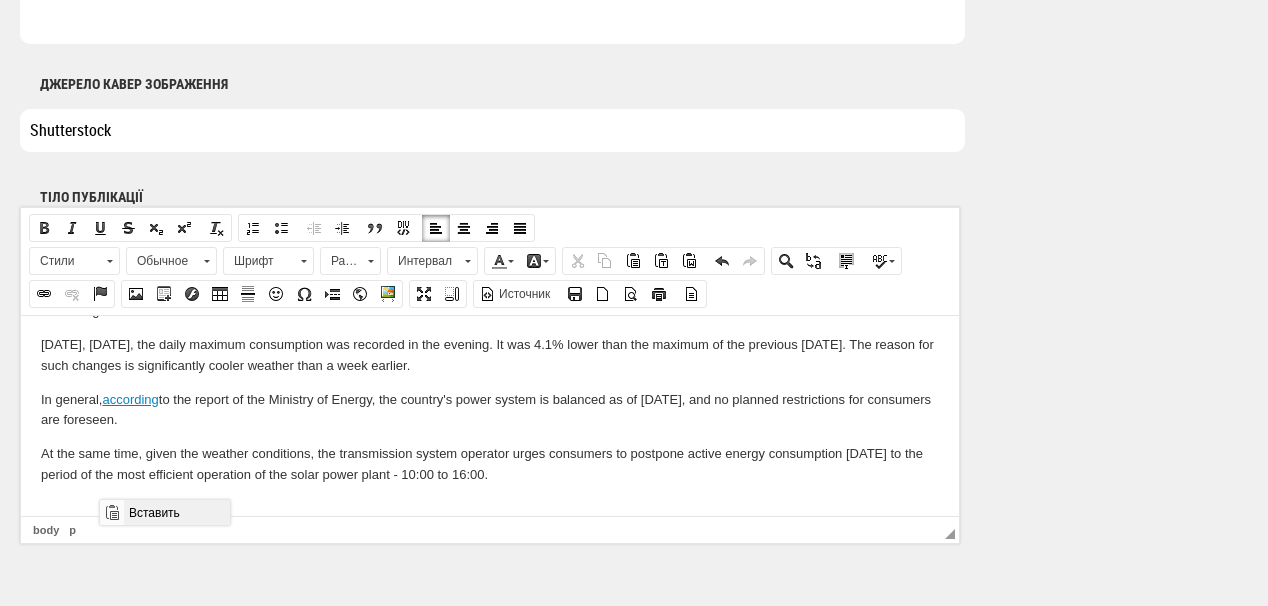 click on "Вставить" at bounding box center [176, 512] 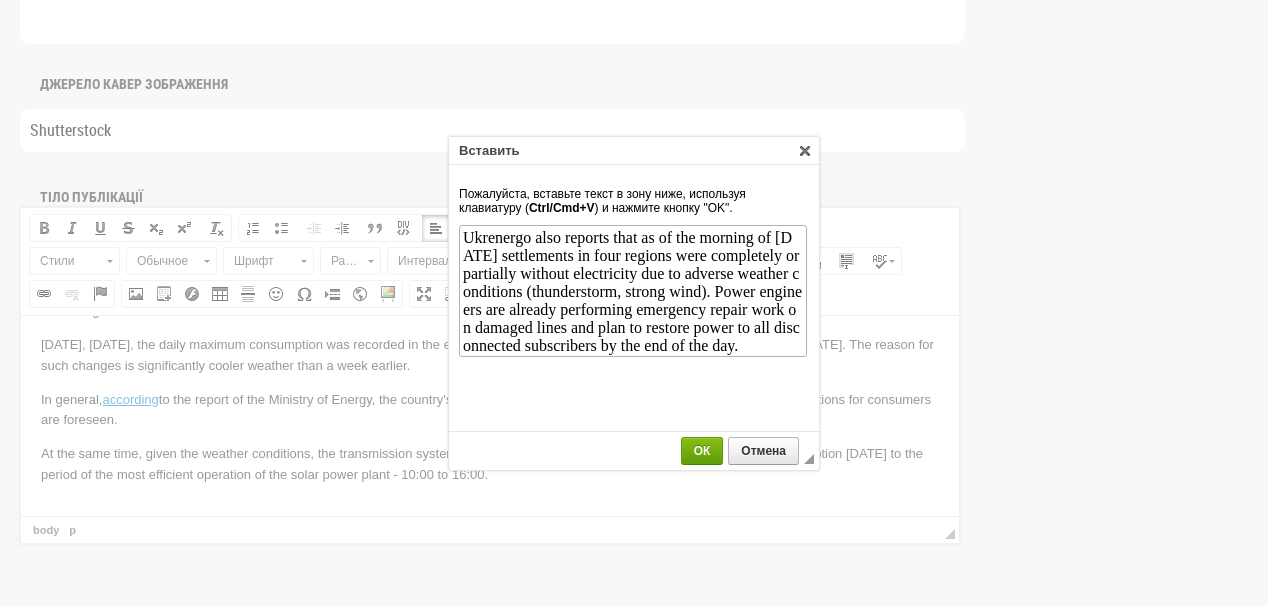 scroll, scrollTop: 19, scrollLeft: 0, axis: vertical 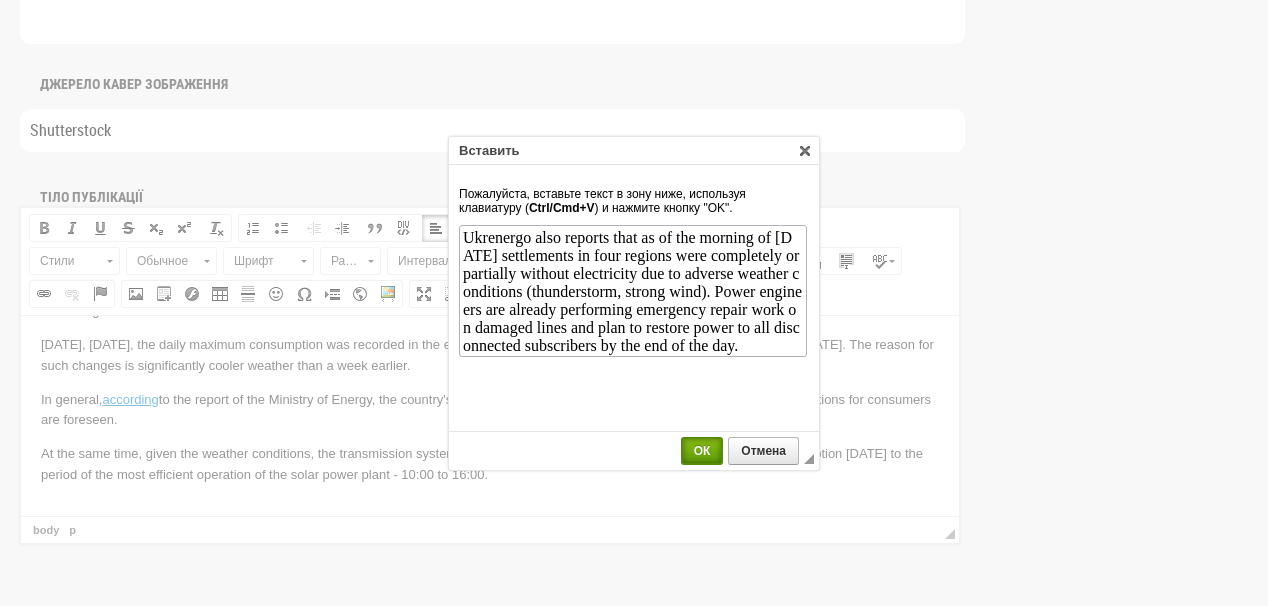click on "ОК" at bounding box center (702, 451) 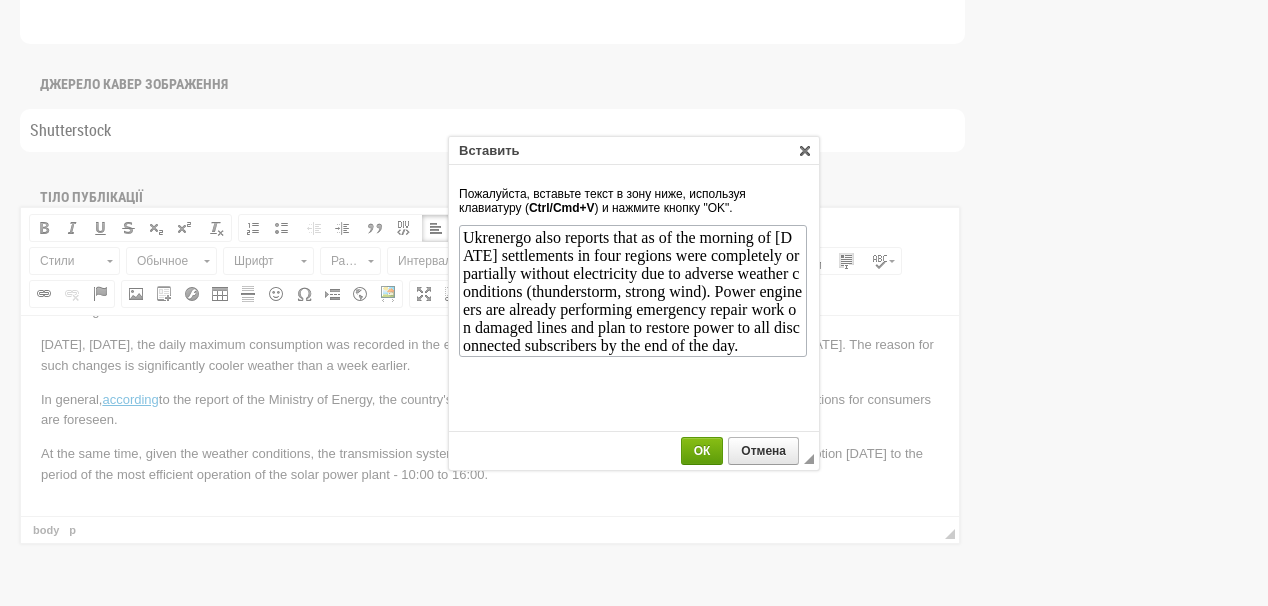 scroll, scrollTop: 0, scrollLeft: 0, axis: both 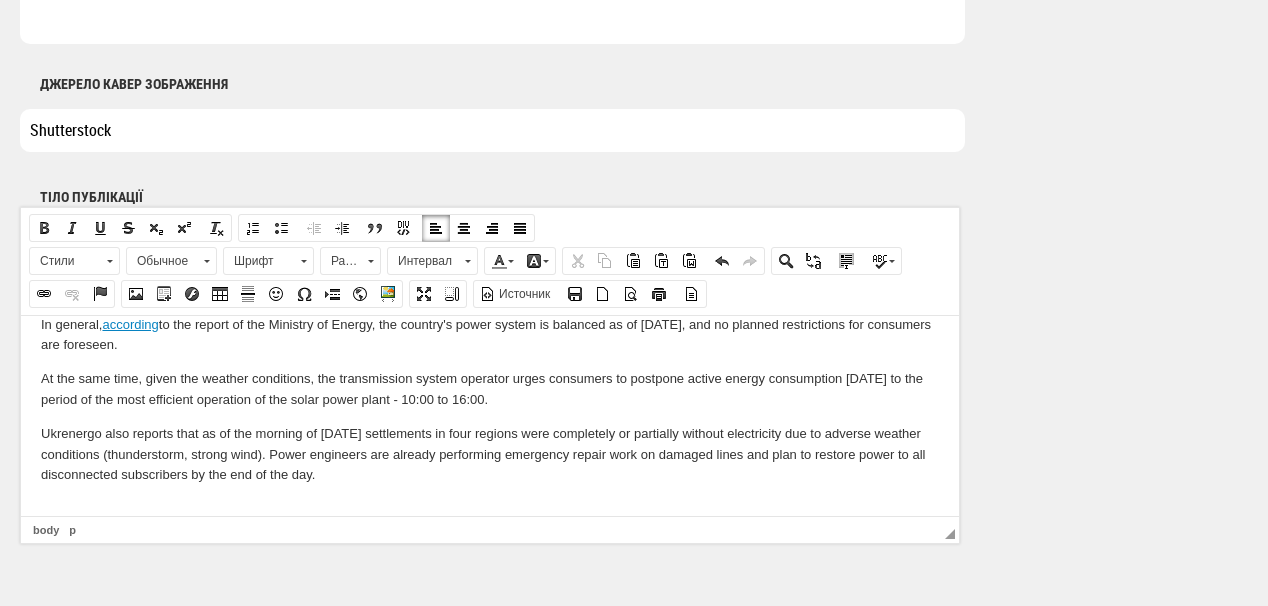 click at bounding box center (490, 508) 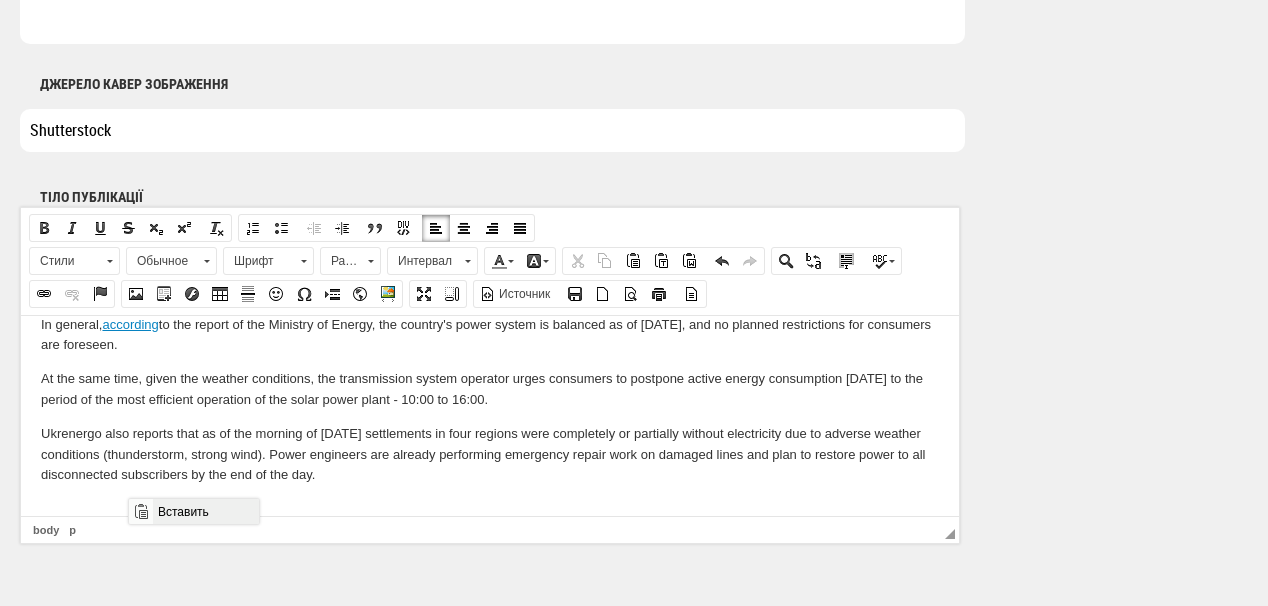 click on "Вставить" at bounding box center (205, 511) 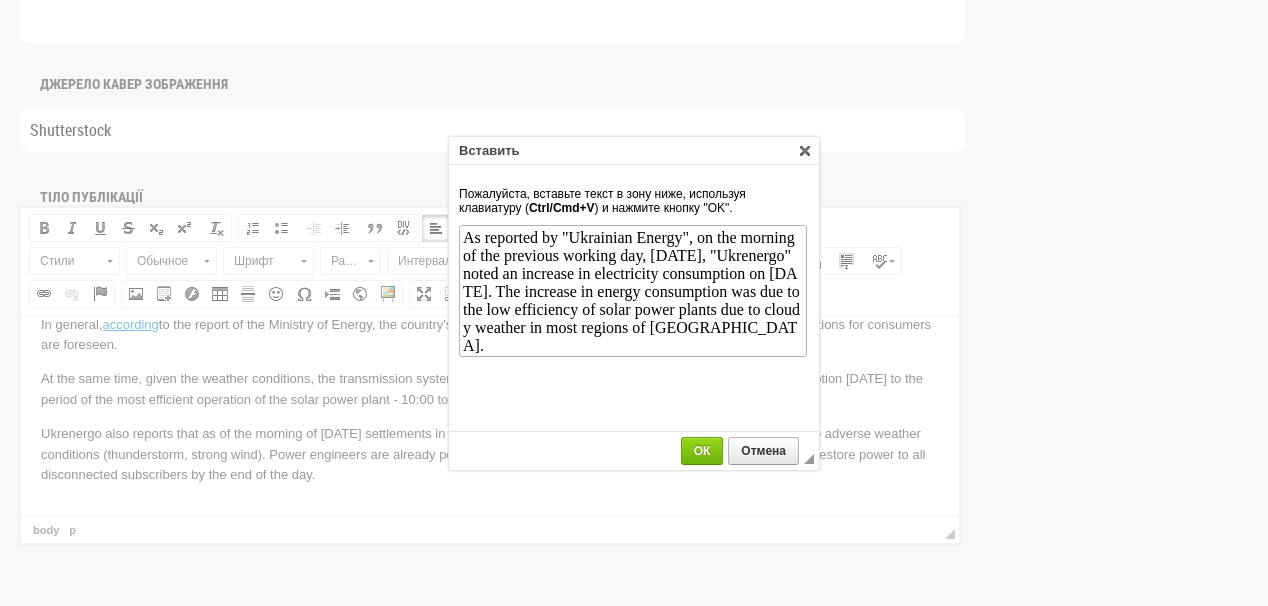 scroll, scrollTop: 0, scrollLeft: 0, axis: both 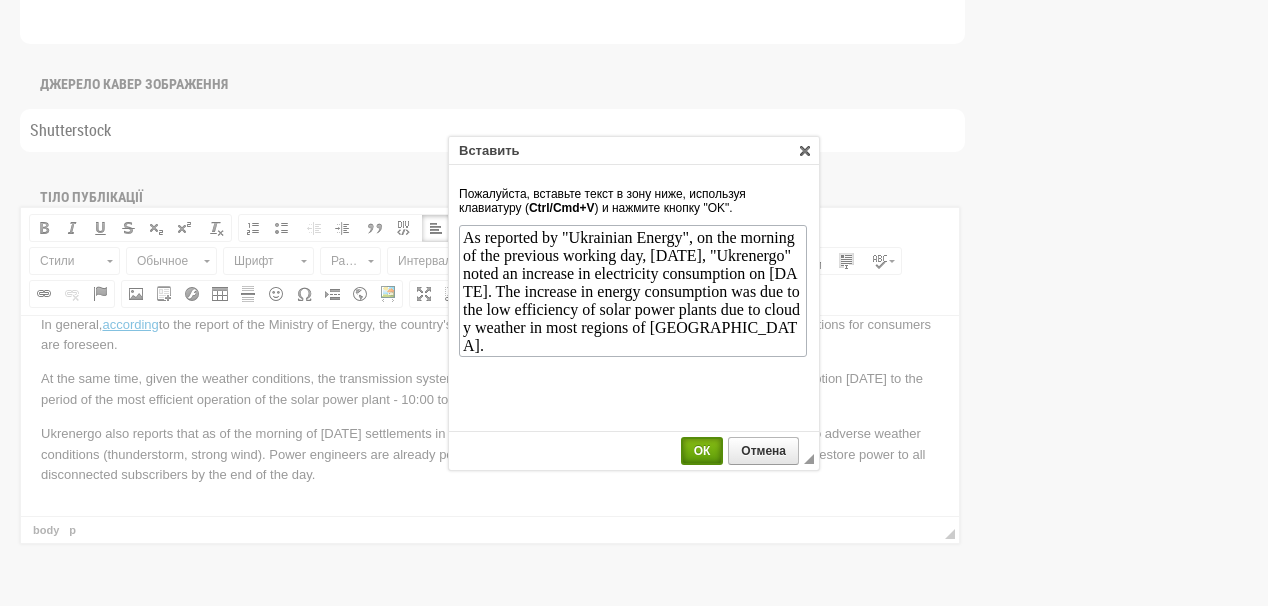 click on "ОК" at bounding box center [702, 451] 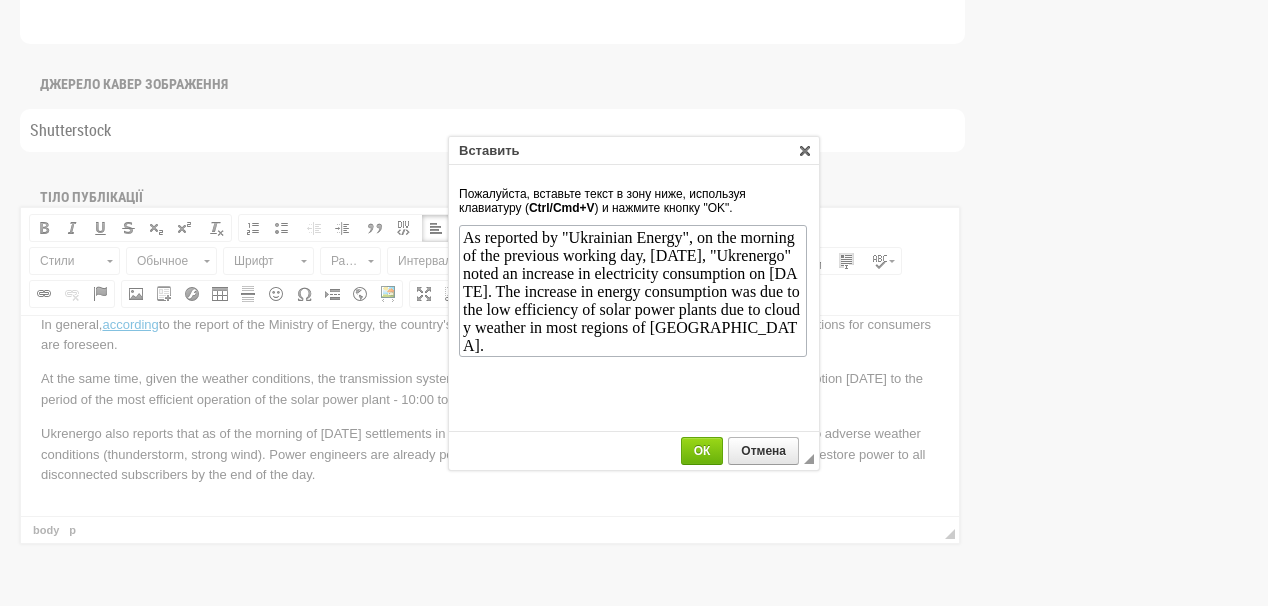 scroll, scrollTop: 227, scrollLeft: 0, axis: vertical 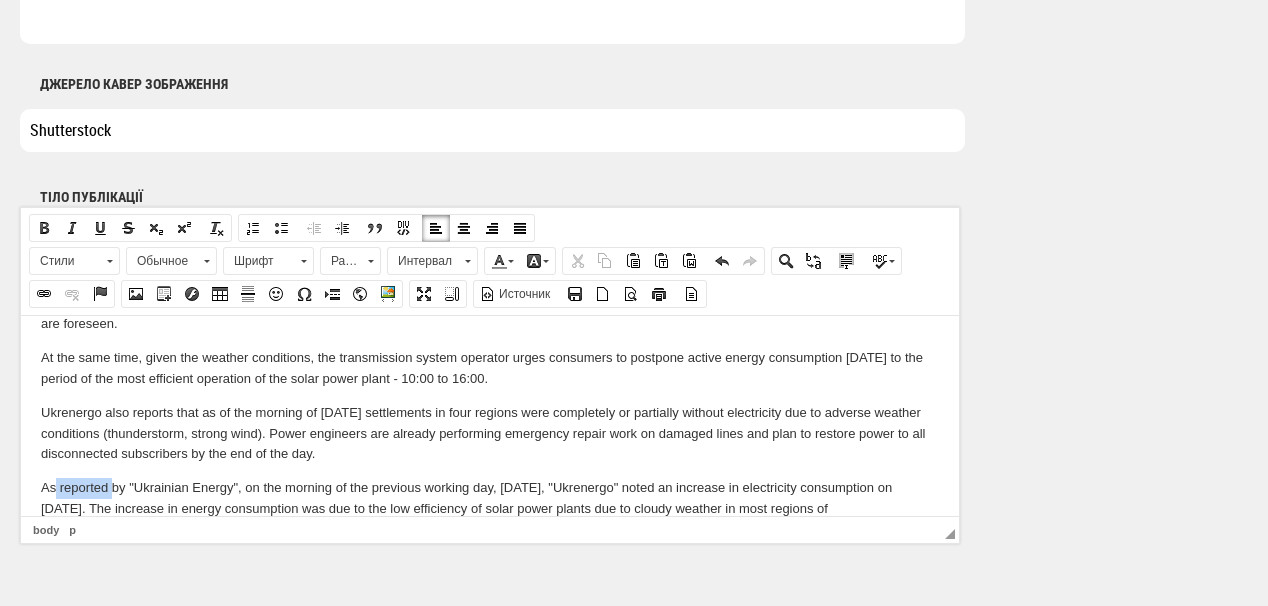drag, startPoint x: 56, startPoint y: 492, endPoint x: 111, endPoint y: 493, distance: 55.00909 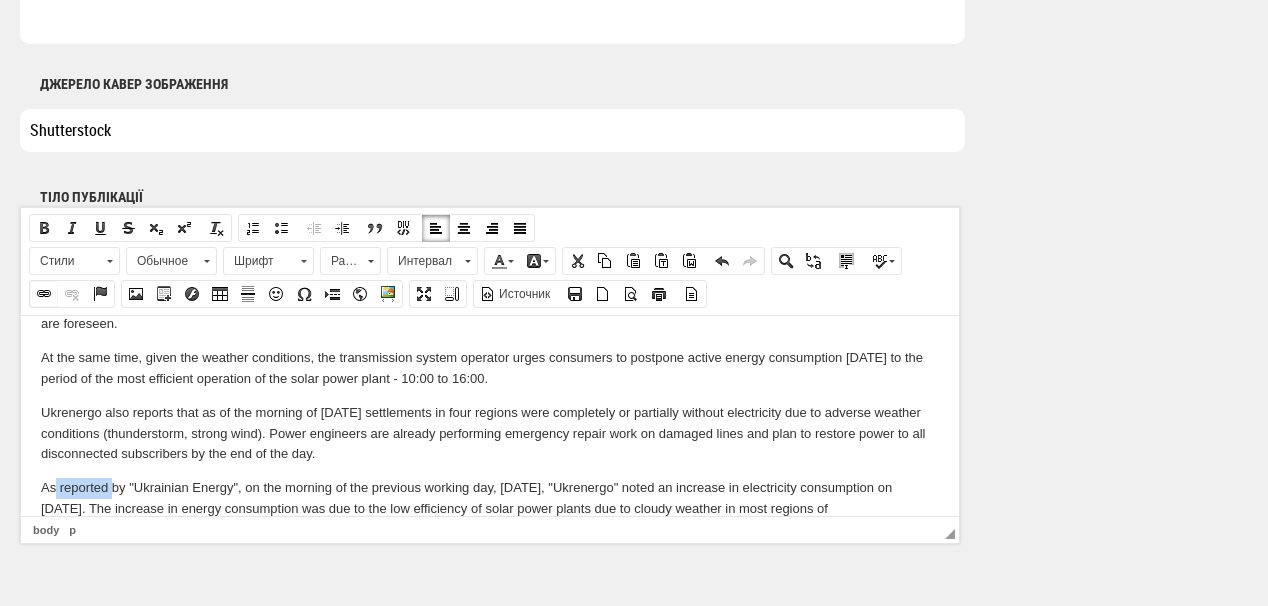 click at bounding box center [44, 294] 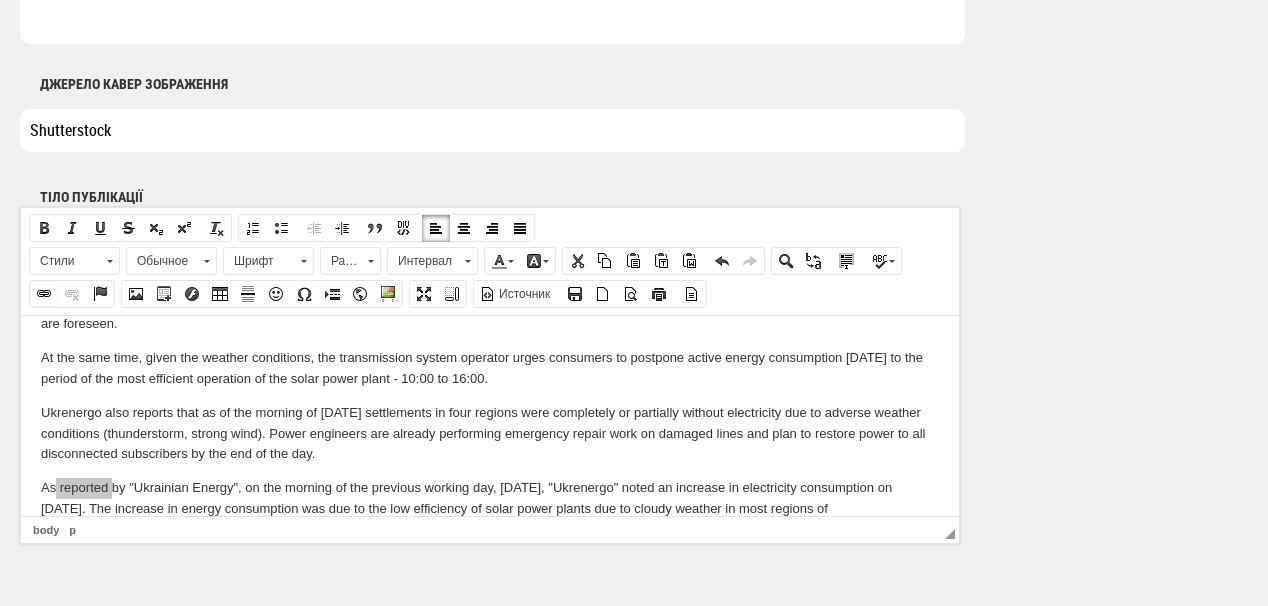 select on "http://" 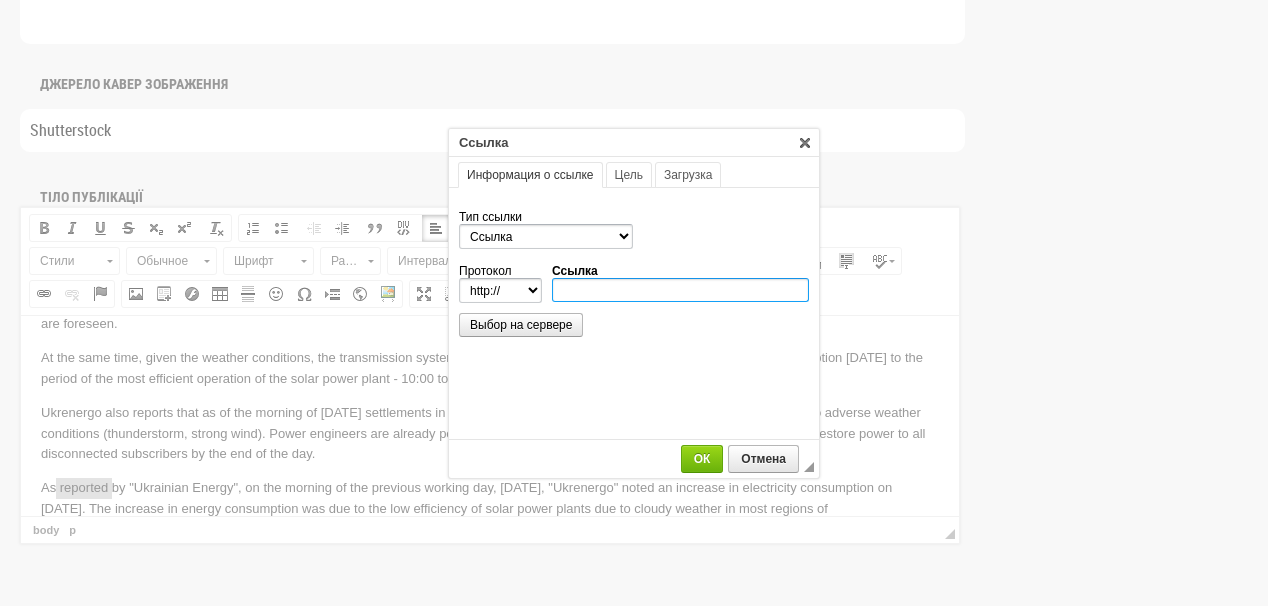 click on "Ссылка" at bounding box center [680, 290] 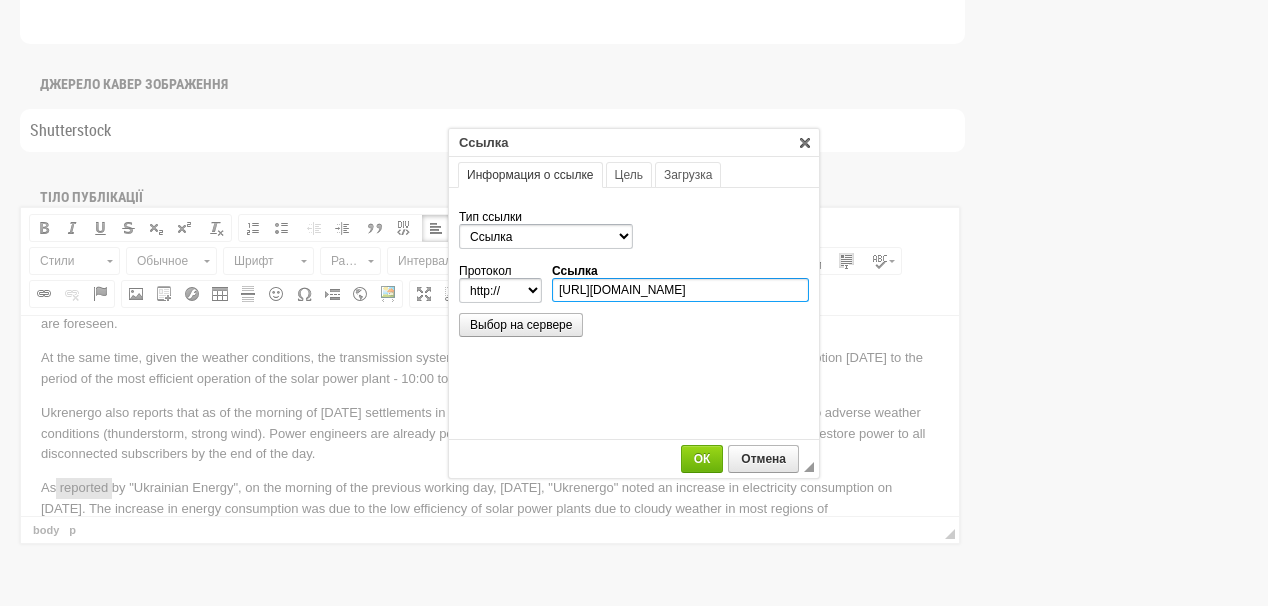 scroll, scrollTop: 0, scrollLeft: 207, axis: horizontal 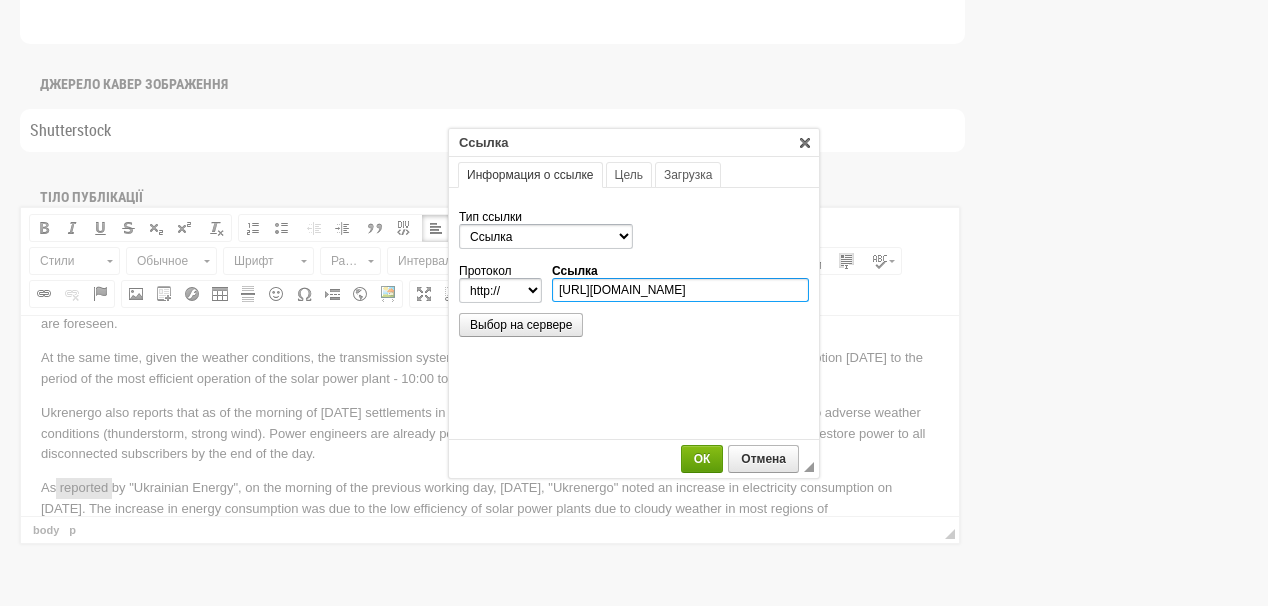 type on "https://ua-energy.org/en/posts/18-07-2025-06373fed-c078-4d90-9bba-9da598635dcb" 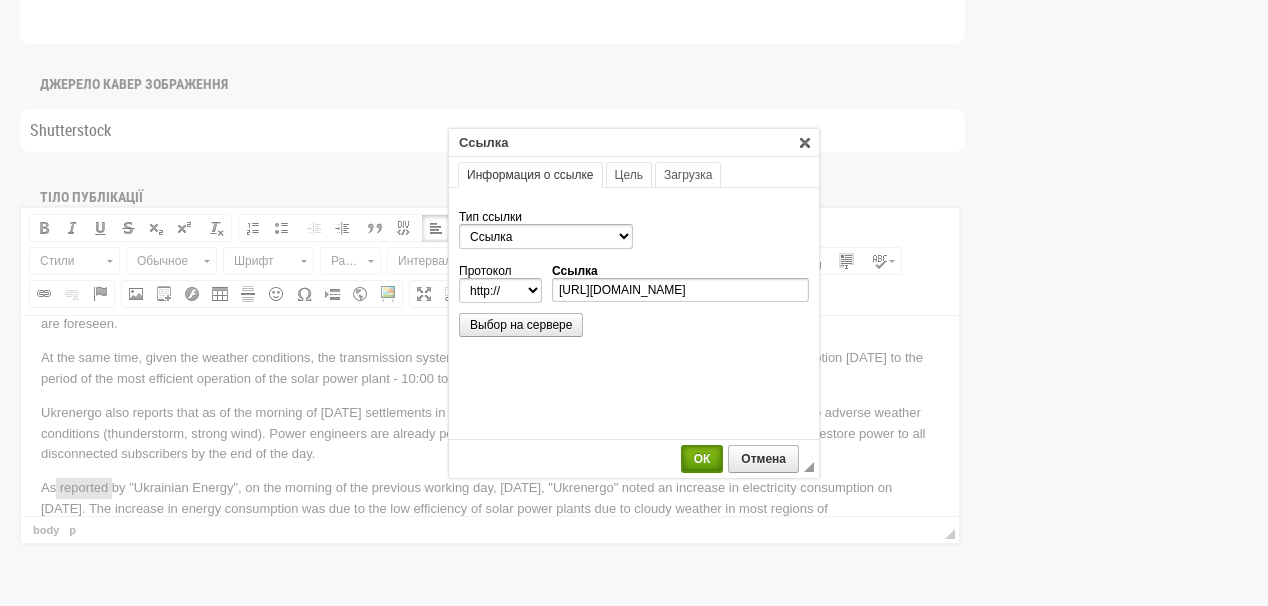 select on "https://" 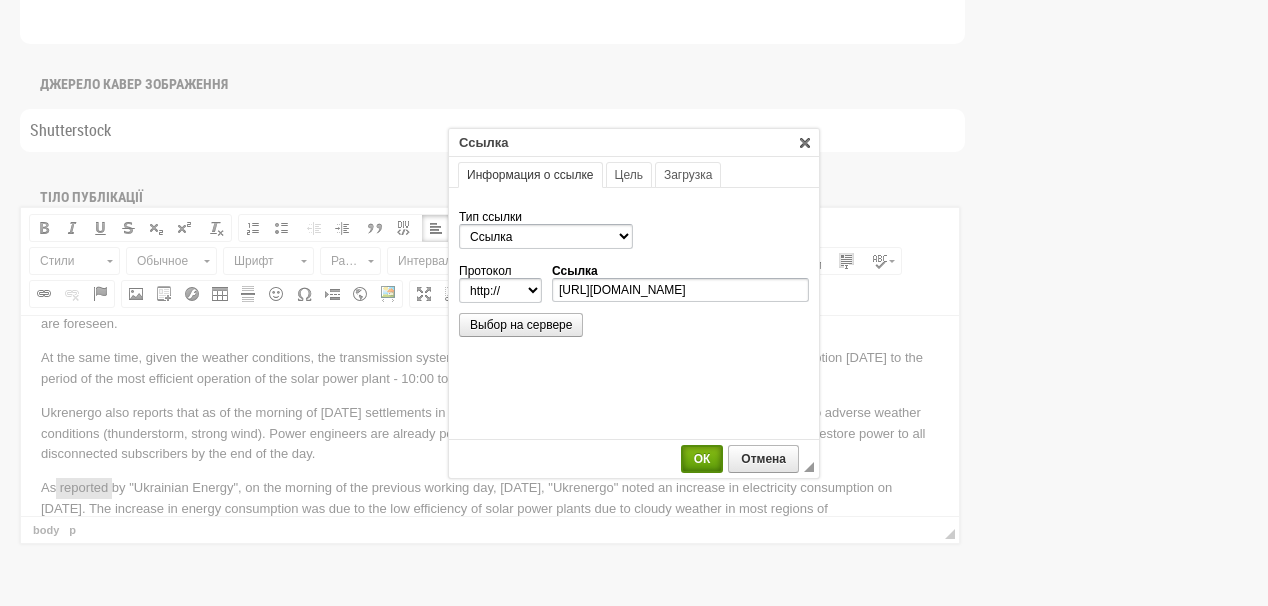 type on "ua-energy.org/en/posts/18-07-2025-06373fed-c078-4d90-9bba-9da598635dcb" 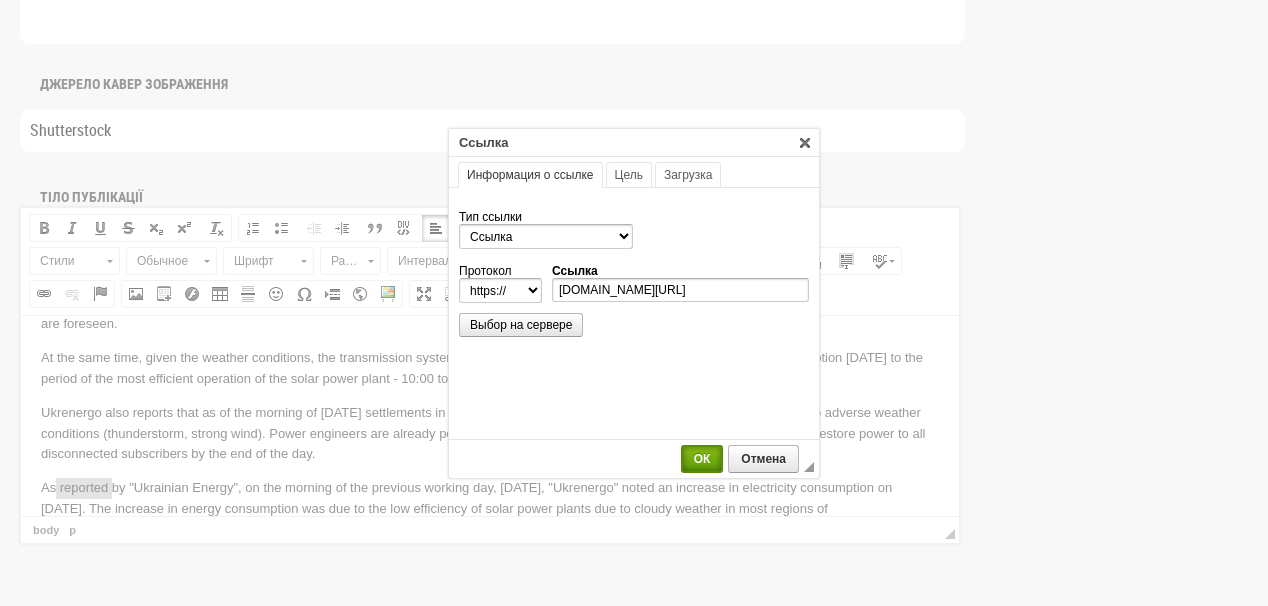 scroll, scrollTop: 0, scrollLeft: 0, axis: both 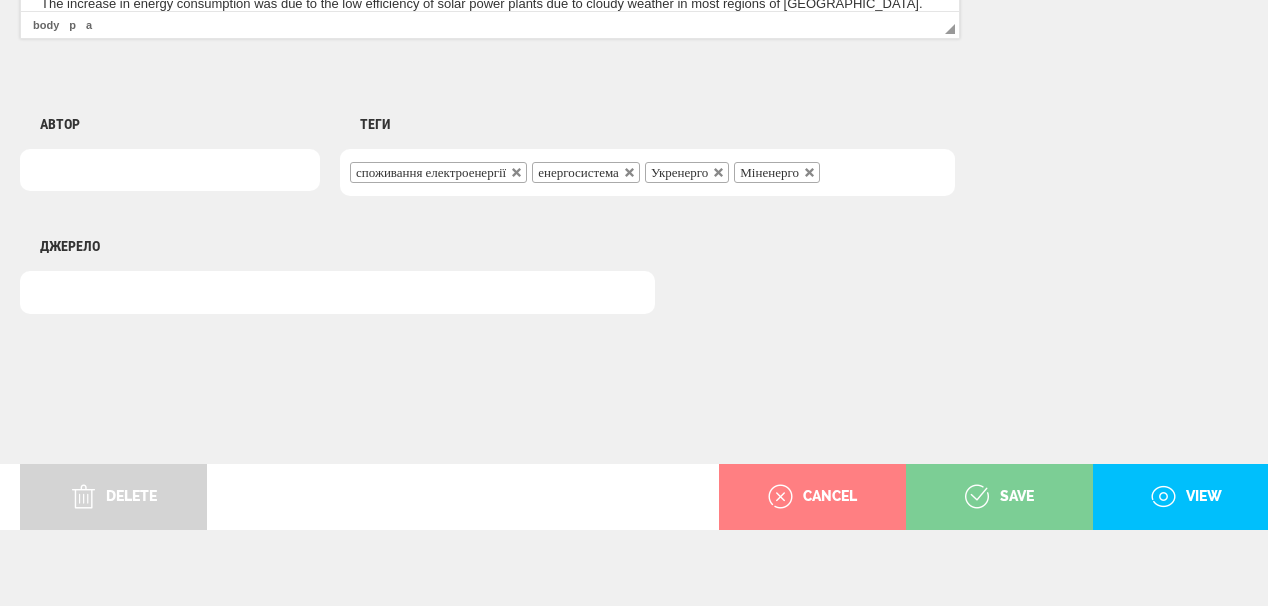 click on "save" at bounding box center (999, 497) 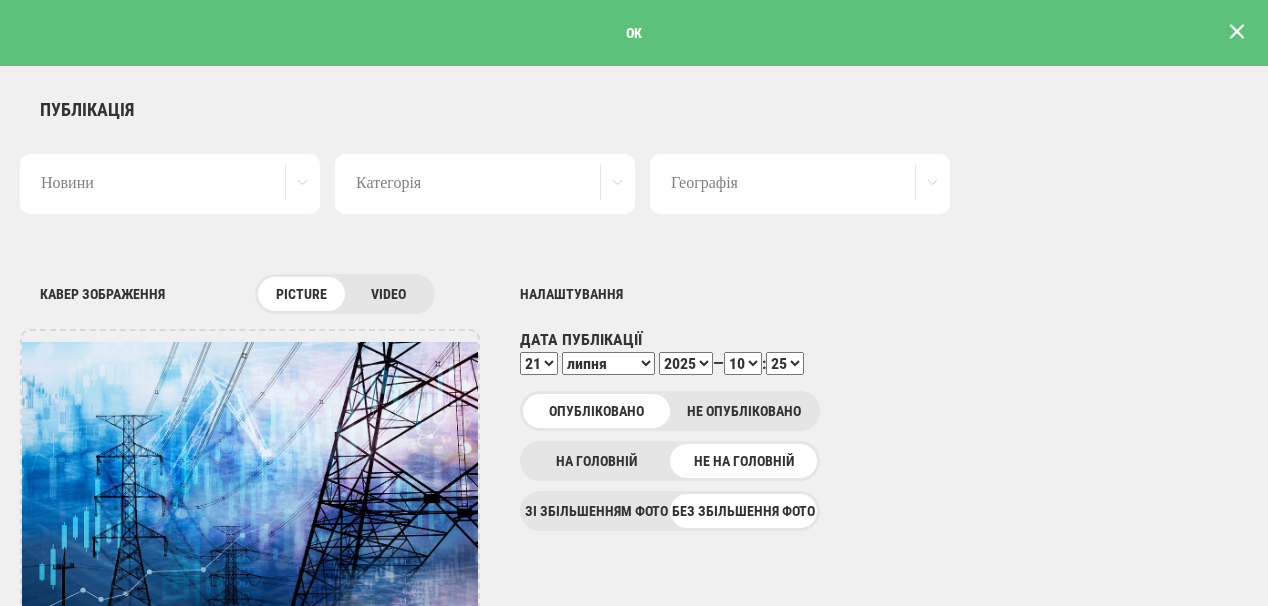 scroll, scrollTop: 0, scrollLeft: 0, axis: both 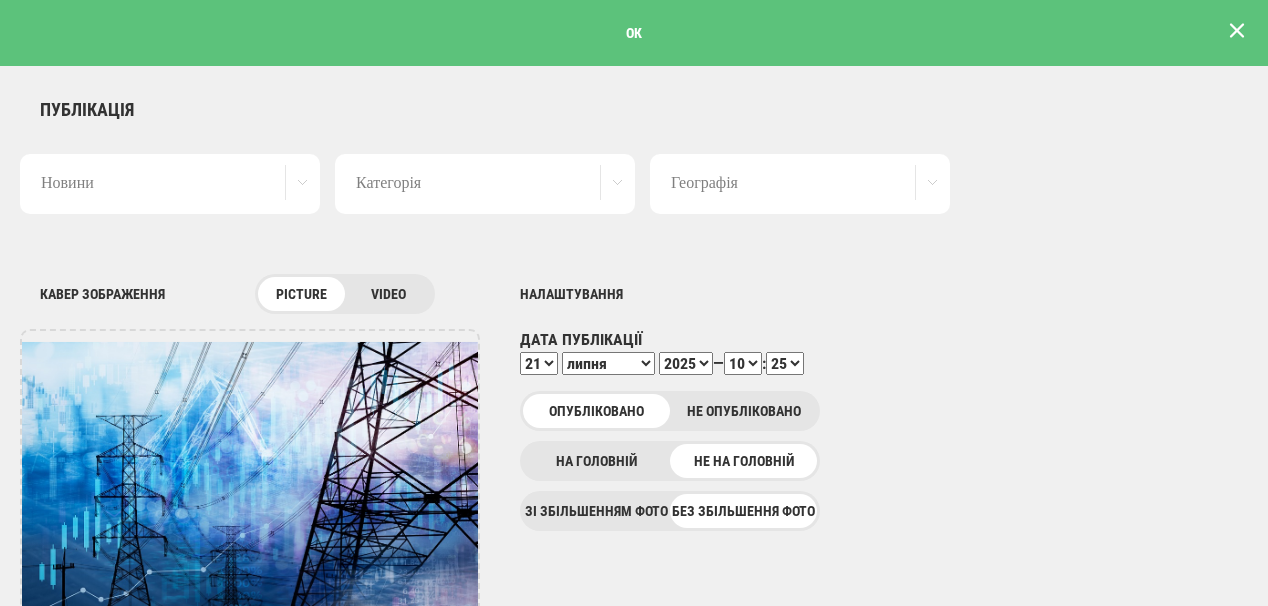 click at bounding box center (1237, 31) 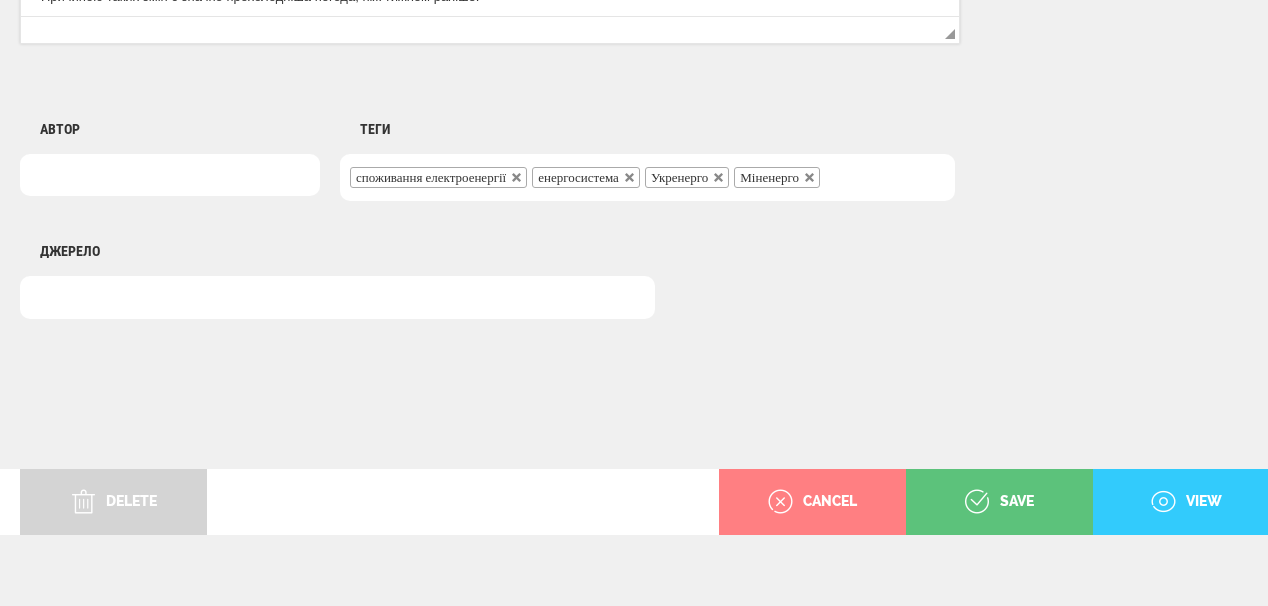 scroll, scrollTop: 1625, scrollLeft: 0, axis: vertical 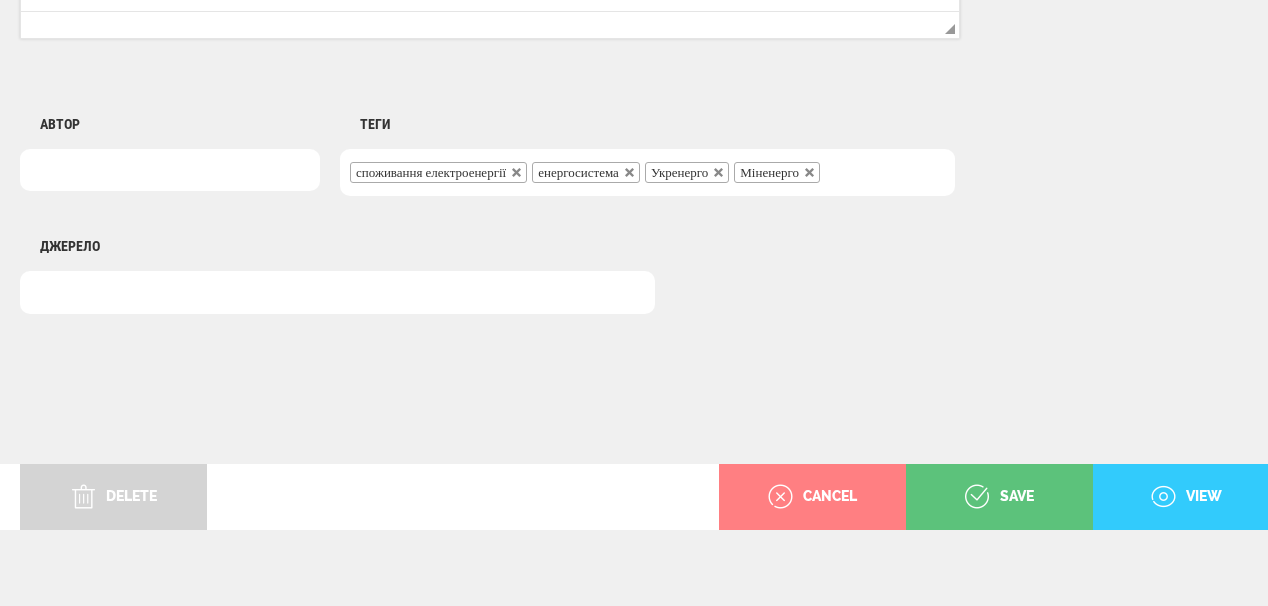click on "view" at bounding box center [1186, 497] 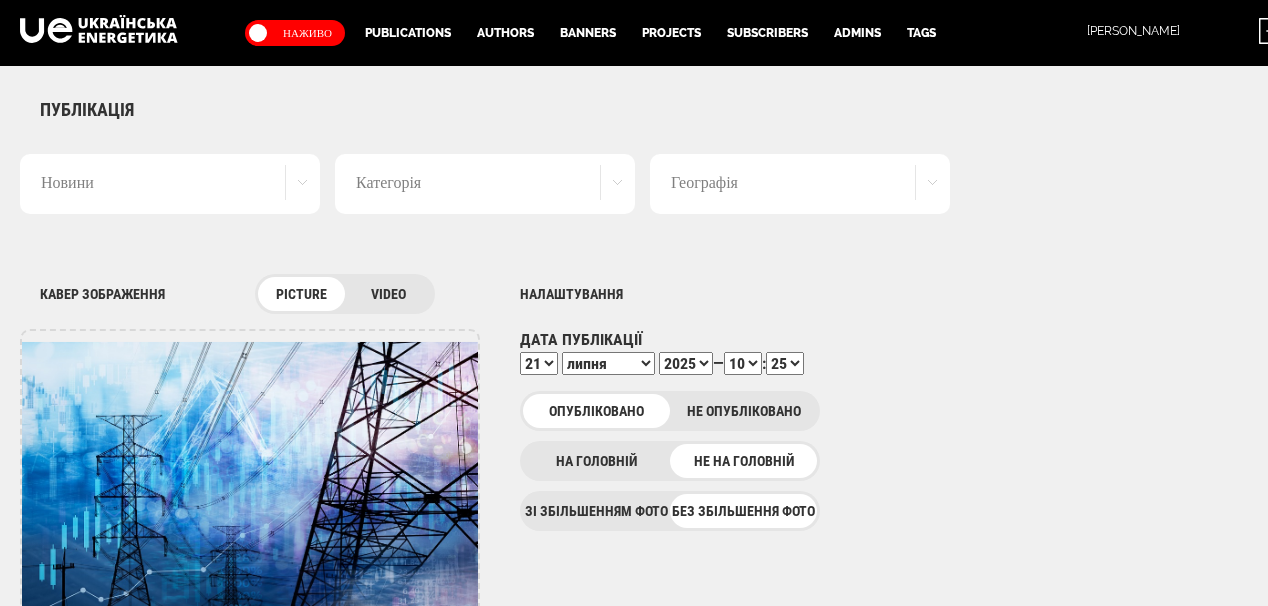 scroll, scrollTop: 1625, scrollLeft: 0, axis: vertical 